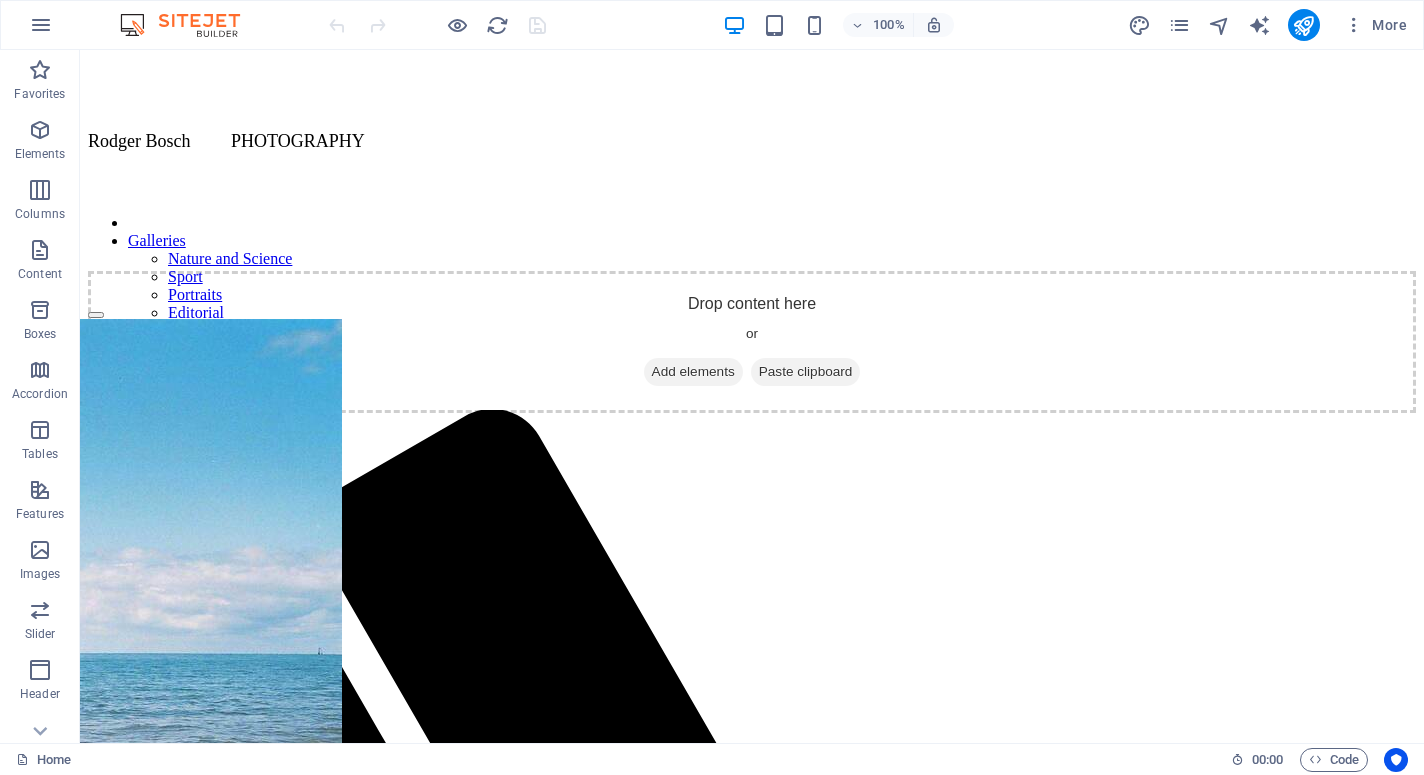 scroll, scrollTop: 0, scrollLeft: 0, axis: both 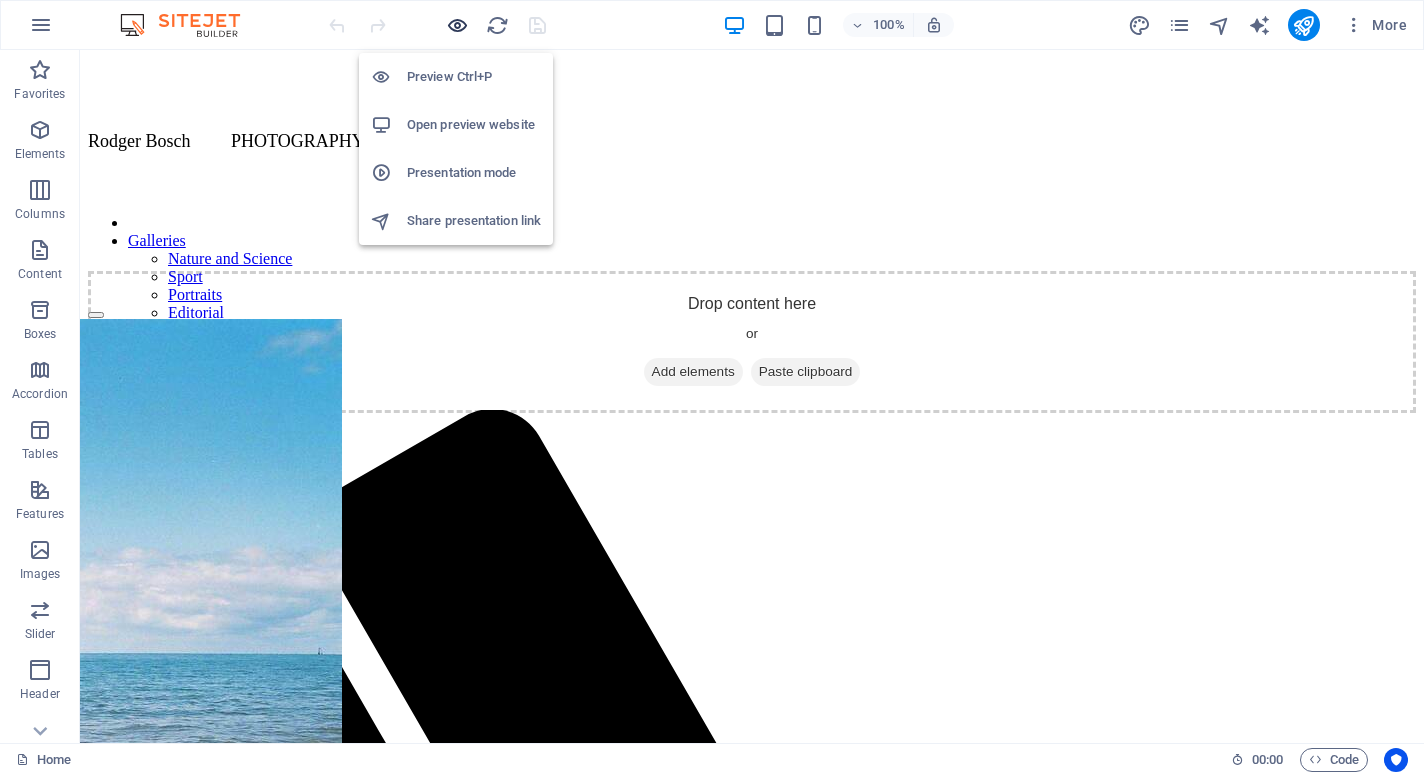click at bounding box center (457, 25) 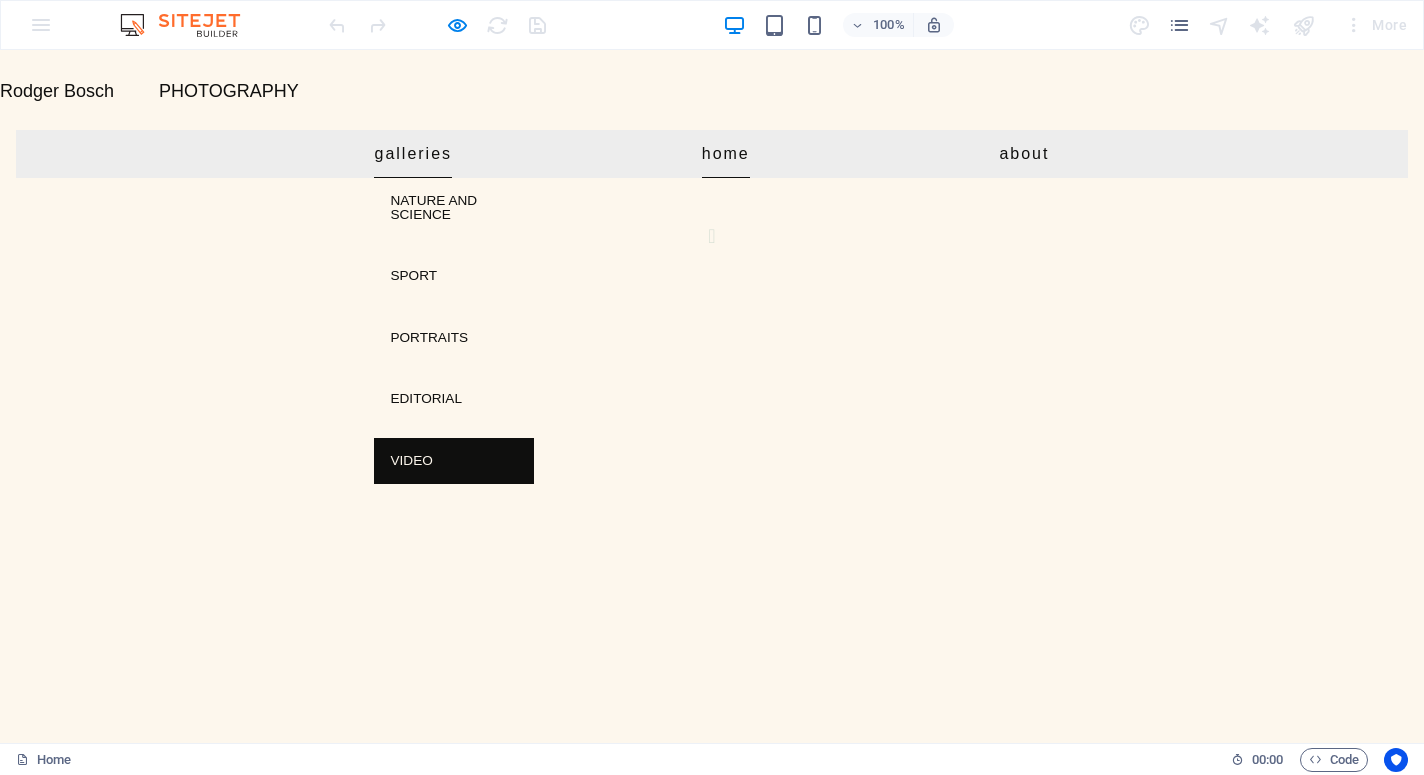 click on "Video" at bounding box center (454, 461) 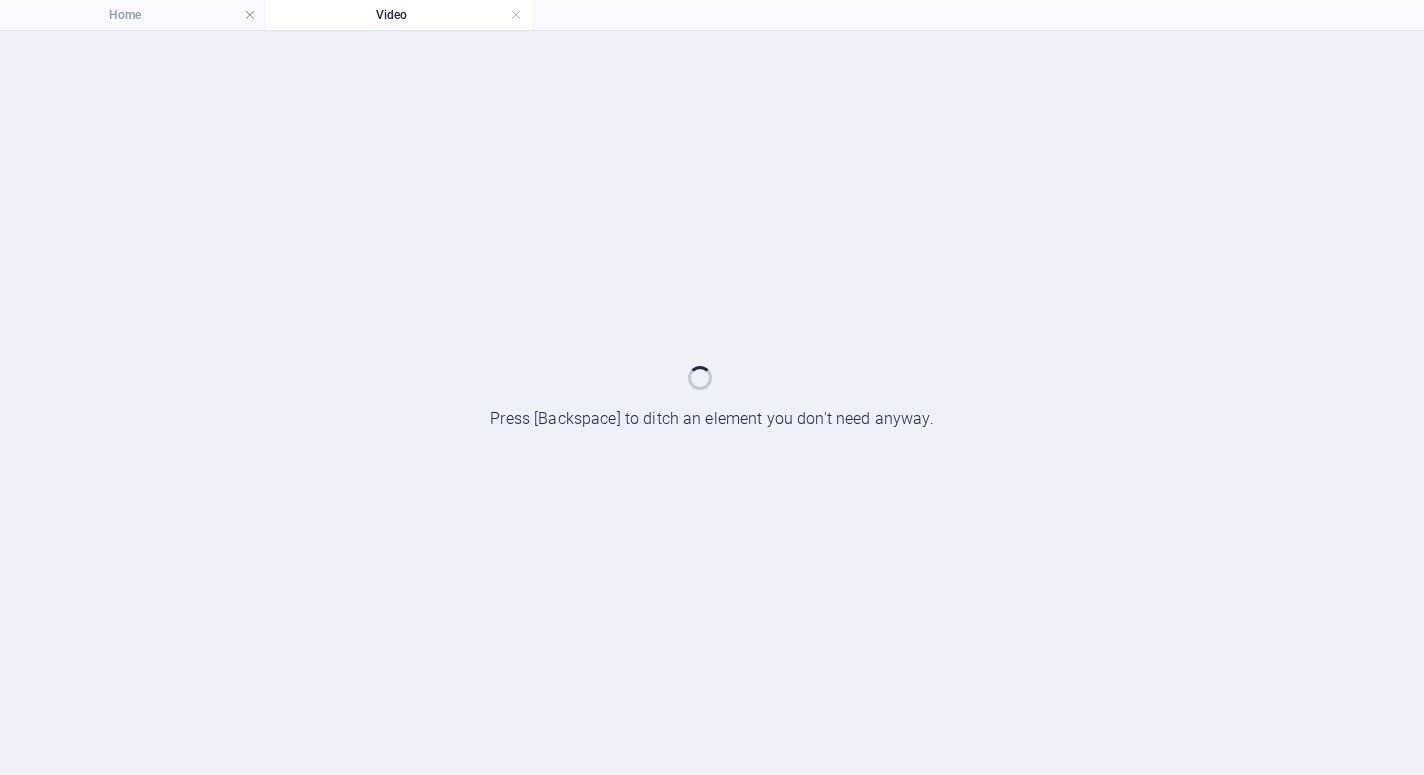 scroll, scrollTop: 0, scrollLeft: 0, axis: both 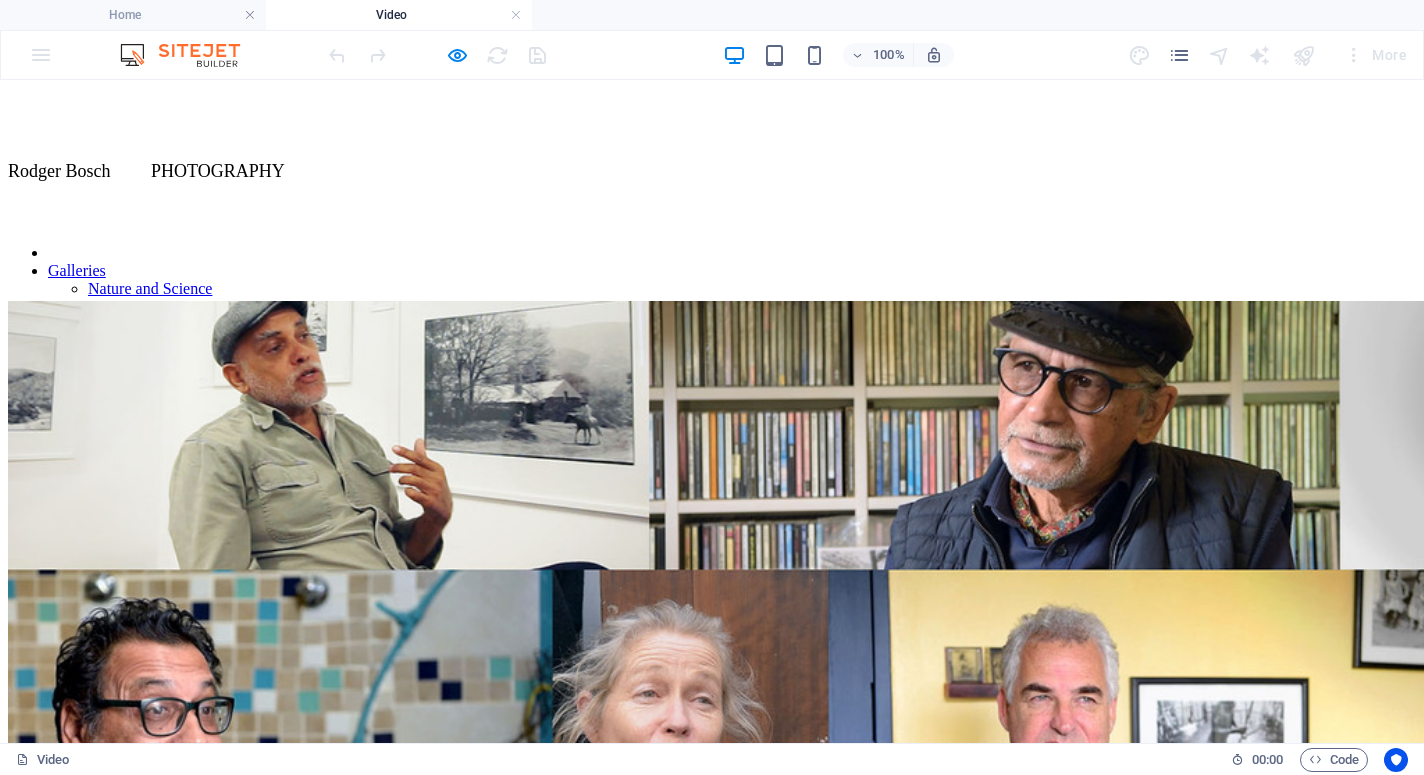 click on "Interviews with photographers. 2018/19" at bounding box center [712, 731] 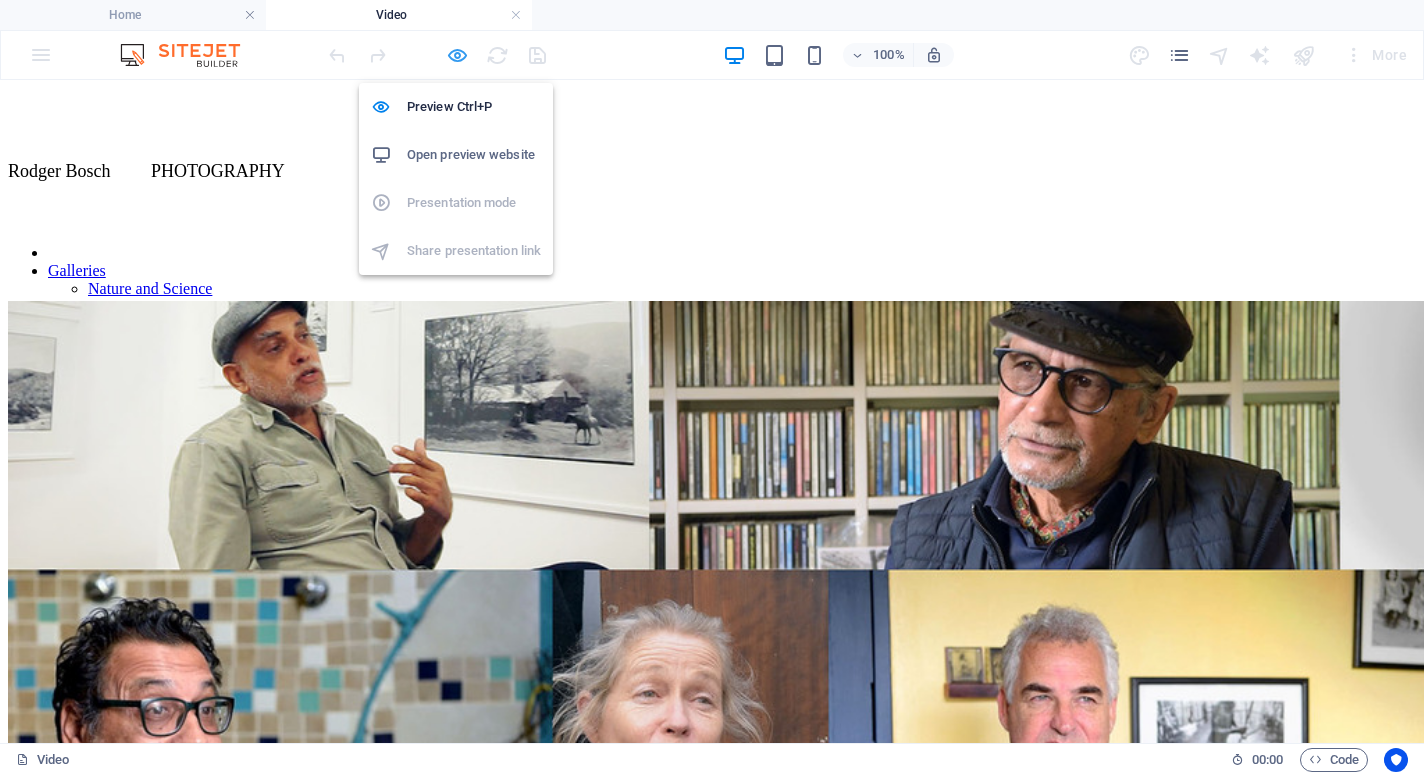 click at bounding box center (457, 55) 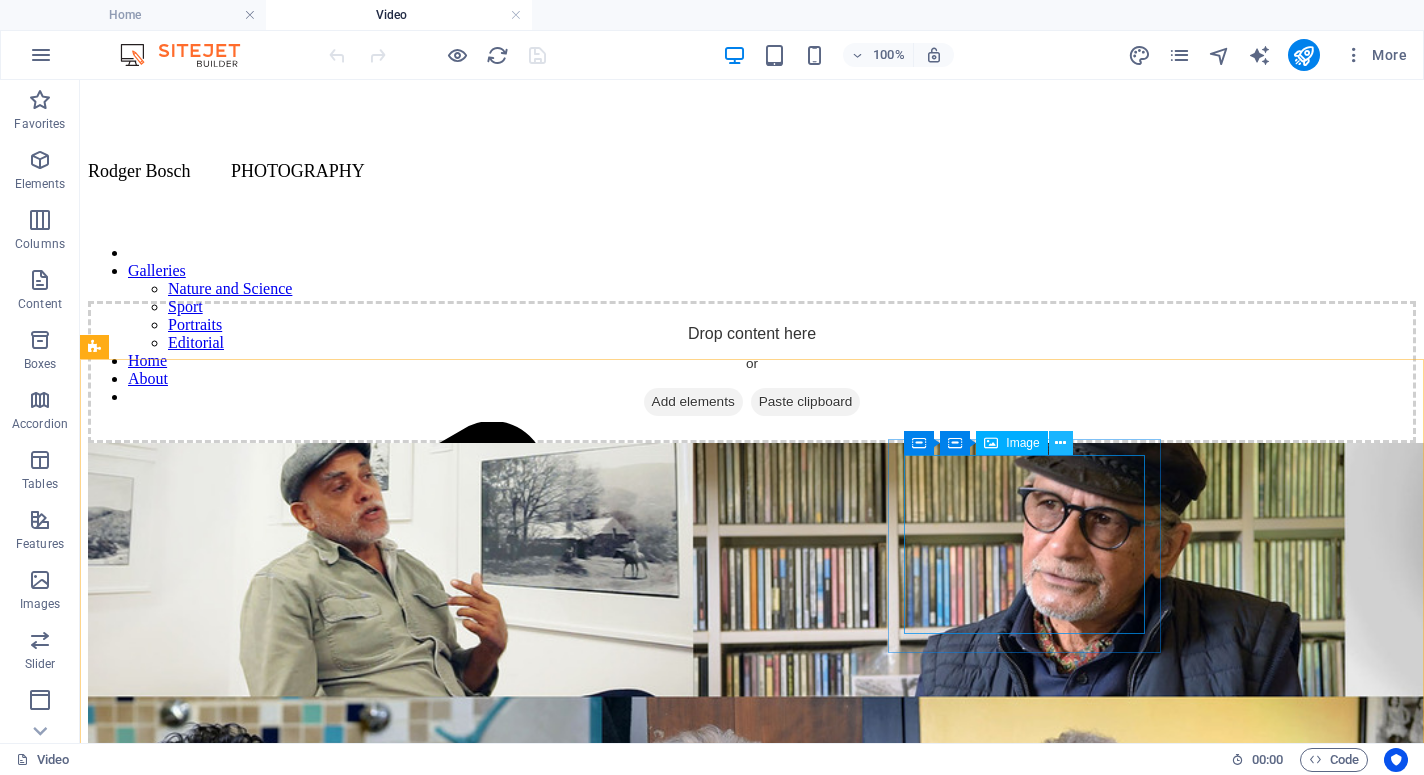 click at bounding box center [1060, 443] 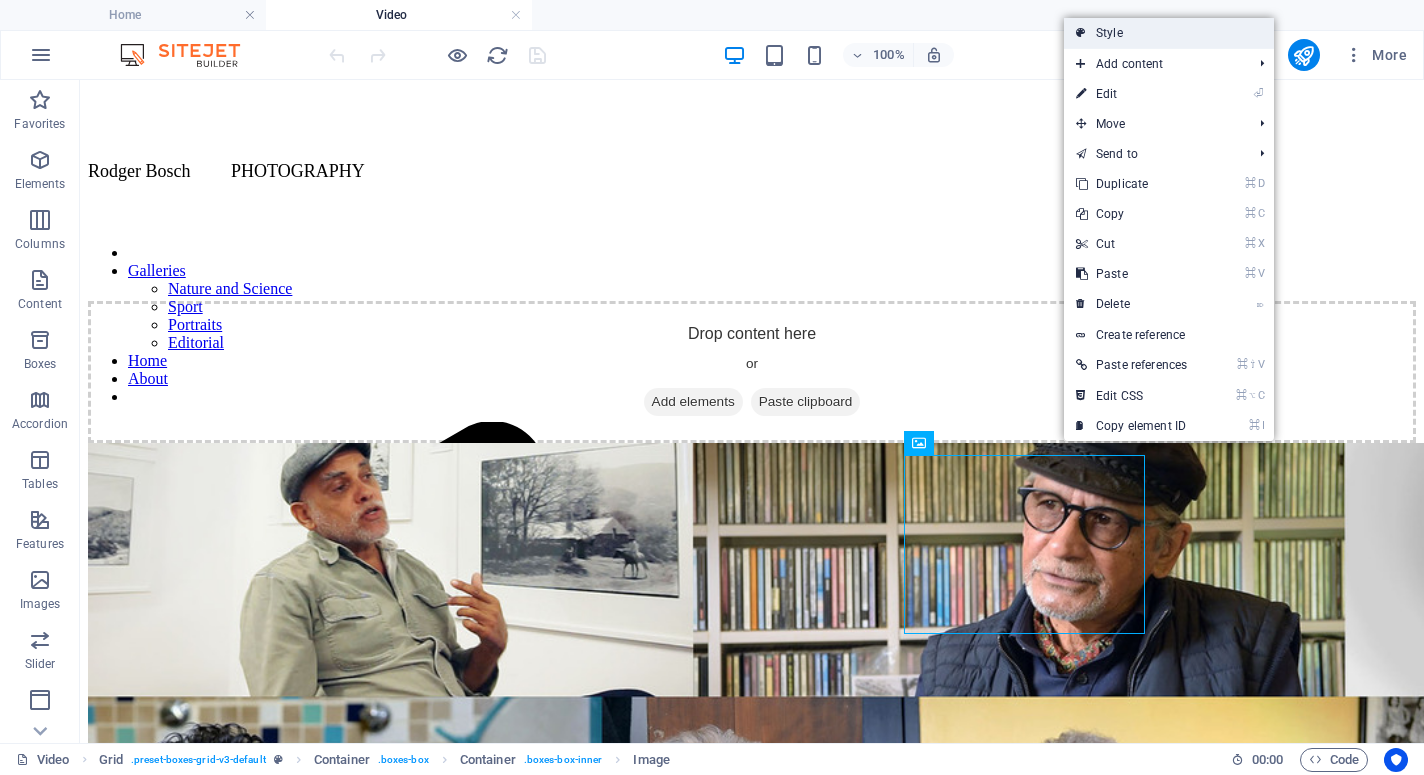 click on "Style" at bounding box center [1169, 33] 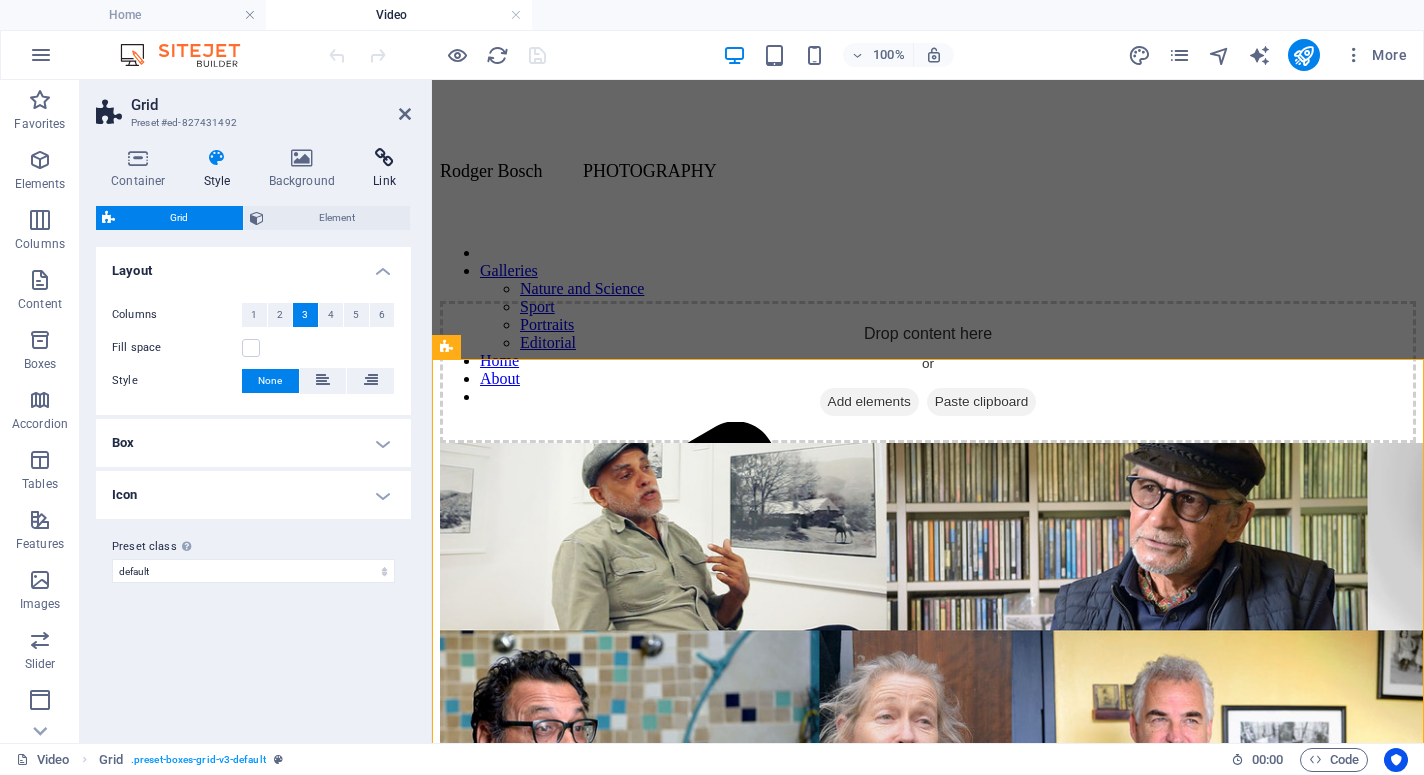 click at bounding box center (384, 158) 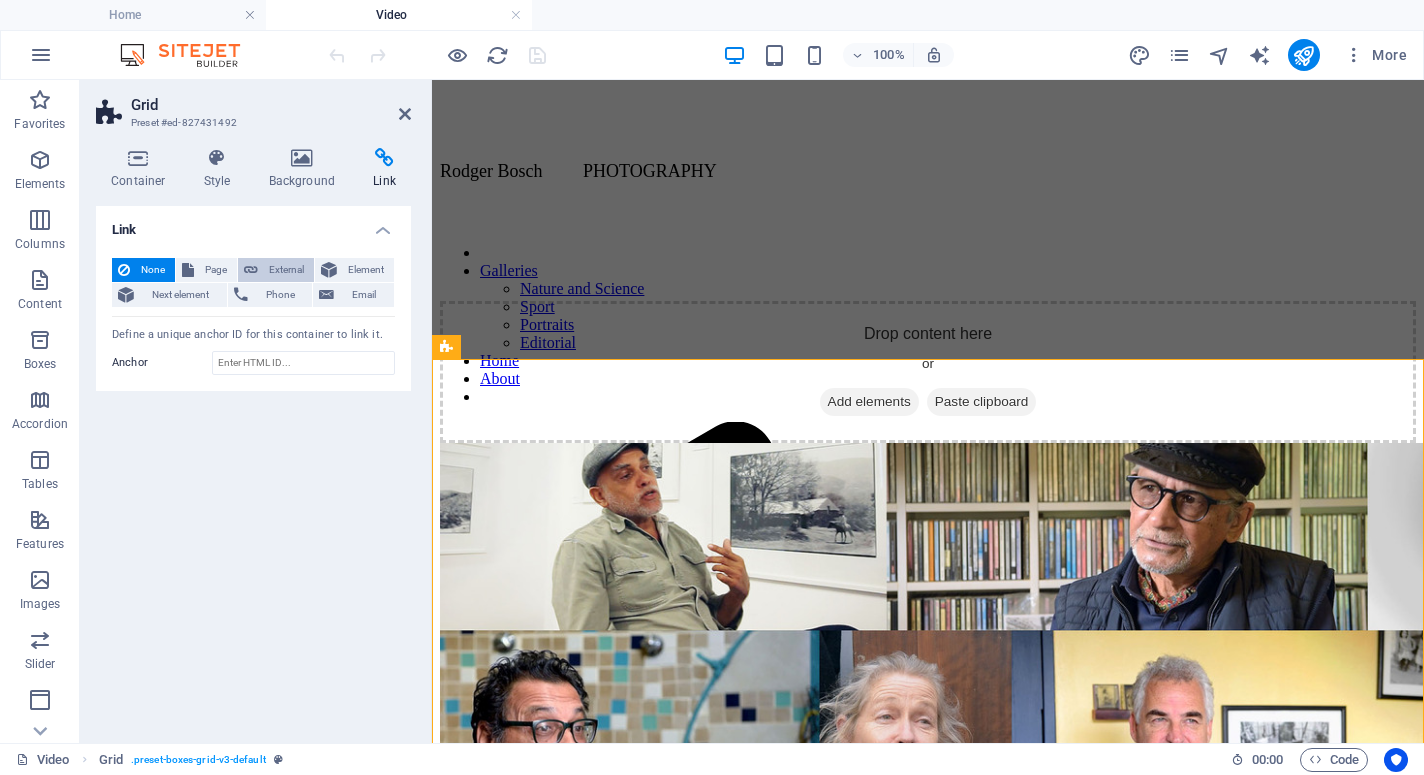 click on "External" at bounding box center (286, 270) 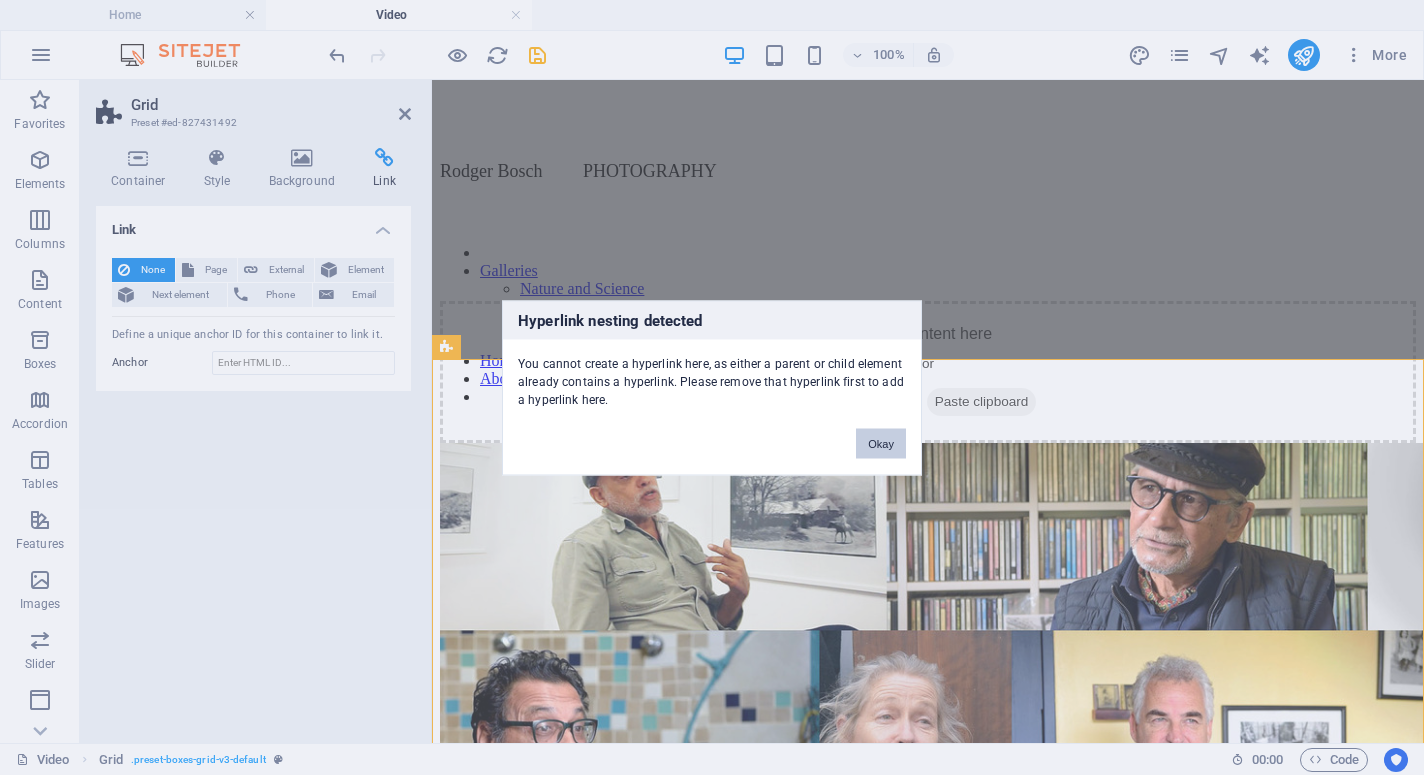 click on "Okay" at bounding box center (881, 443) 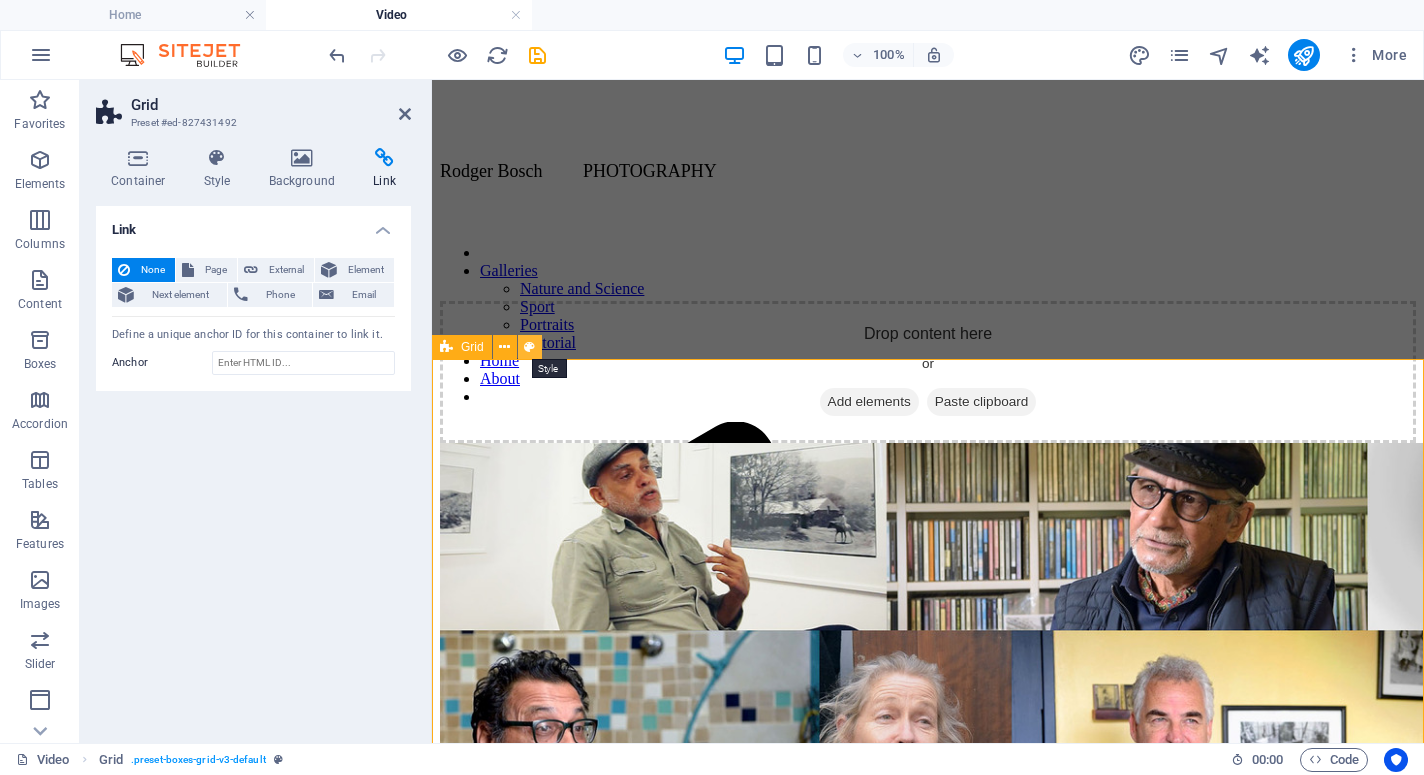 click at bounding box center [529, 347] 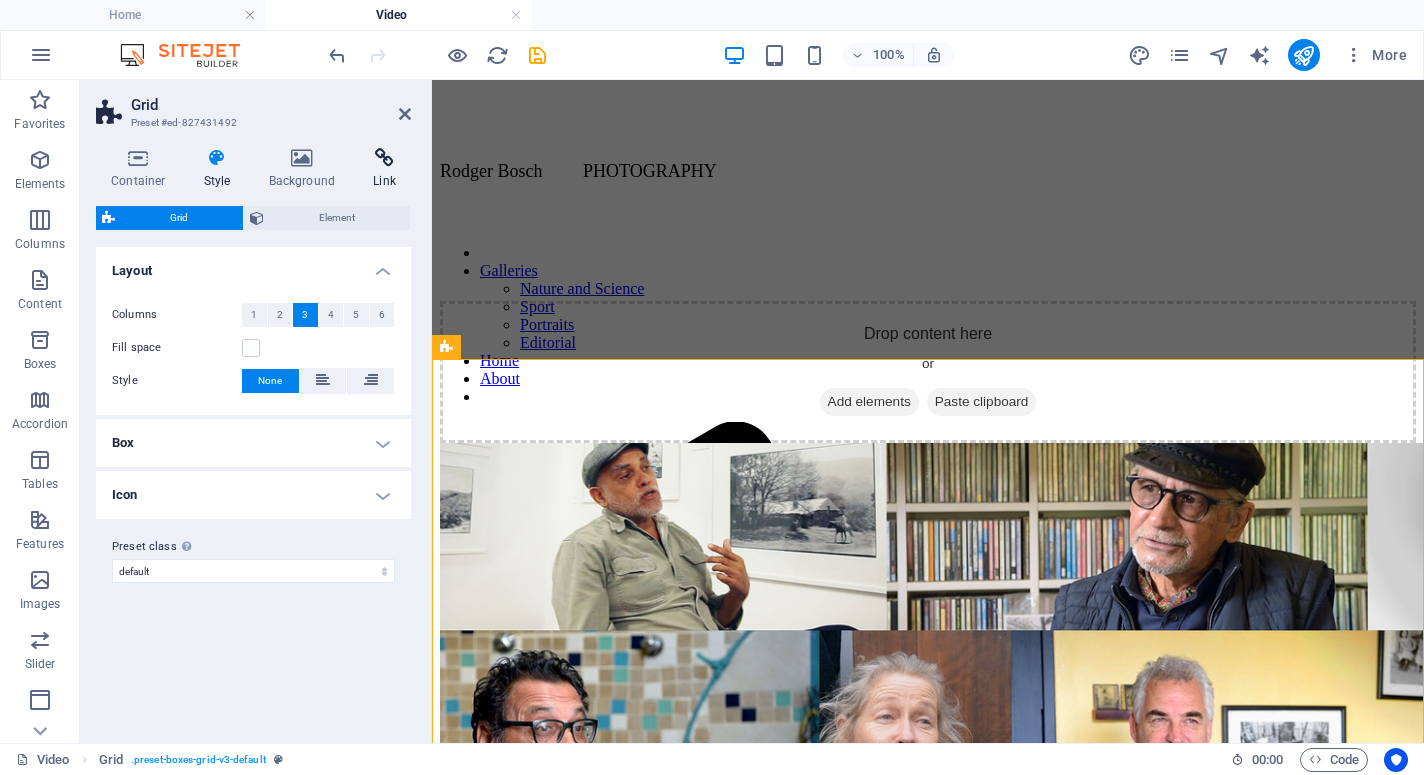 click at bounding box center (384, 158) 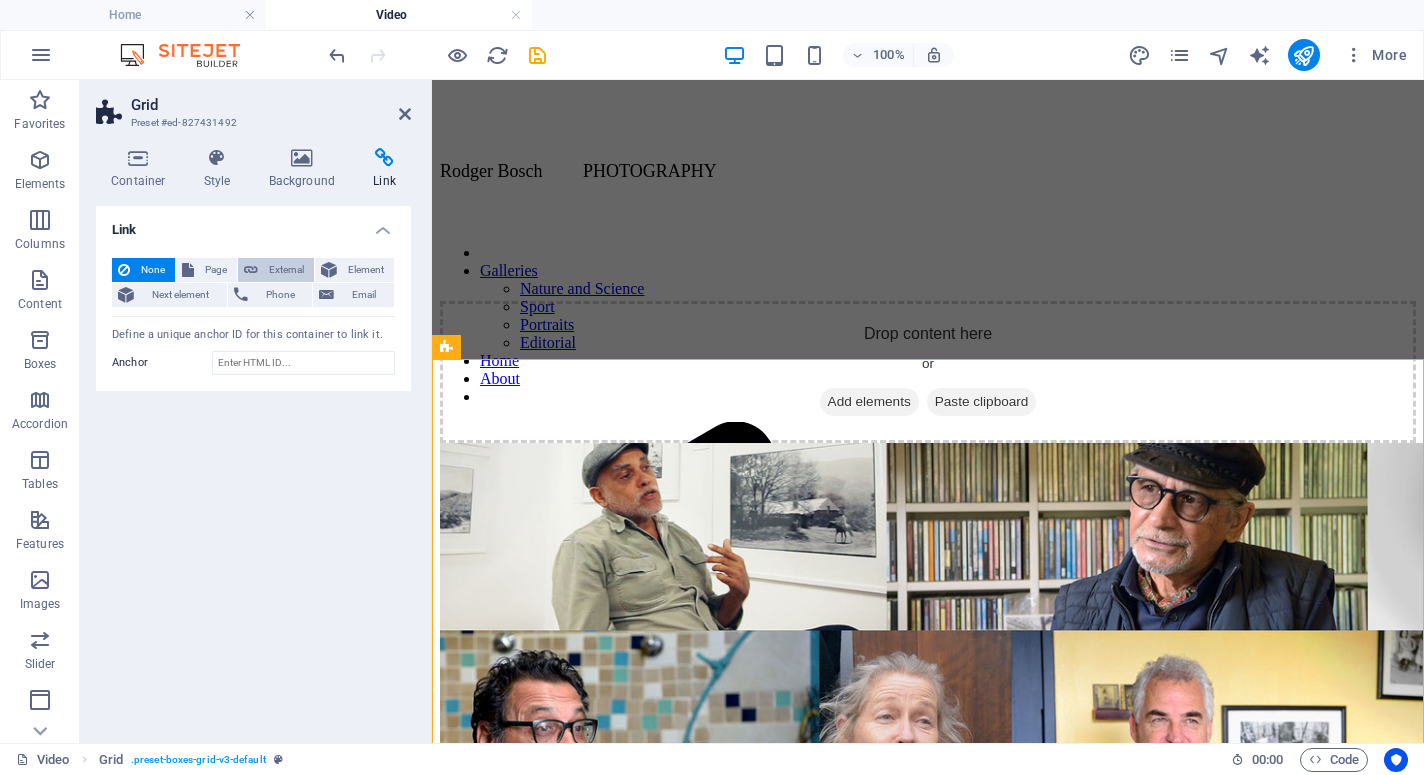 click on "External" at bounding box center [286, 270] 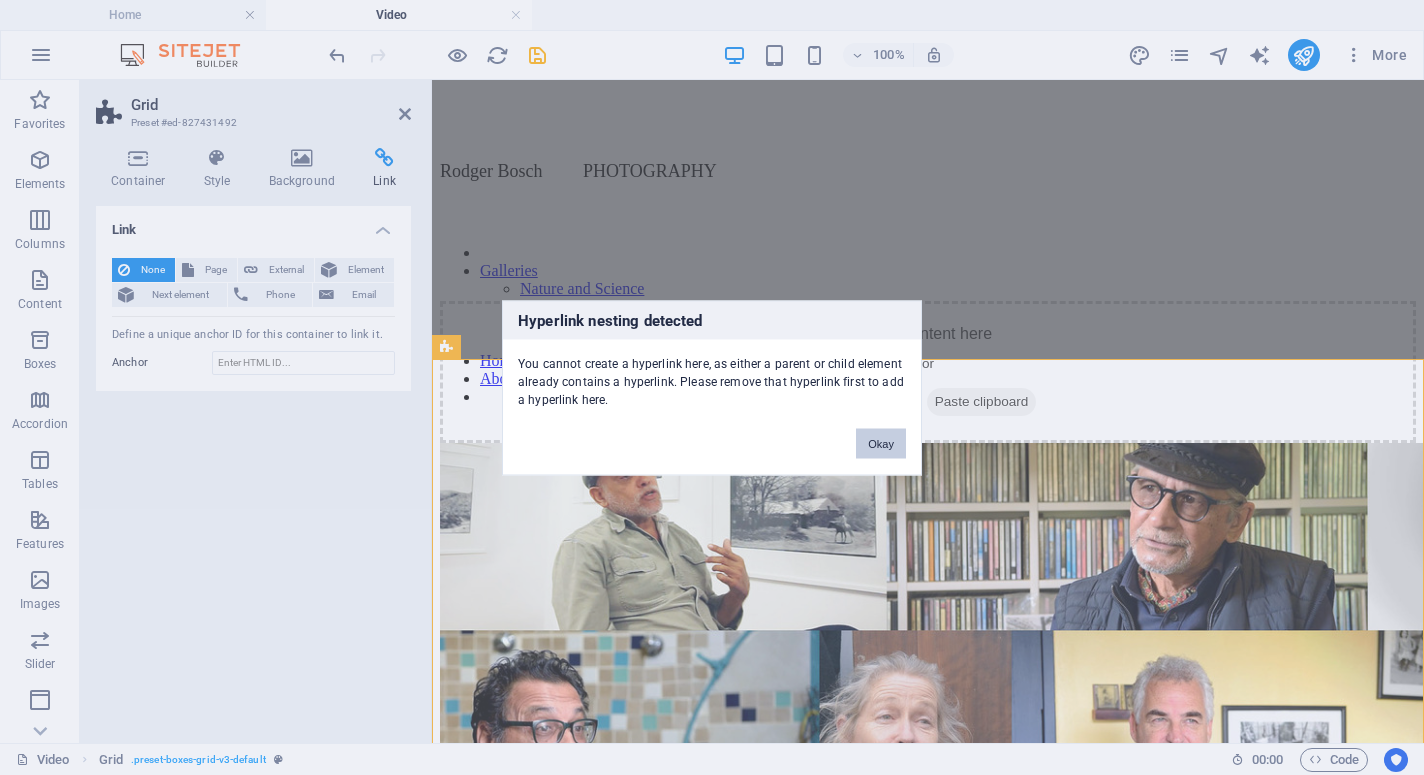 click on "Okay" at bounding box center (881, 443) 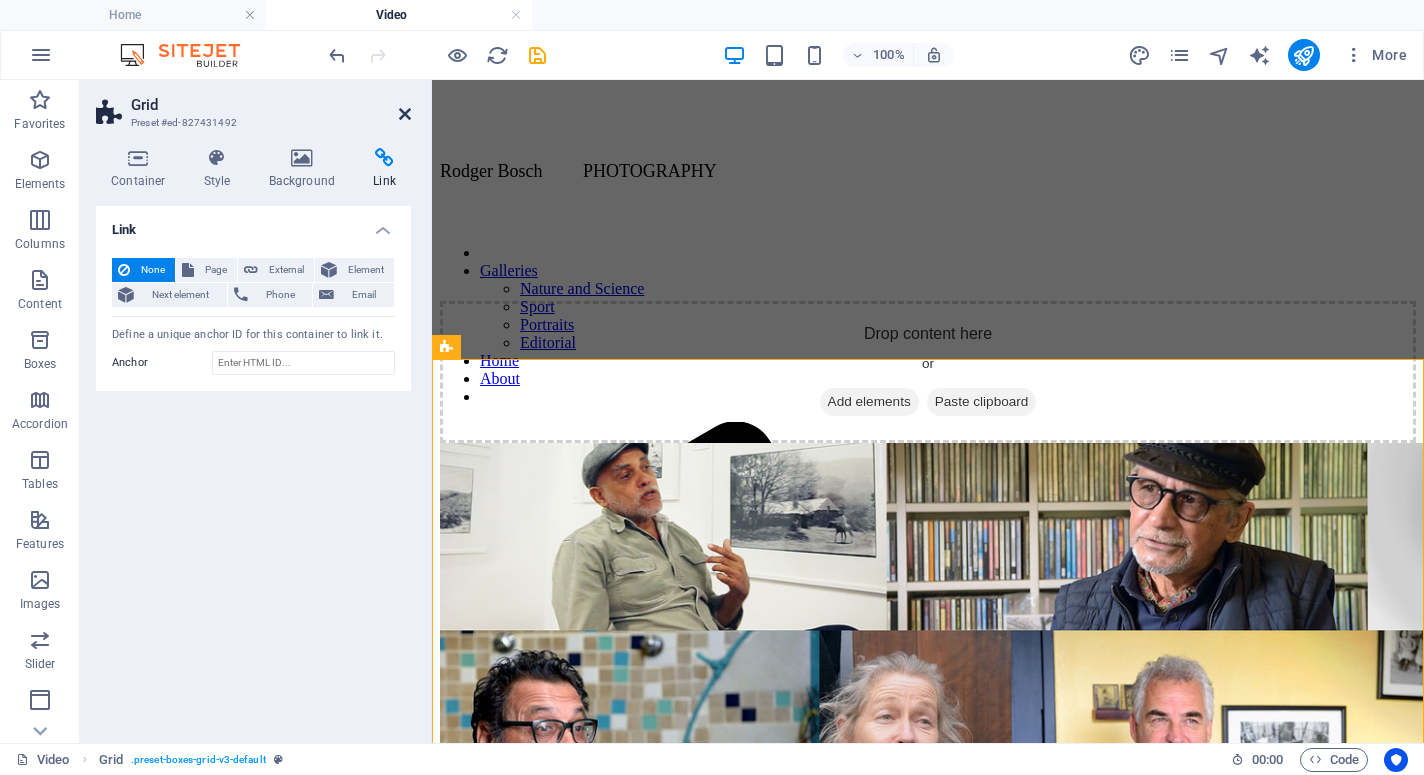 click at bounding box center (405, 114) 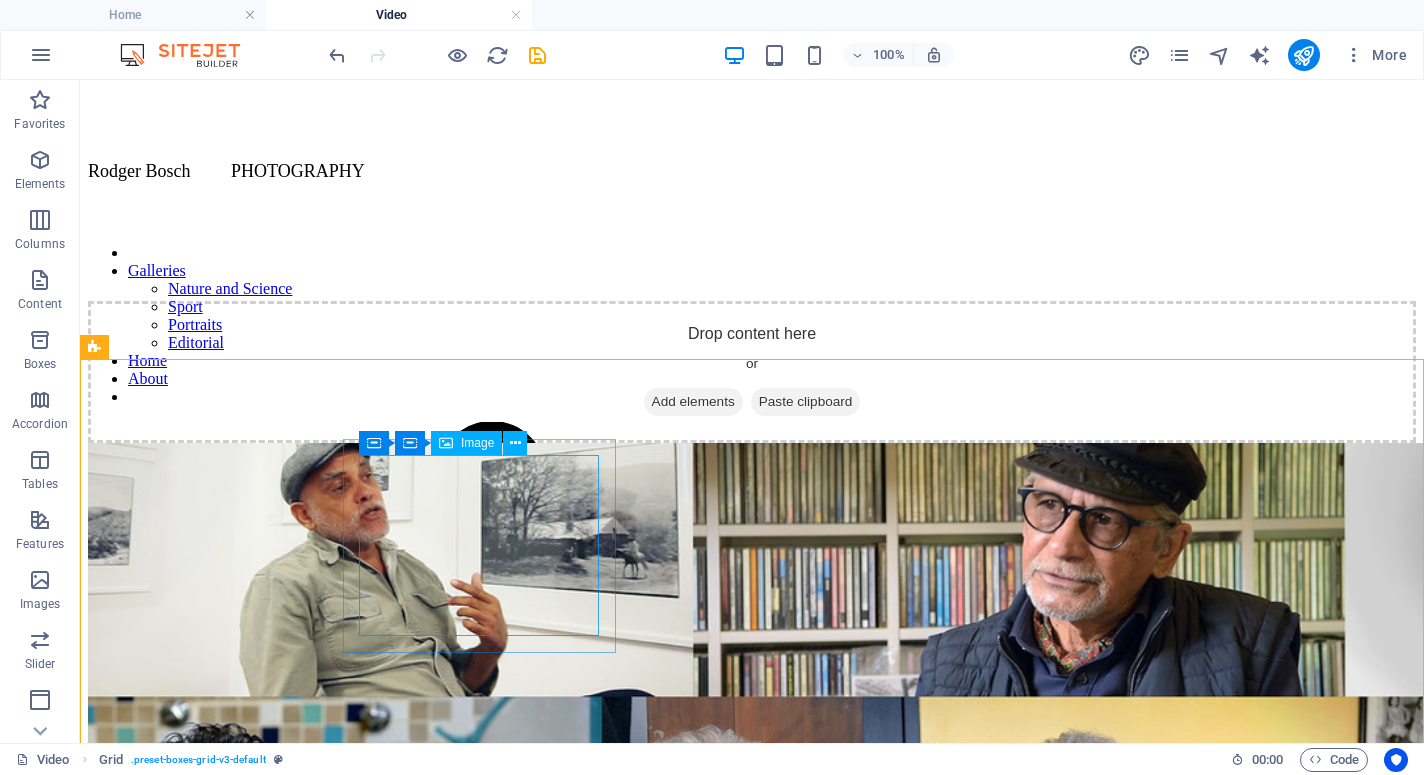 click on "Image" at bounding box center [477, 443] 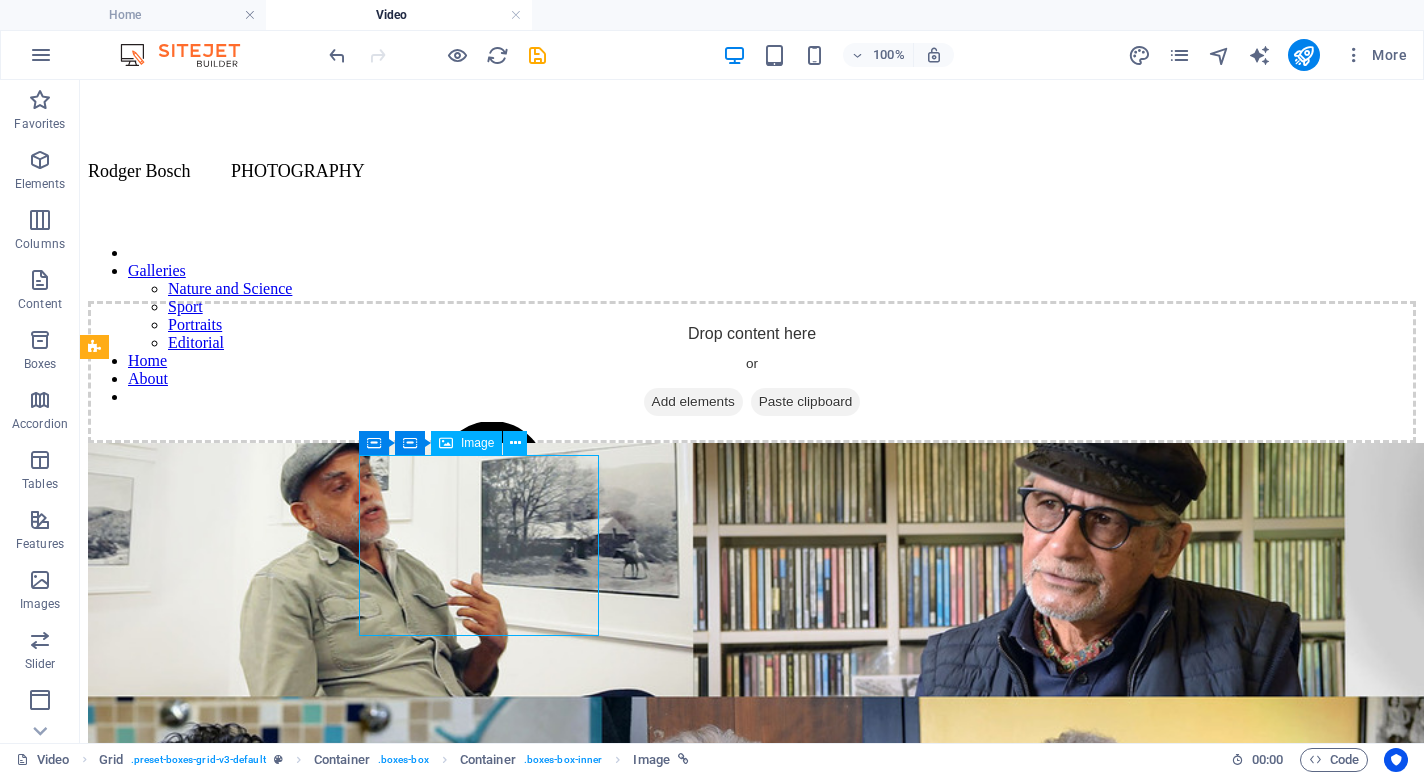 click on "Image" at bounding box center (477, 443) 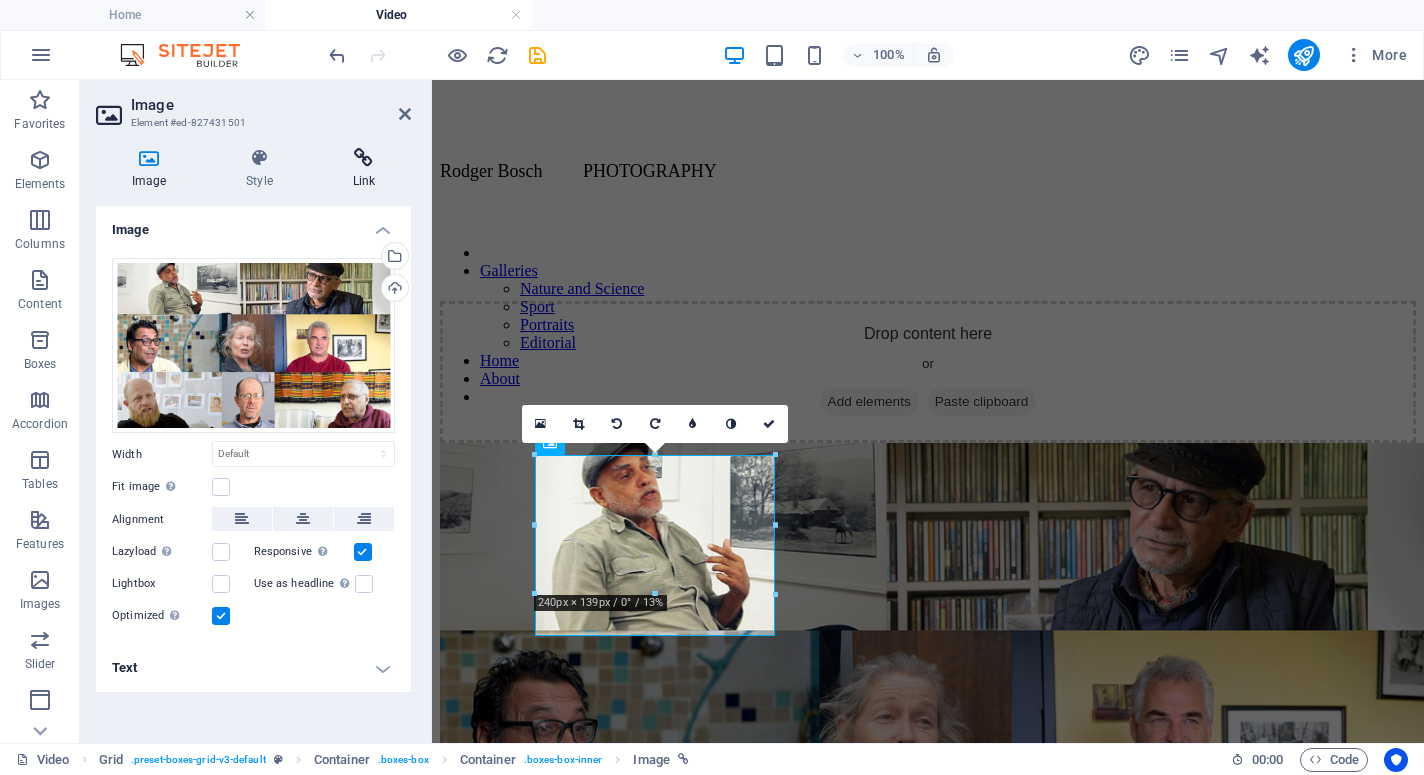 click at bounding box center (364, 158) 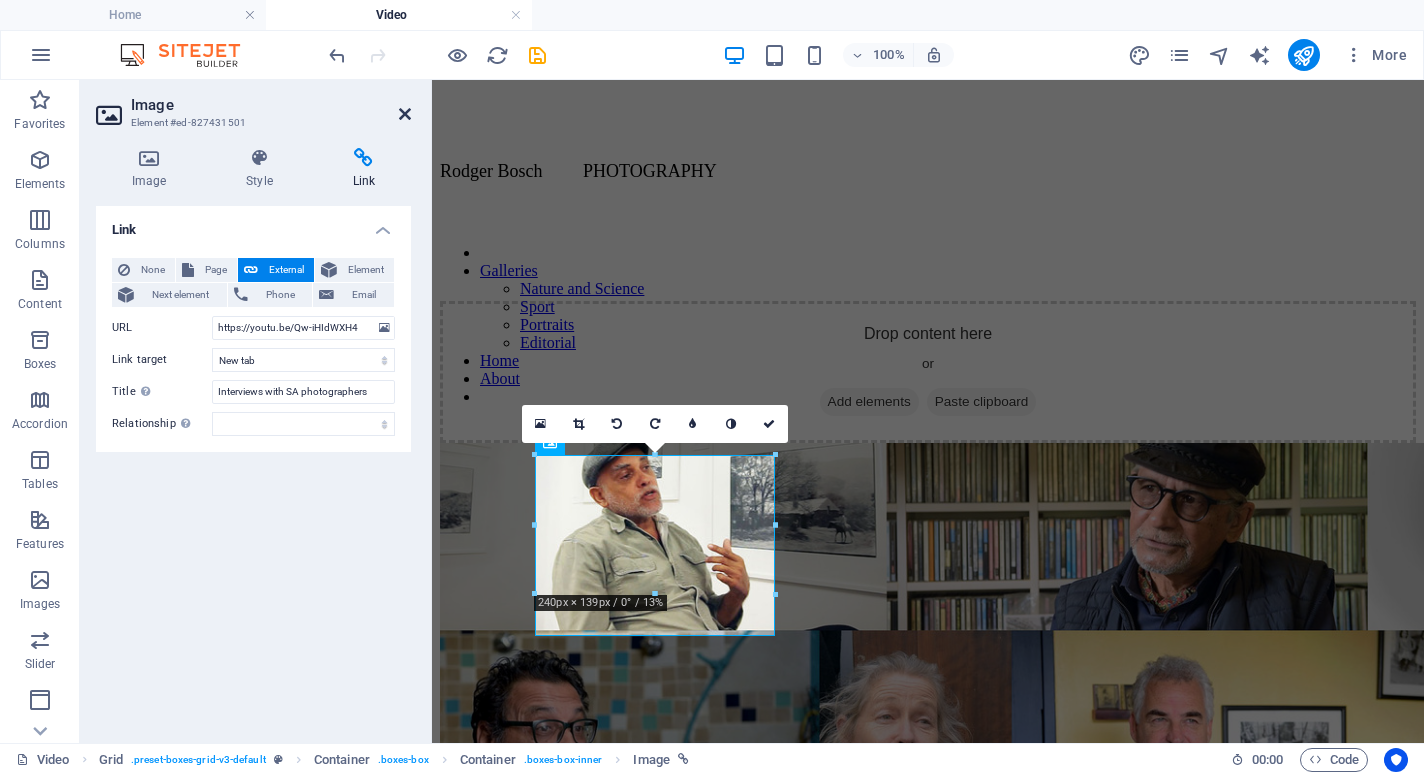 click at bounding box center [405, 114] 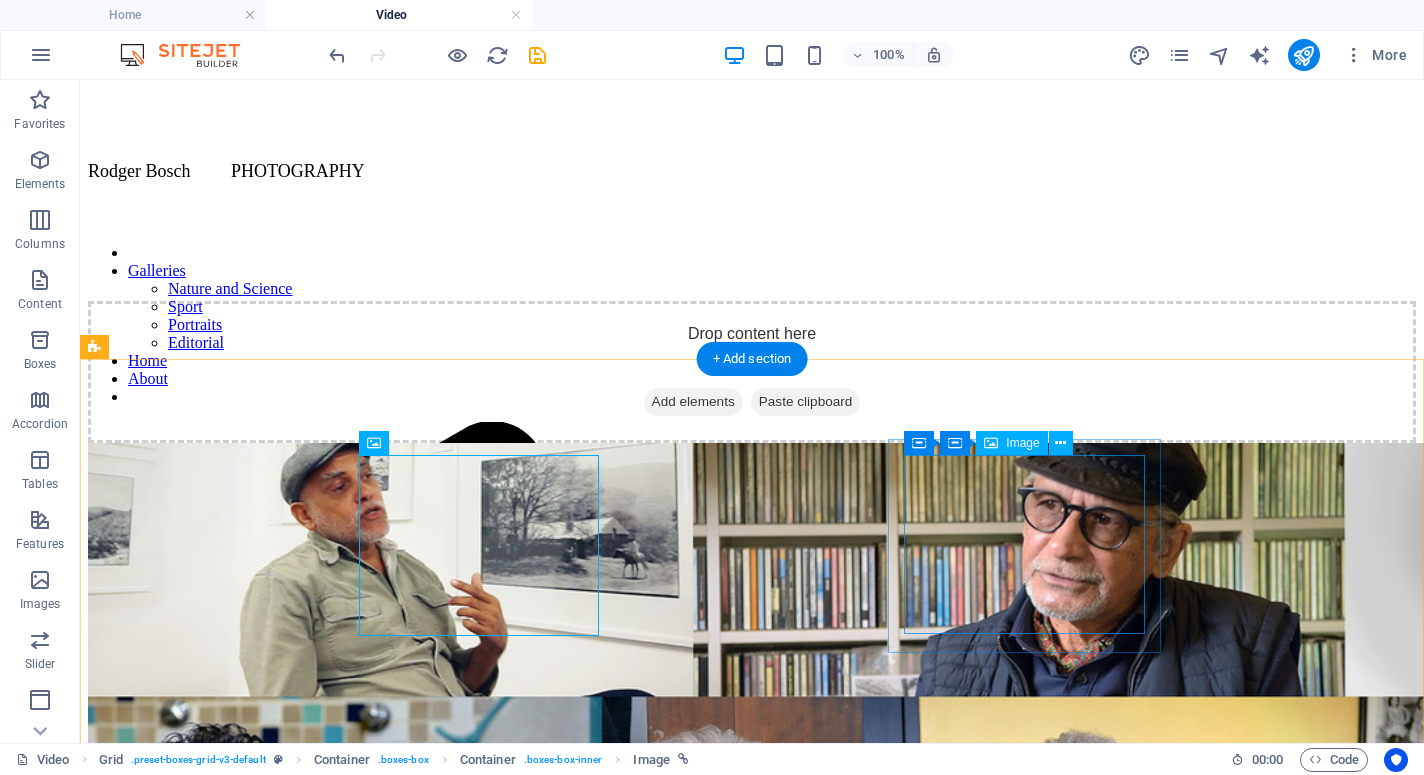 click on "Sustainable energy clips for GIZ. 2024" at bounding box center (752, 2318) 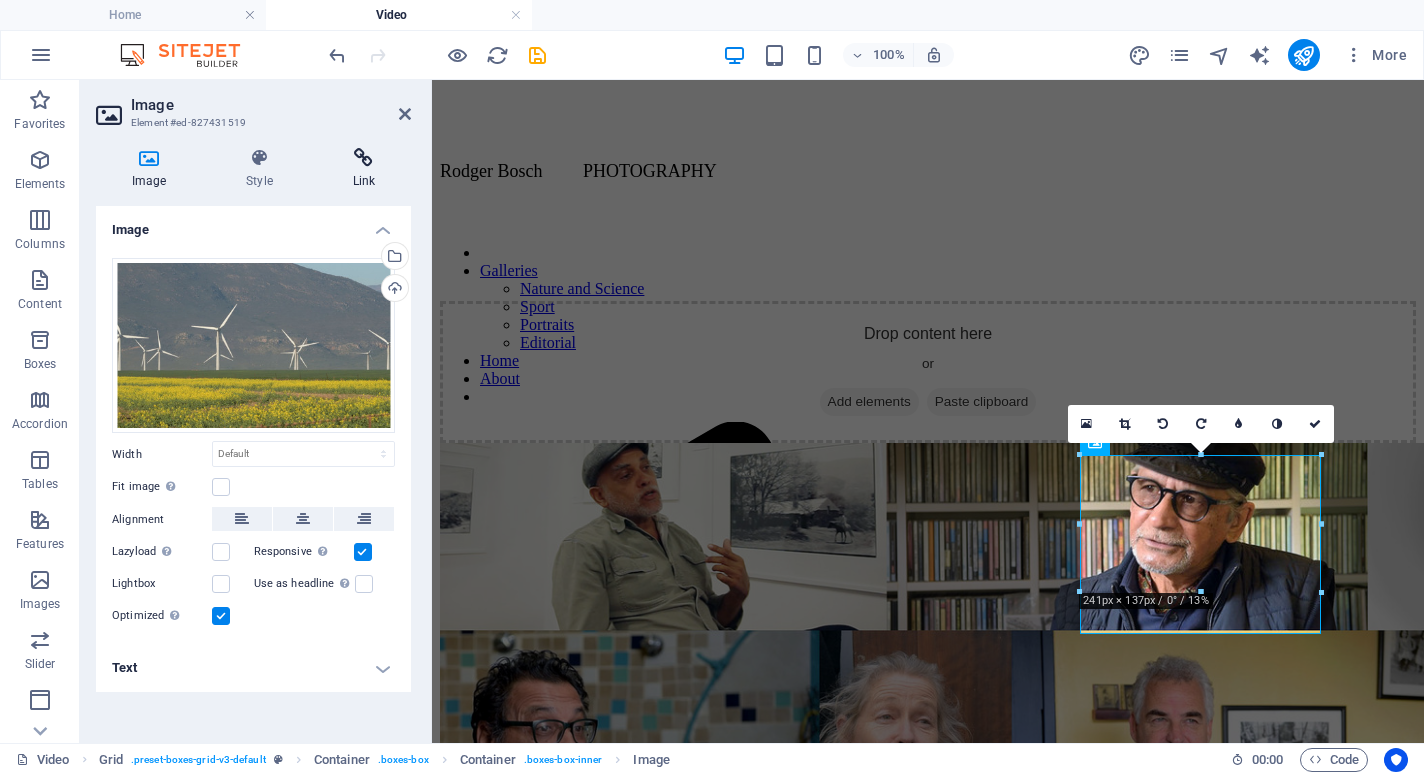 click at bounding box center (364, 158) 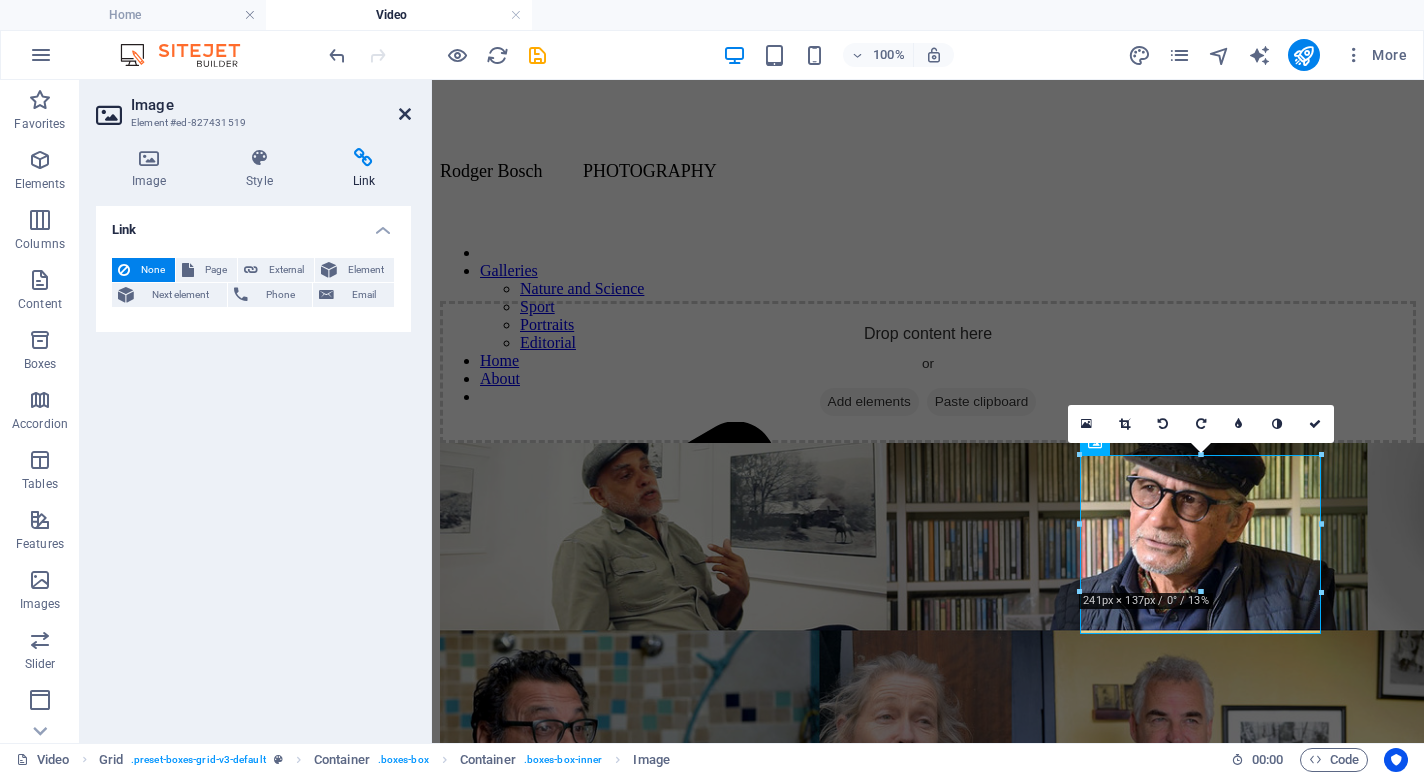 click at bounding box center (405, 114) 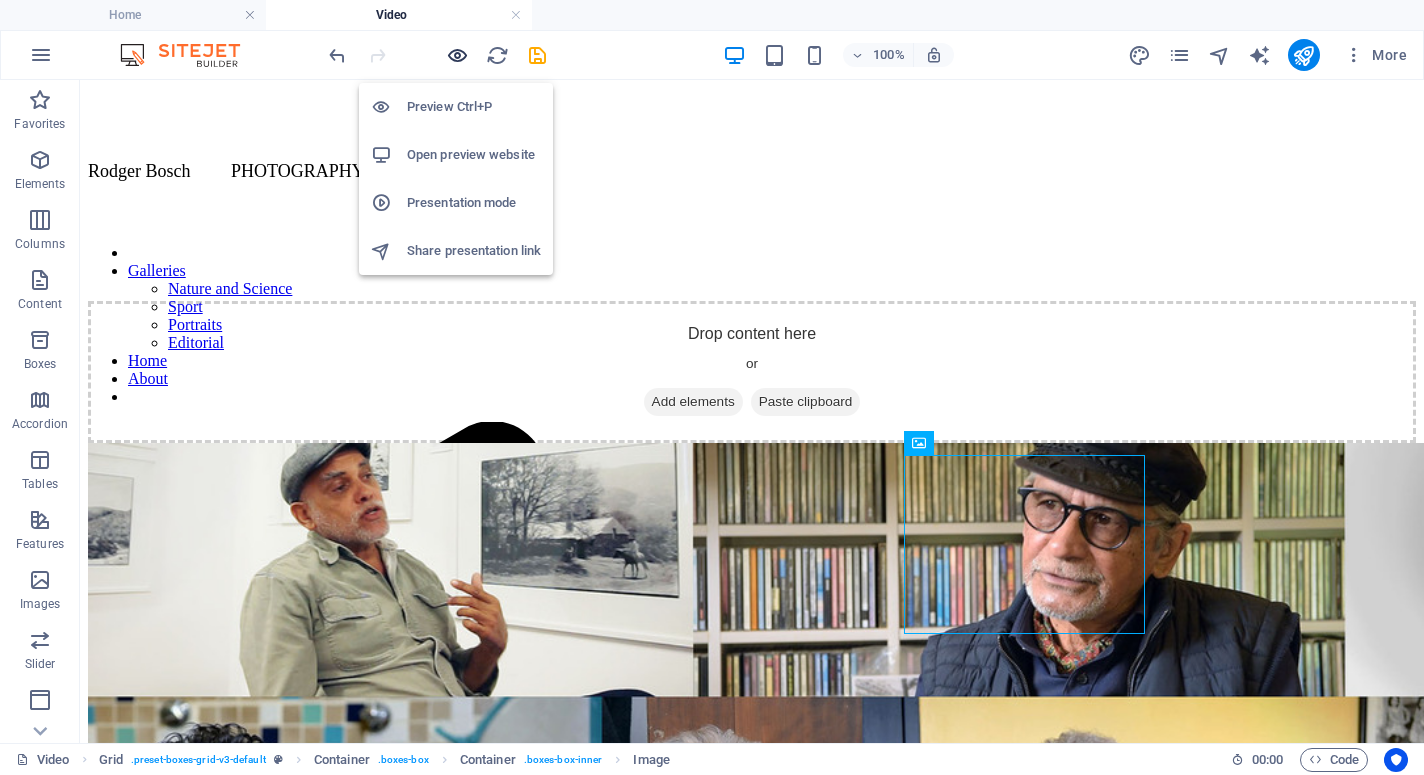 click at bounding box center (457, 55) 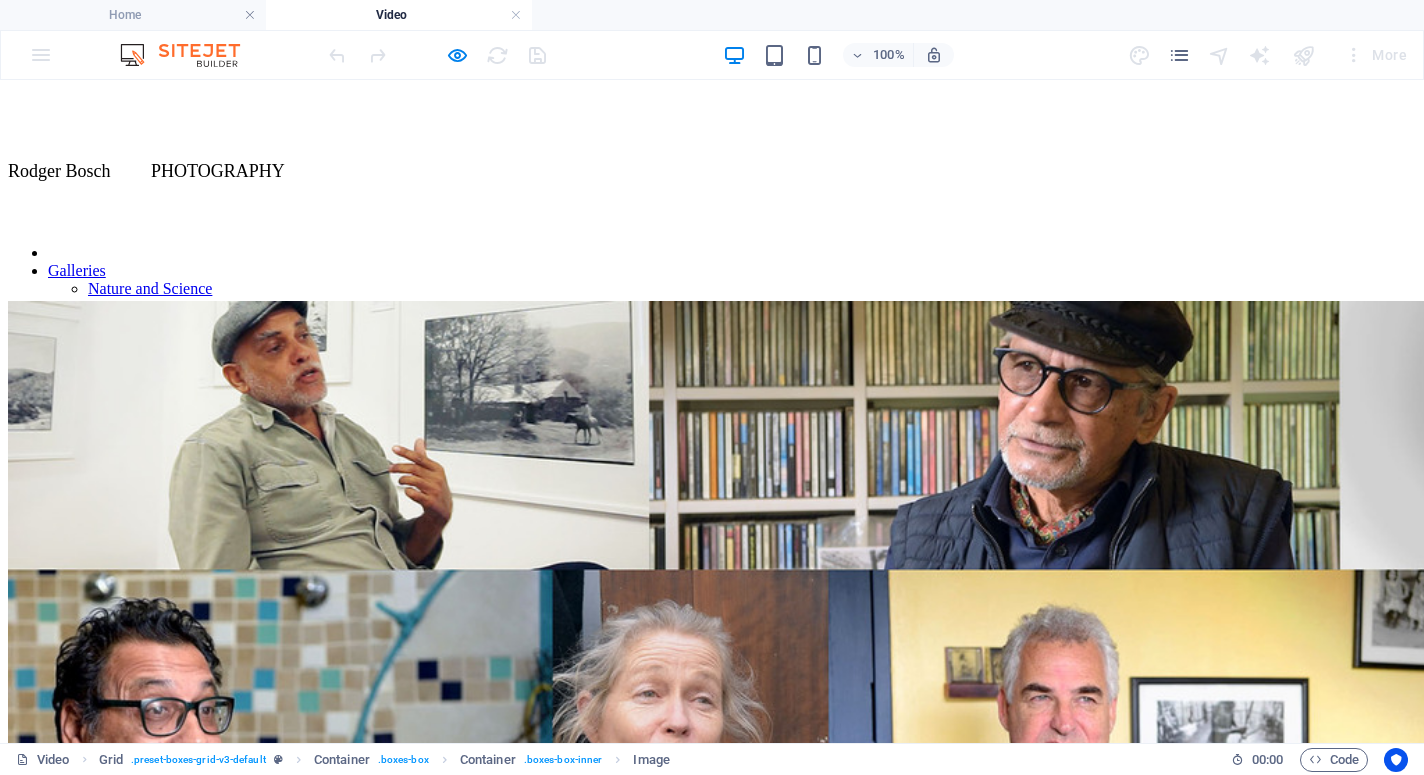 click at bounding box center (720, 712) 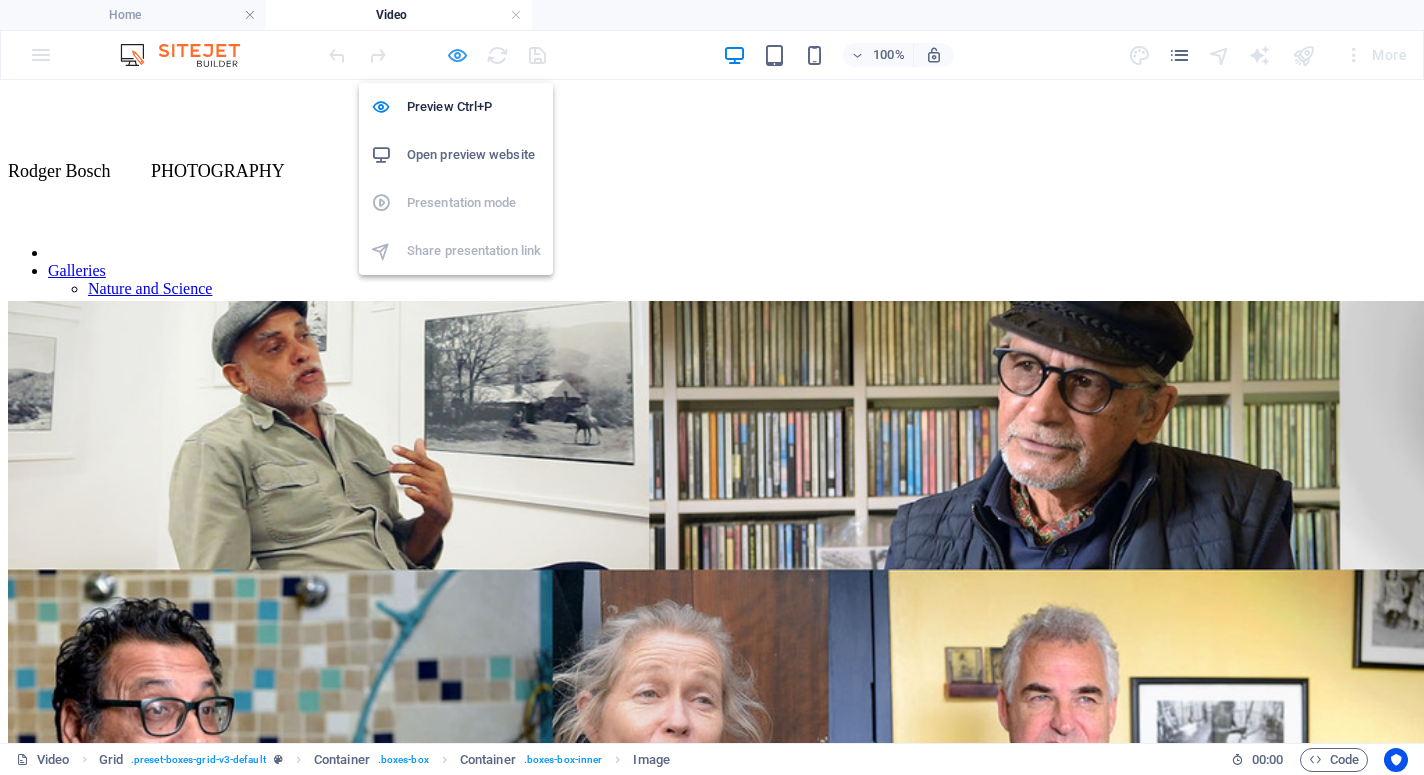 click at bounding box center [457, 55] 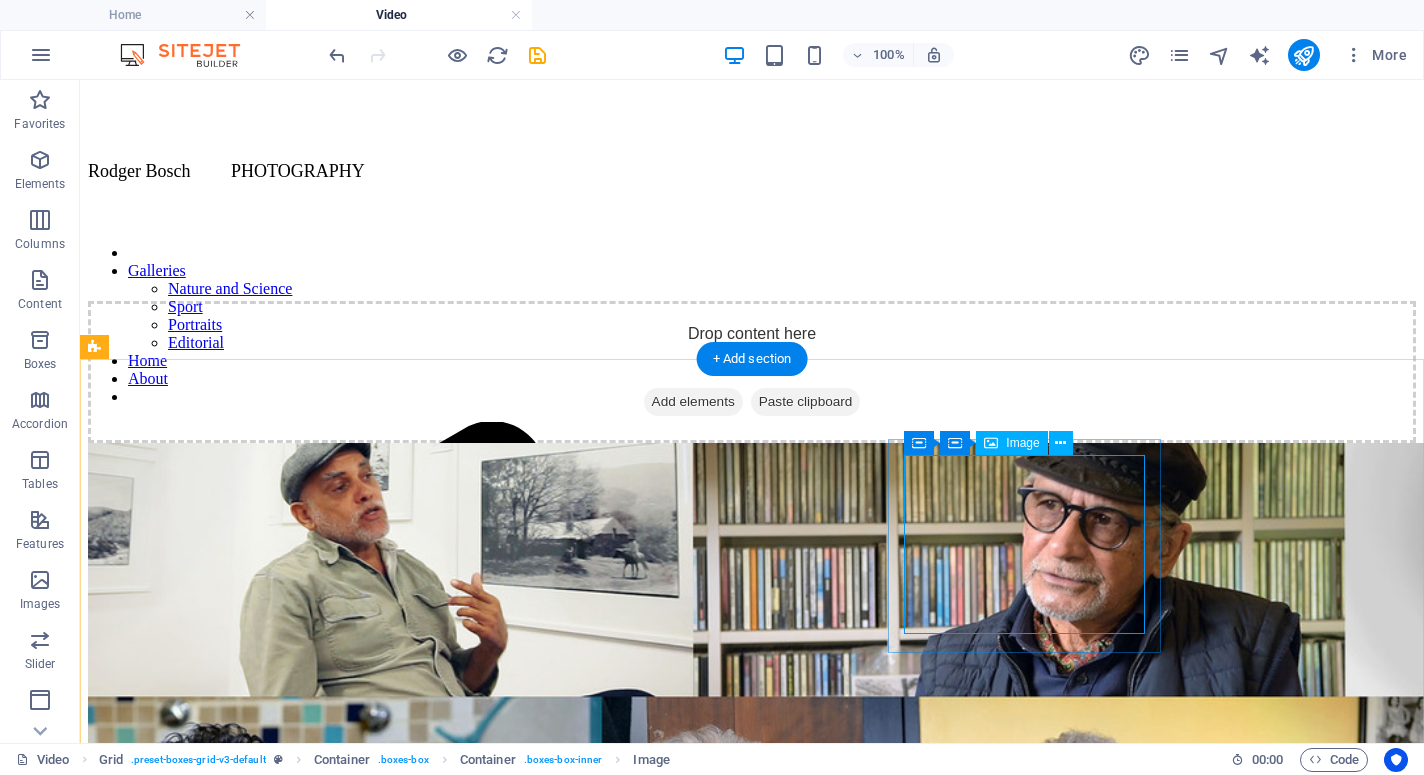 click on "Sustainable energy clips for GIZ. 2024" at bounding box center [752, 2318] 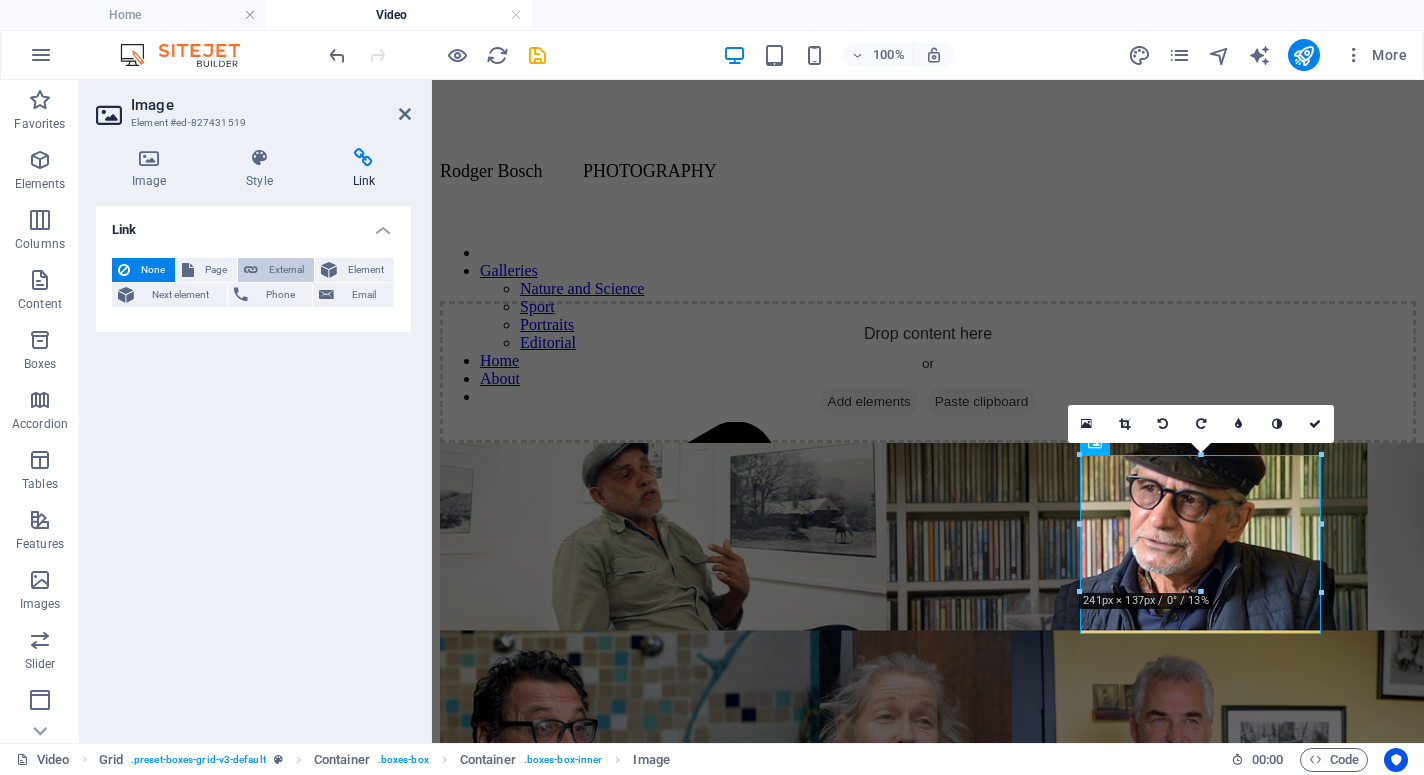 click on "External" at bounding box center (286, 270) 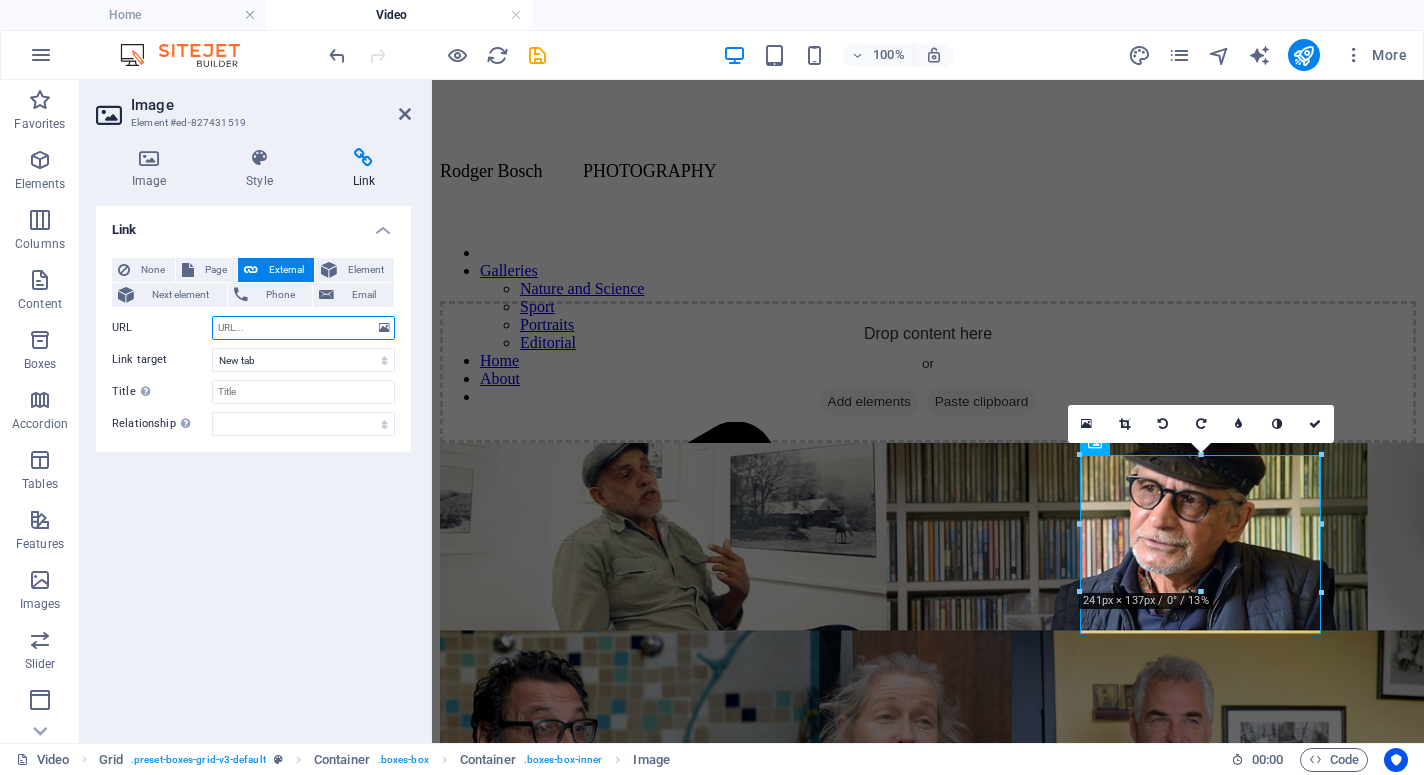 paste on "https://youtu.be/QqRf2MJnG-o" 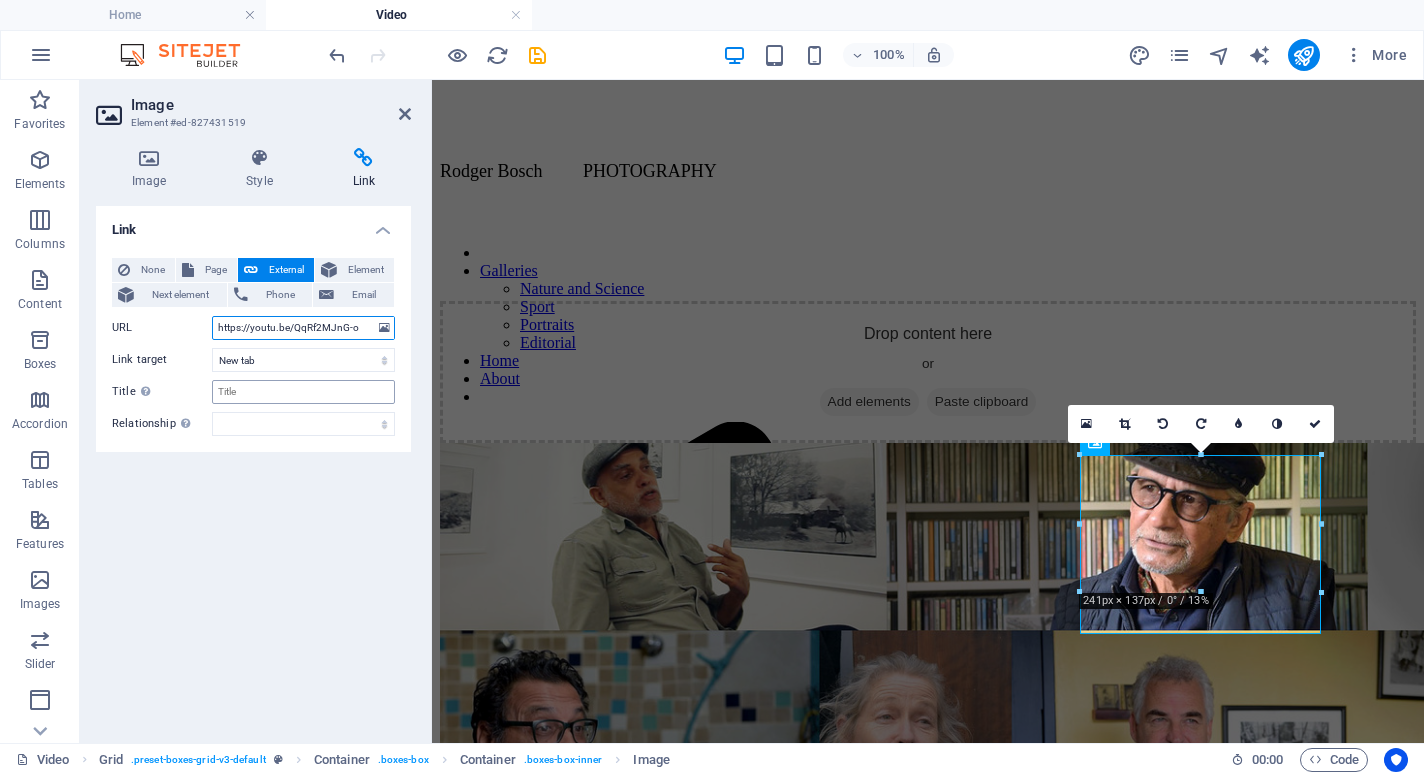 type on "https://youtu.be/QqRf2MJnG-o" 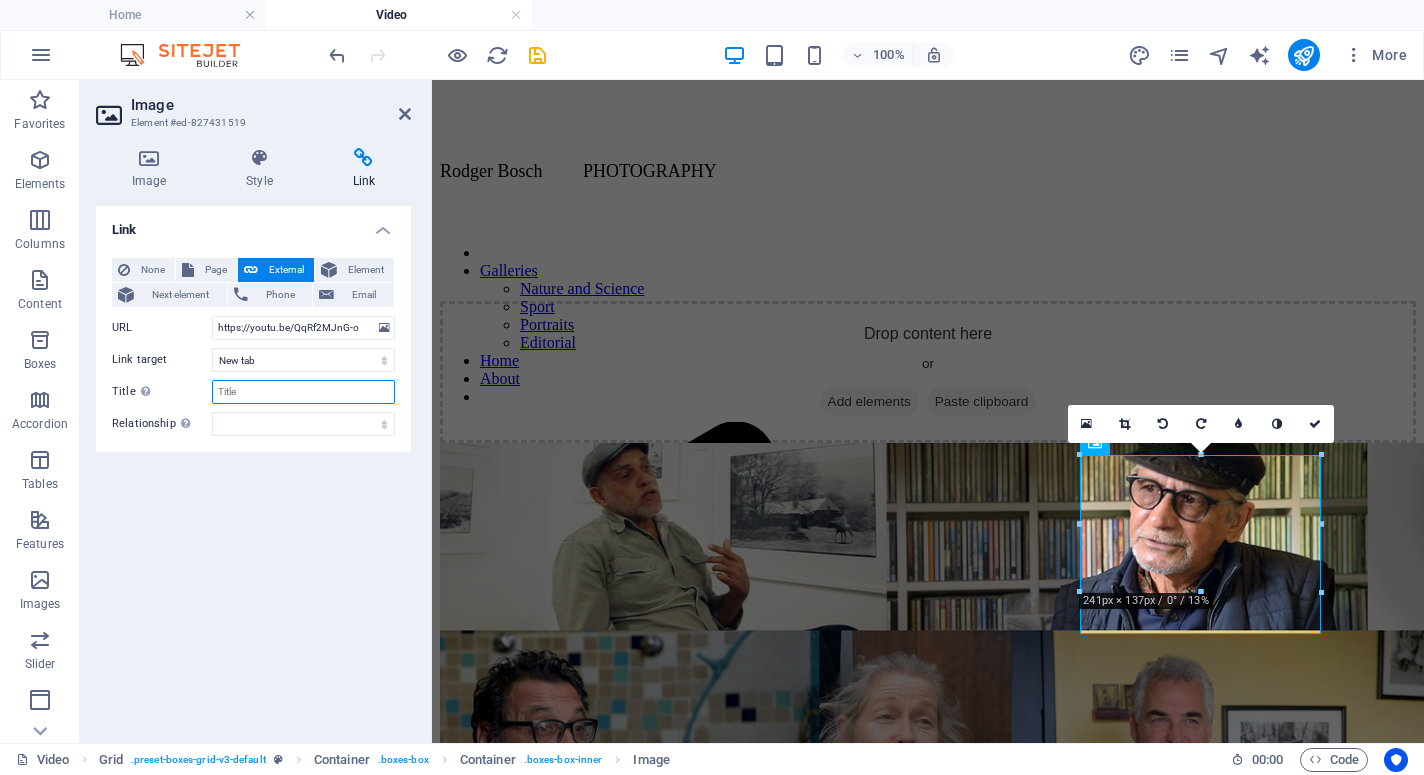 click on "Title Additional link description, should not be the same as the link text. The title is most often shown as a tooltip text when the mouse moves over the element. Leave empty if uncertain." at bounding box center (303, 392) 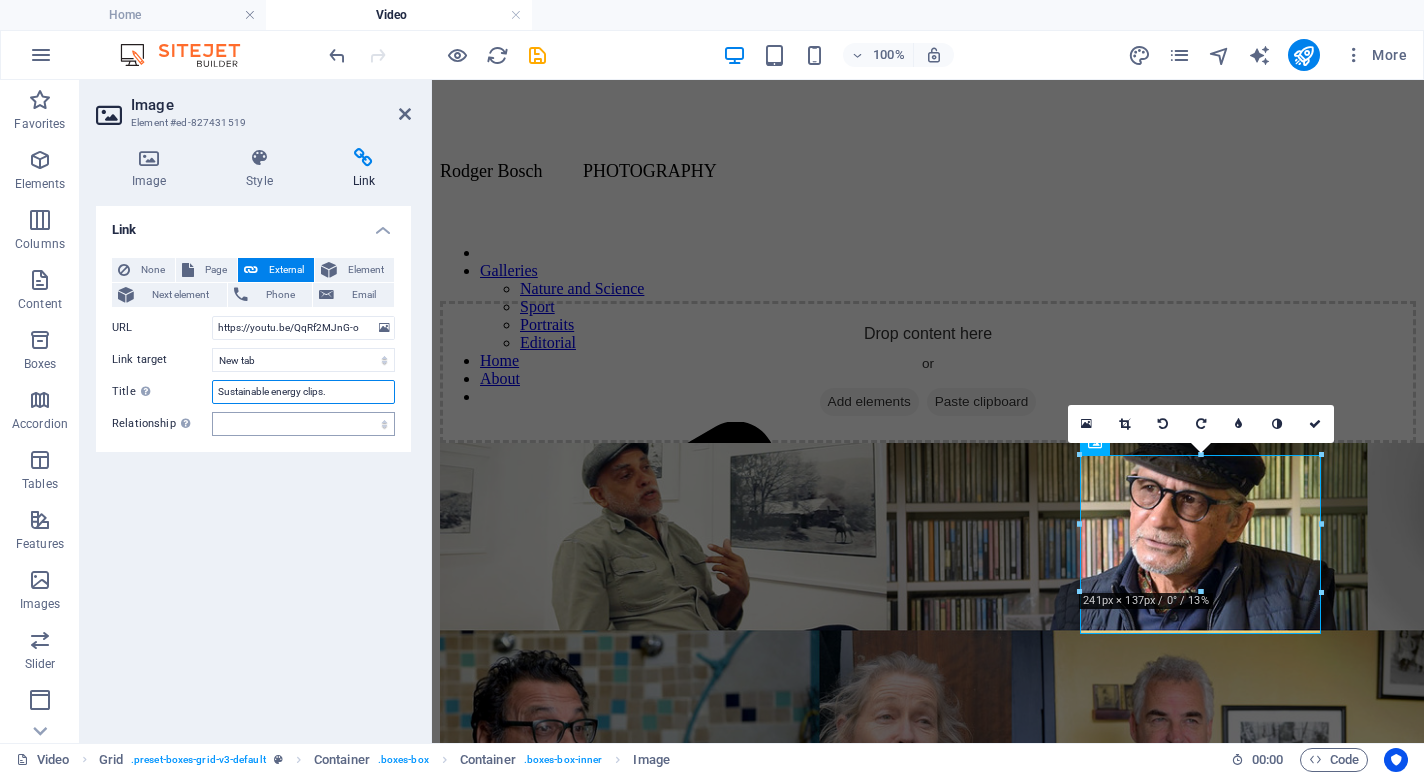 type on "Sustainable energy clips." 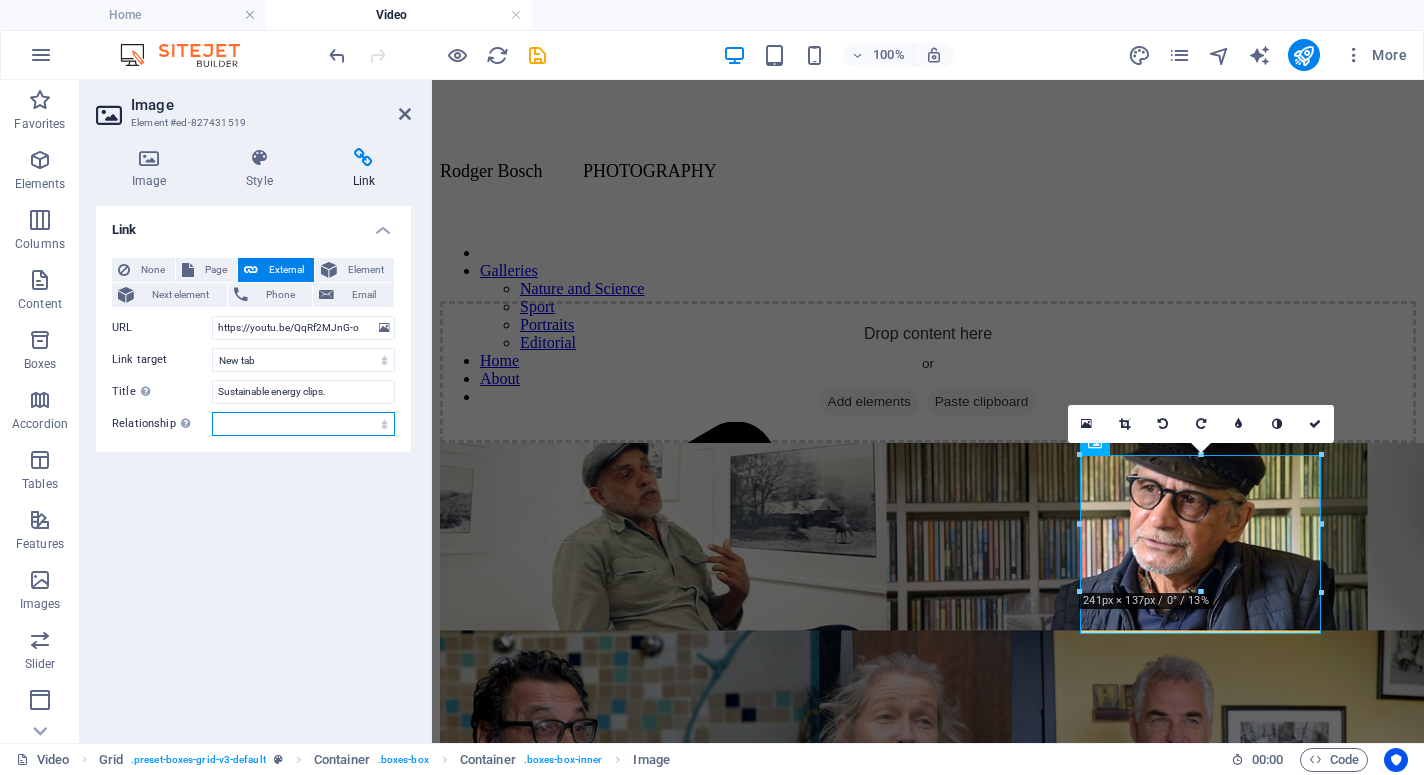 click on "alternate author bookmark external help license next nofollow noreferrer noopener prev search tag" at bounding box center [303, 424] 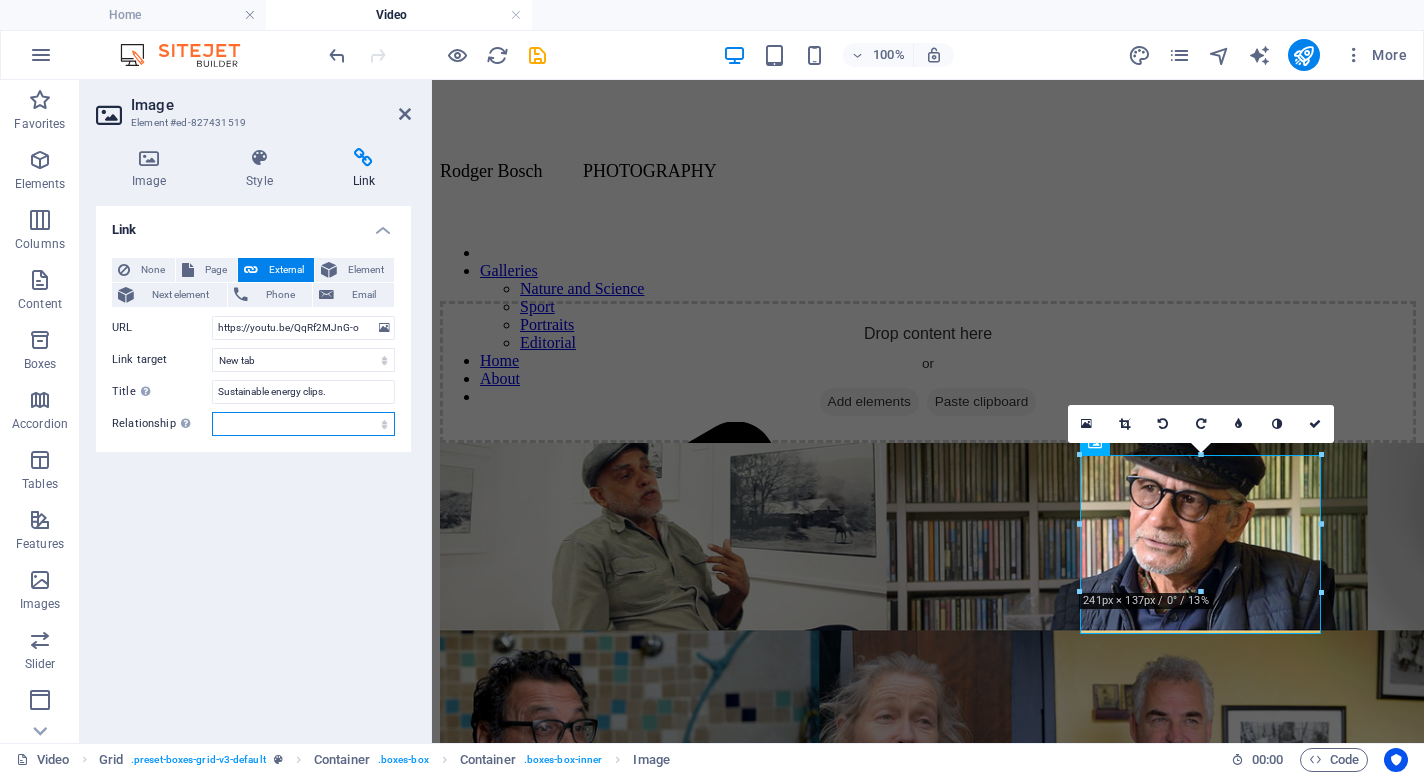 click at bounding box center [0, 0] 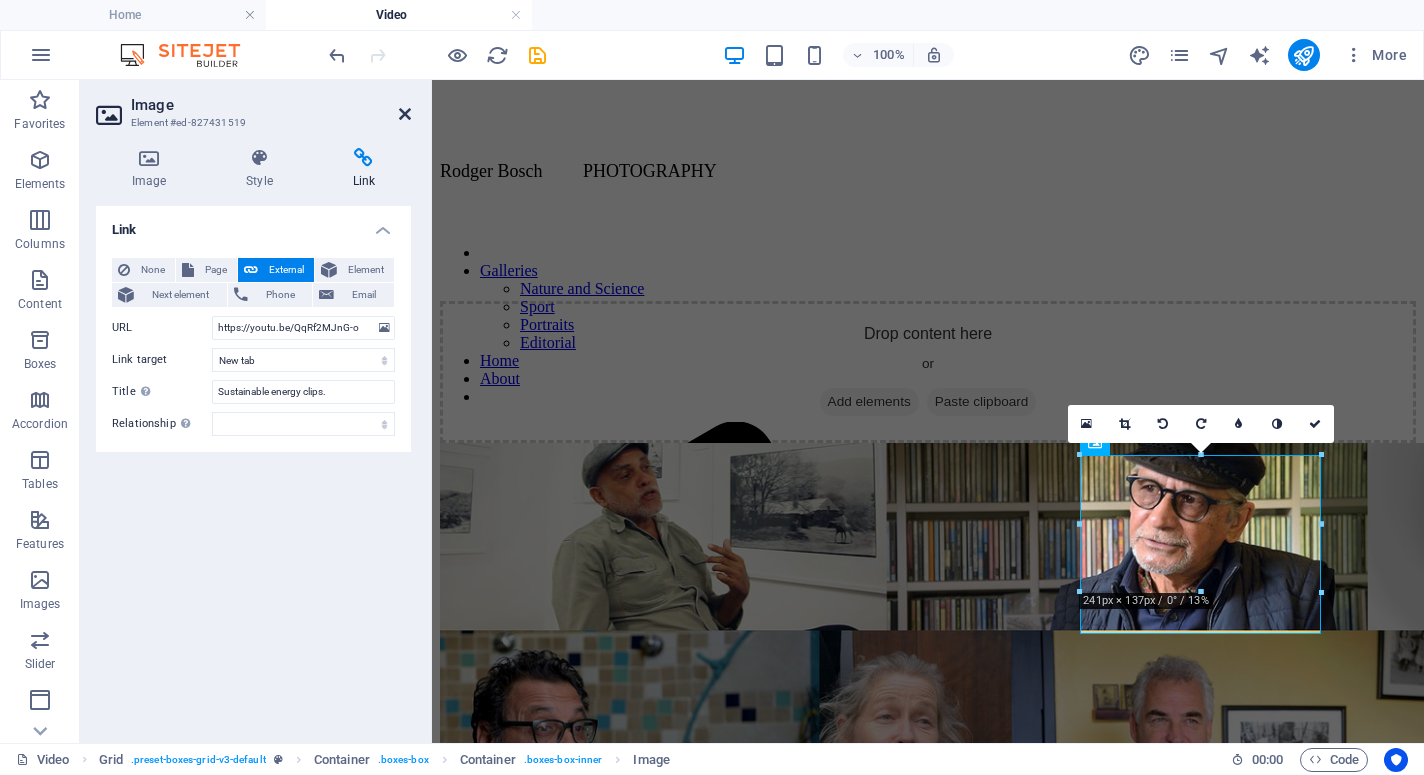 click at bounding box center (405, 114) 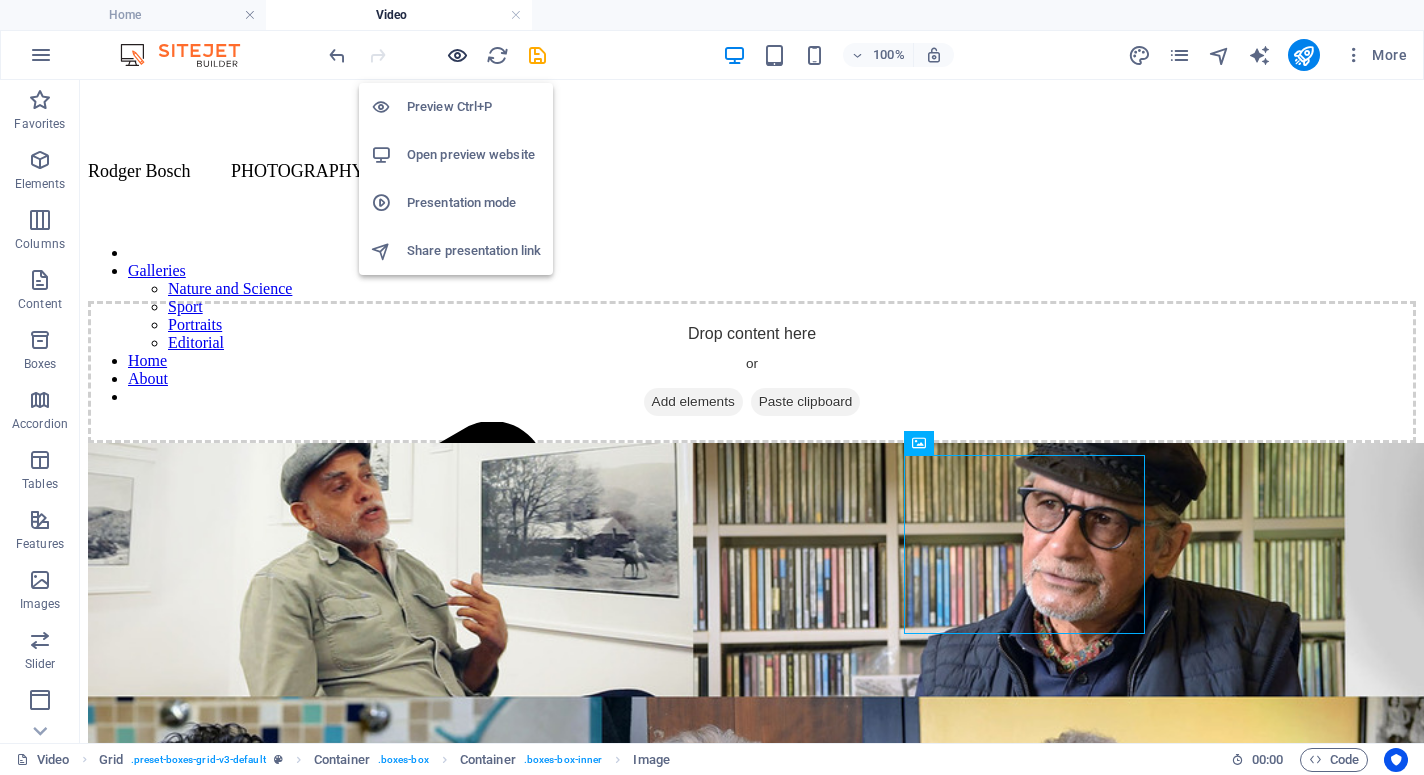 click at bounding box center [457, 55] 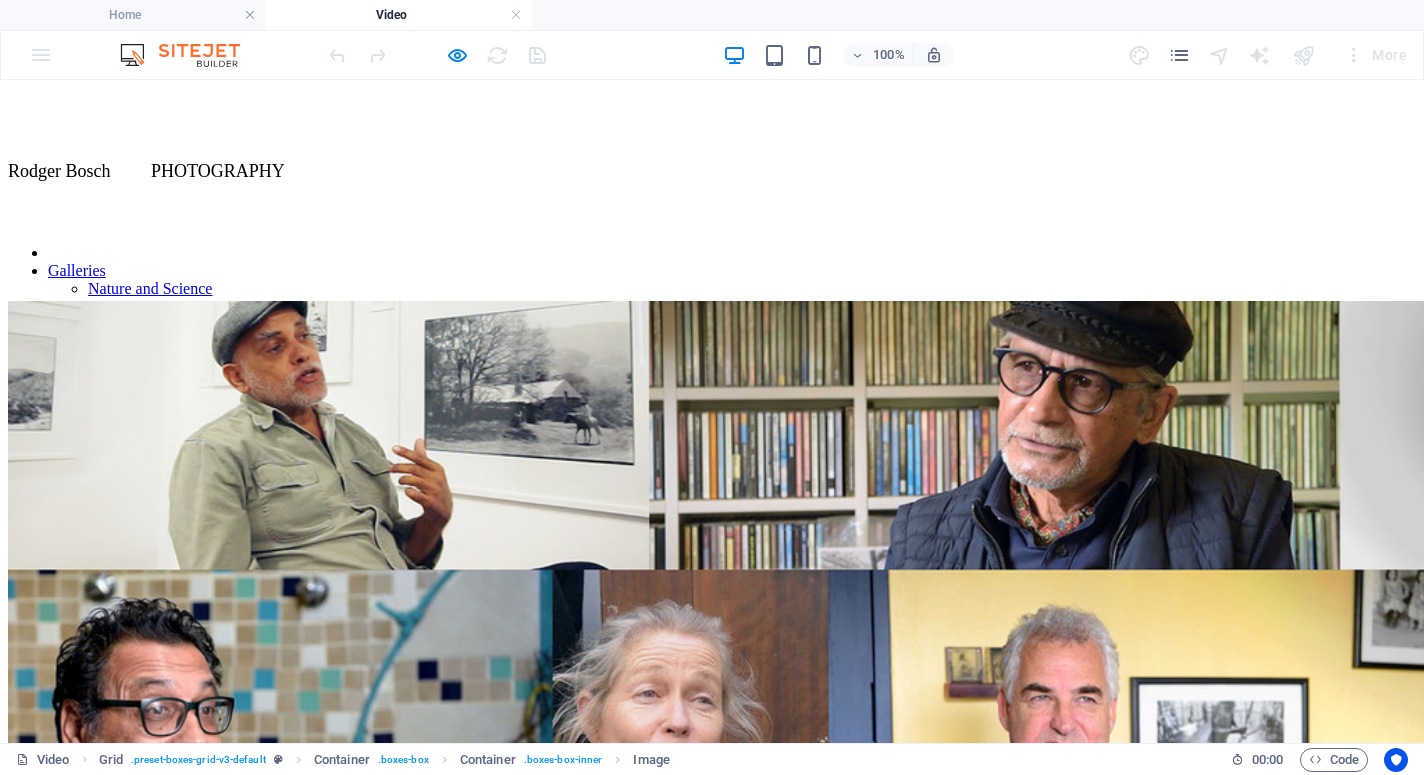 click at bounding box center [720, 2226] 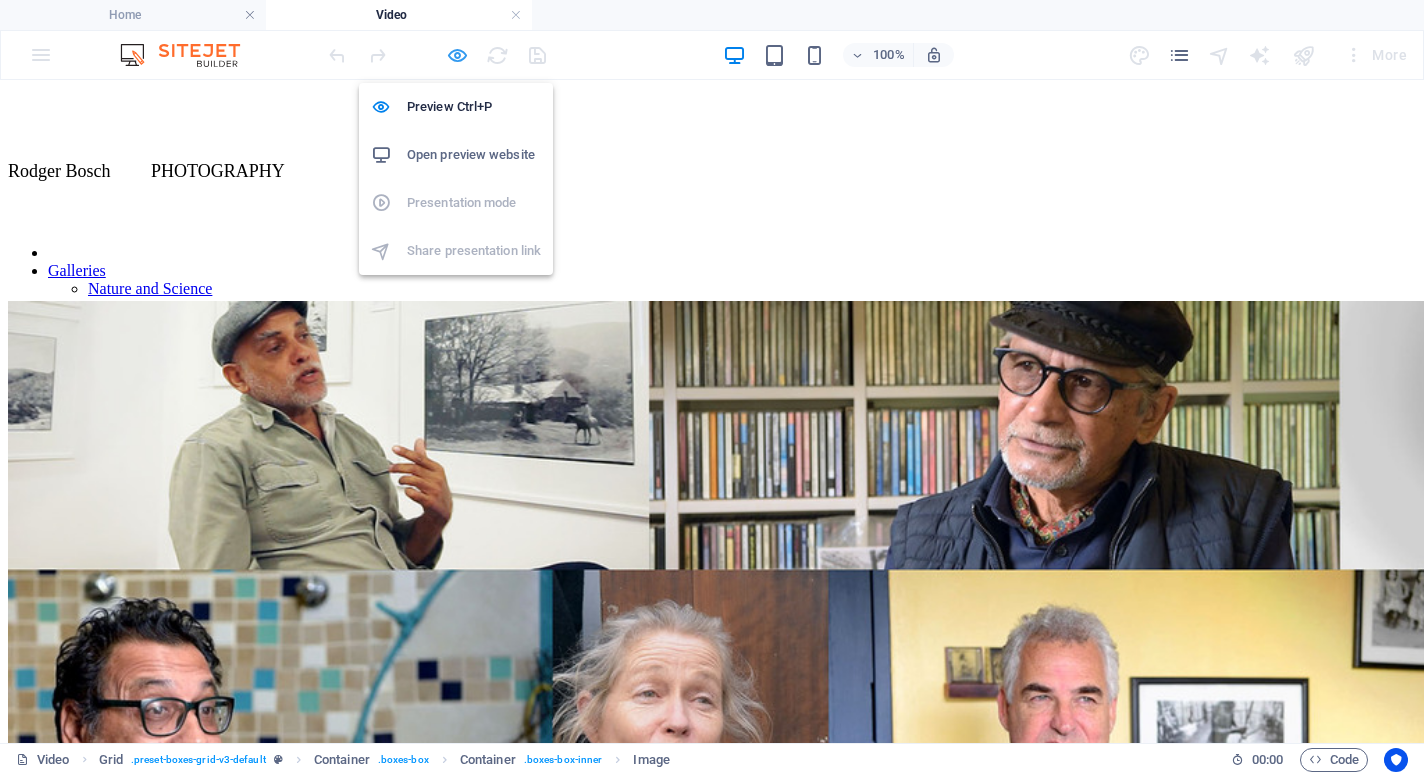 click at bounding box center (457, 55) 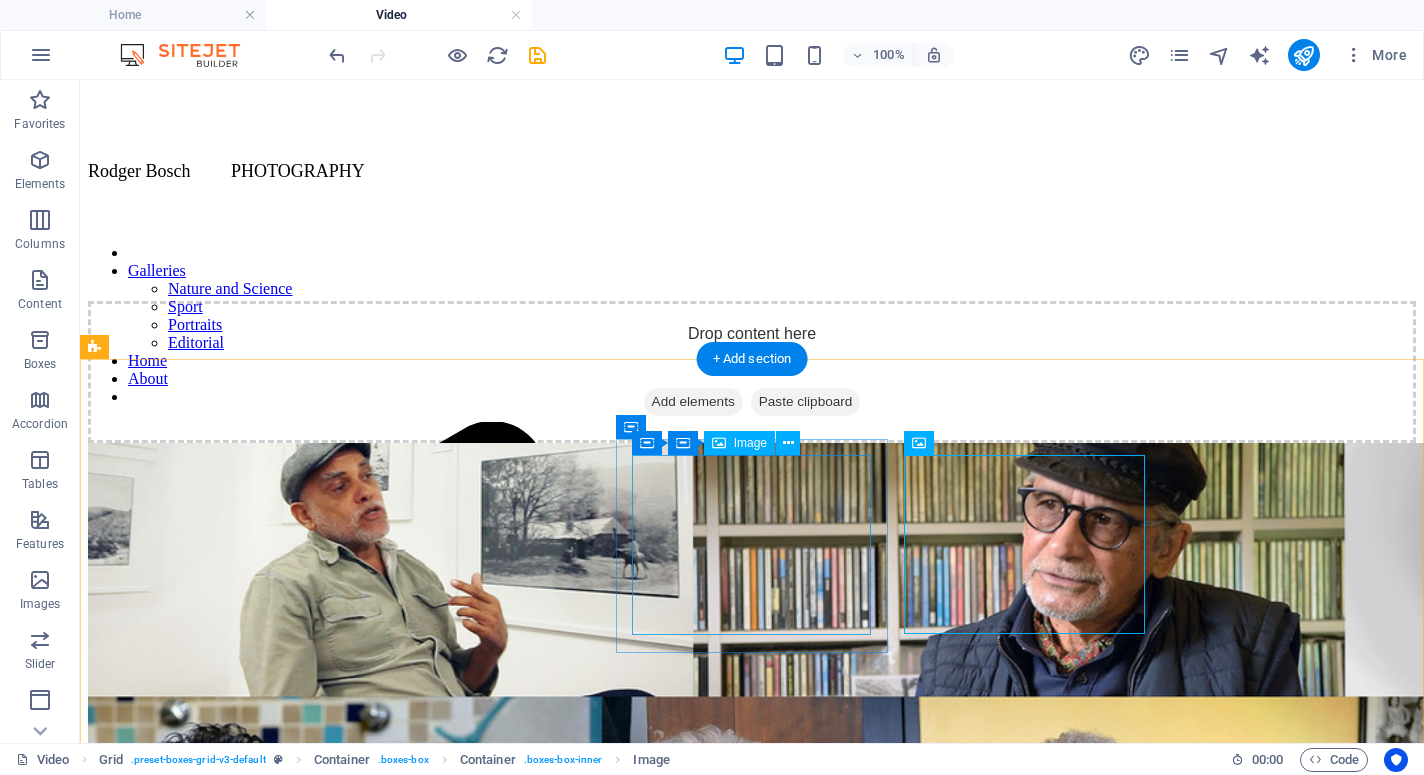 click on "Interviews with MyCiti artists.   2016/17" at bounding box center (752, 1587) 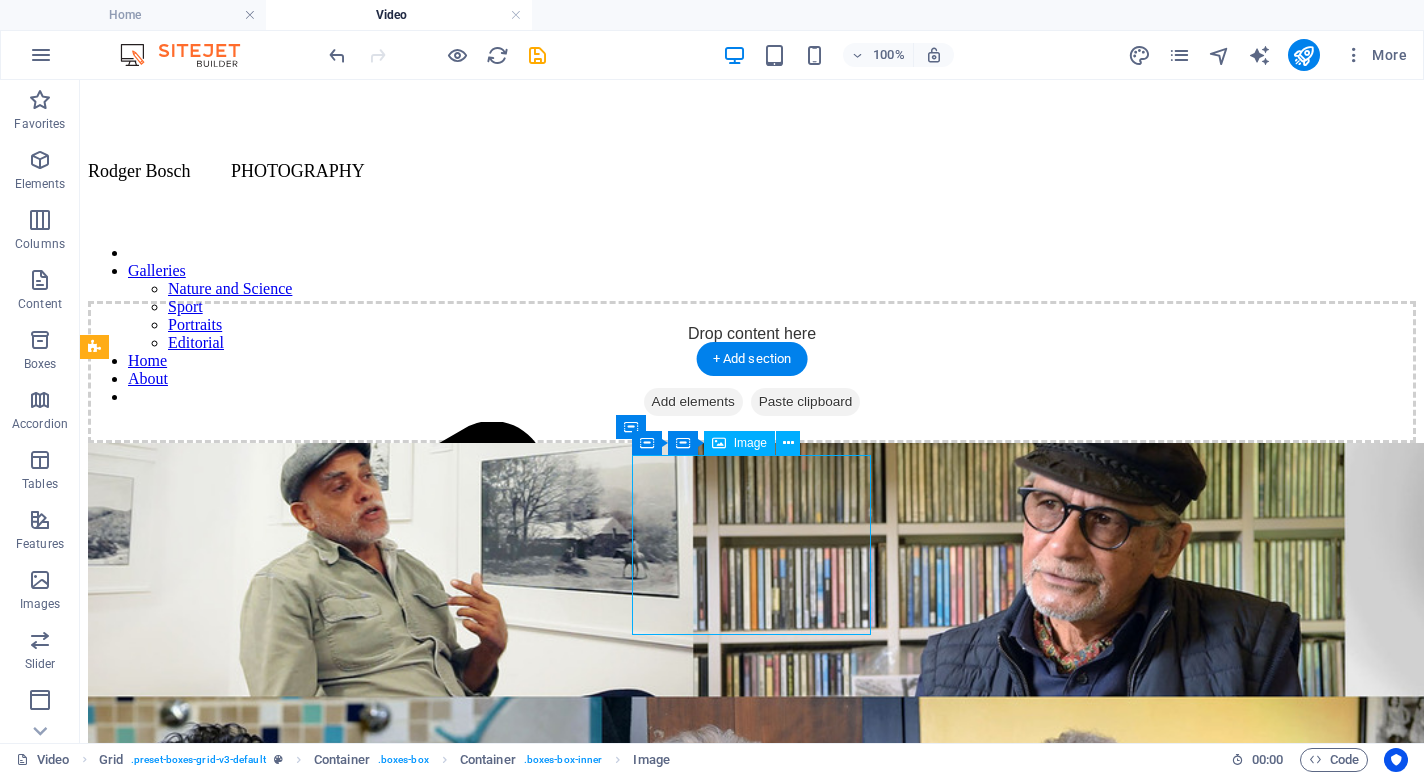 click on "Interviews with MyCiti artists.   2016/17" at bounding box center (752, 1587) 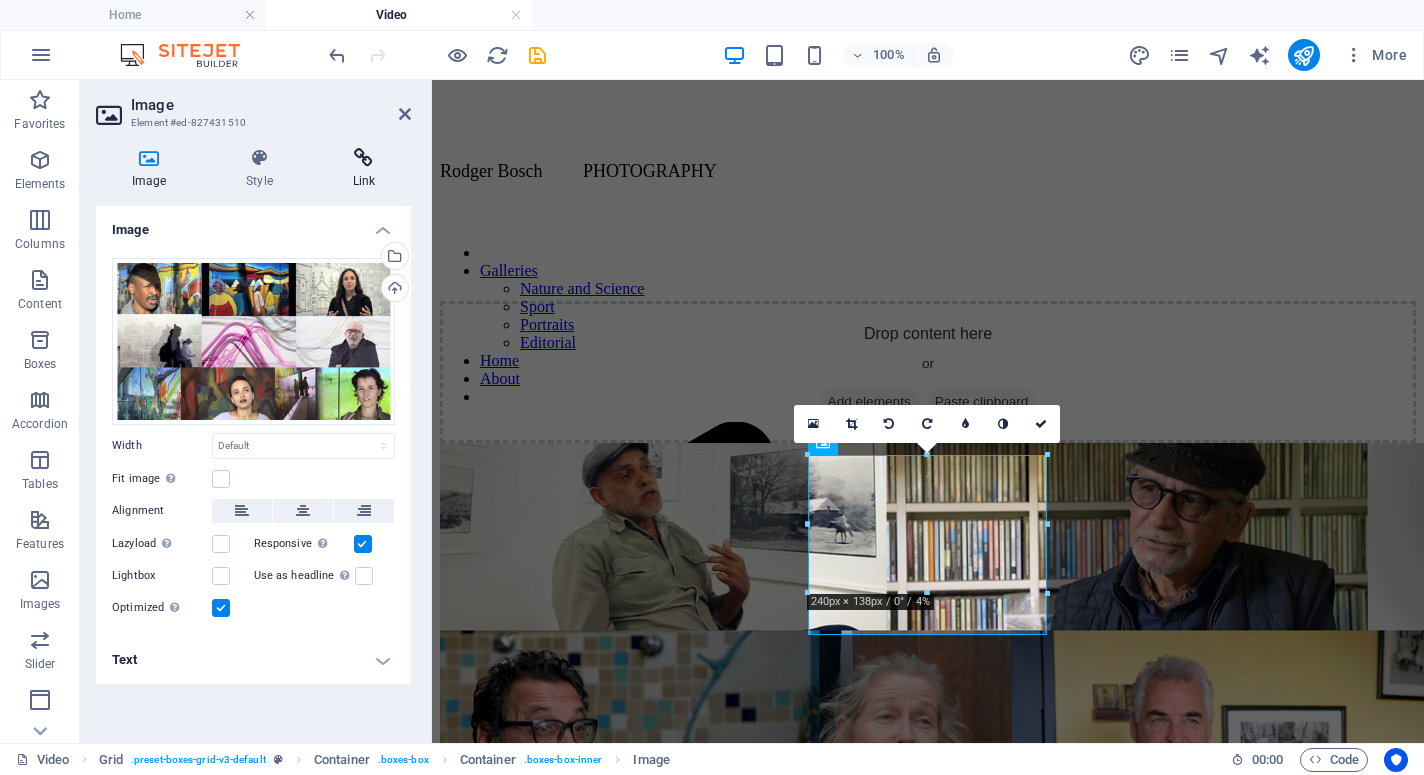 click at bounding box center (364, 158) 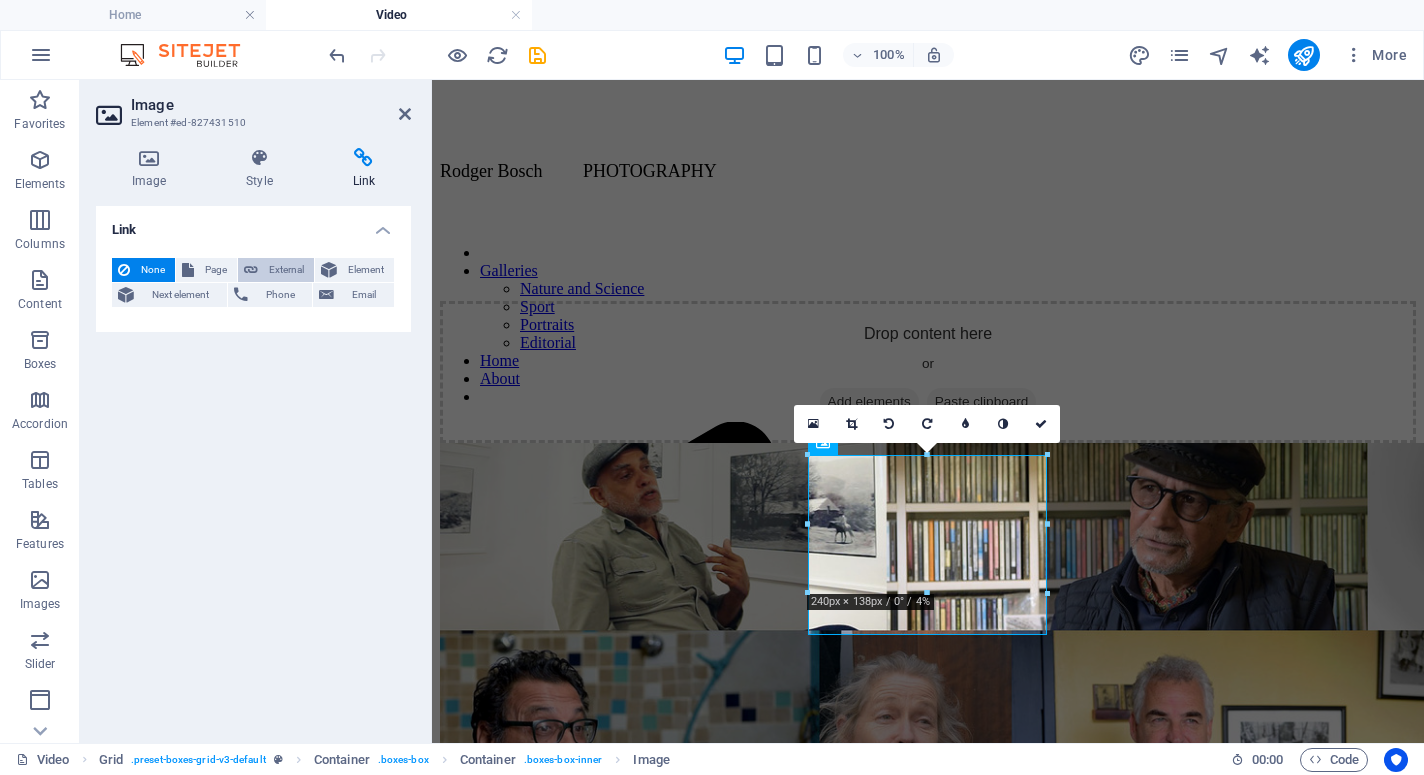 click on "External" at bounding box center (286, 270) 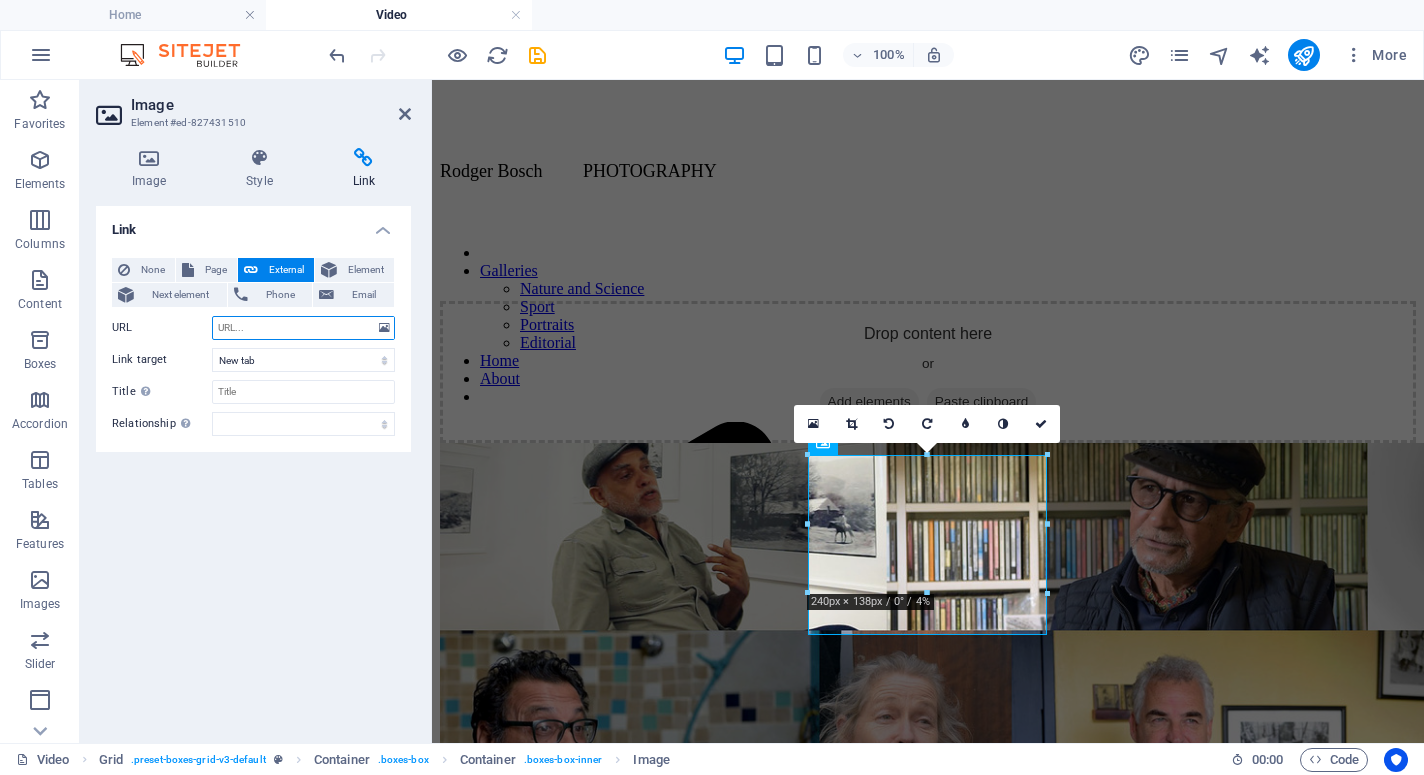 paste on "[URL]" 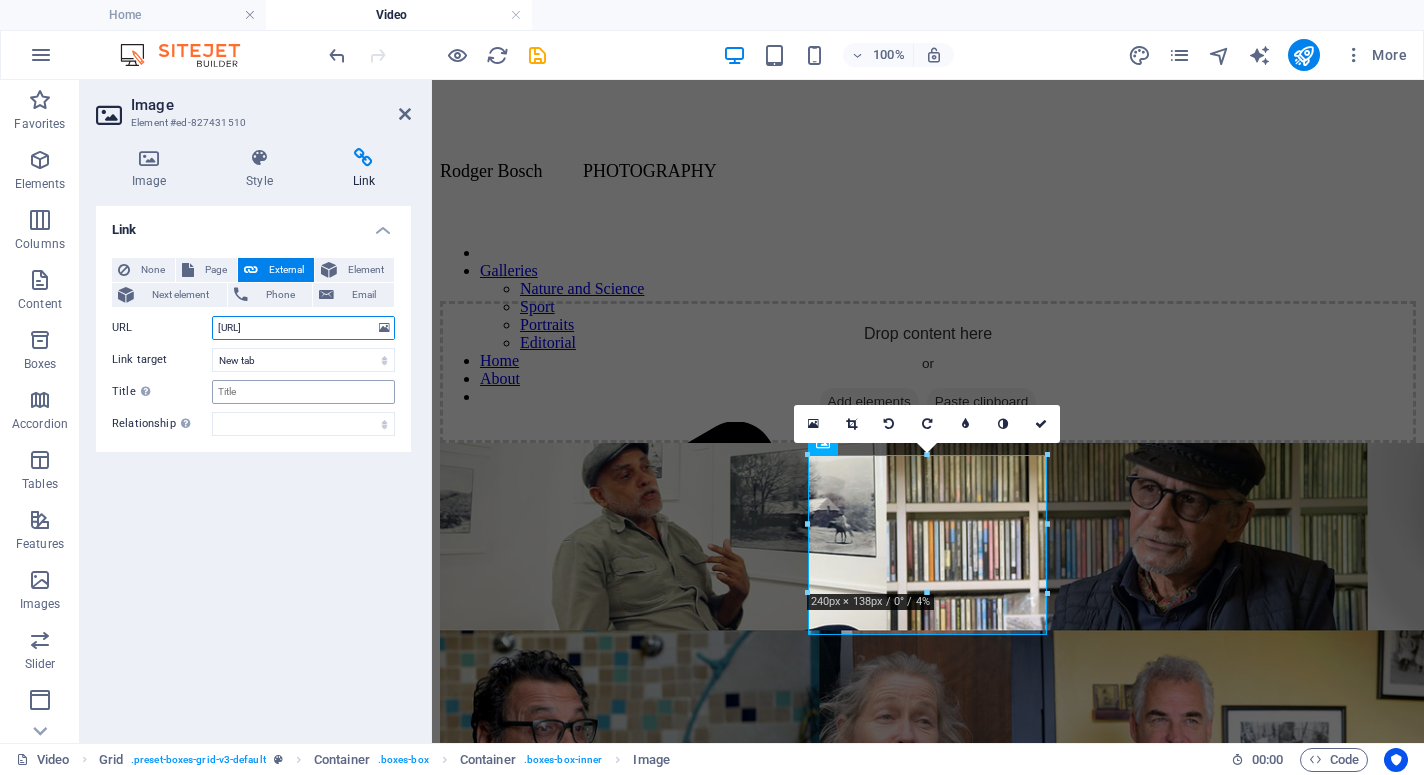 type on "[URL]" 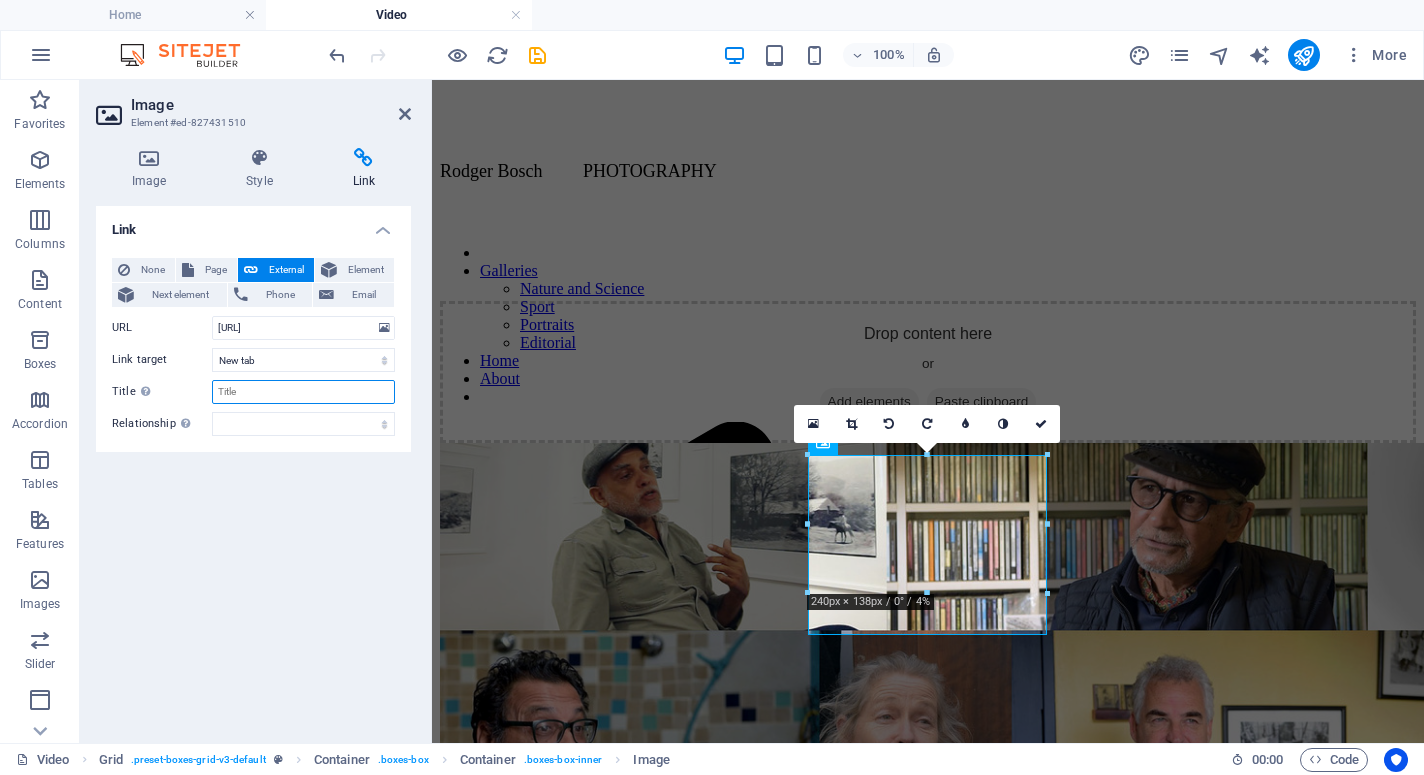 click on "Title Additional link description, should not be the same as the link text. The title is most often shown as a tooltip text when the mouse moves over the element. Leave empty if uncertain." at bounding box center [303, 392] 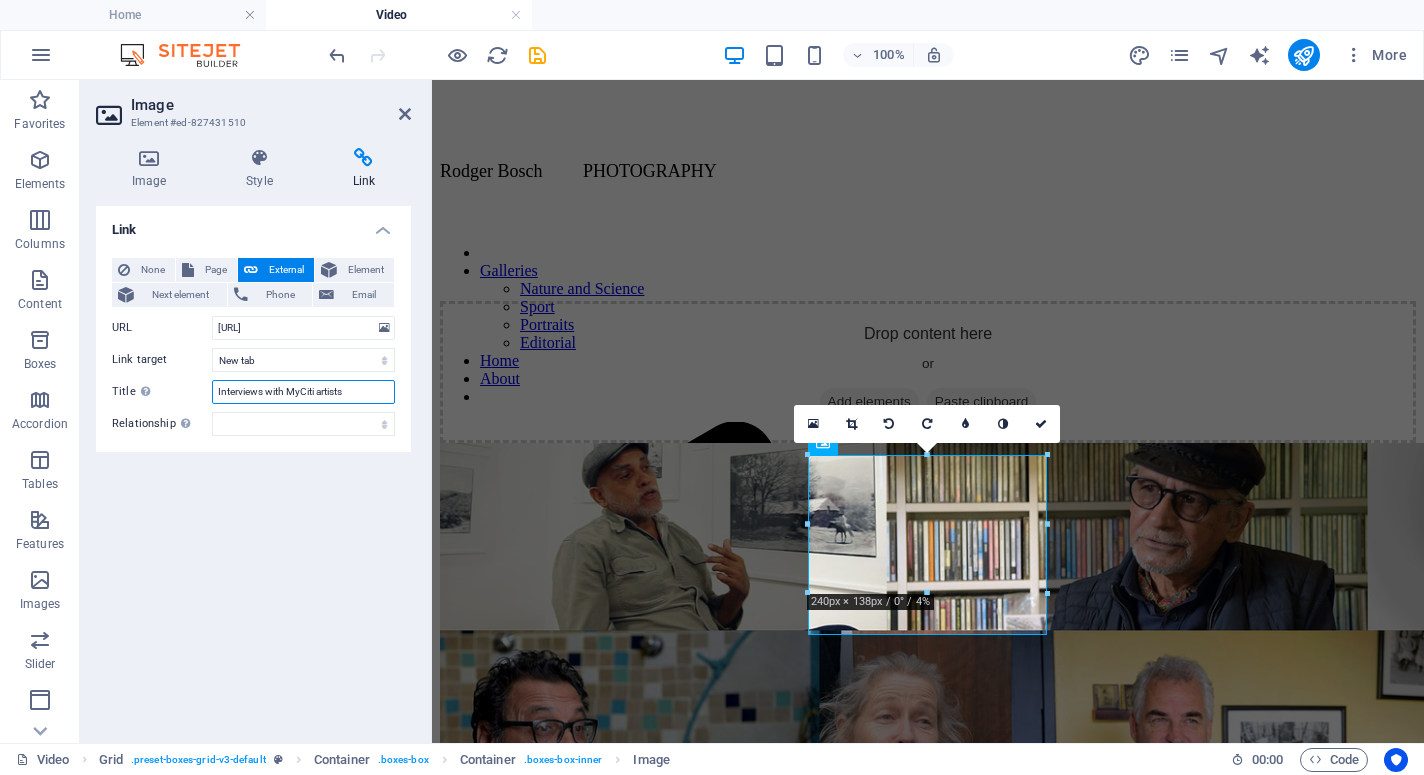 click on "Interviews with MyCiti artists" at bounding box center [303, 392] 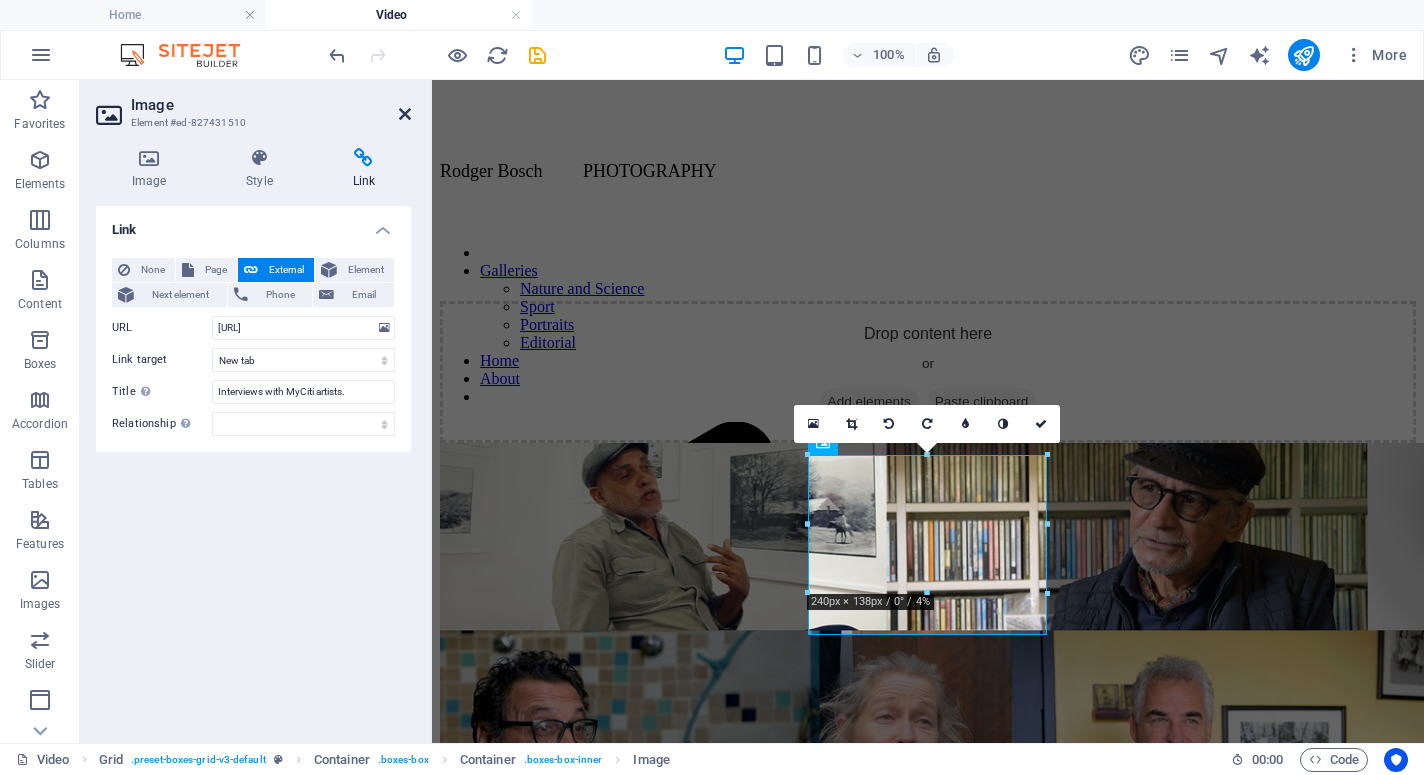 click at bounding box center (405, 114) 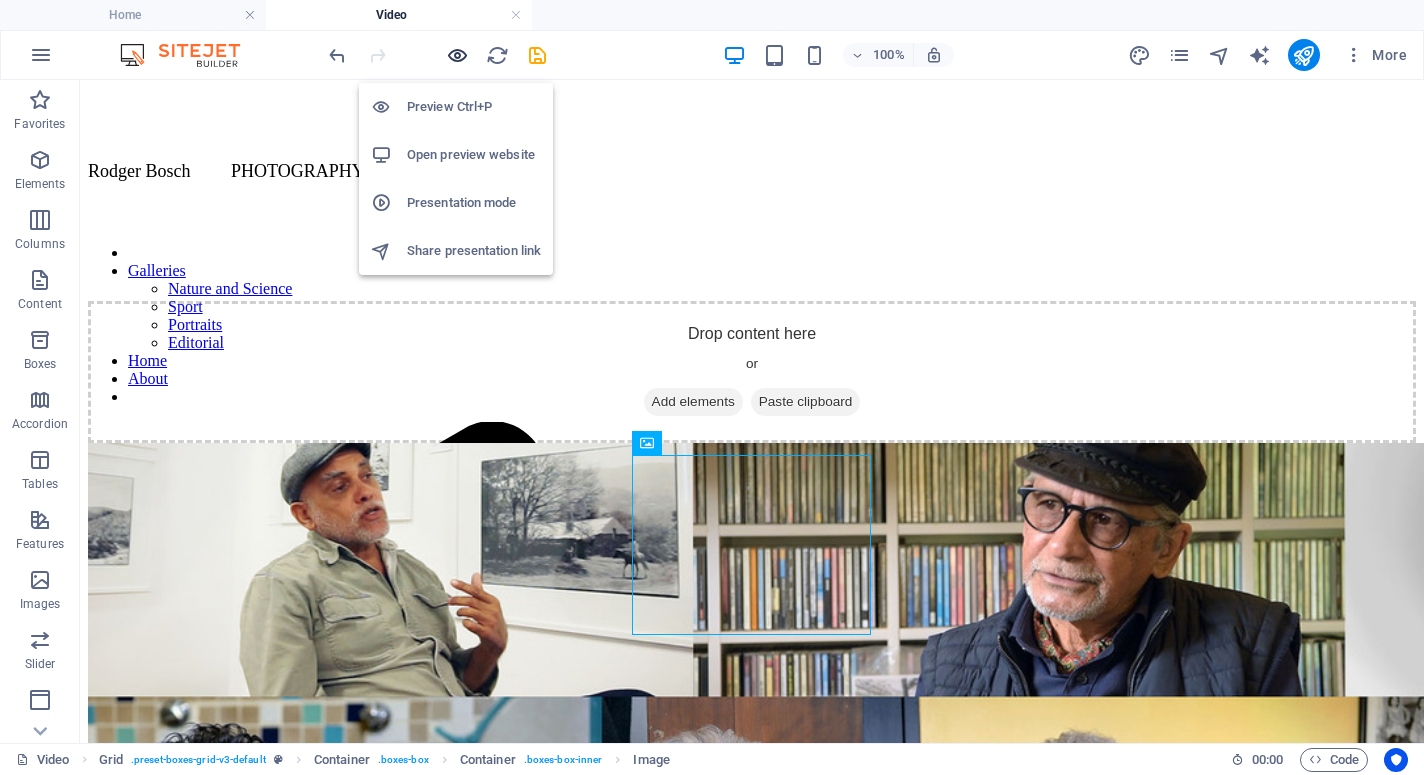 click at bounding box center (457, 55) 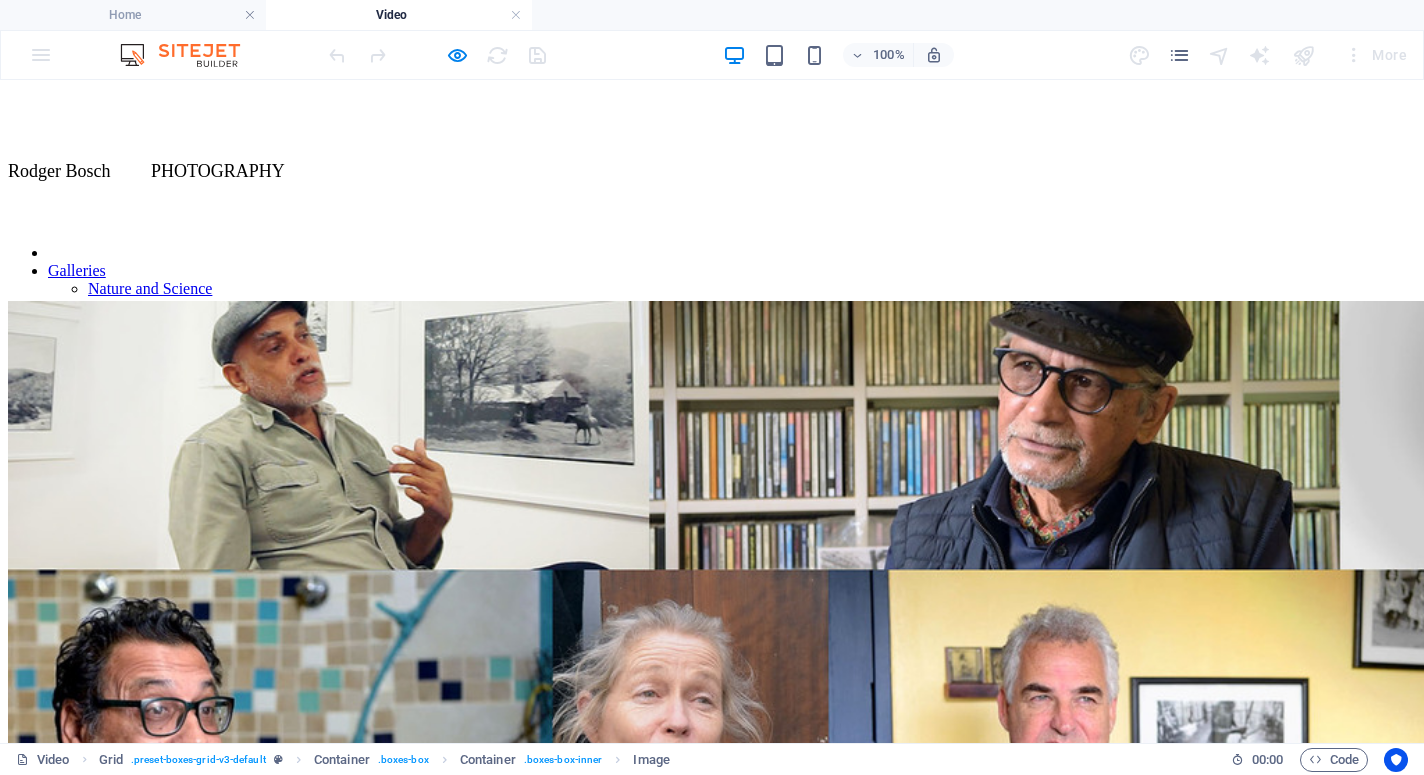 click at bounding box center (520, 1472) 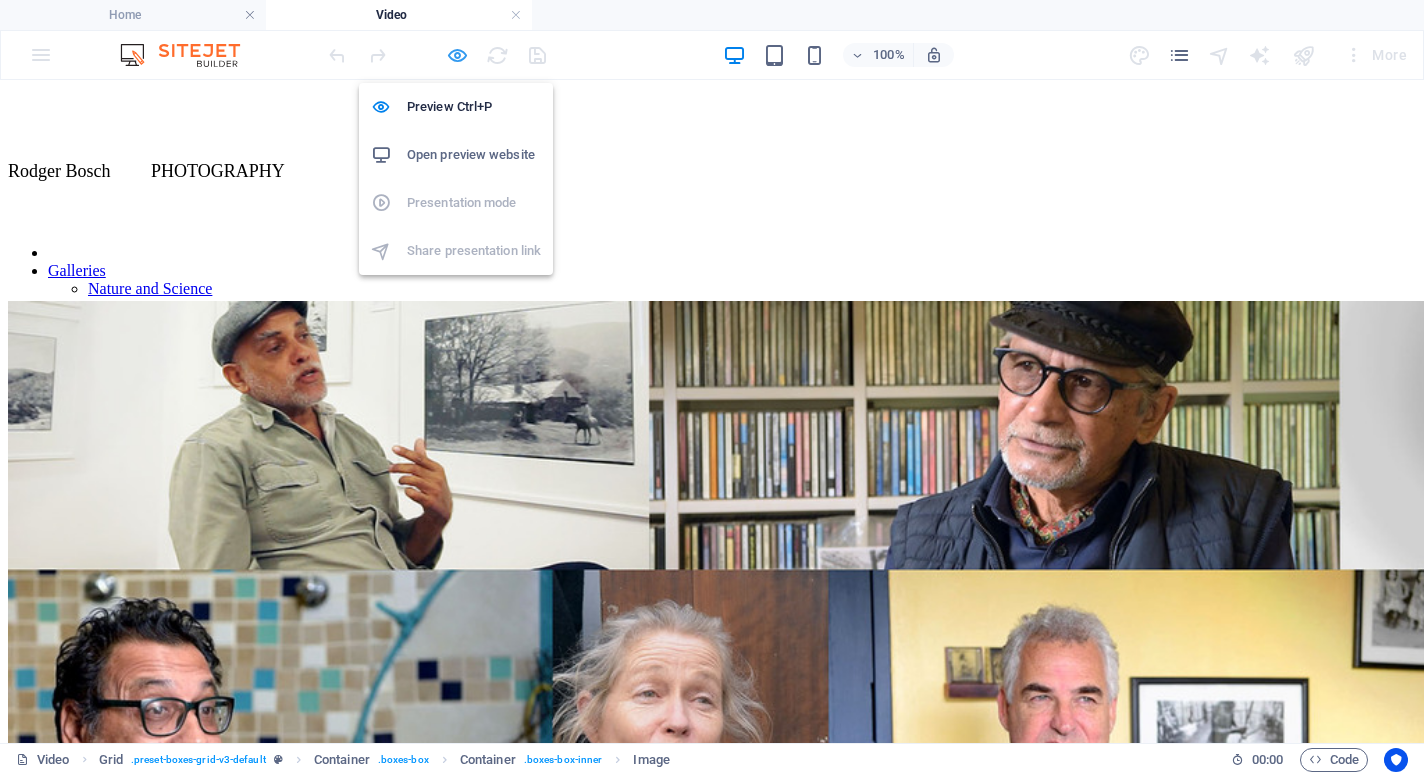 click at bounding box center [457, 55] 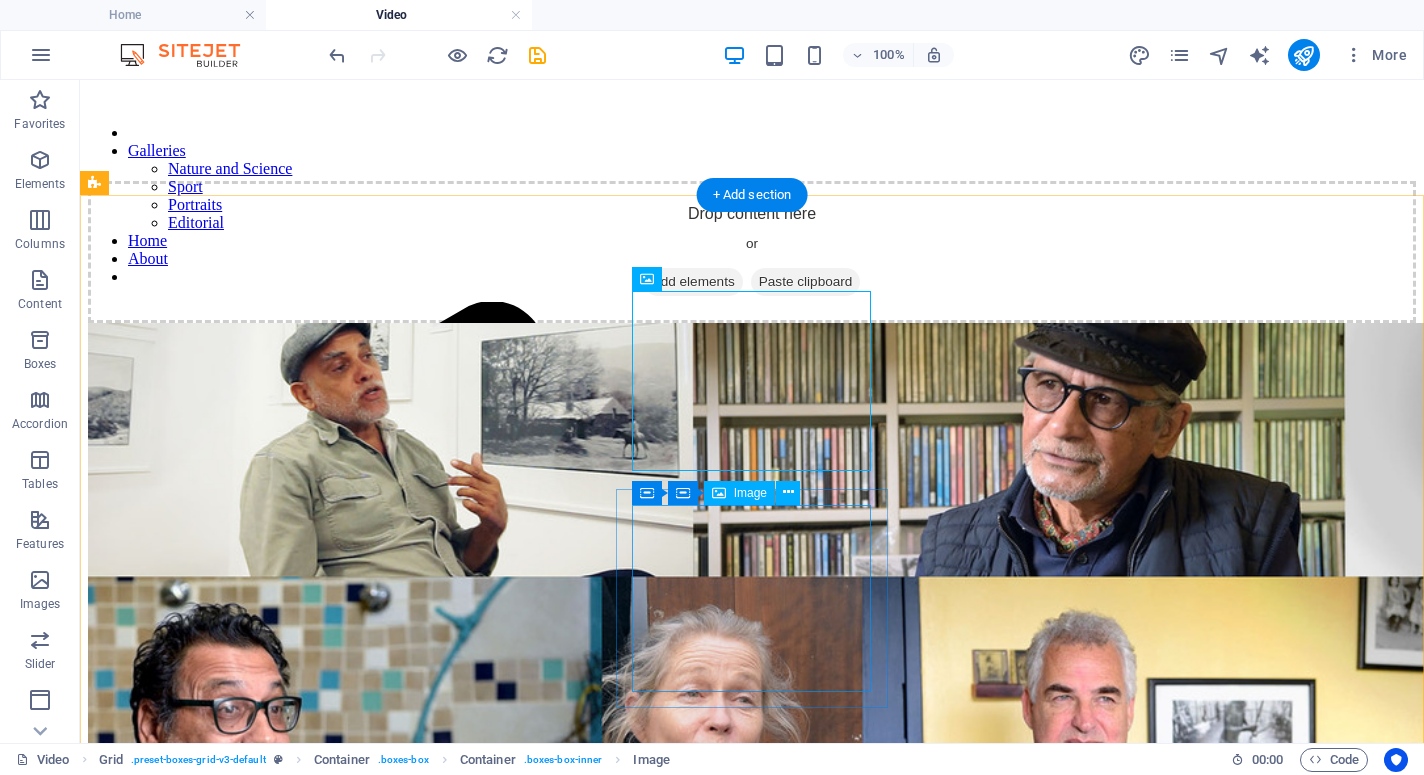 scroll, scrollTop: 210, scrollLeft: 0, axis: vertical 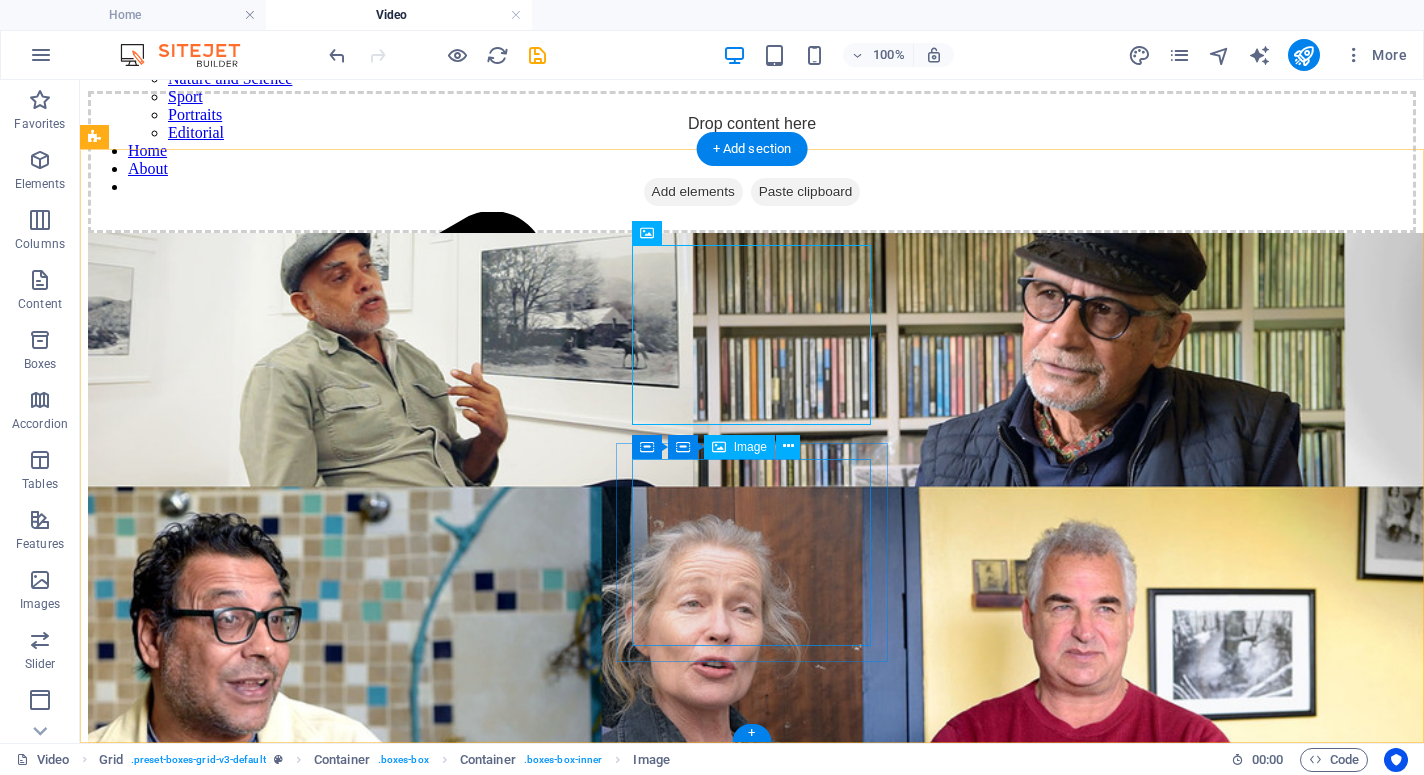click on "Clips/interviews for Grand Challenges. 2019" at bounding box center [752, 3821] 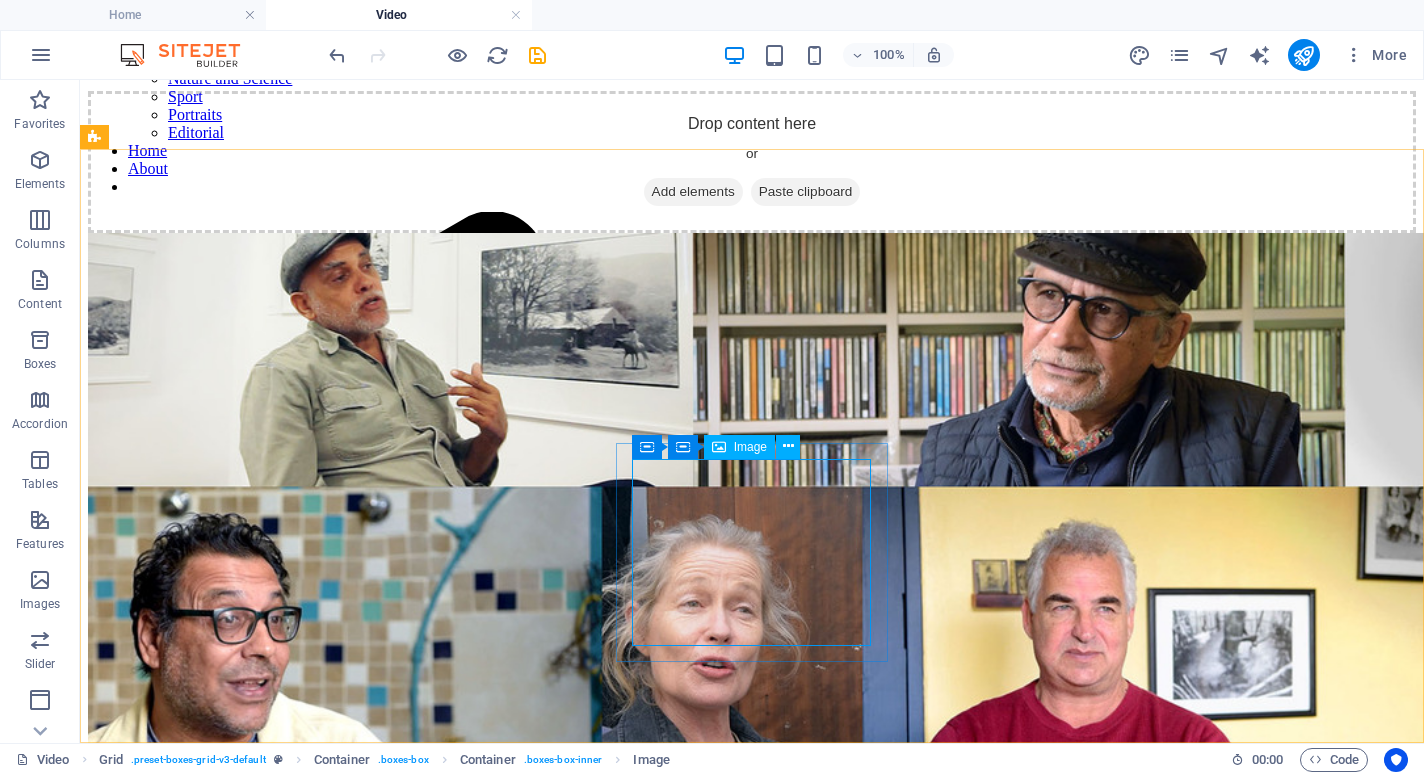 click on "Image" at bounding box center (750, 447) 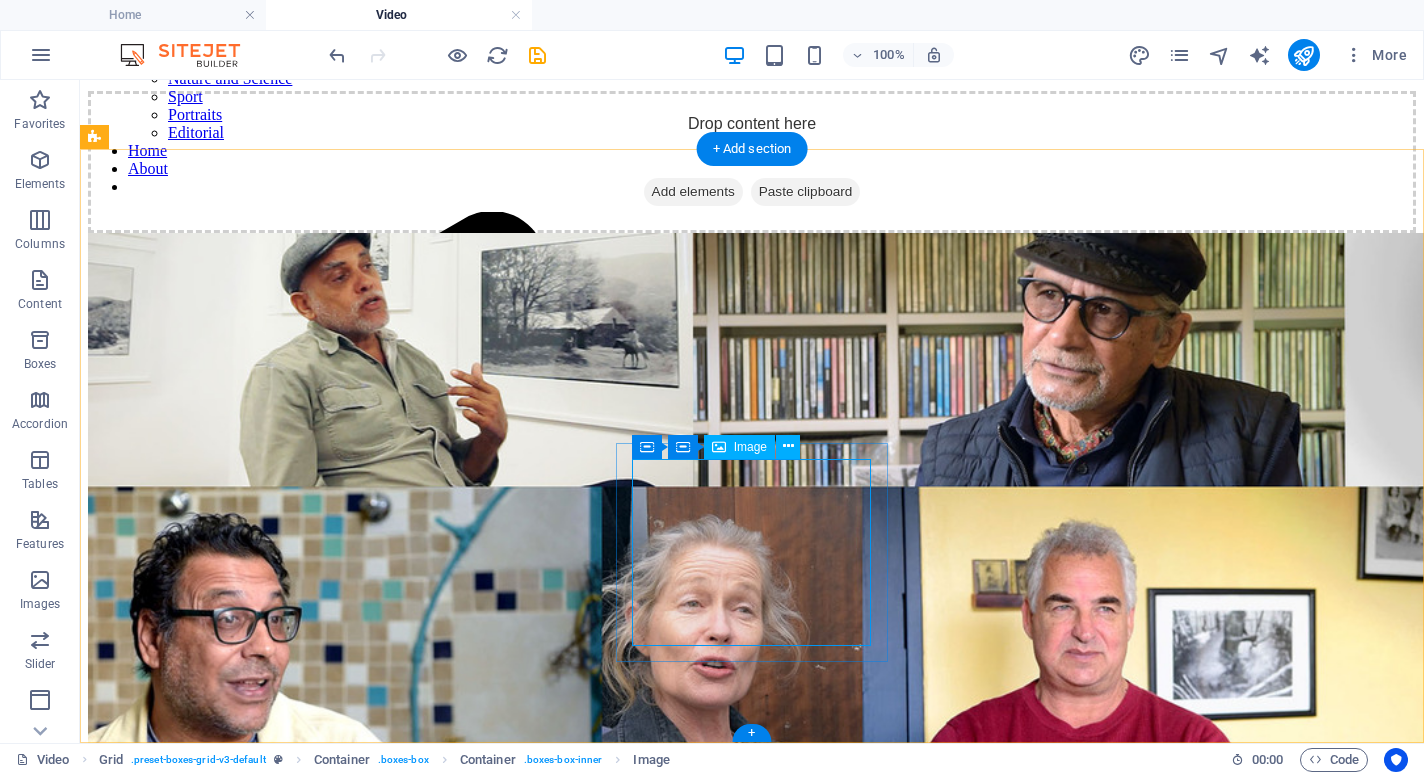 click on "Clips/interviews for Grand Challenges. 2019" at bounding box center [752, 3821] 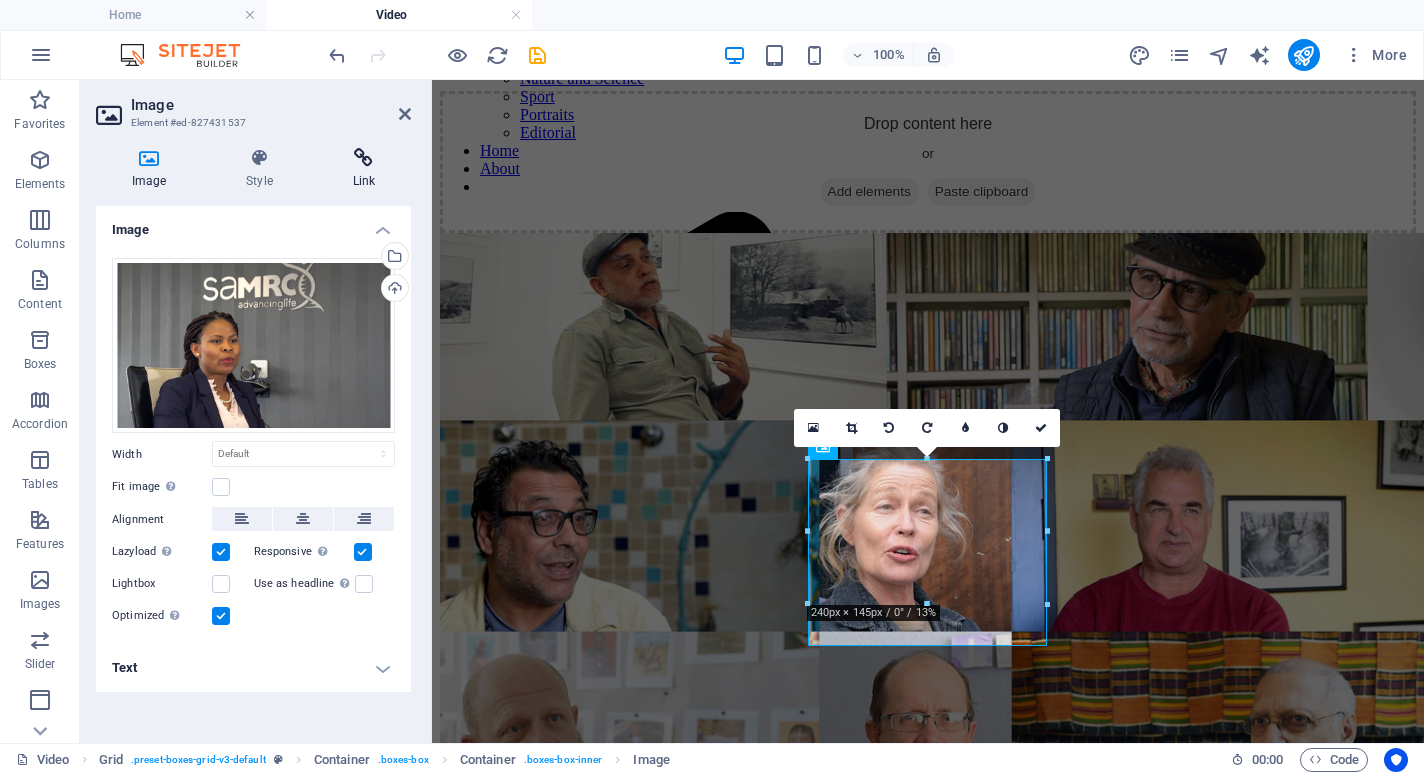 click at bounding box center [364, 158] 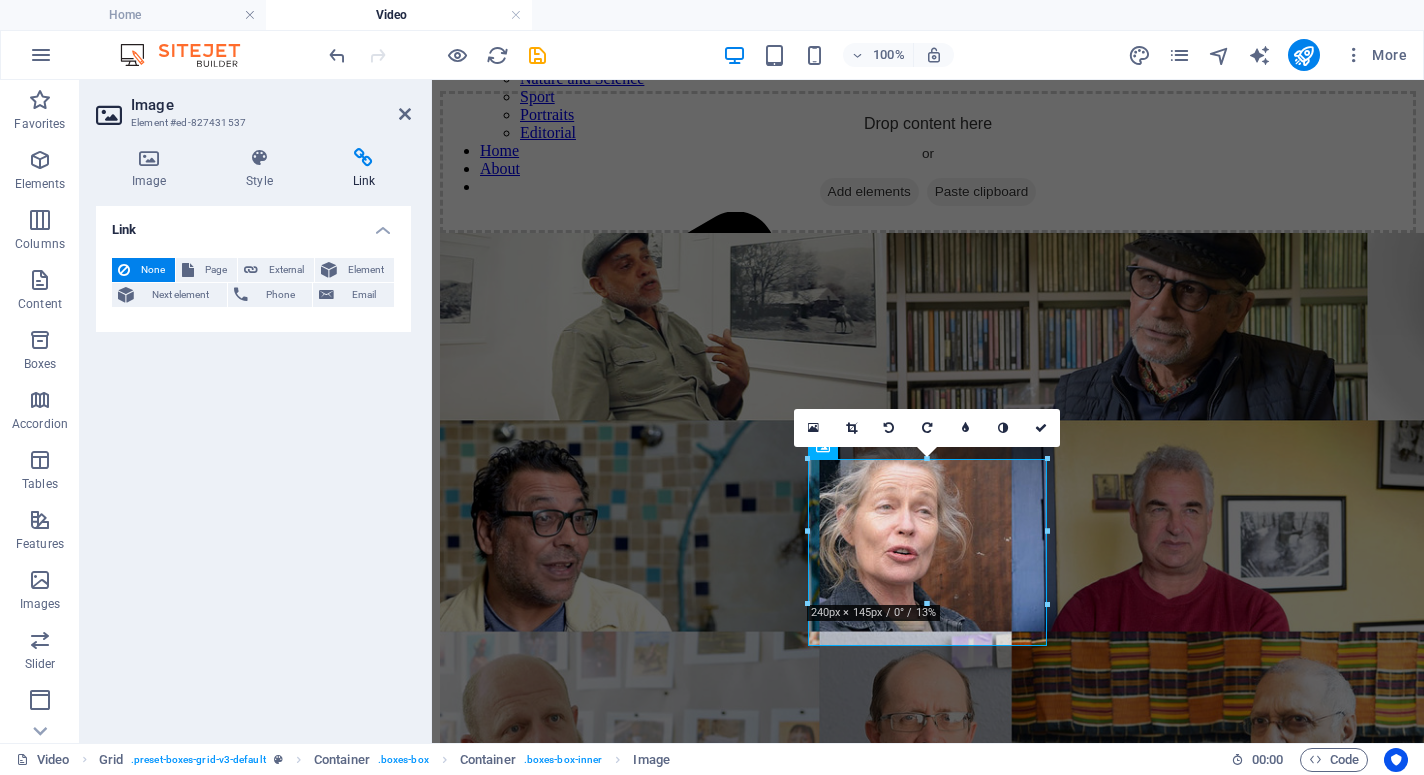 click at bounding box center (364, 158) 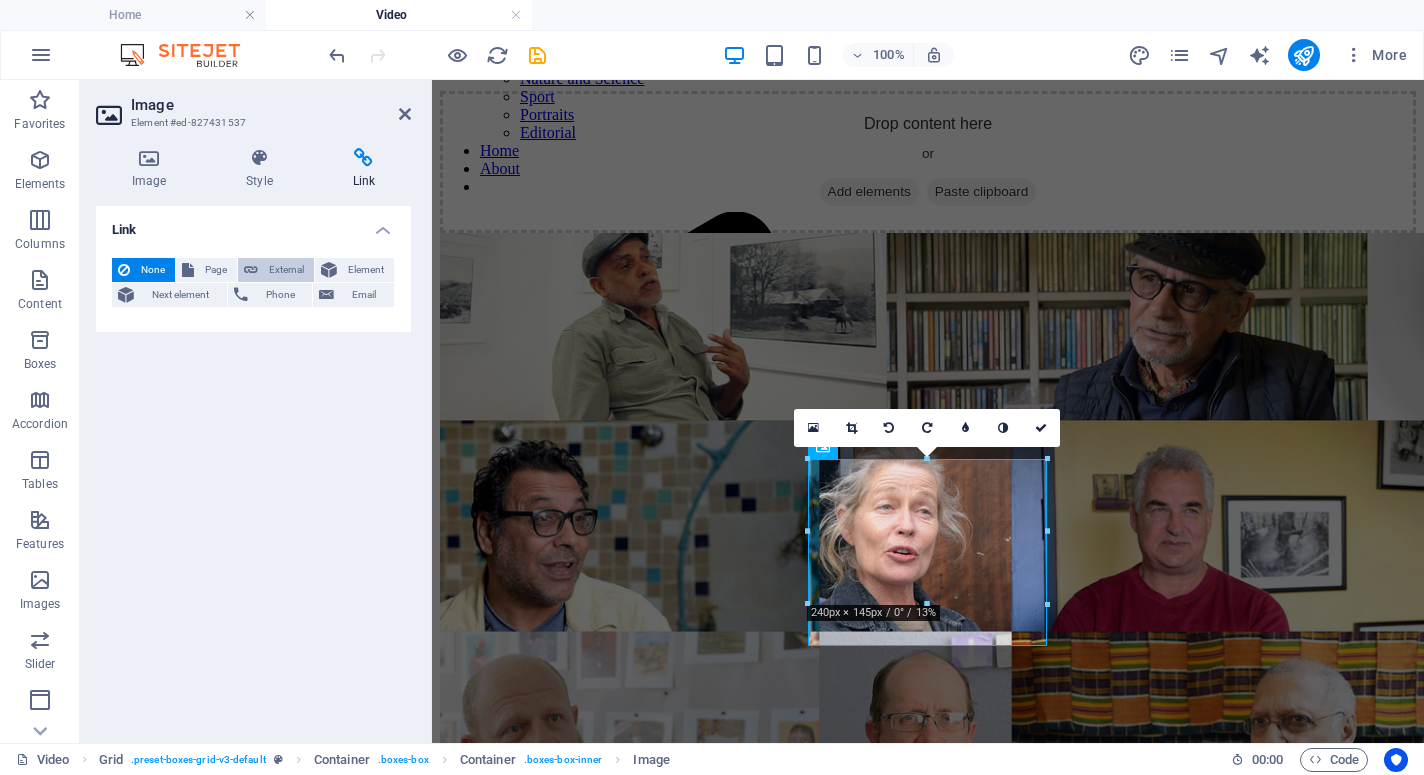 click on "External" at bounding box center (286, 270) 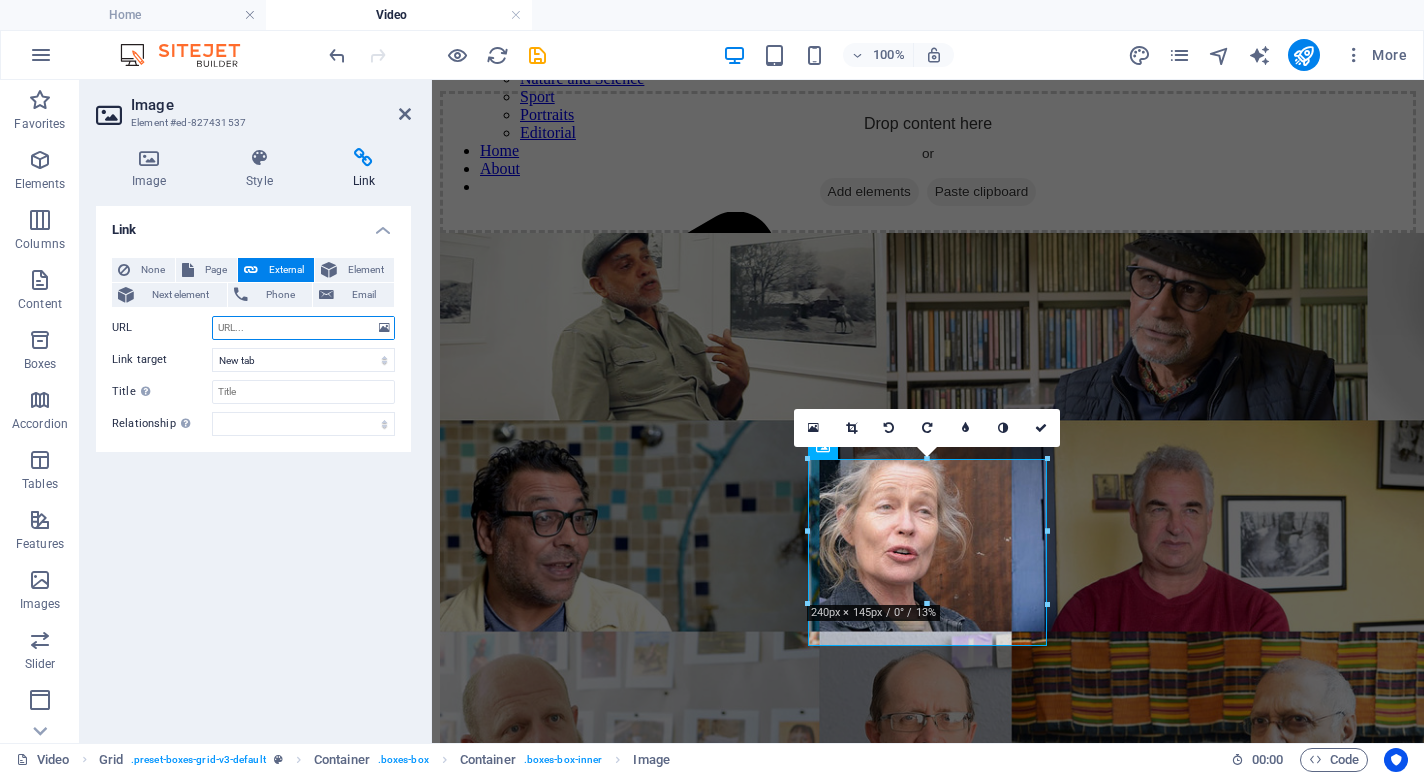 paste on "https://youtu.be/_Vp2S_hrORE" 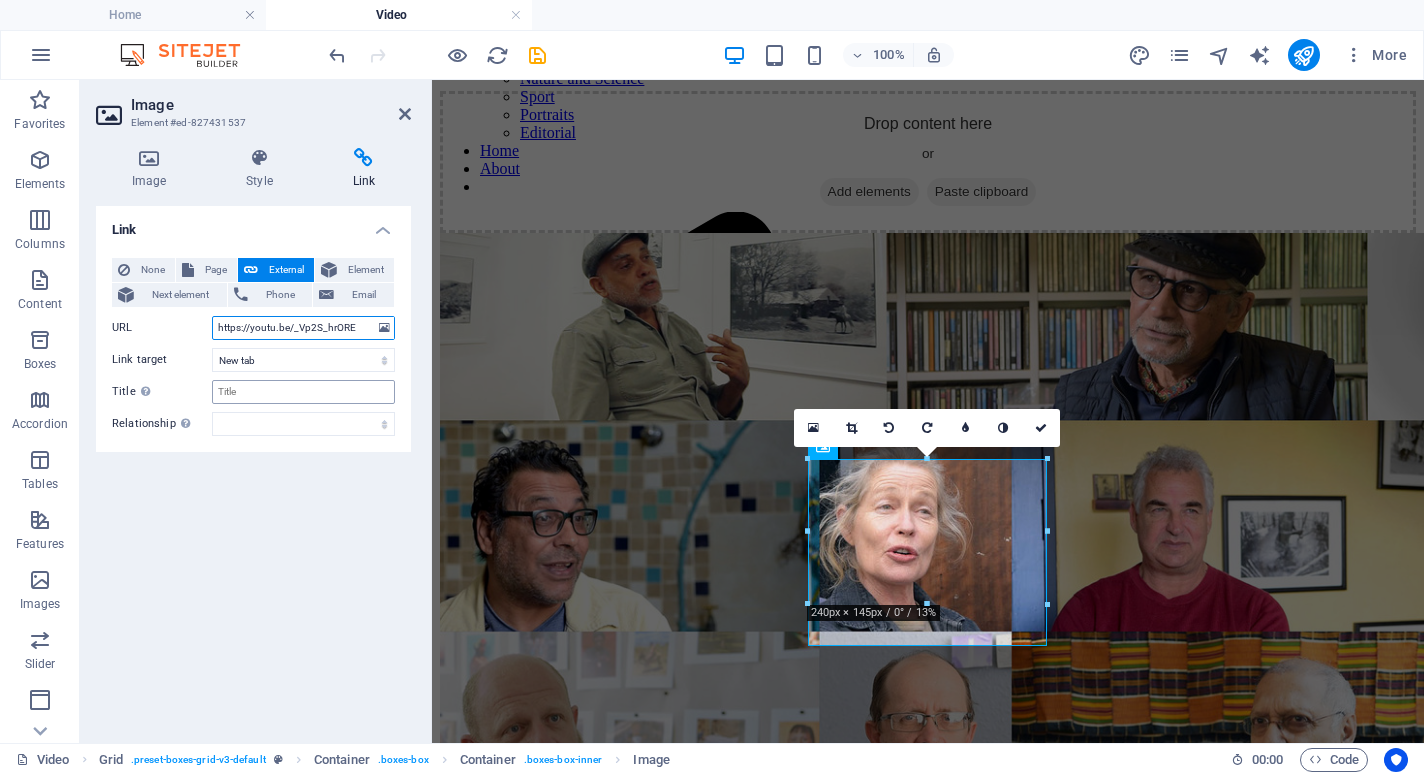 type on "https://youtu.be/_Vp2S_hrORE" 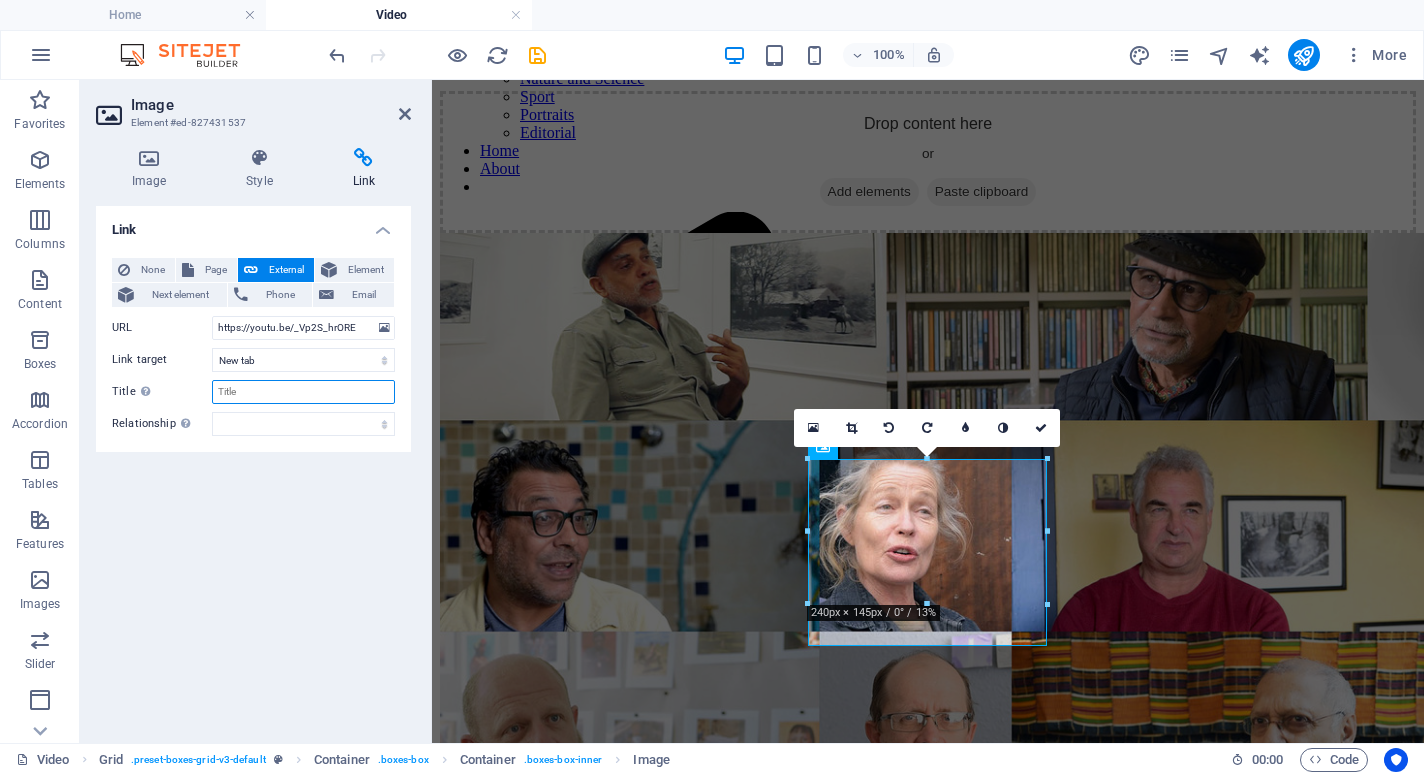 click on "Title Additional link description, should not be the same as the link text. The title is most often shown as a tooltip text when the mouse moves over the element. Leave empty if uncertain." at bounding box center [303, 392] 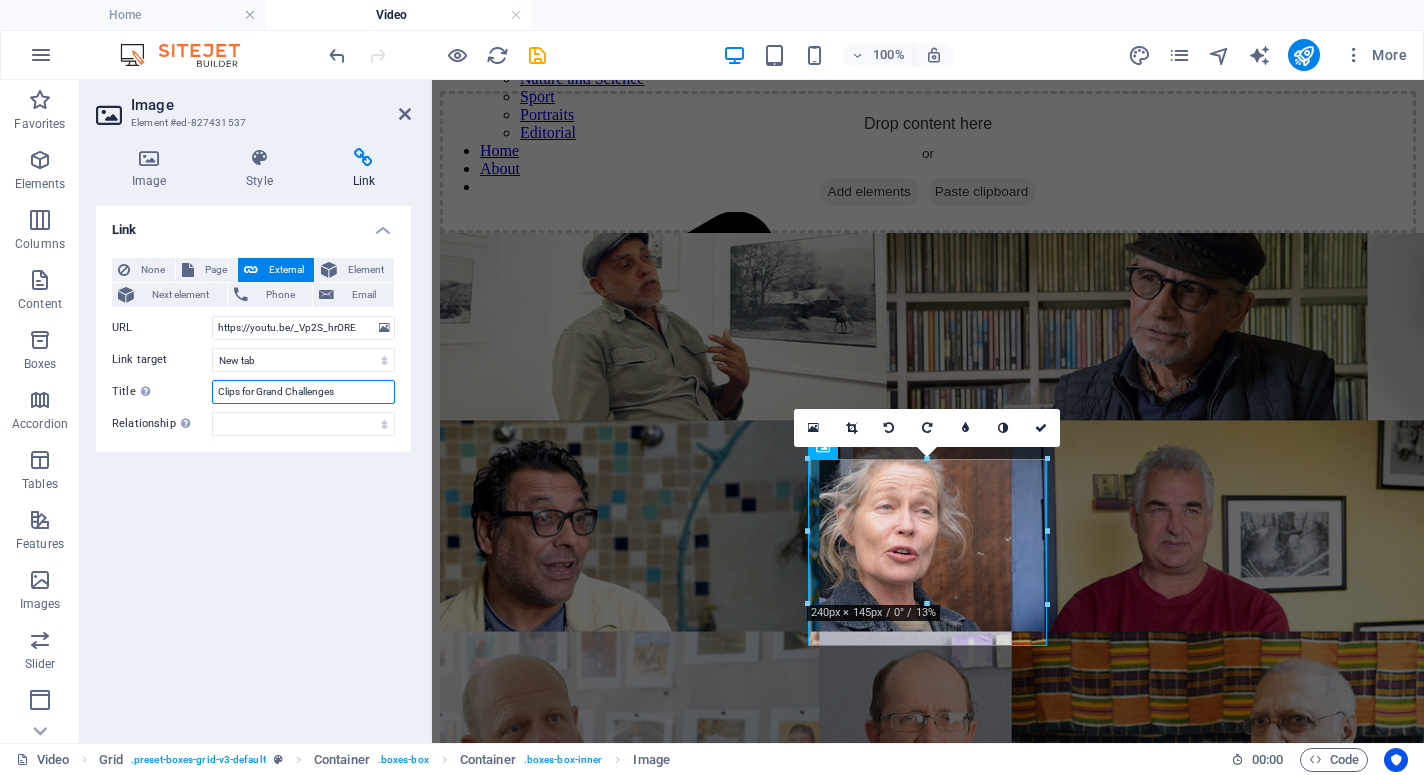type on "Clips for Grand Challenges." 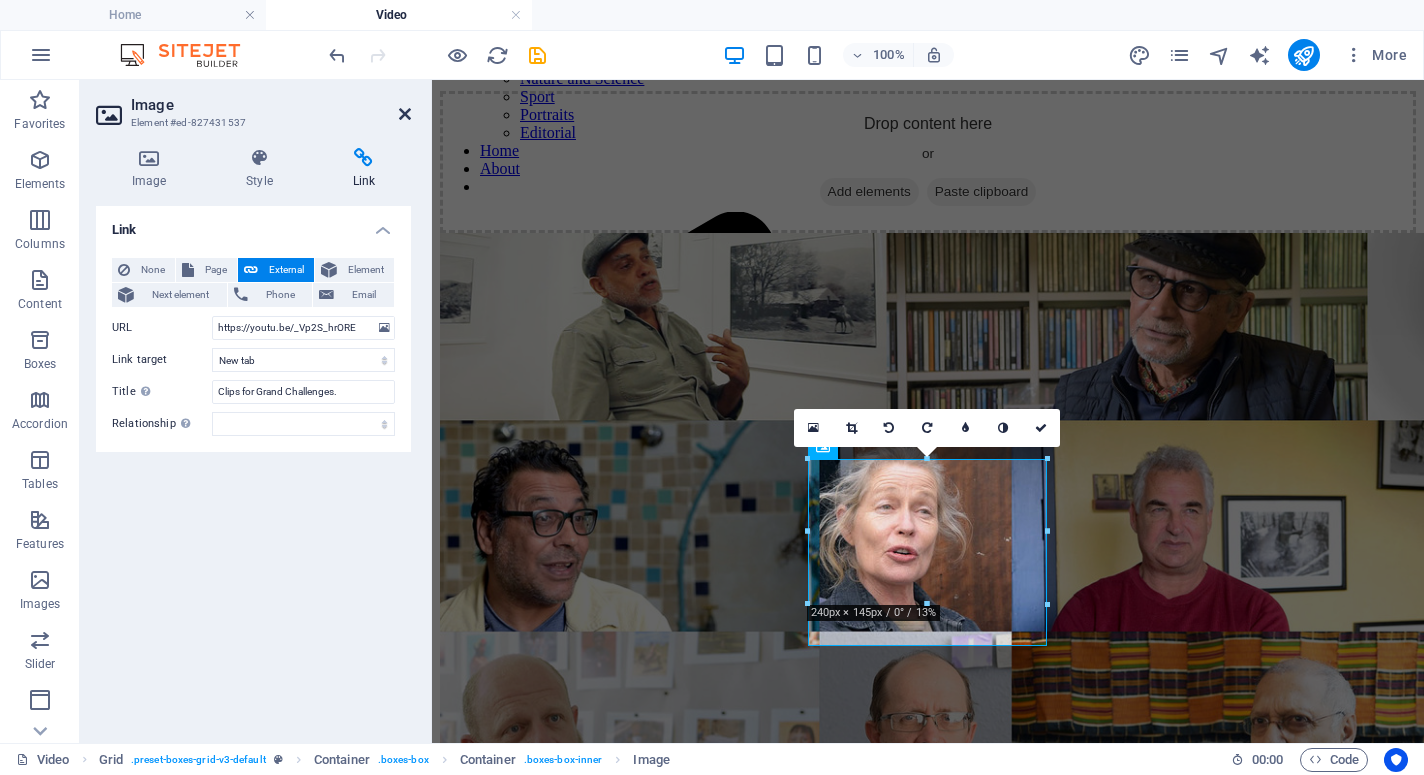 click at bounding box center (405, 114) 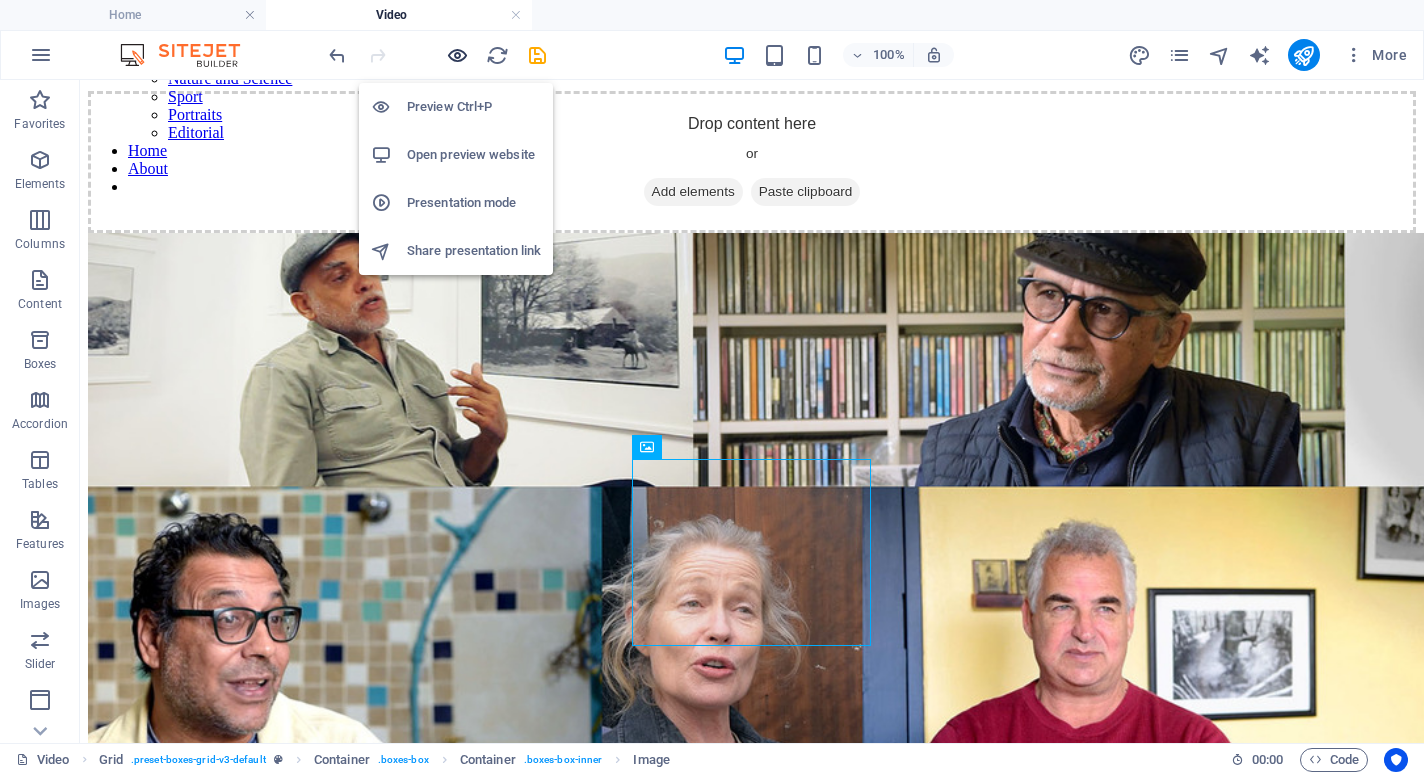 click at bounding box center (457, 55) 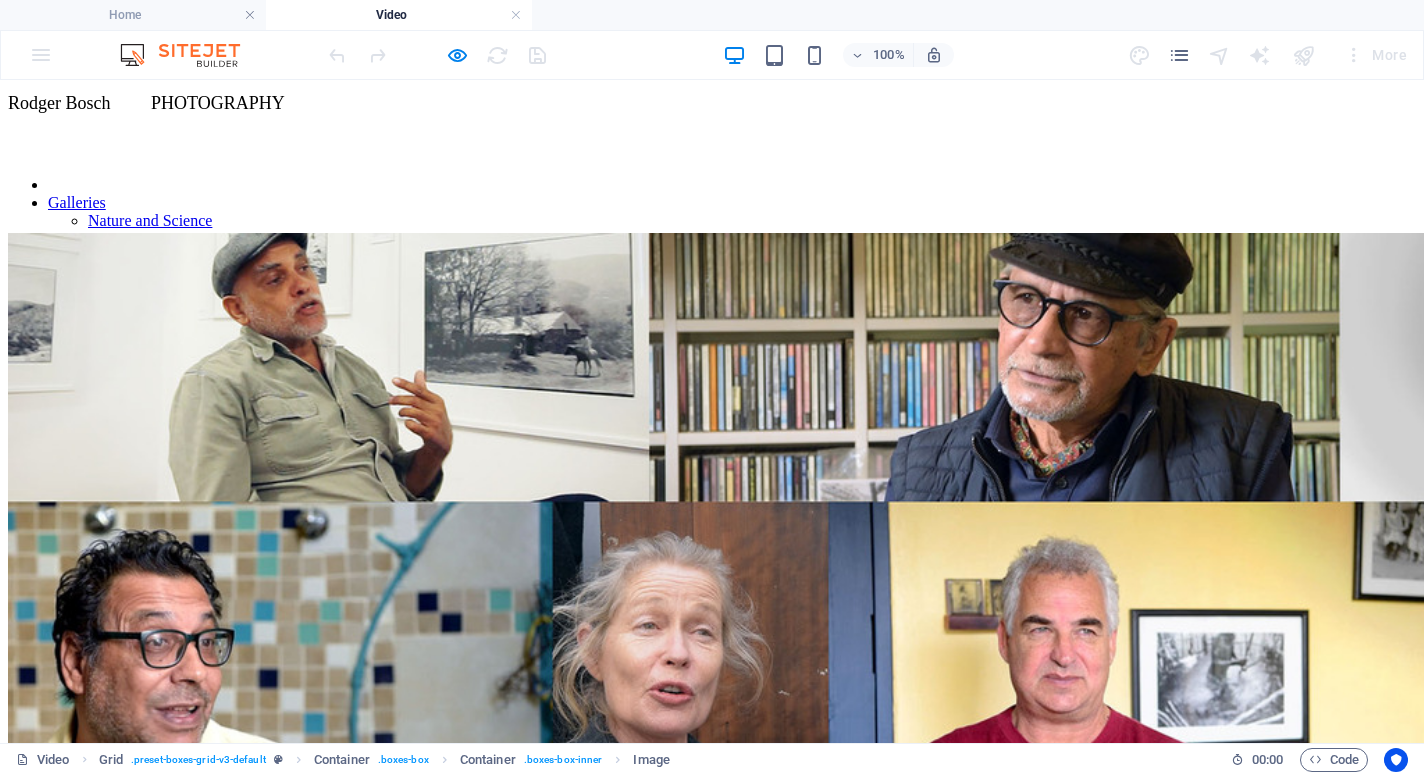 click at bounding box center (720, 3967) 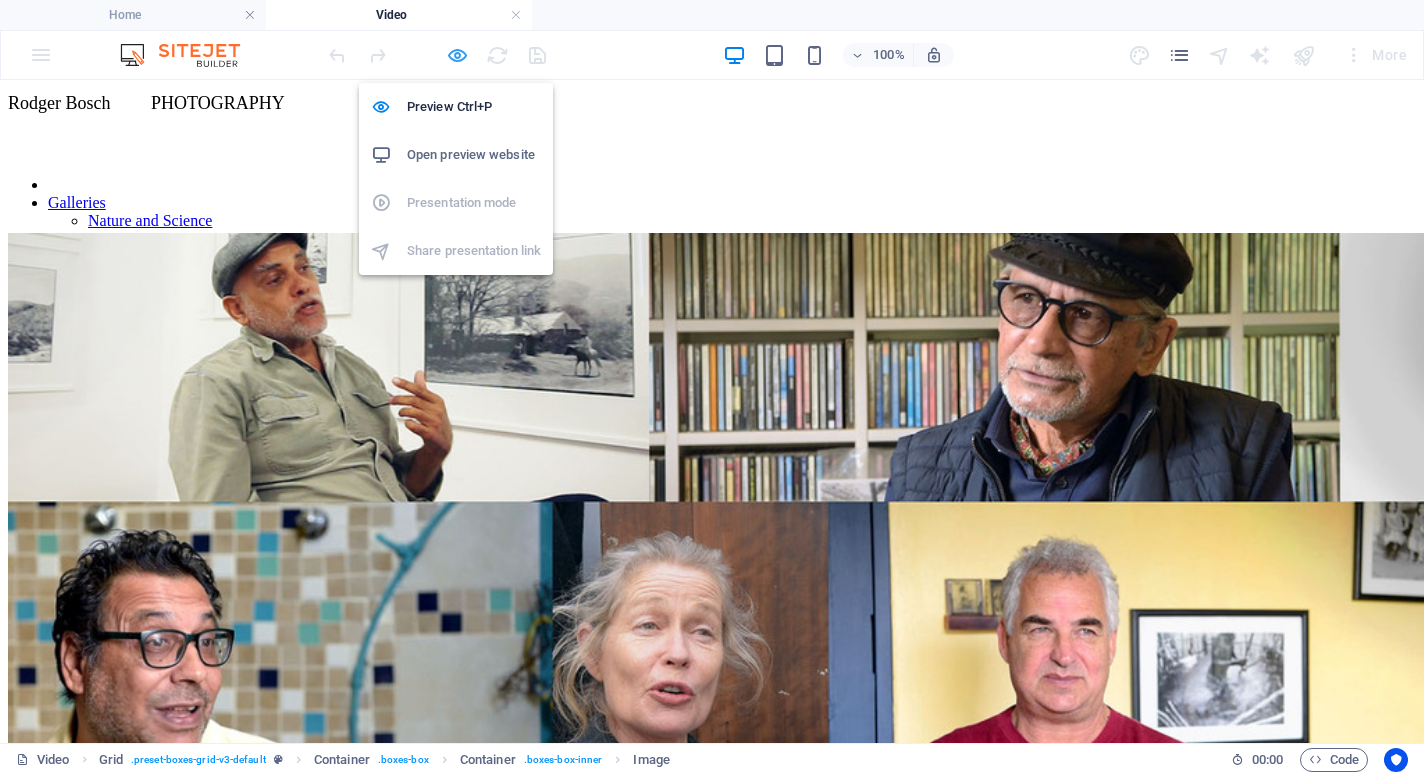 click at bounding box center (457, 55) 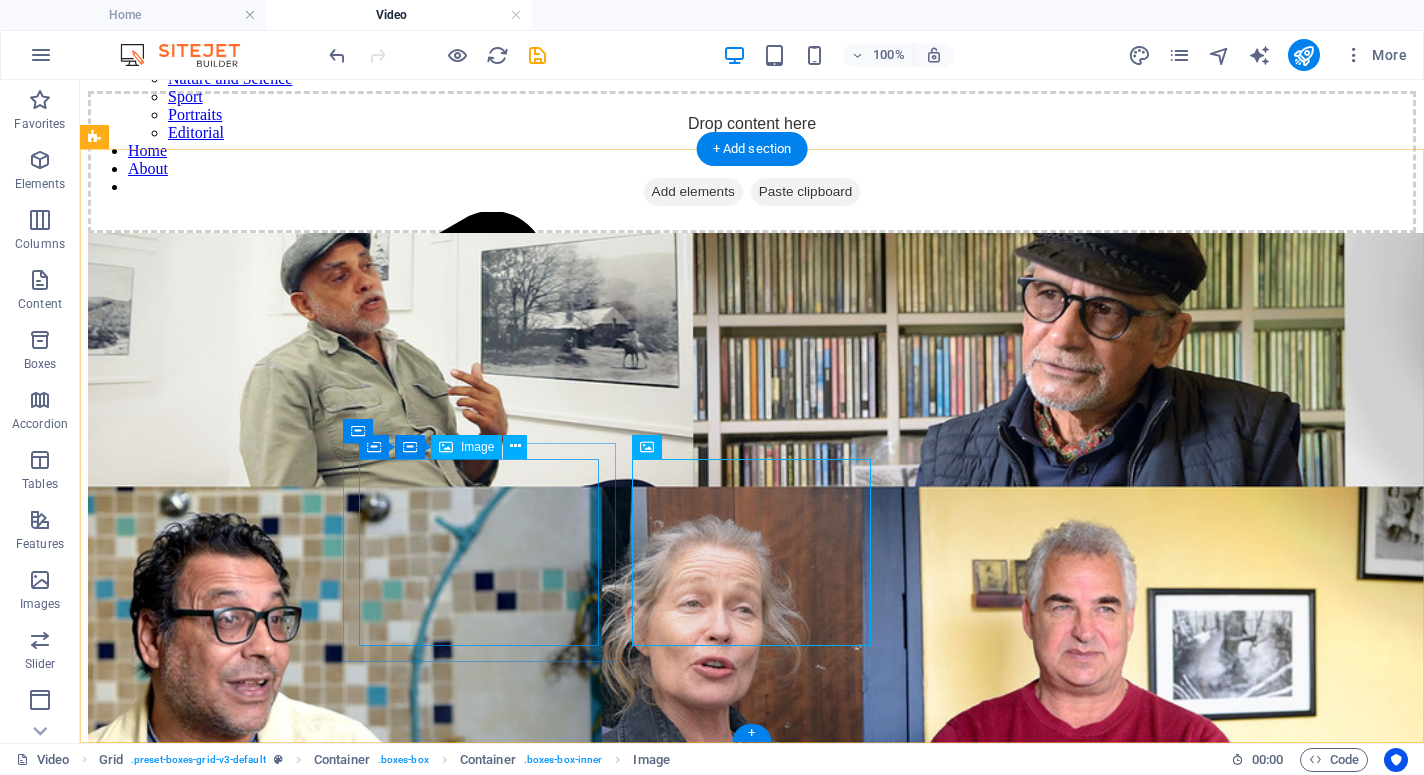 click on "Solar panel manufacture for GIZ. 2024" at bounding box center (752, 2952) 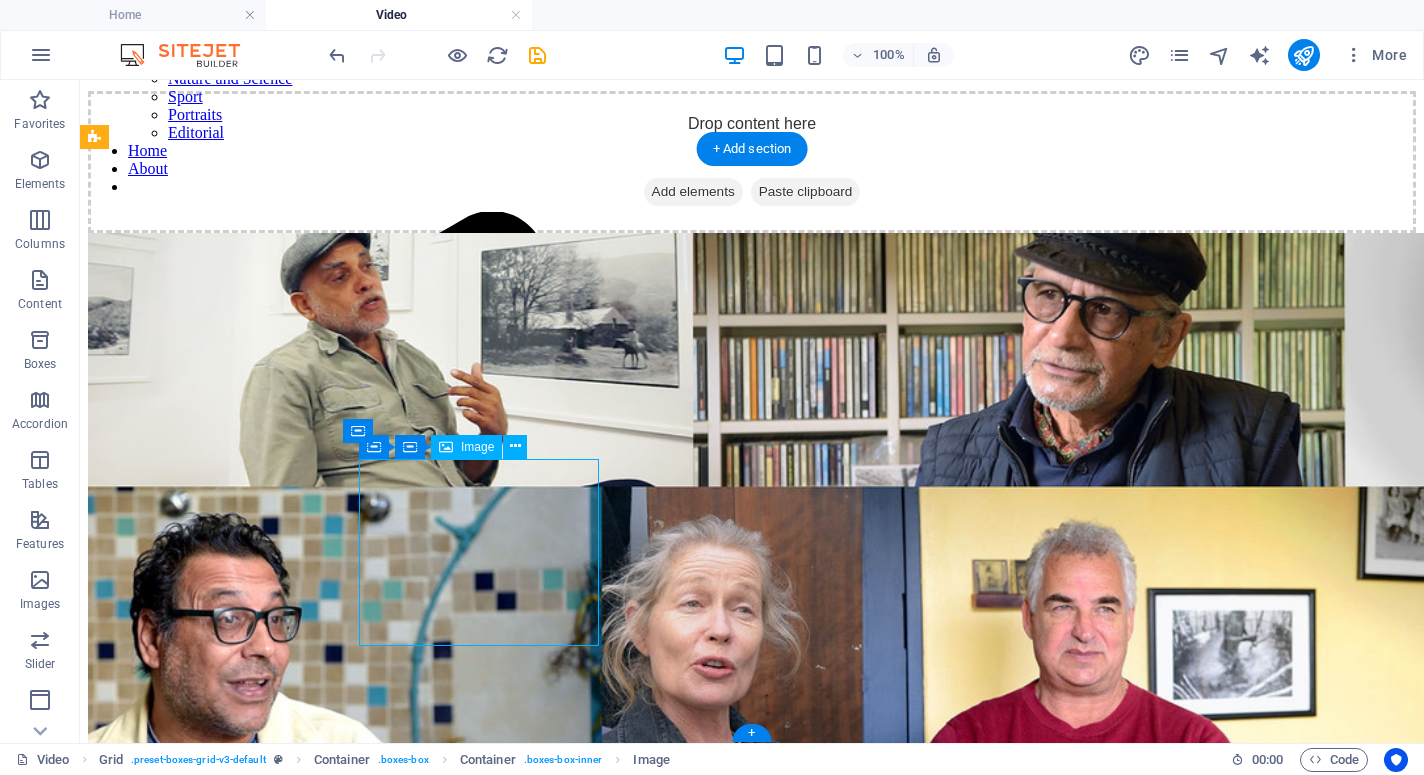 click on "Solar panel manufacture for GIZ. 2024" at bounding box center [752, 2952] 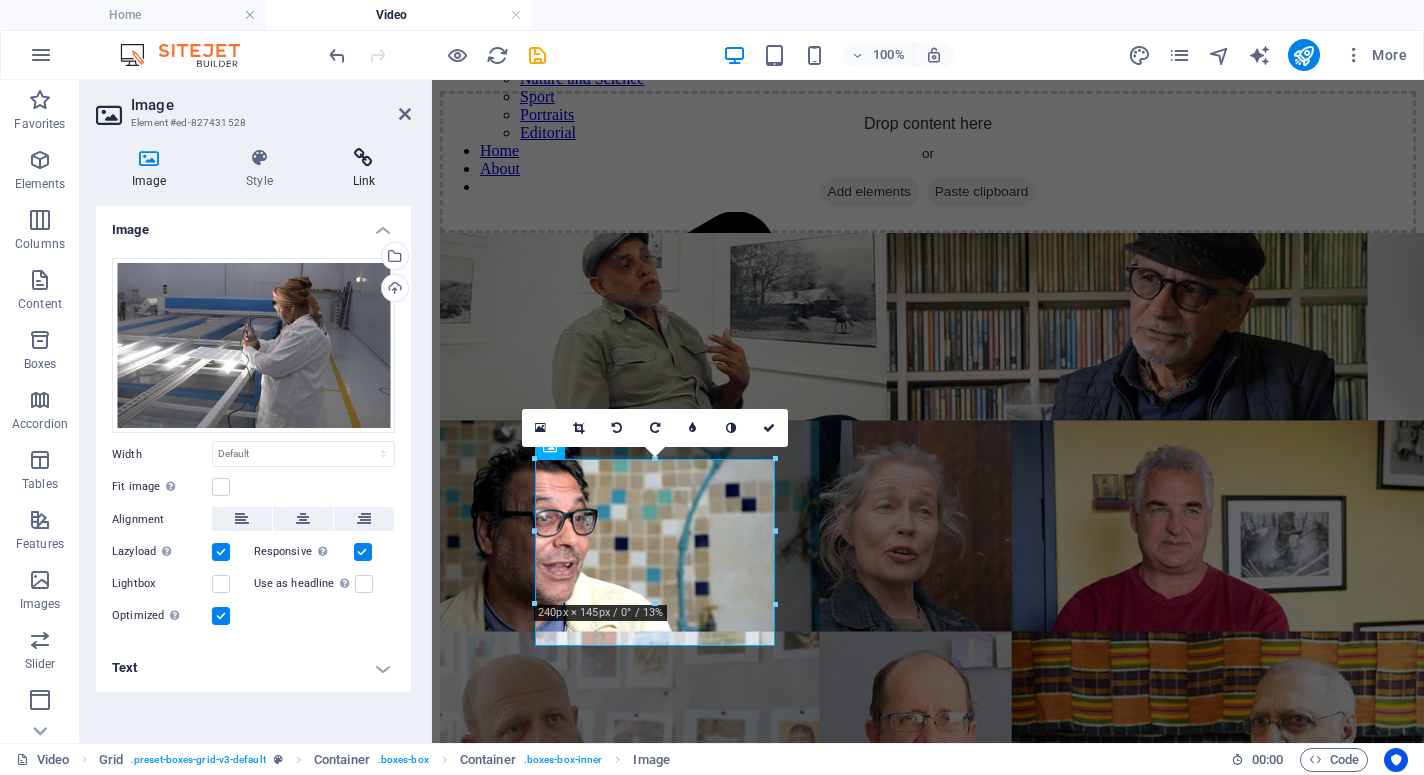 click at bounding box center [364, 158] 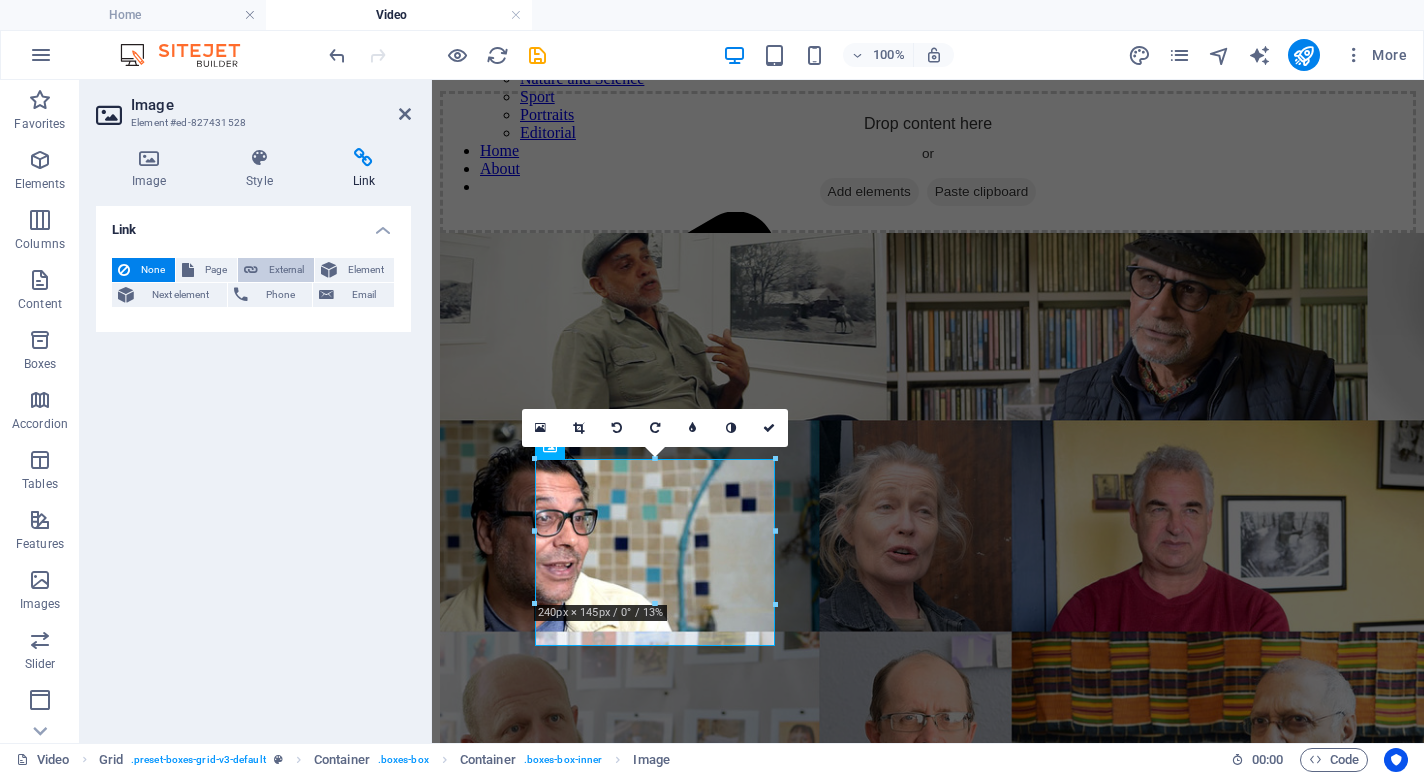 click on "External" at bounding box center (286, 270) 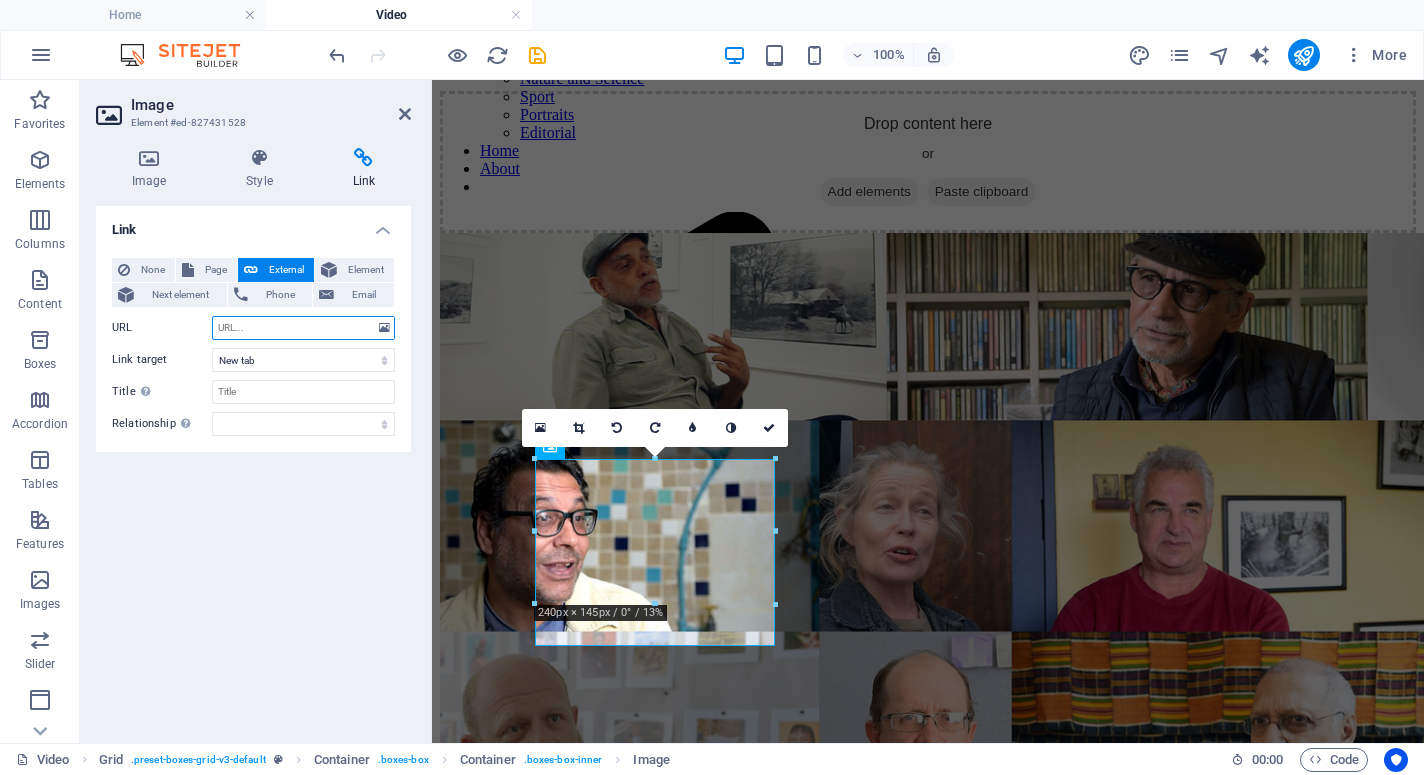 paste on "https://youtu.be/AD55KuY7eUs" 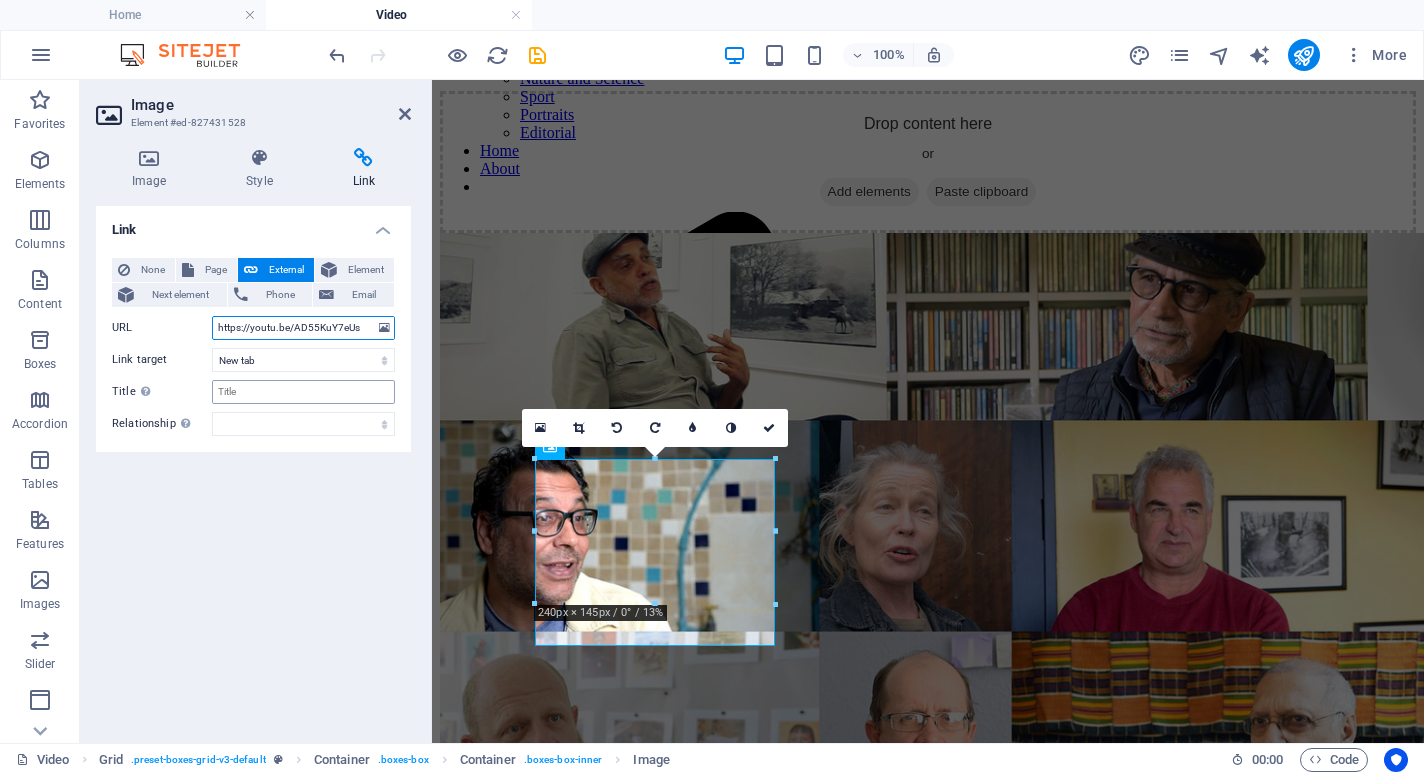type on "https://youtu.be/AD55KuY7eUs" 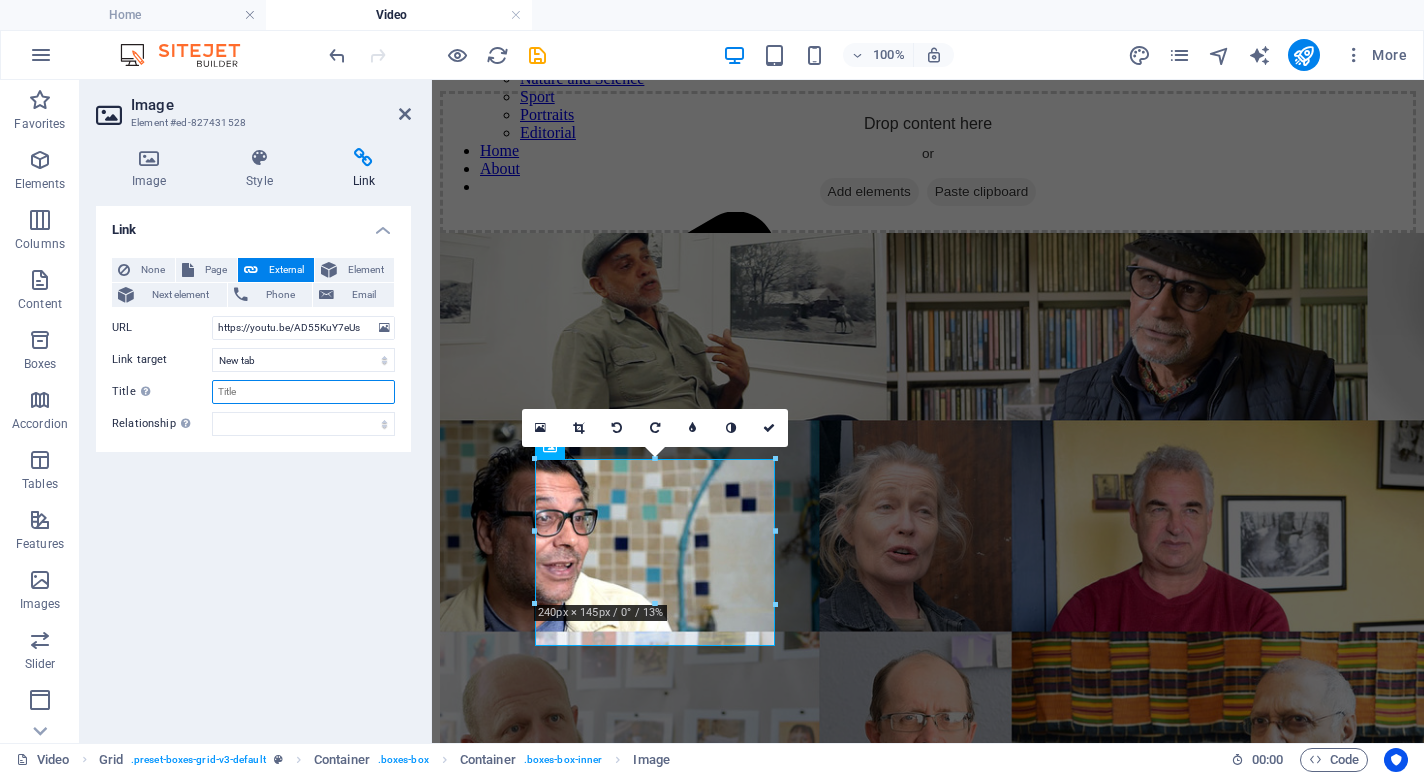 click on "Title Additional link description, should not be the same as the link text. The title is most often shown as a tooltip text when the mouse moves over the element. Leave empty if uncertain." at bounding box center [303, 392] 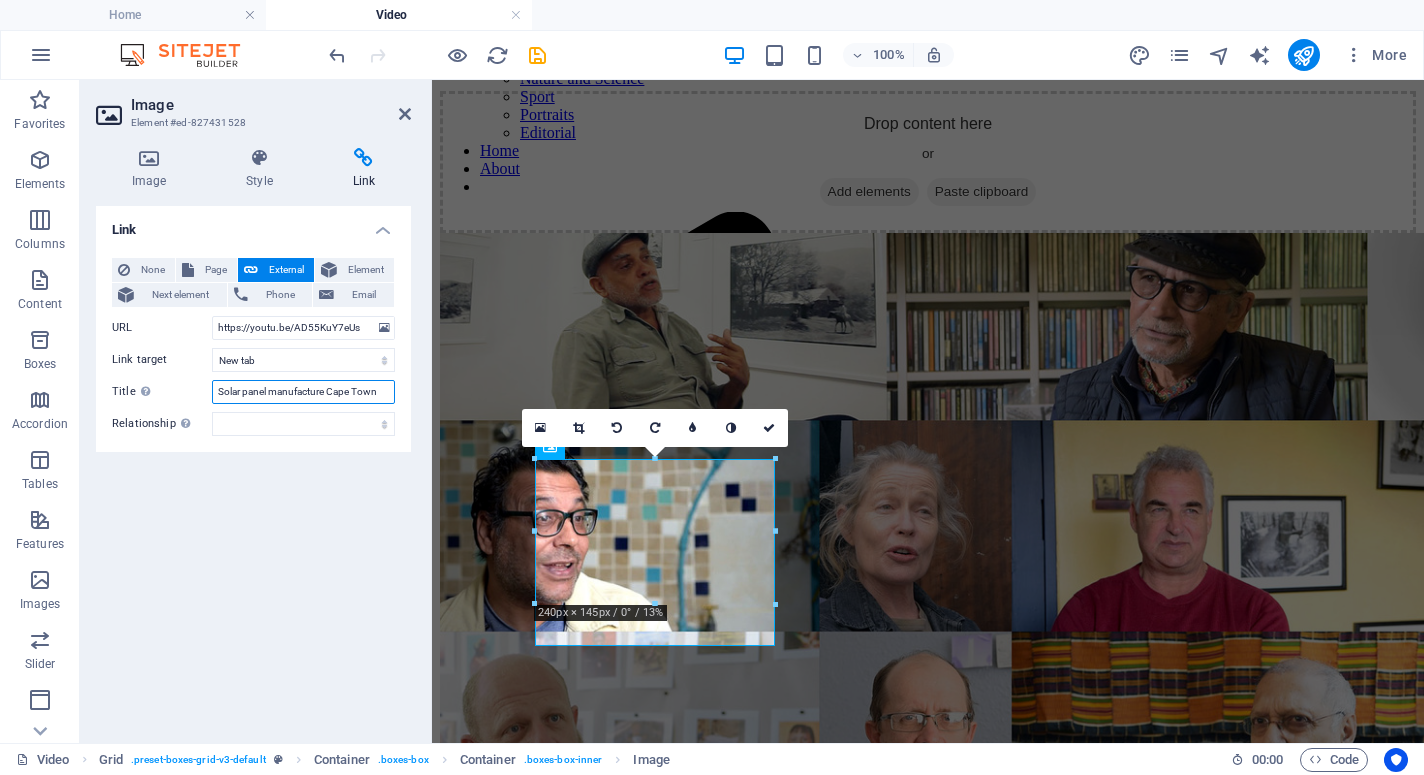 type on "Solar panel manufacture Cape Town." 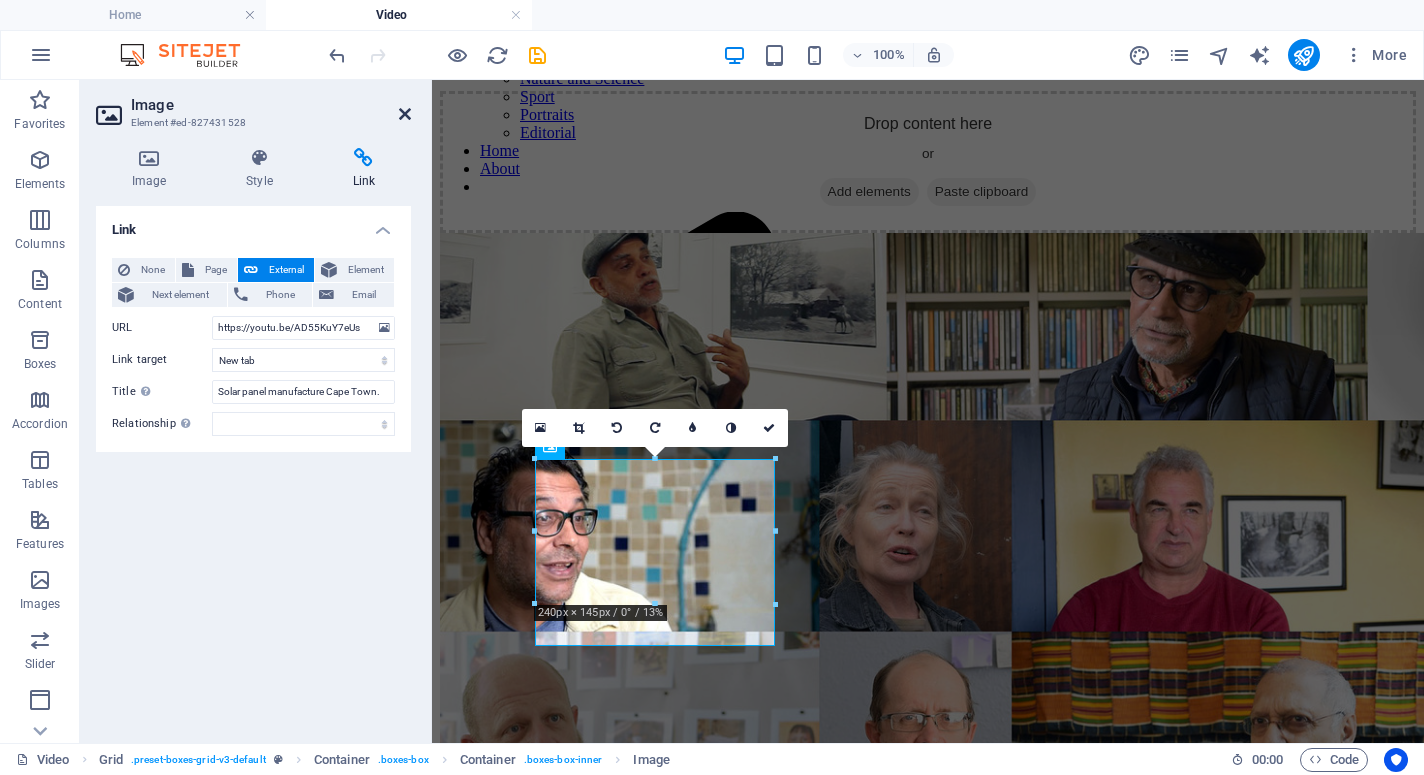 click at bounding box center (405, 114) 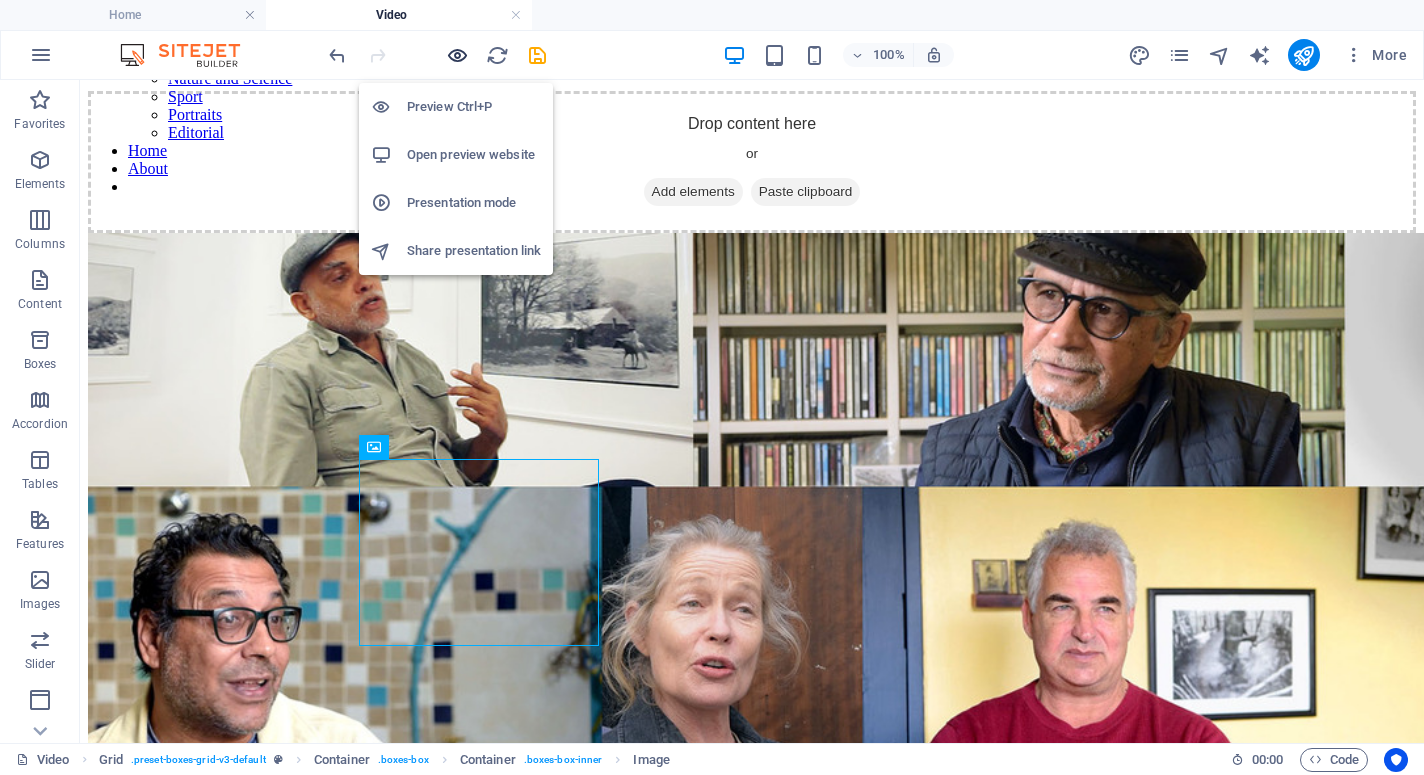 click at bounding box center (457, 55) 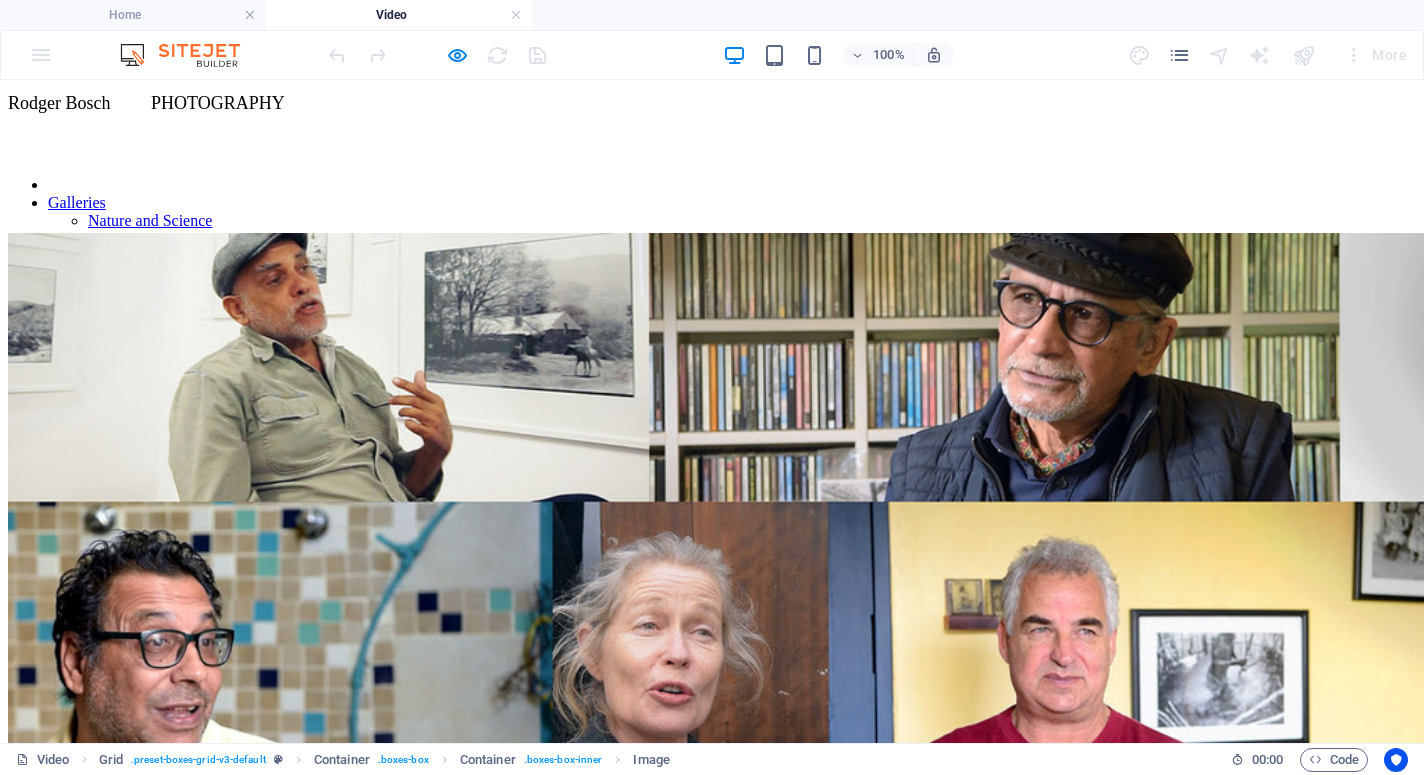 click at bounding box center (720, 3050) 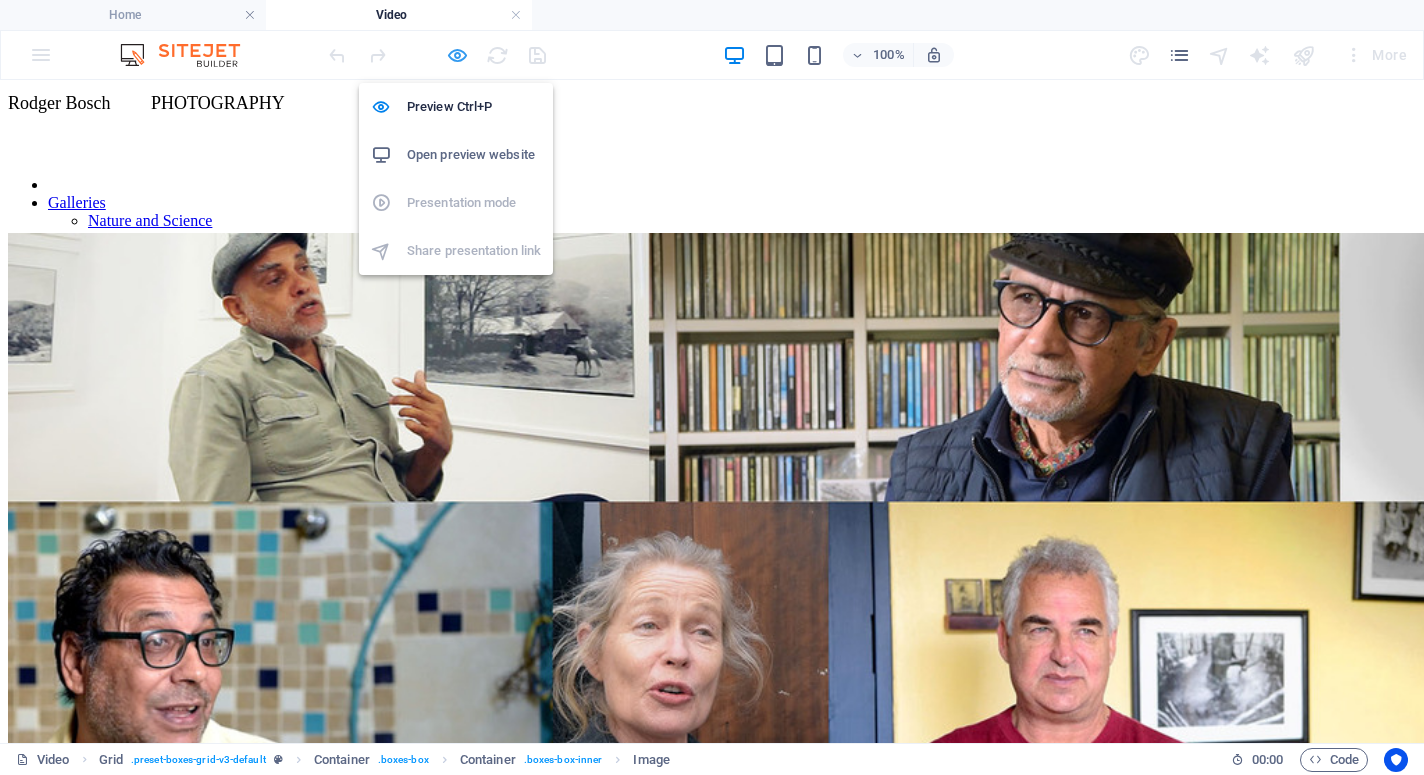 click at bounding box center (457, 55) 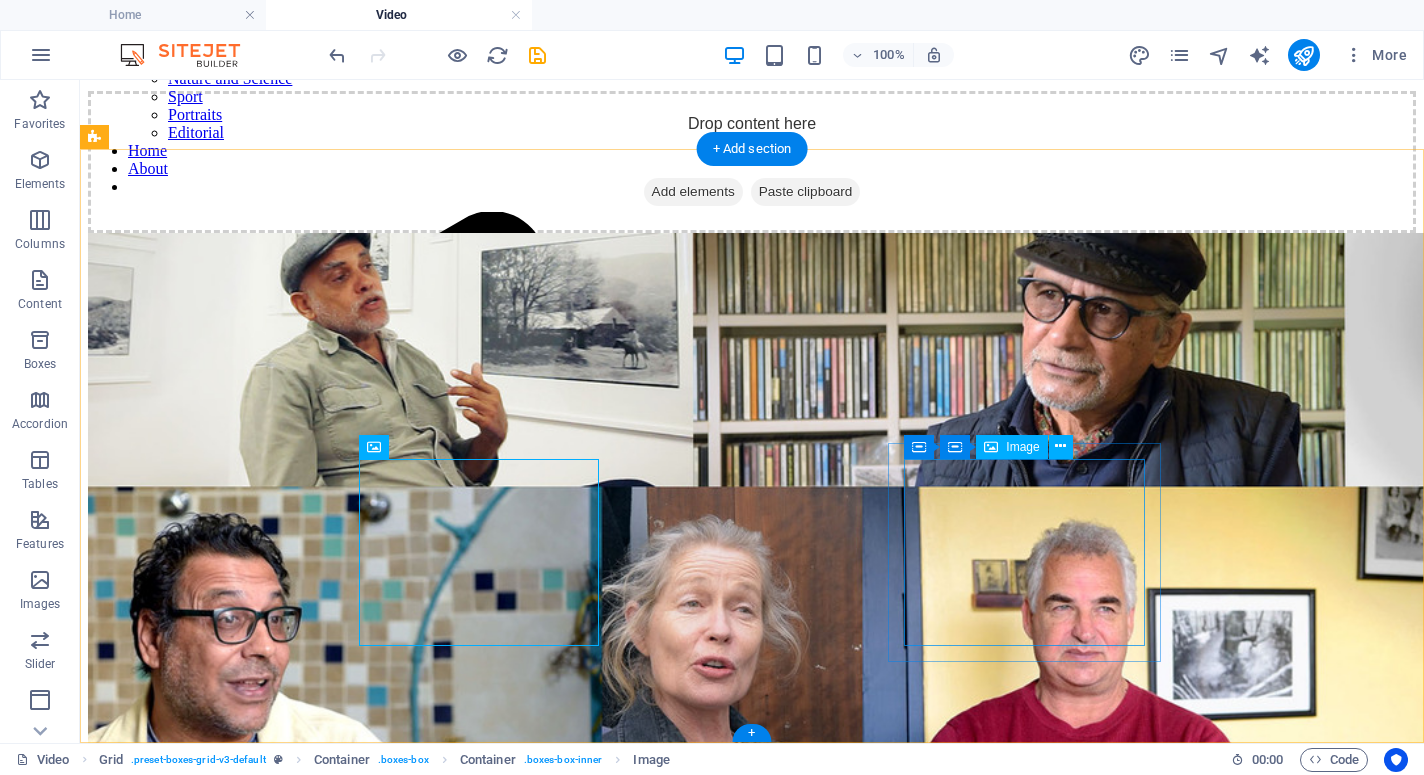 click on "Pondoland - AV about proposed mining in the region." at bounding box center (752, 4690) 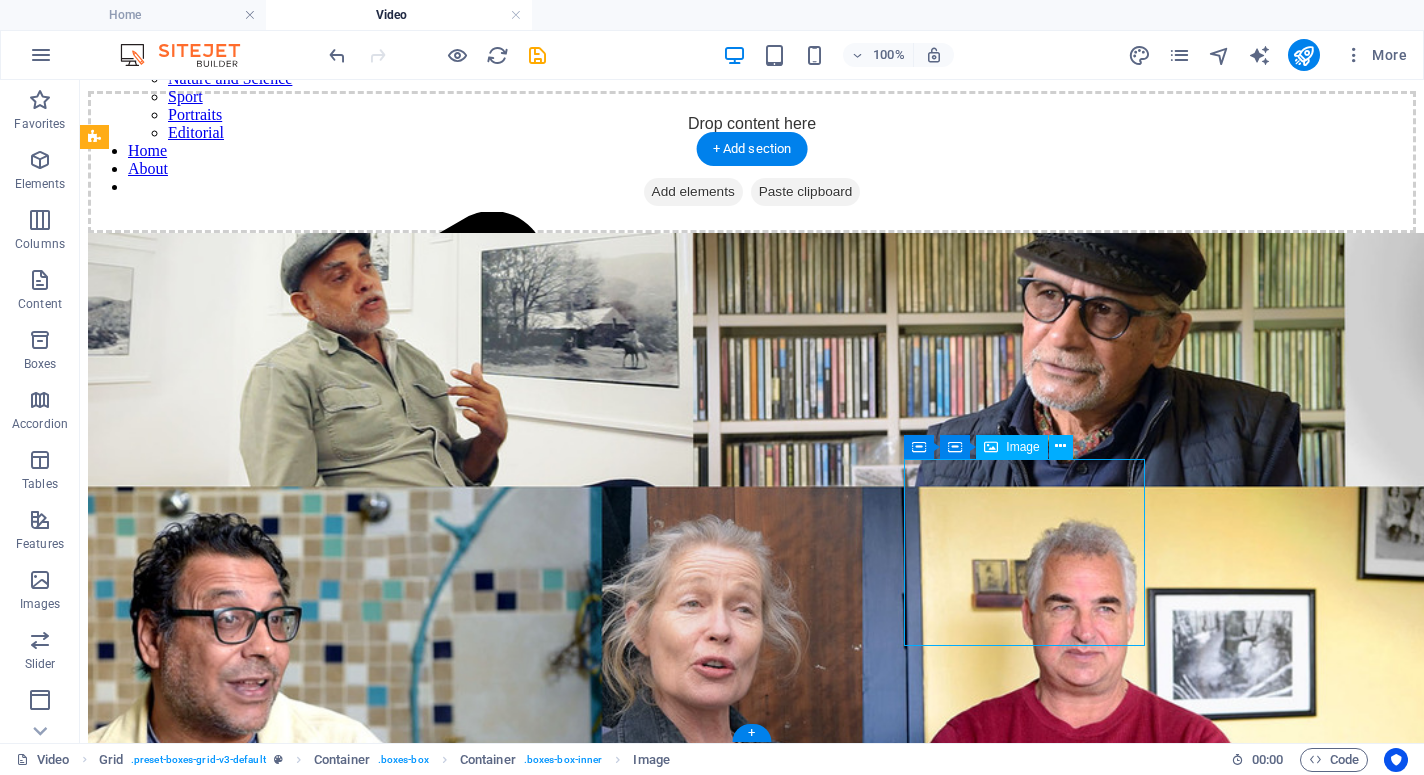 click on "Pondoland - AV about proposed mining in the region." at bounding box center (752, 4690) 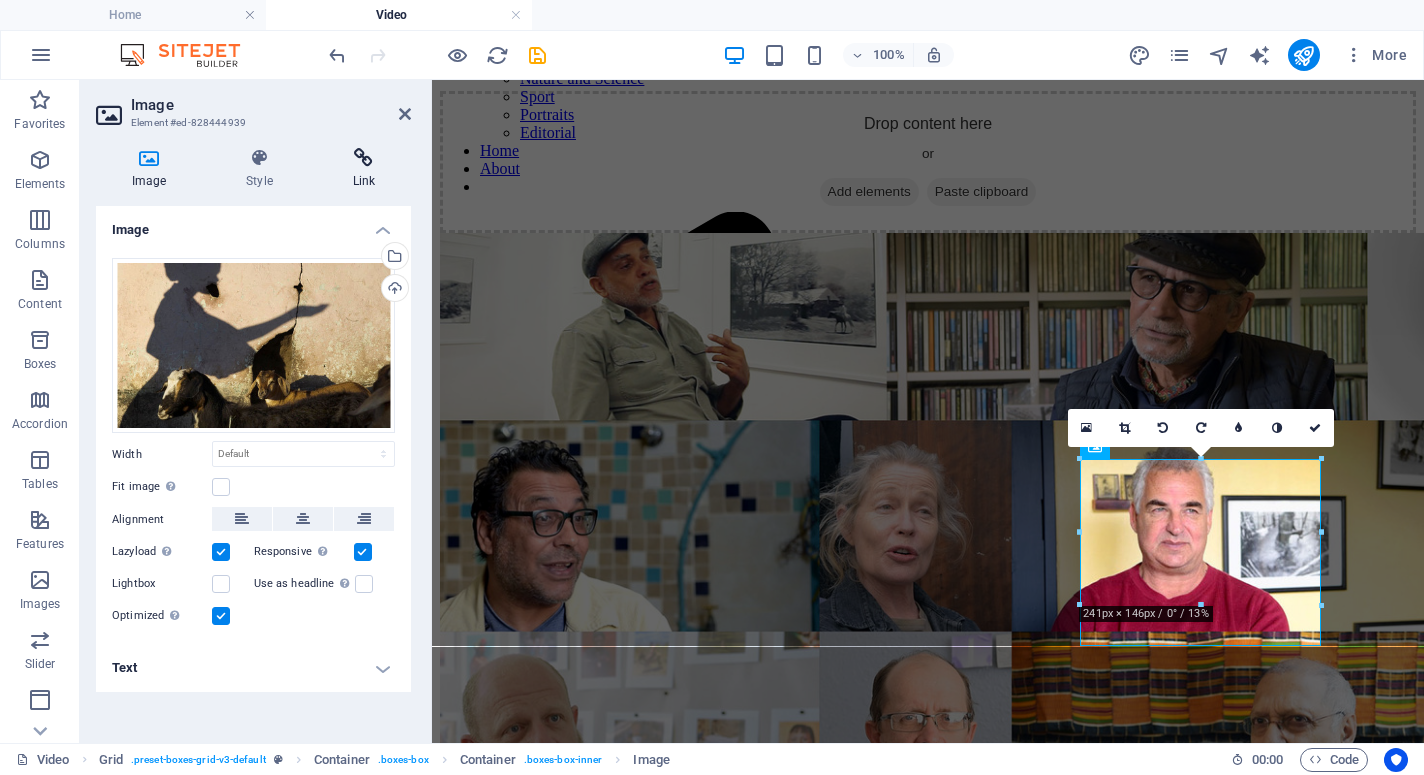 click at bounding box center (364, 158) 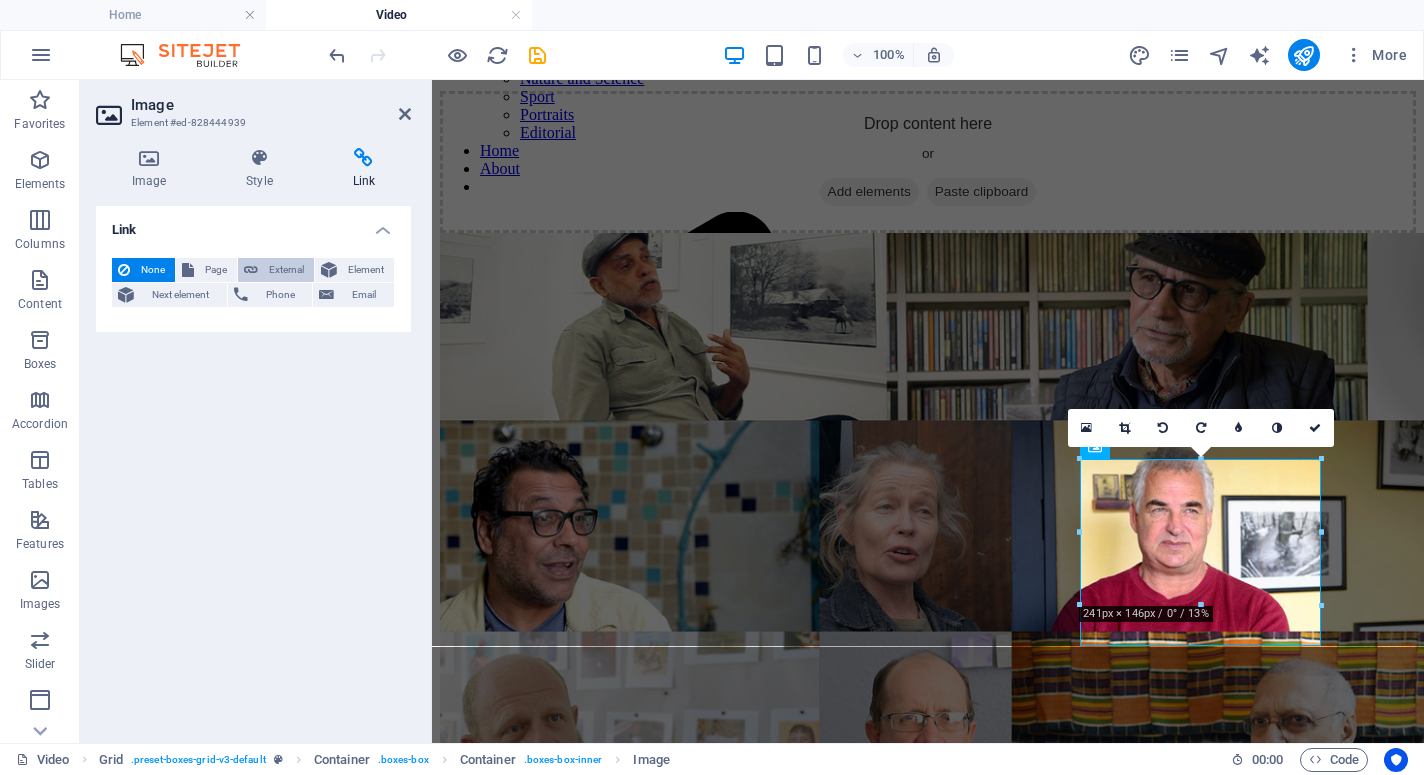click on "External" at bounding box center (286, 270) 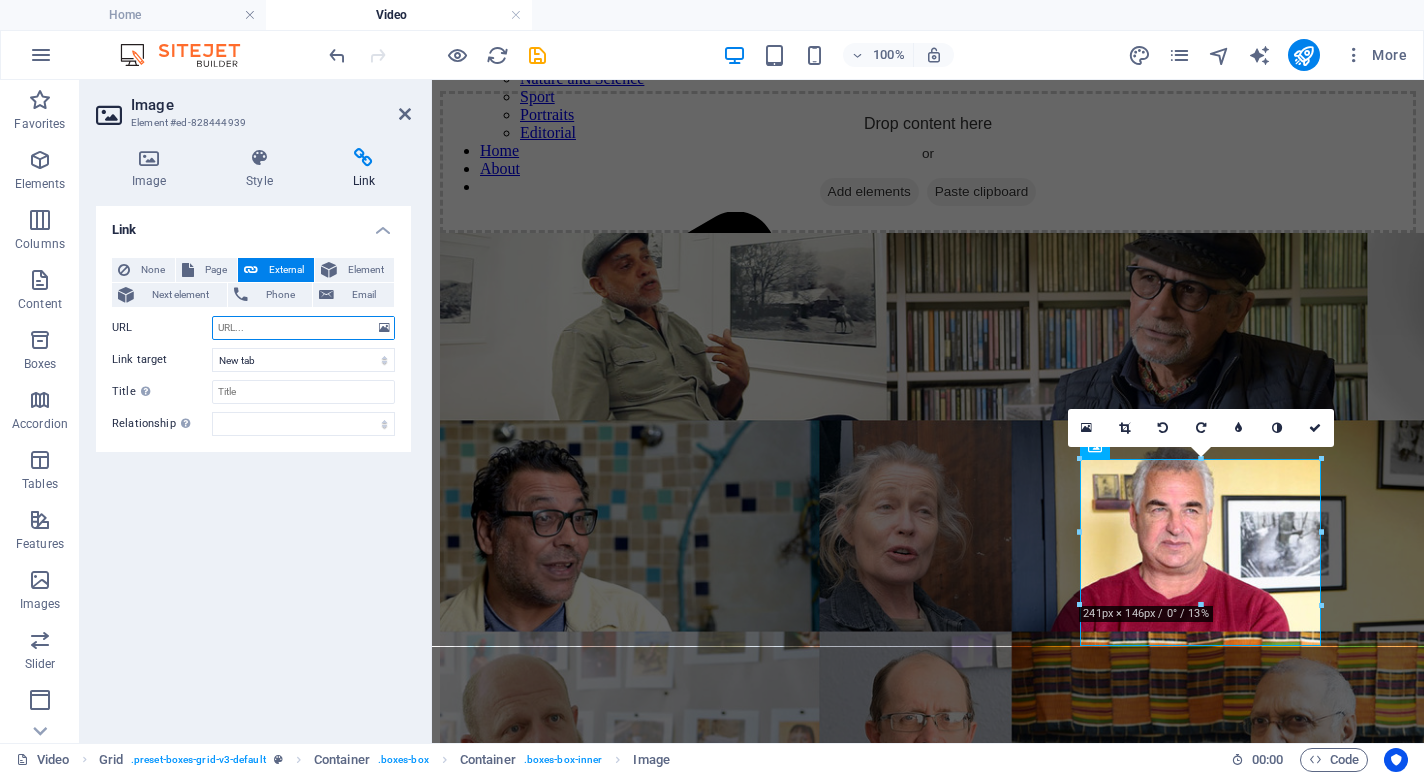 paste on "https://youtu.be/U_NBHaSBoKg" 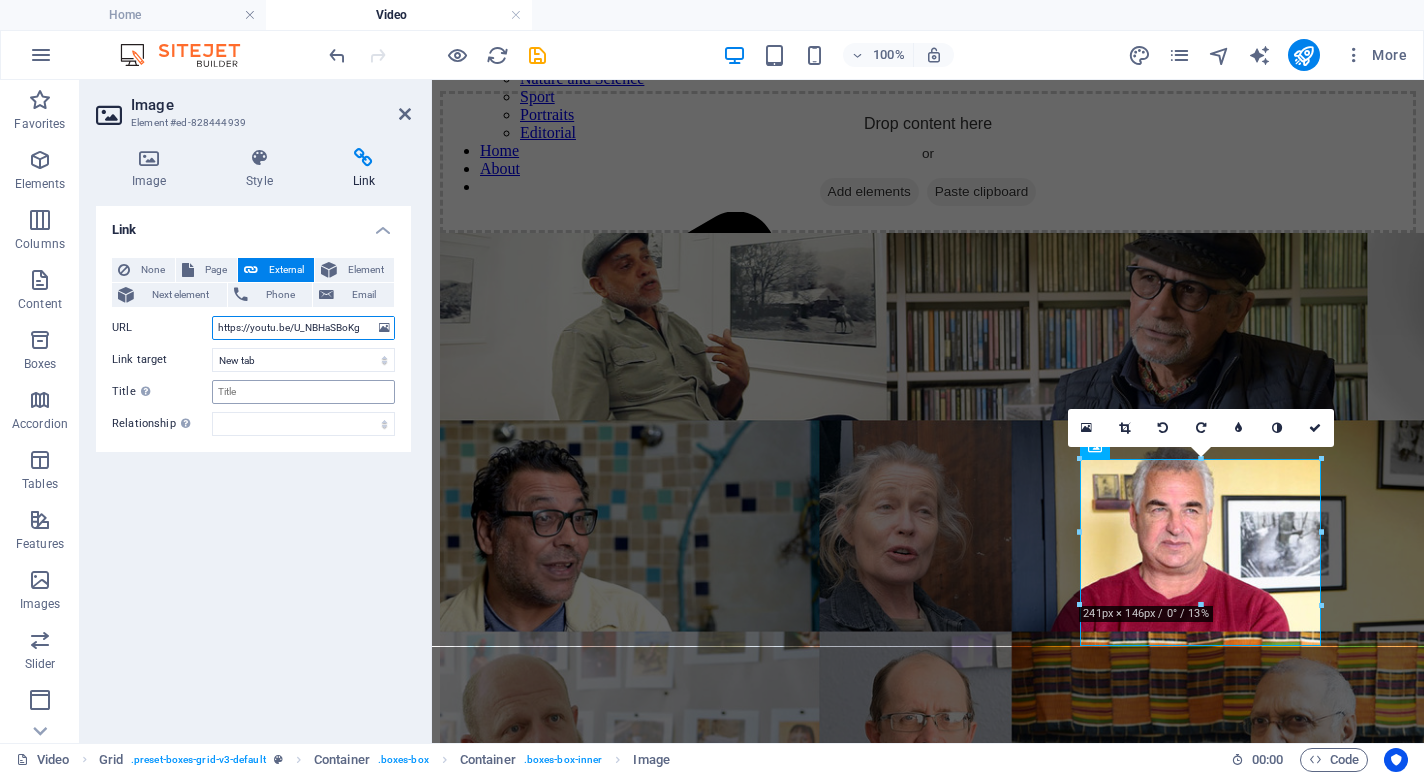 type on "https://youtu.be/U_NBHaSBoKg" 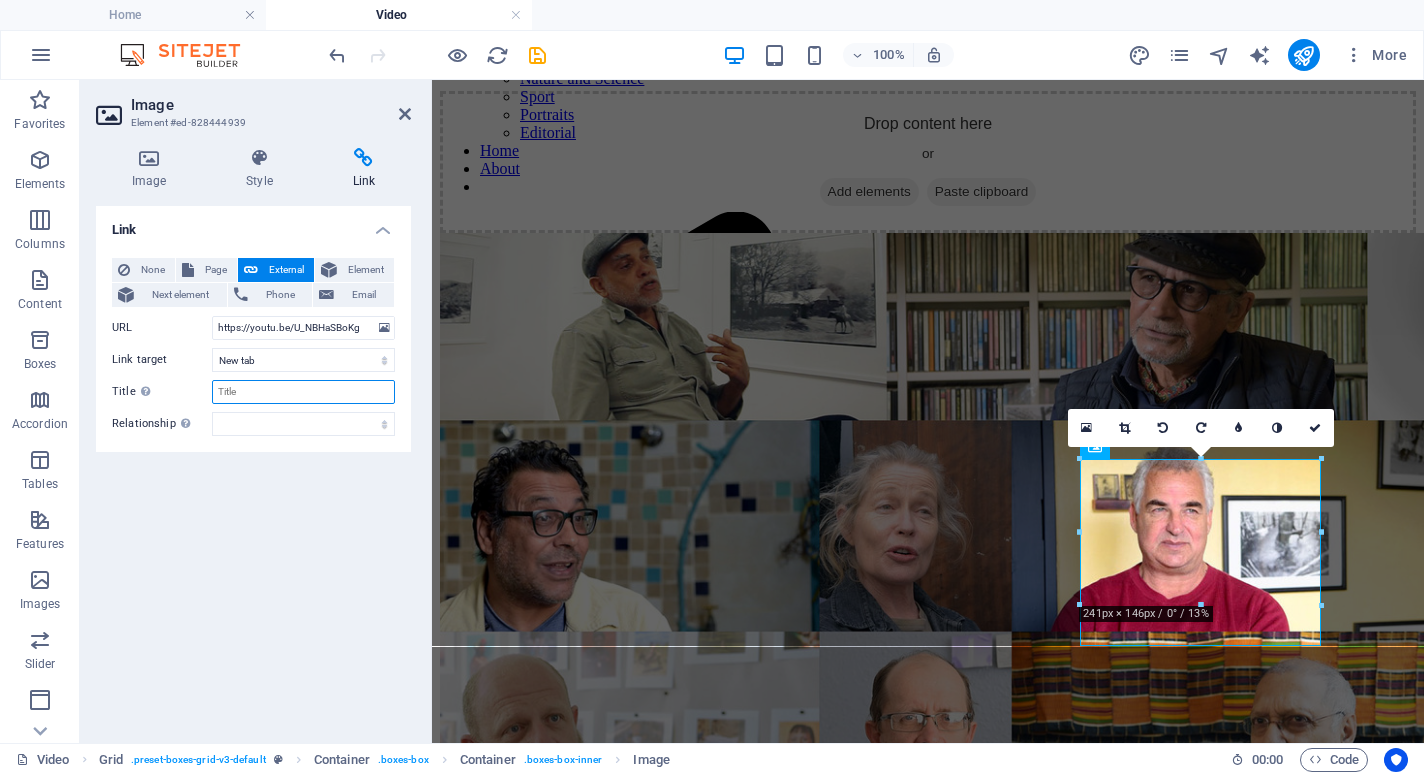 click on "Title Additional link description, should not be the same as the link text. The title is most often shown as a tooltip text when the mouse moves over the element. Leave empty if uncertain." at bounding box center (303, 392) 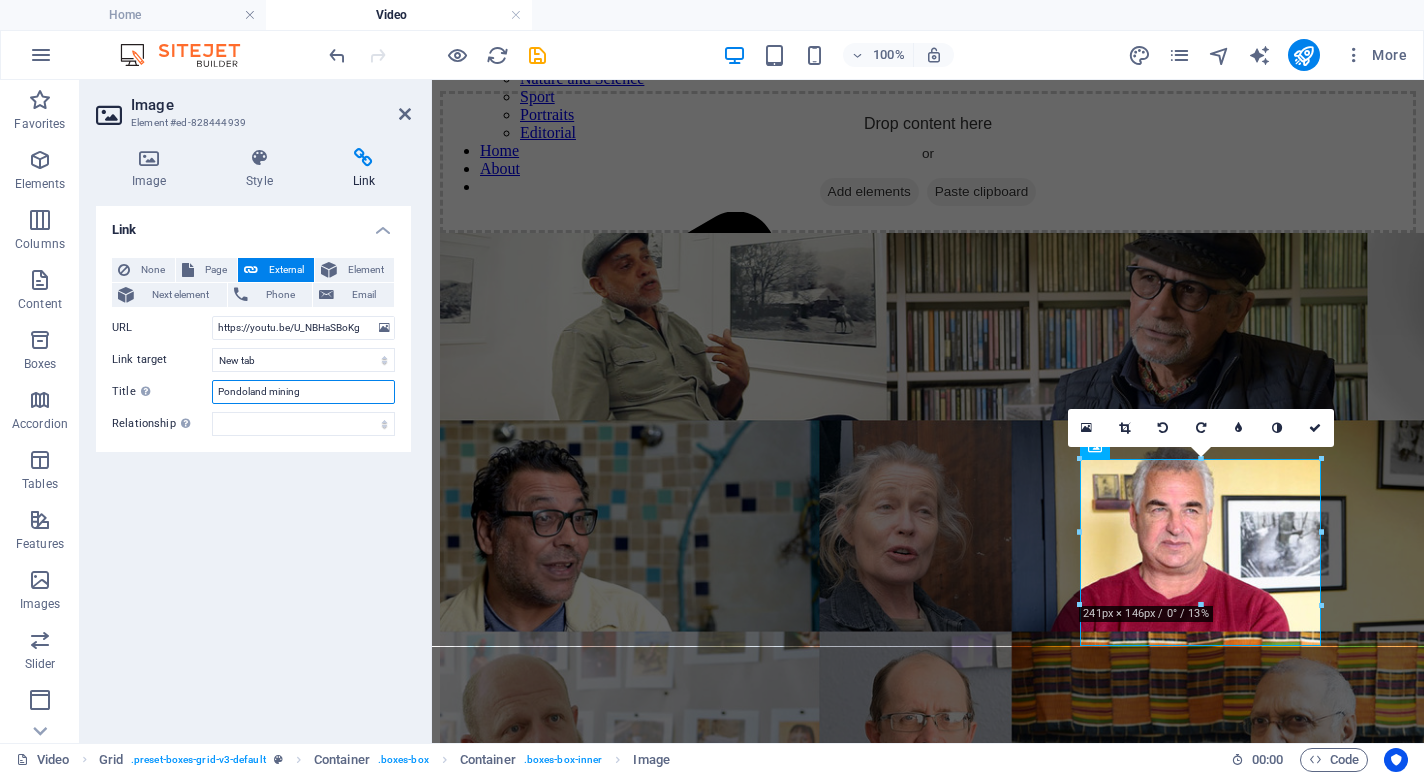 type on "Pondoland mining?" 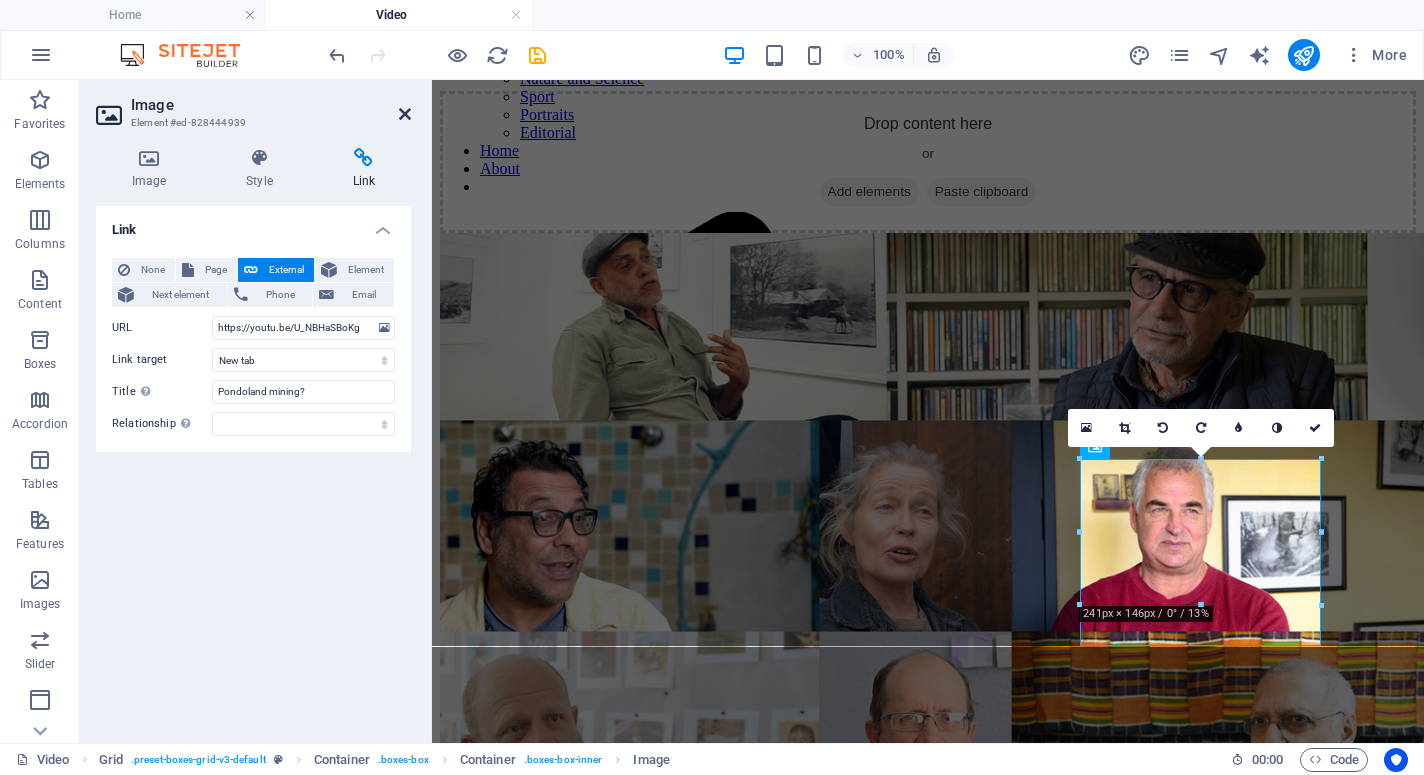 click at bounding box center (405, 114) 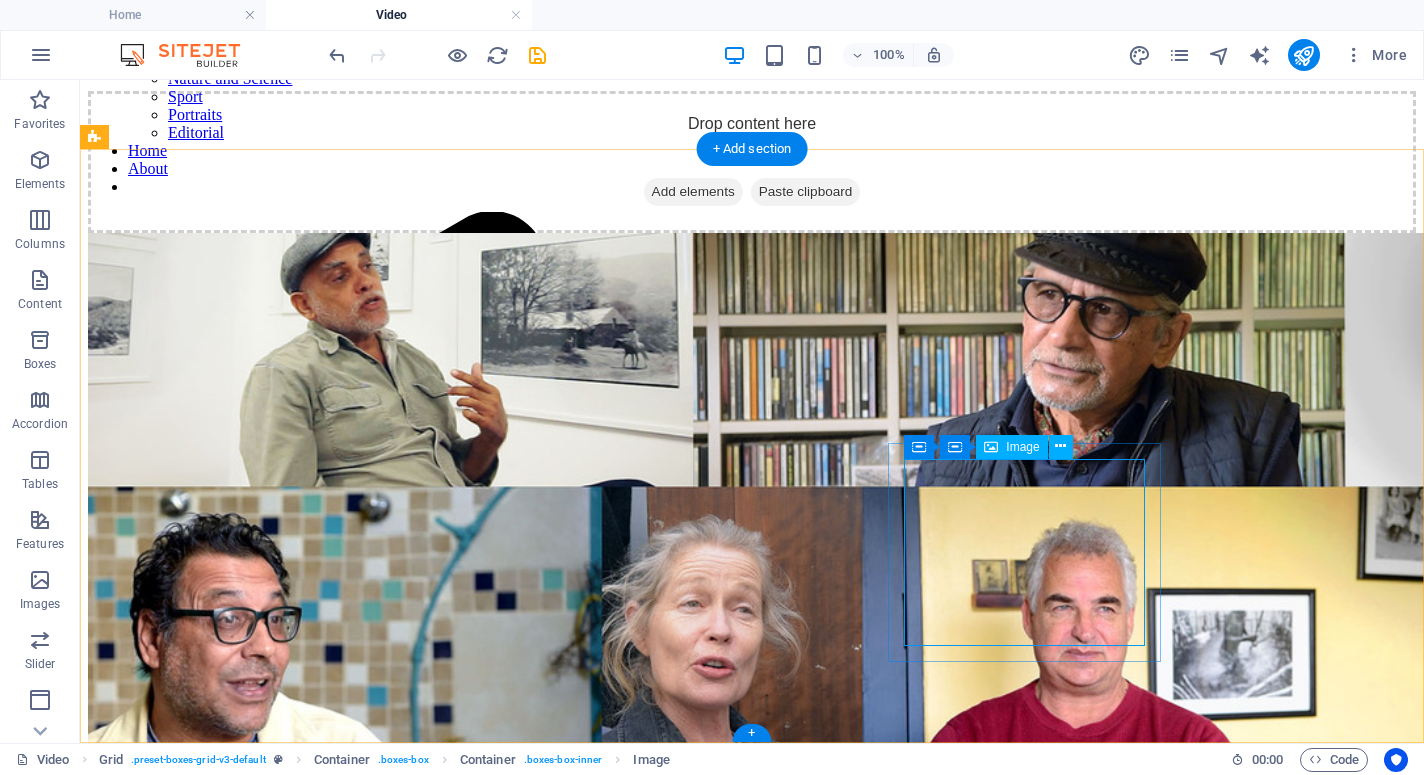 click on "Pondoland - AV about proposed mining in the region." at bounding box center [752, 4690] 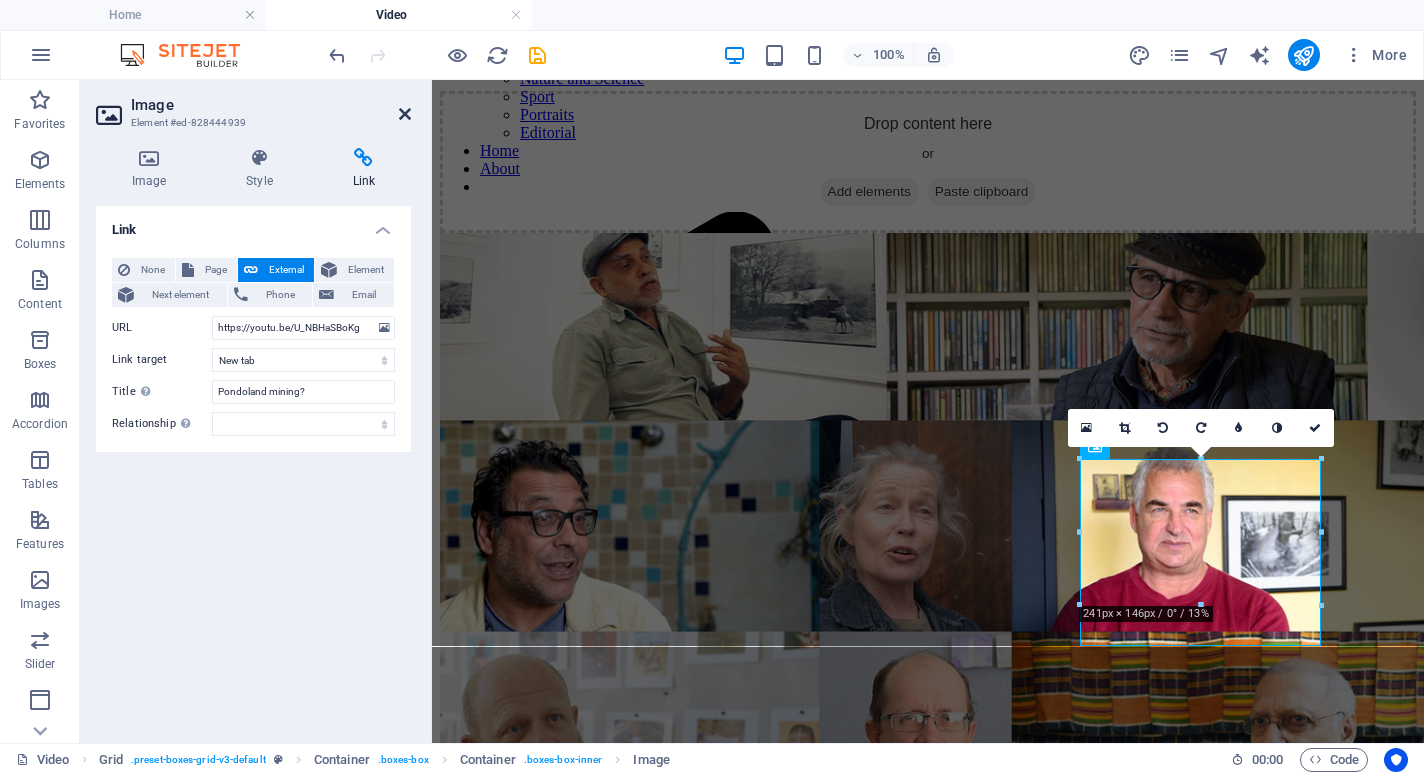 click at bounding box center [405, 114] 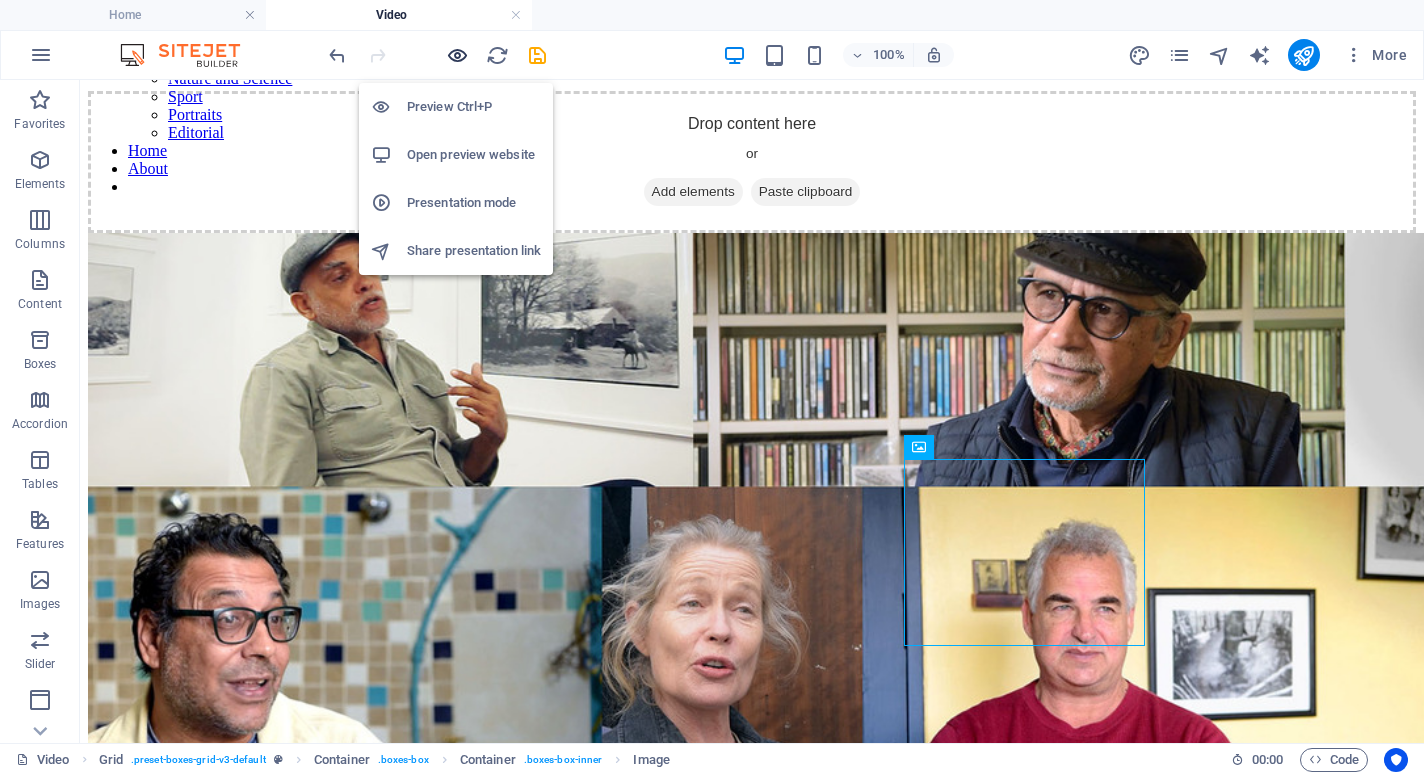 click at bounding box center [457, 55] 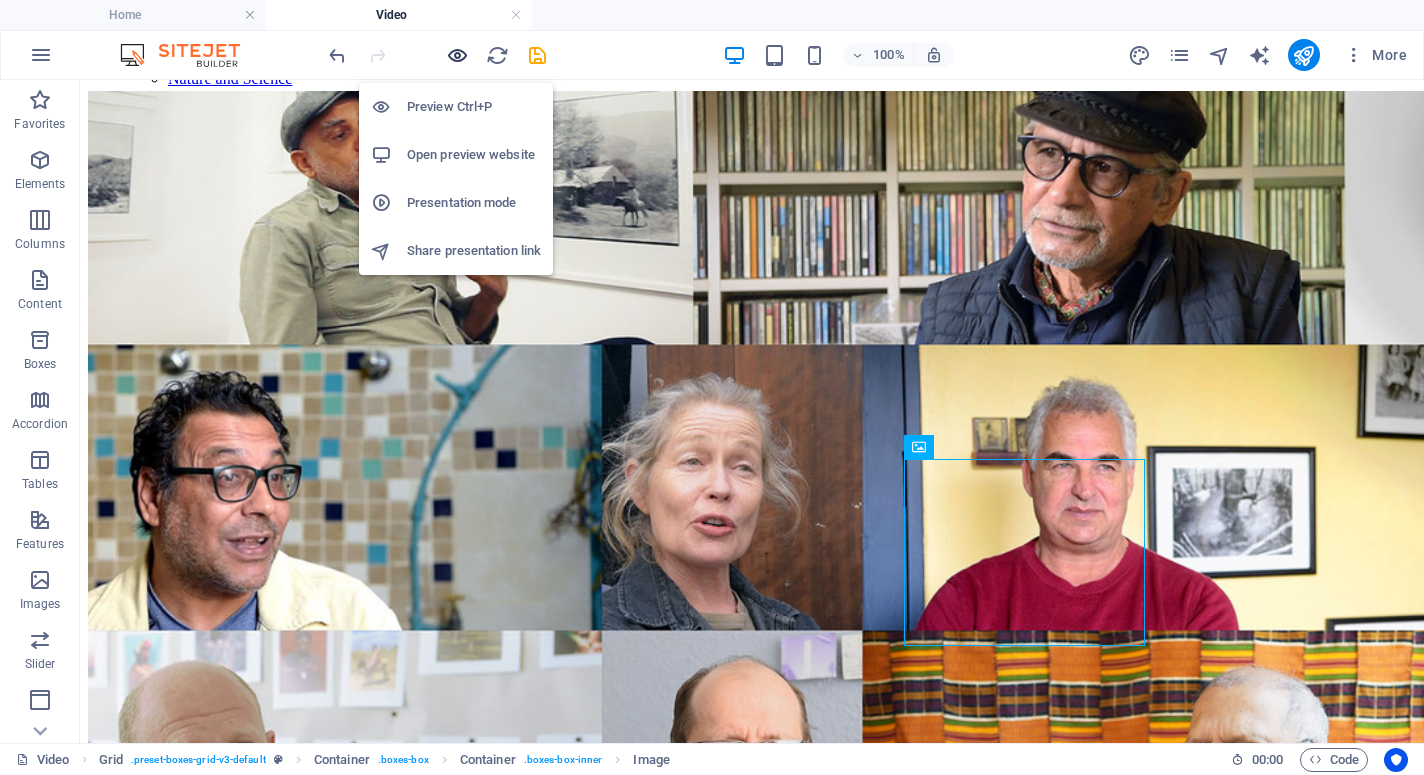 scroll, scrollTop: 68, scrollLeft: 0, axis: vertical 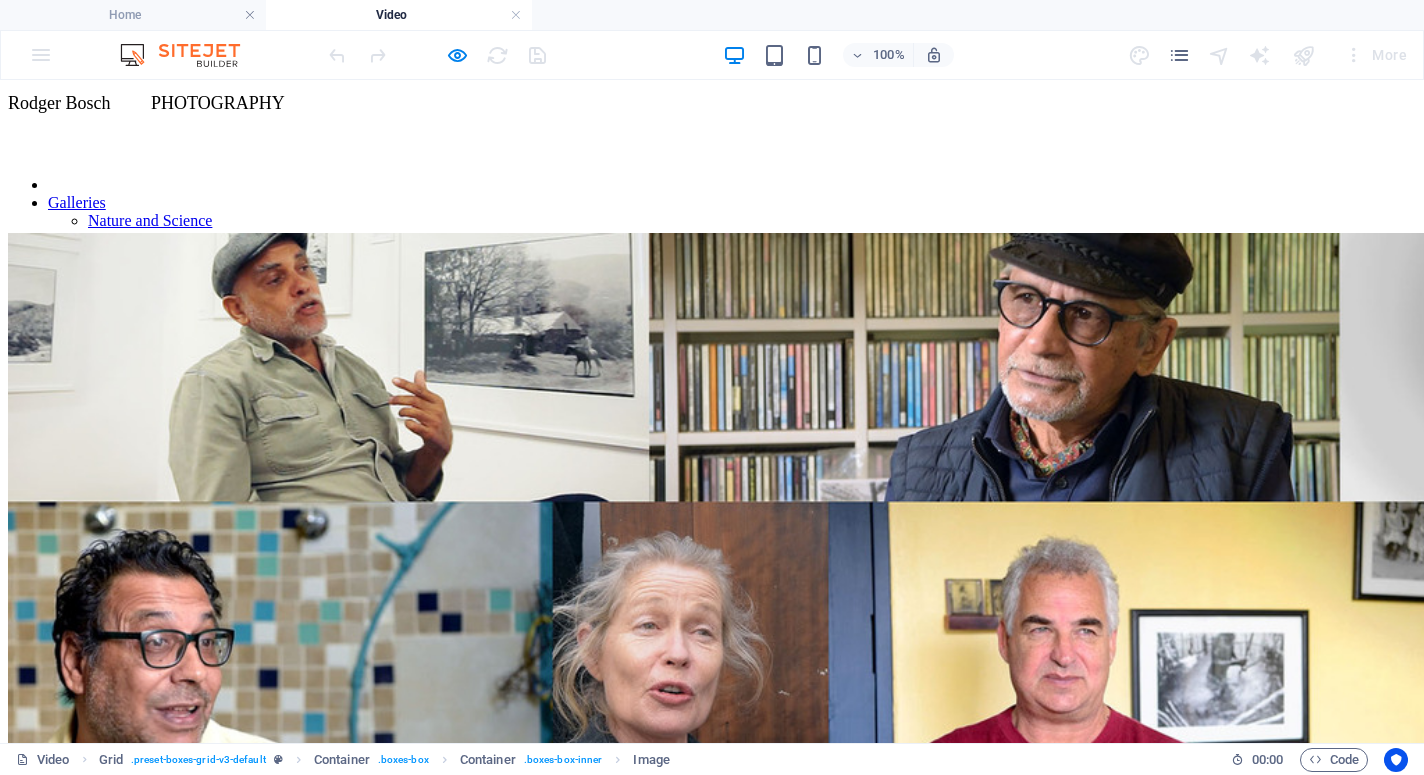 click at bounding box center [720, 4885] 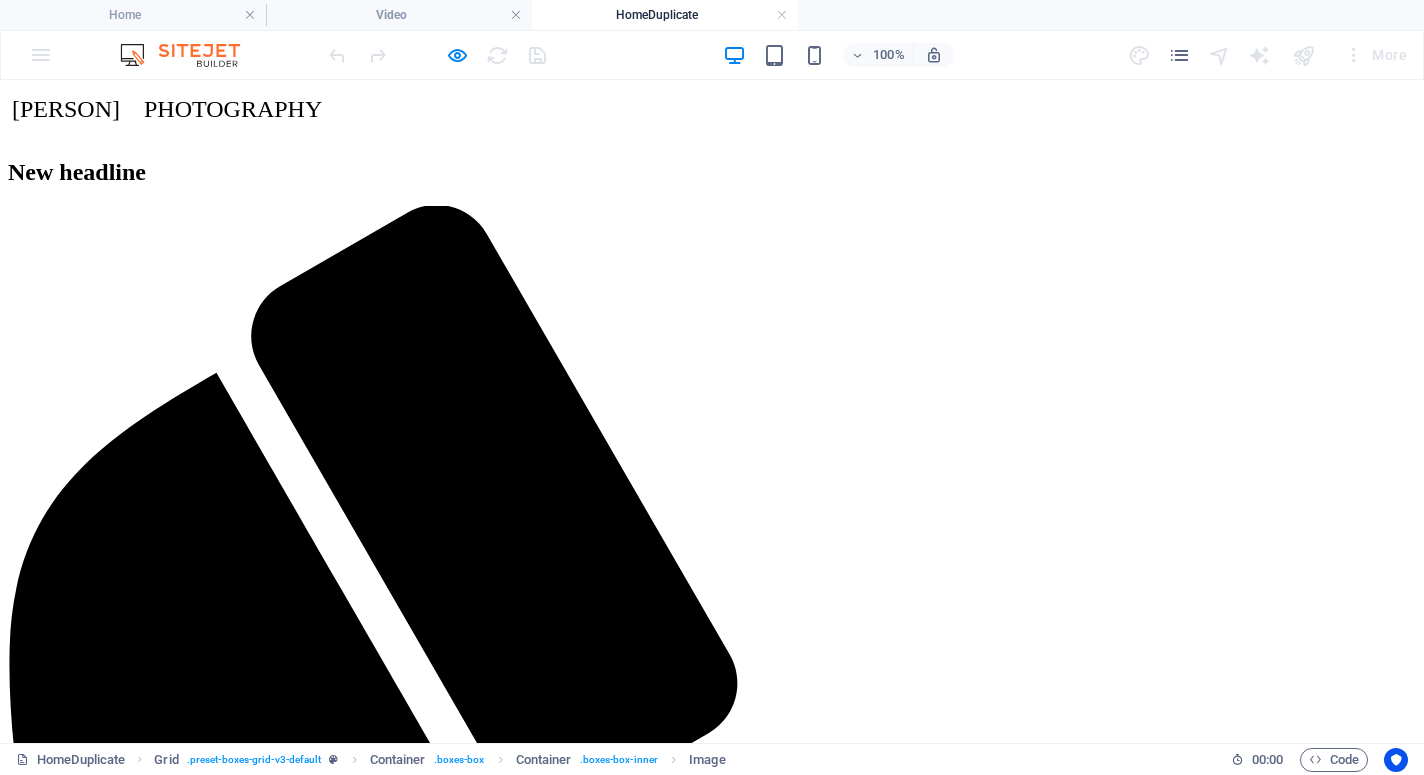 scroll, scrollTop: 0, scrollLeft: 0, axis: both 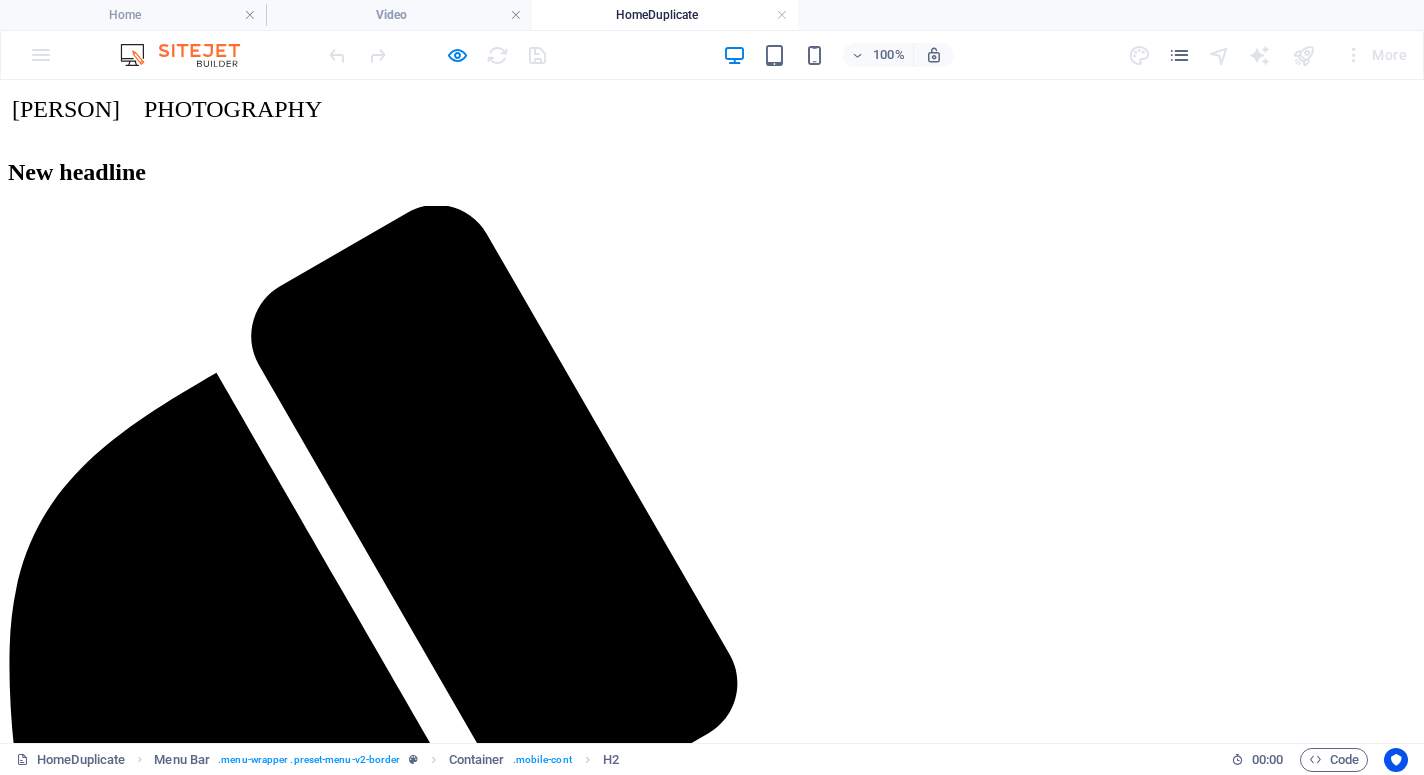click on "Mobile; +27([PHONE]) [PHONE] Email: [EMAIL] Linkedin: https://www.linkedin.com/in/[NAME]/[ID]/ Instagram: https://www.instagram.com/[NAME]/ : https://www.instagram.com/[NAME]/" at bounding box center (712, 2368) 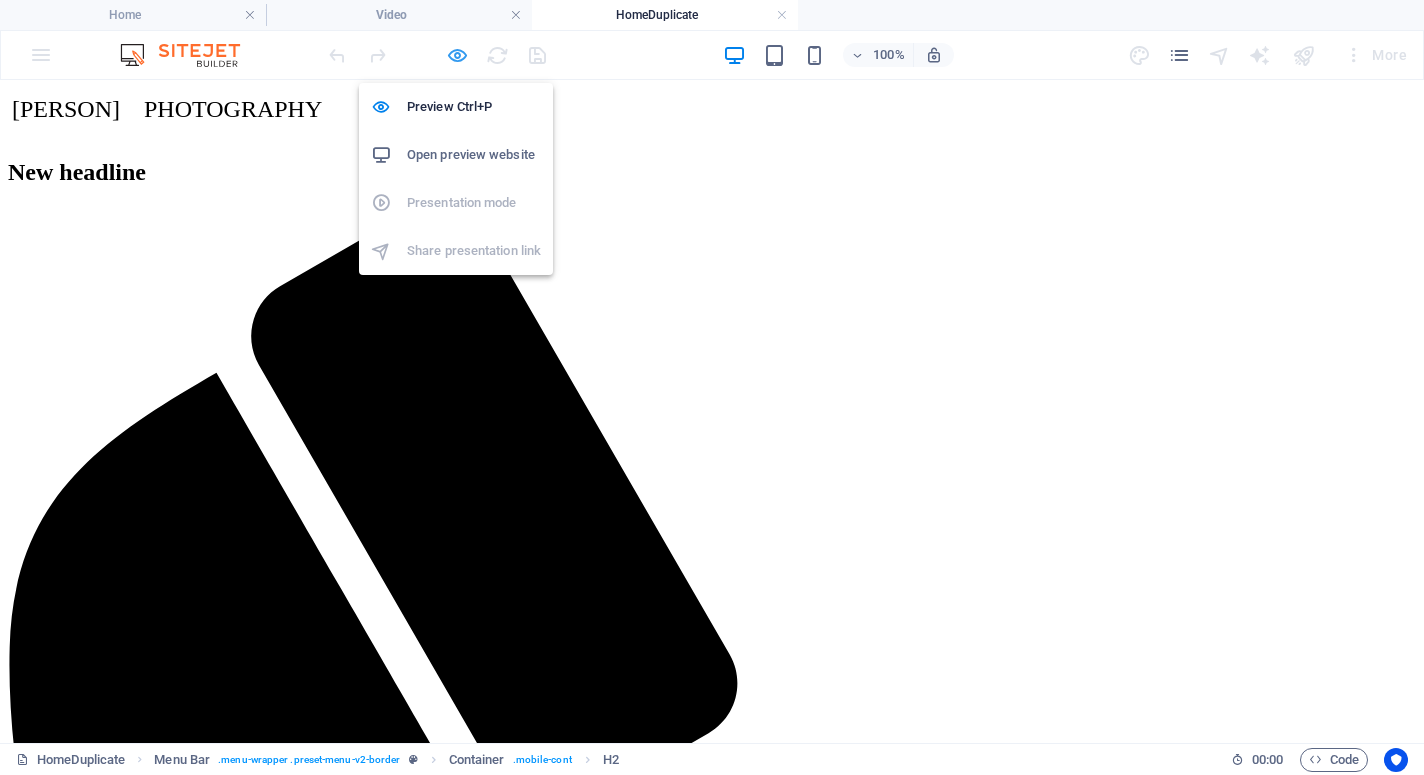 click at bounding box center (457, 55) 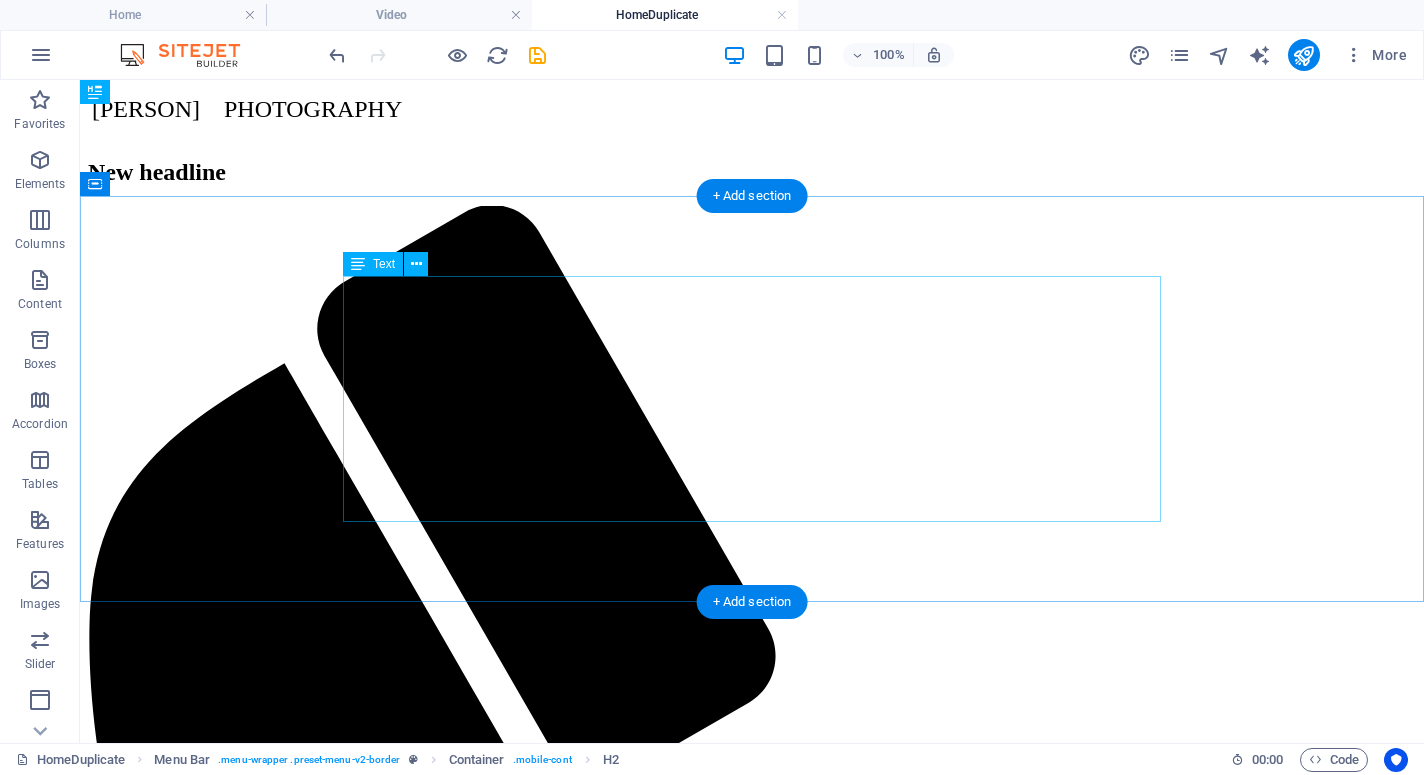 click on "Mobile; +27([PHONE]) [PHONE] Email: [EMAIL] Linkedin: https://www.linkedin.com/in/[NAME]/[ID]/ Instagram: https://www.instagram.com/[NAME]/ : https://www.instagram.com/[NAME]/" at bounding box center (752, 2262) 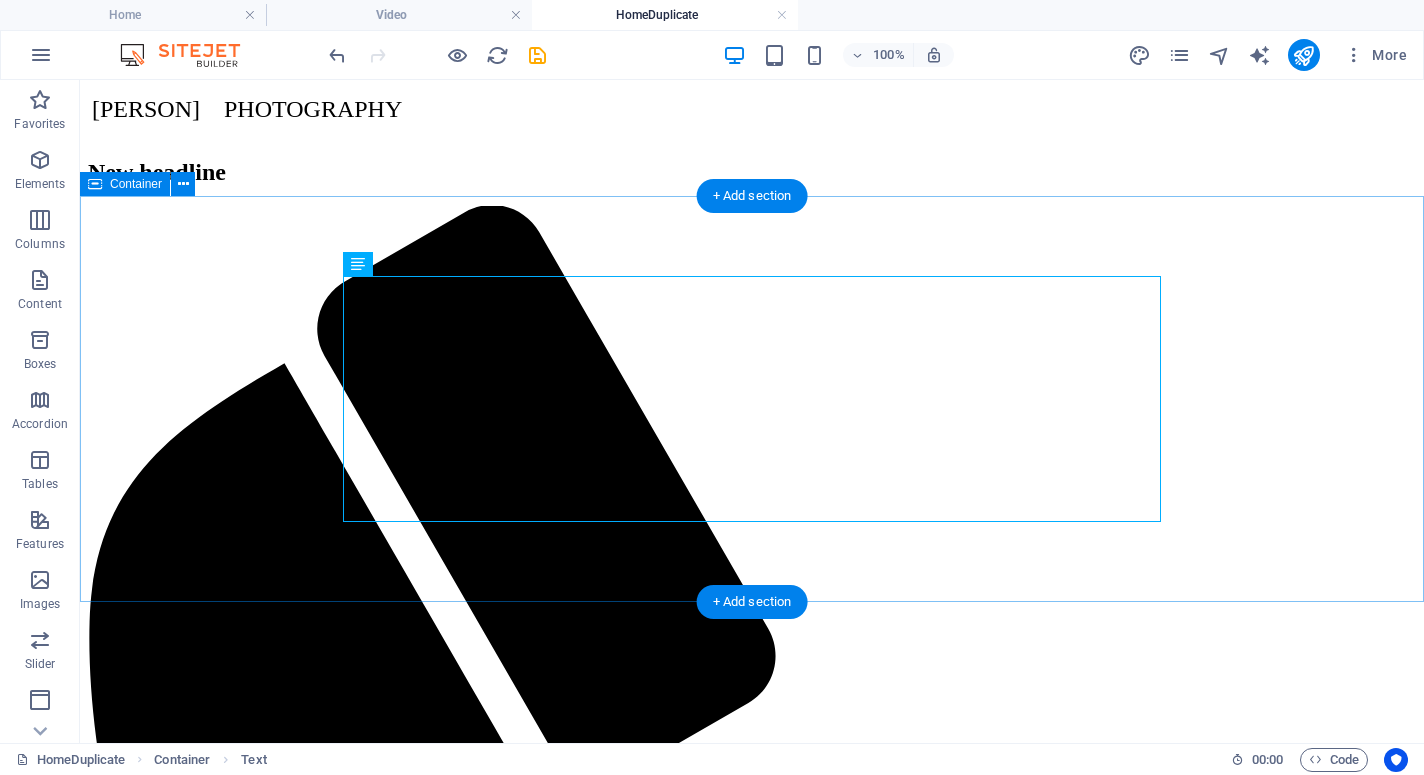 click on "Mobile; +27([PHONE]) [PHONE] Email: [EMAIL] Linkedin: https://www.linkedin.com/in/[NAME]/[ID]/ Instagram: https://www.instagram.com/[NAME]/ : https://www.instagram.com/[NAME]/" at bounding box center (752, 2262) 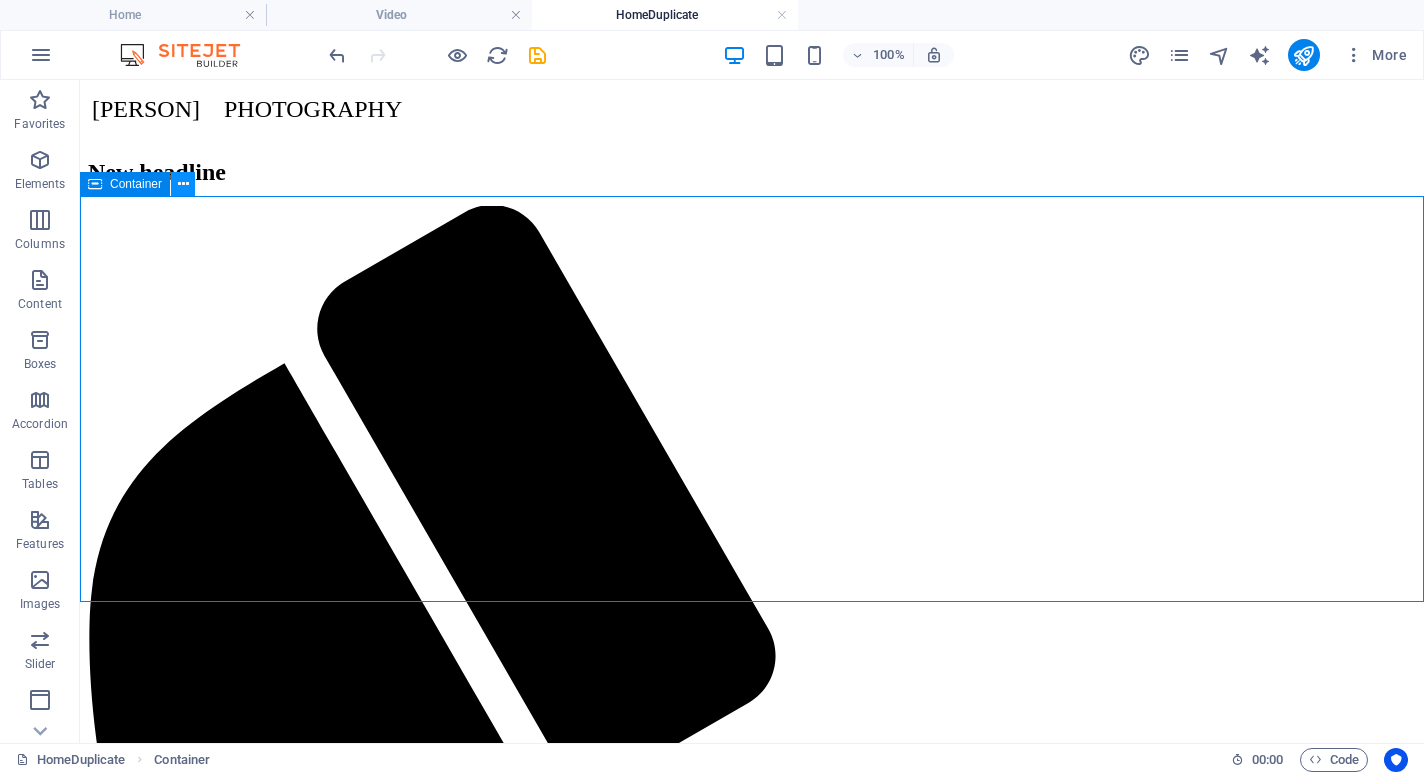 click at bounding box center (183, 184) 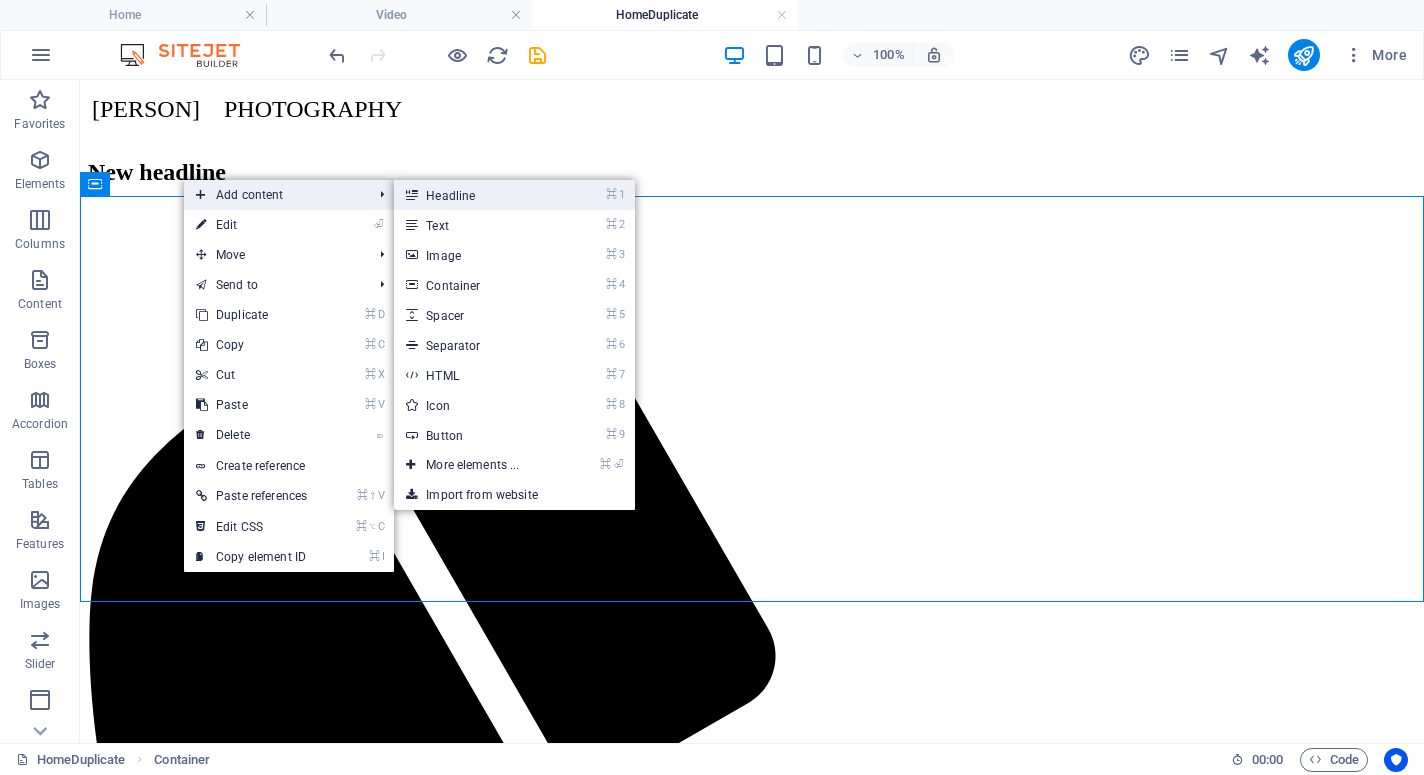 click on "⌘ 1  Headline" at bounding box center [476, 195] 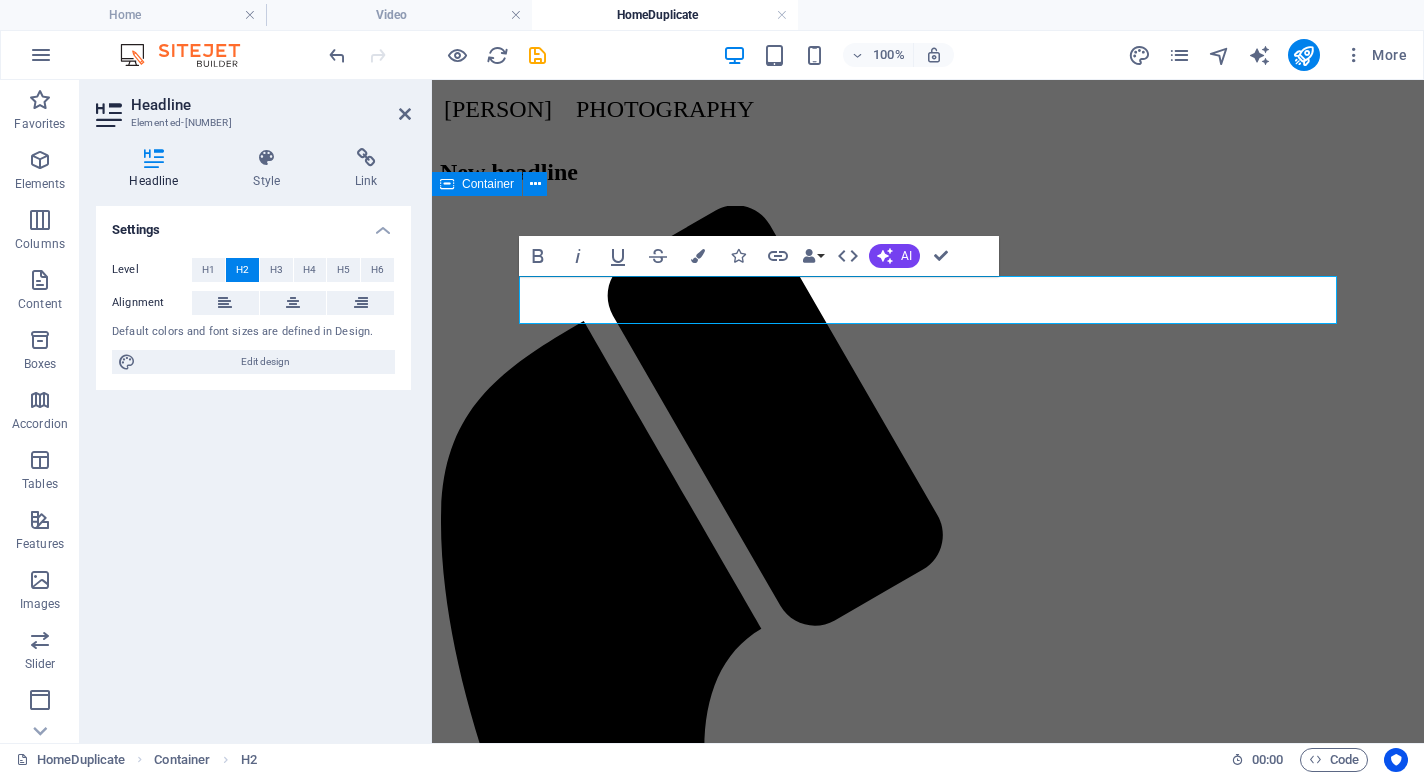 type 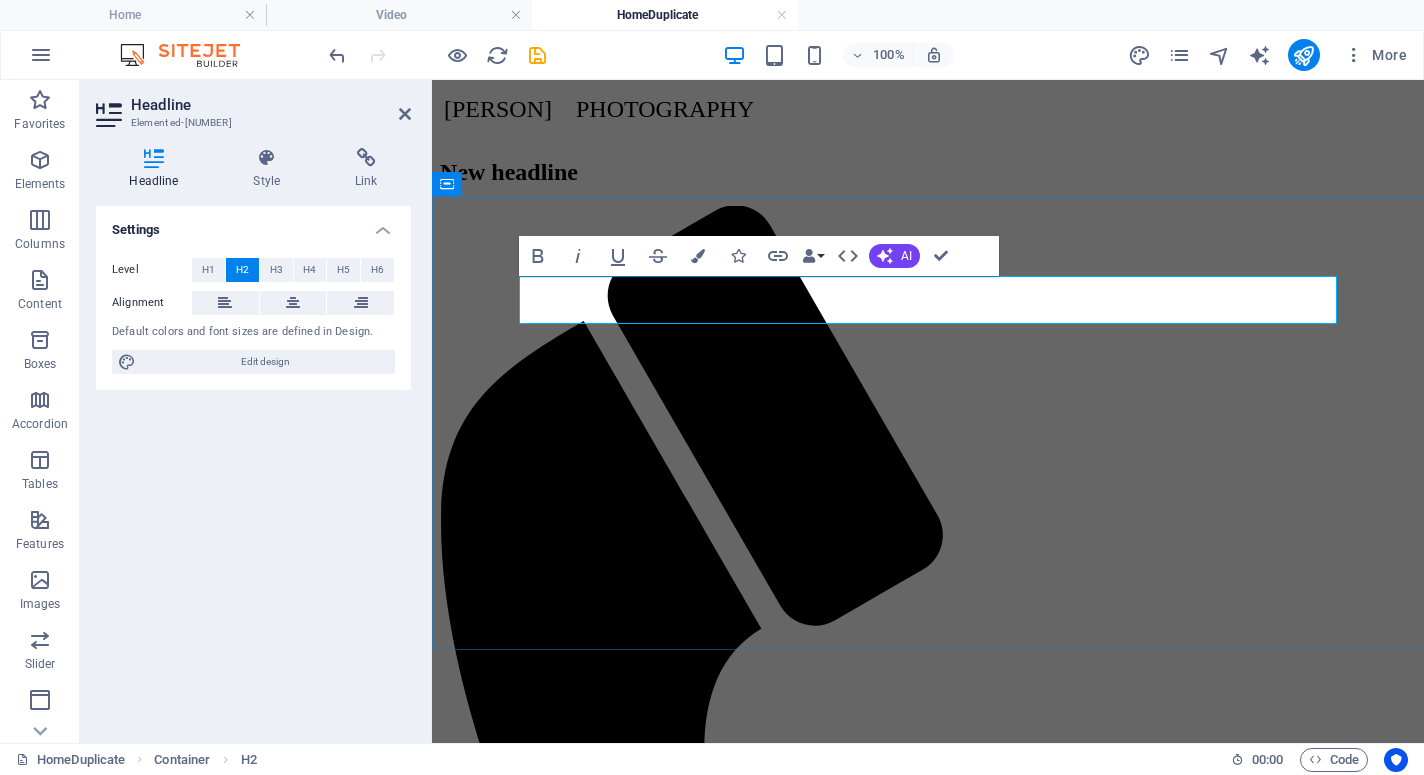 drag, startPoint x: 843, startPoint y: 309, endPoint x: 524, endPoint y: 306, distance: 319.0141 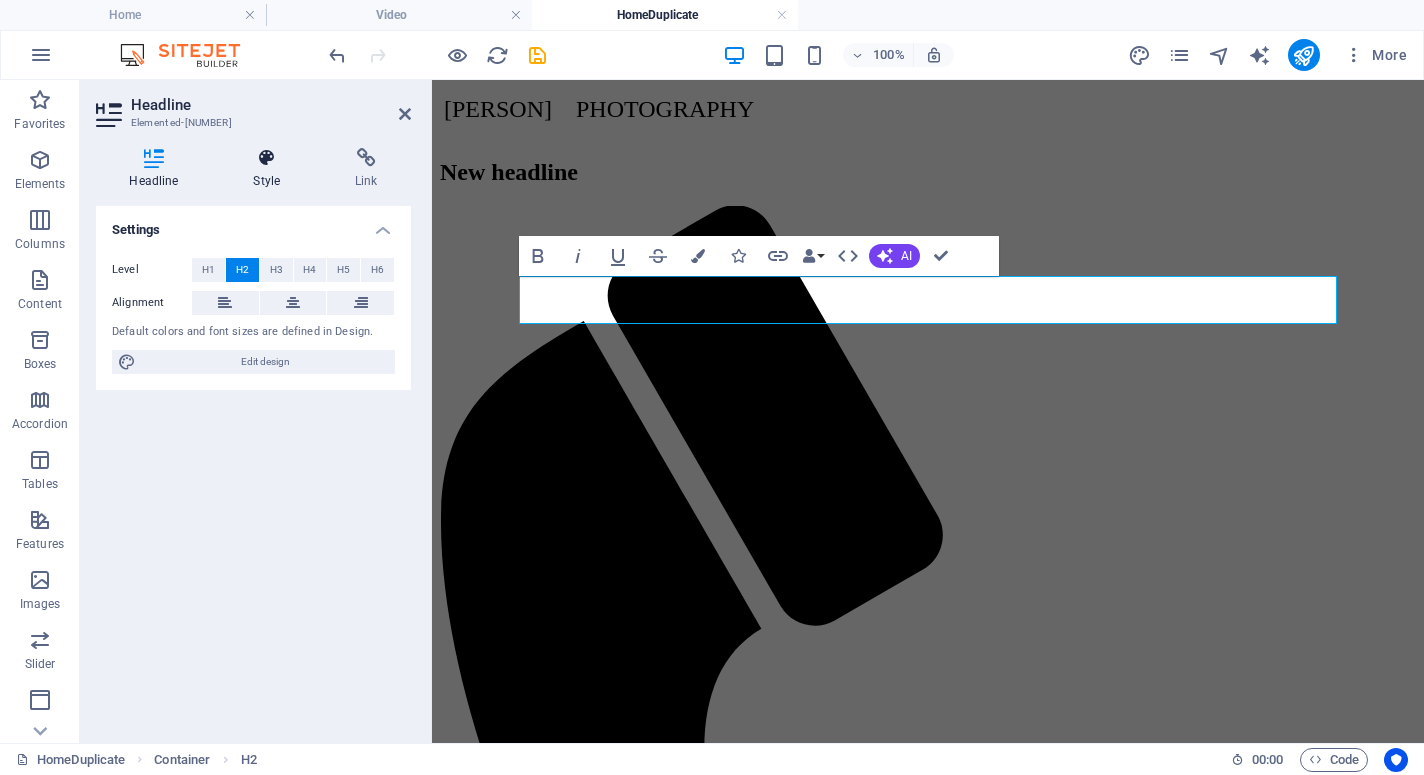 click at bounding box center [267, 158] 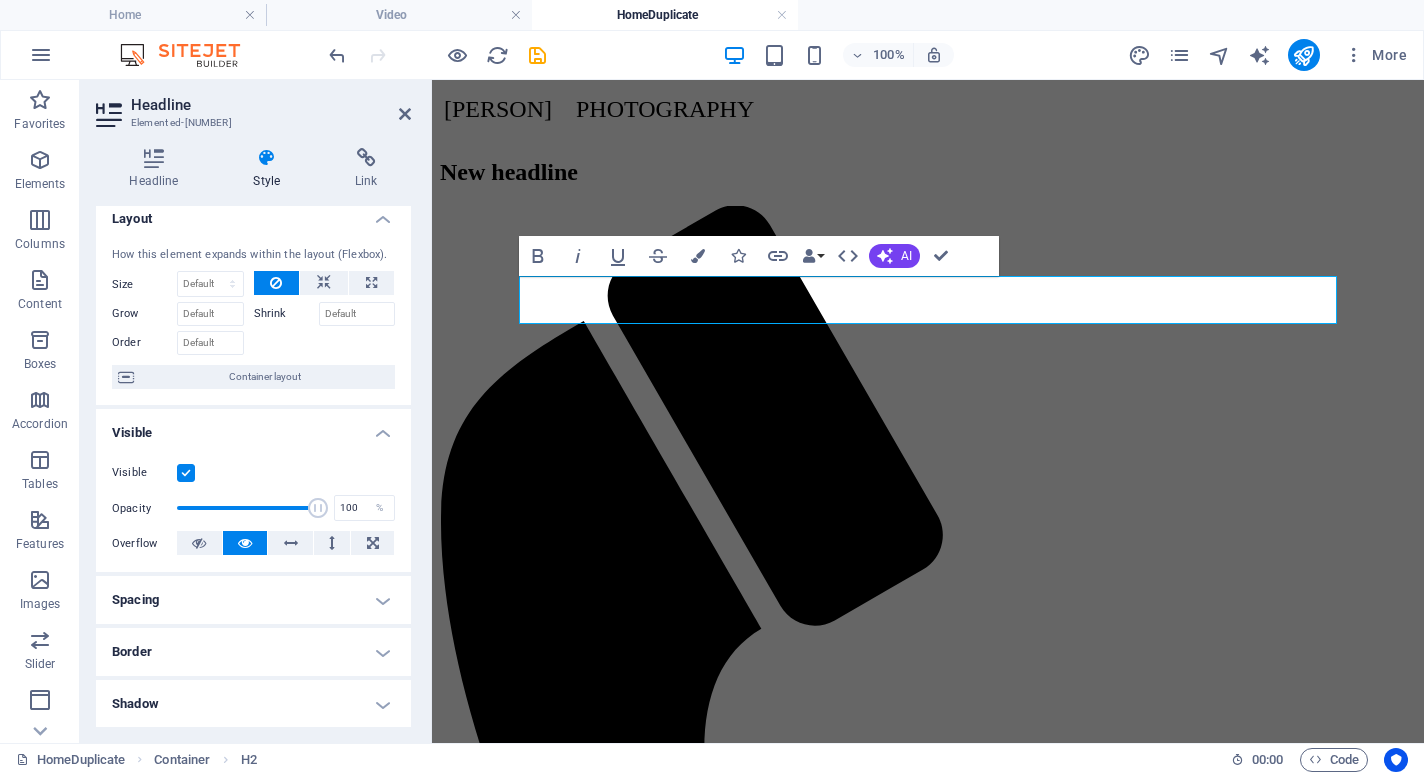 scroll, scrollTop: 0, scrollLeft: 0, axis: both 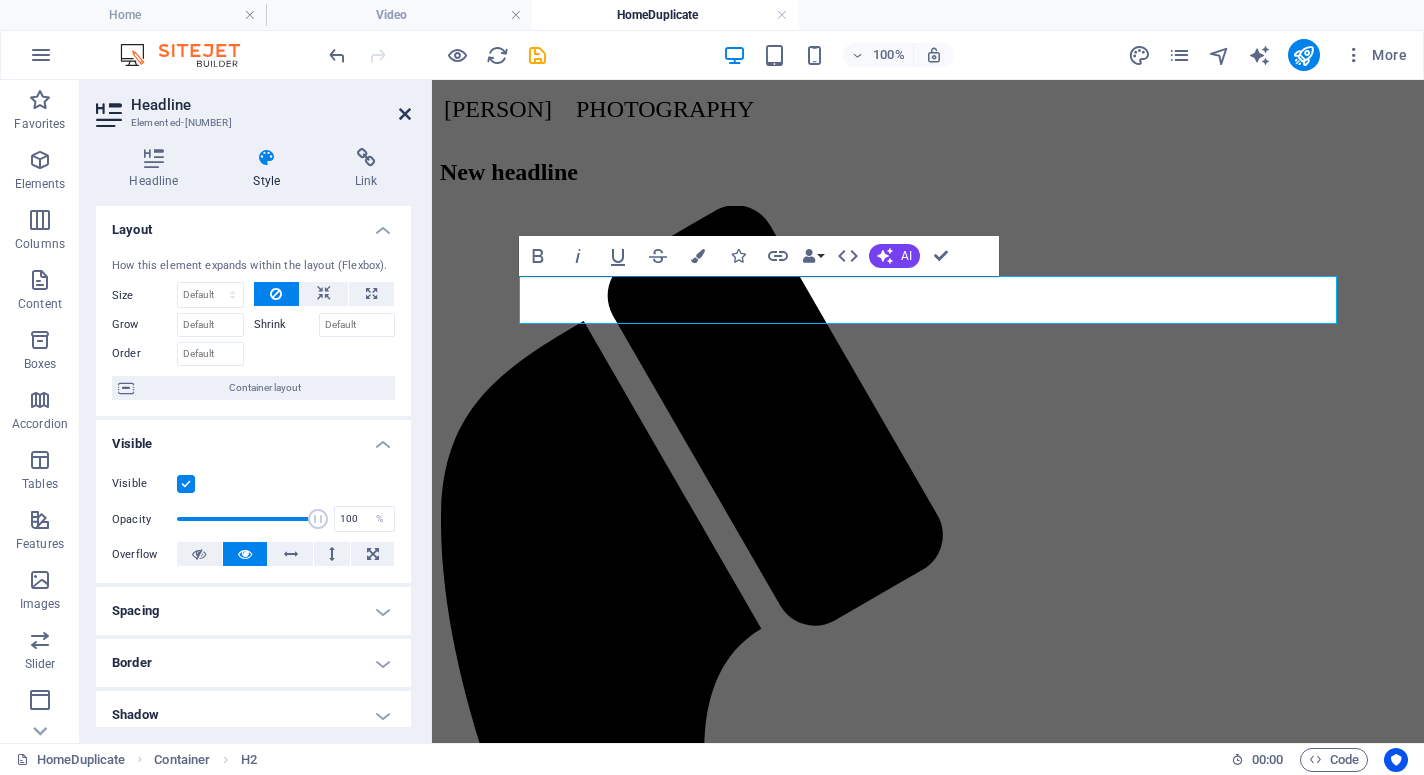 click at bounding box center (405, 114) 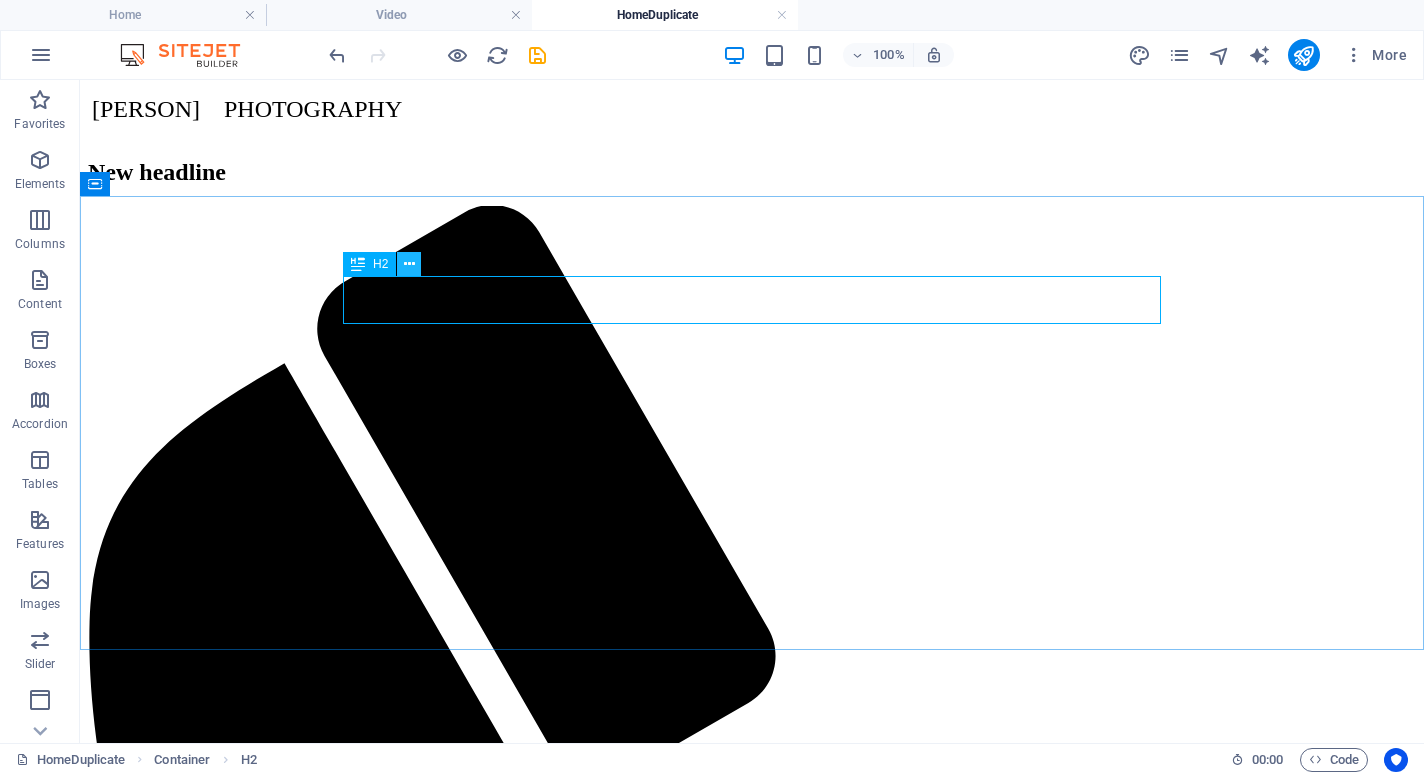 click at bounding box center (409, 264) 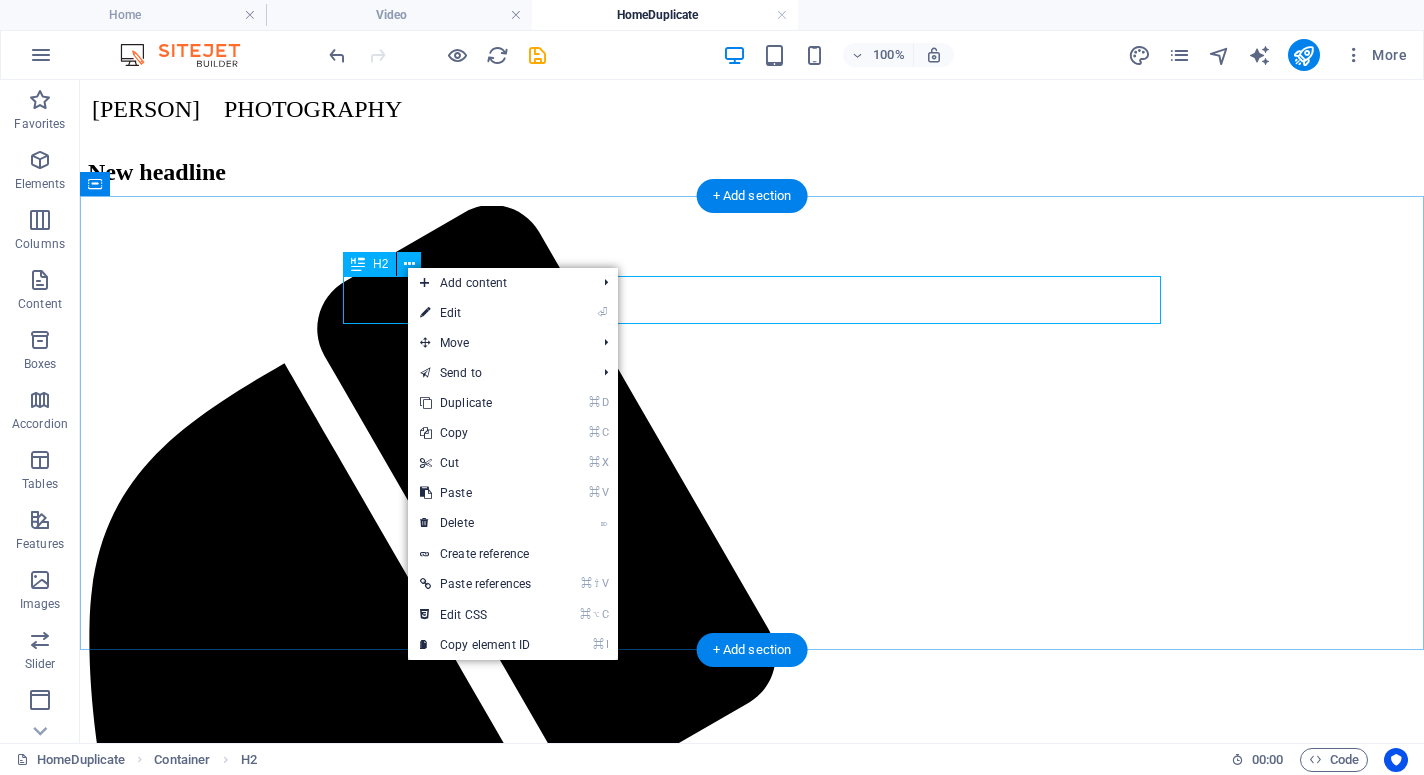 click on "About Rodger Bosch" at bounding box center (752, 2145) 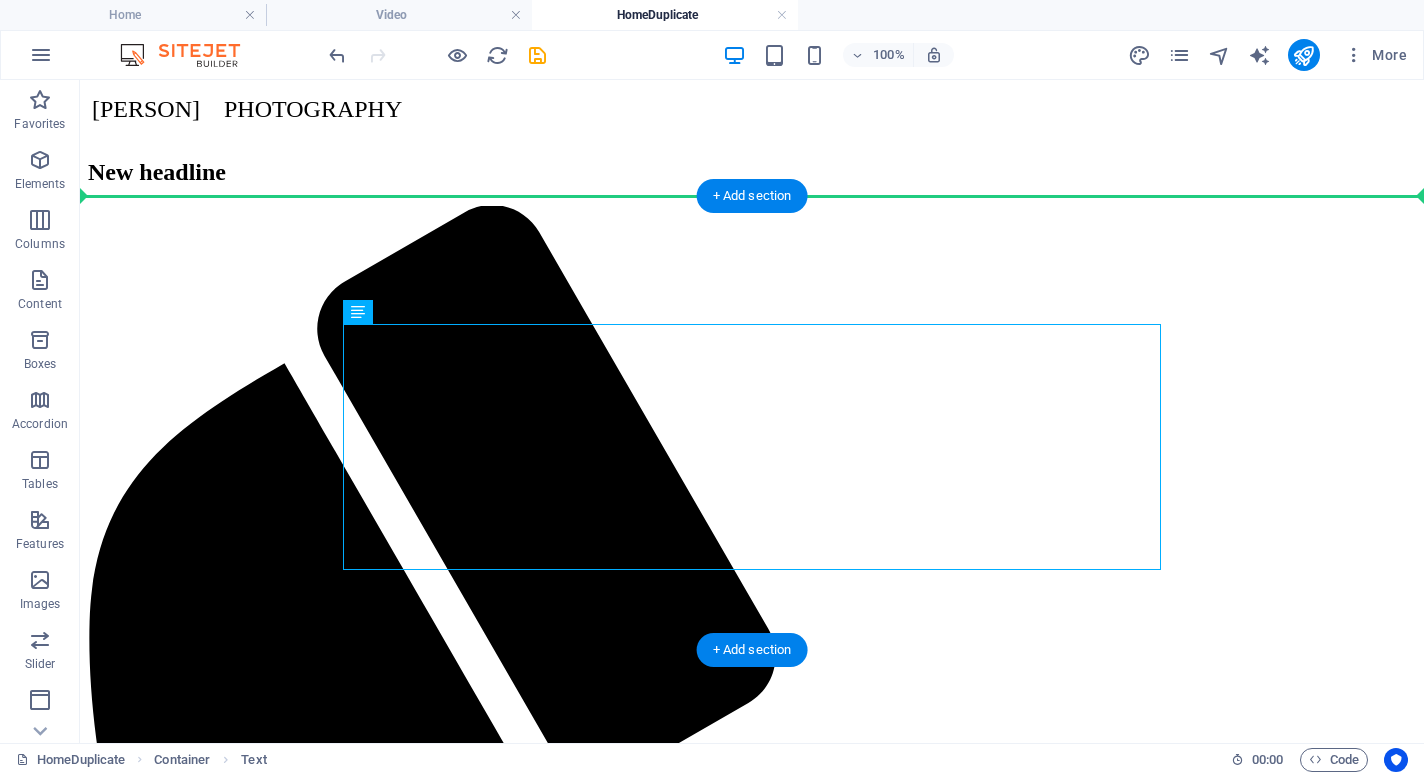 drag, startPoint x: 1159, startPoint y: 366, endPoint x: 1199, endPoint y: 368, distance: 40.04997 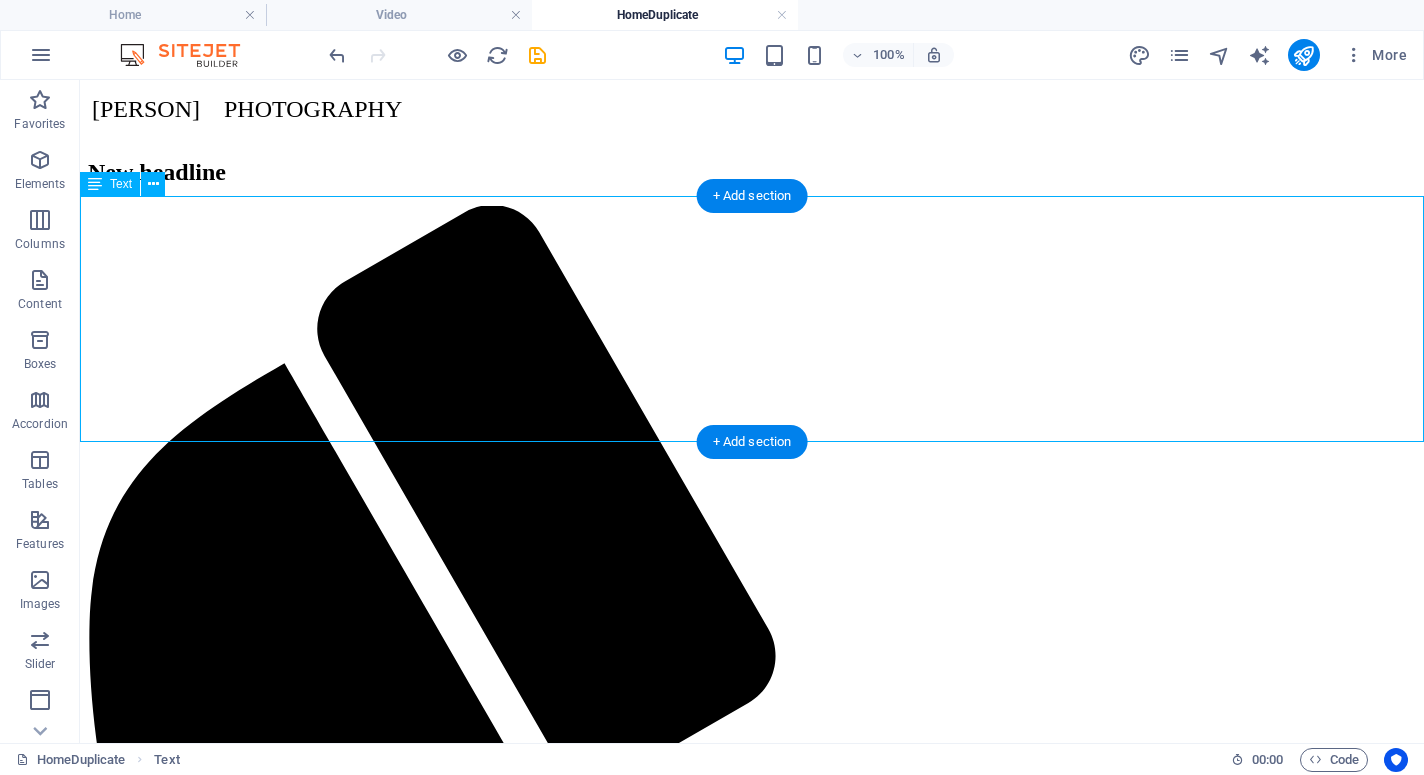 click on "Mobile; +27([PHONE]) [PHONE] Email: [EMAIL] Linkedin: https://www.linkedin.com/in/[NAME]/[ID]/ Instagram: https://www.instagram.com/[NAME]/ : https://www.instagram.com/[NAME]/" at bounding box center (752, 2262) 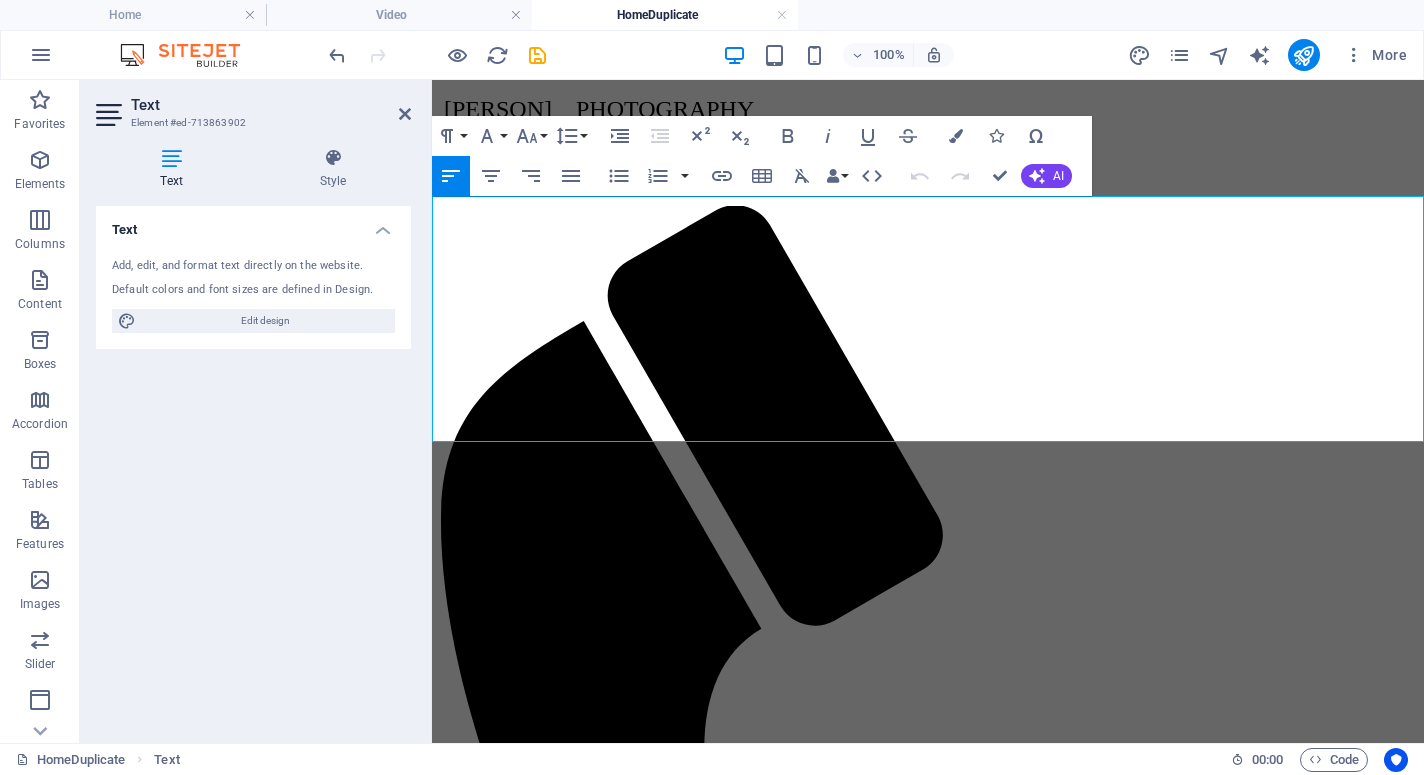 click on "Mobile; +27(0)82 894 1417" at bounding box center (607, 1676) 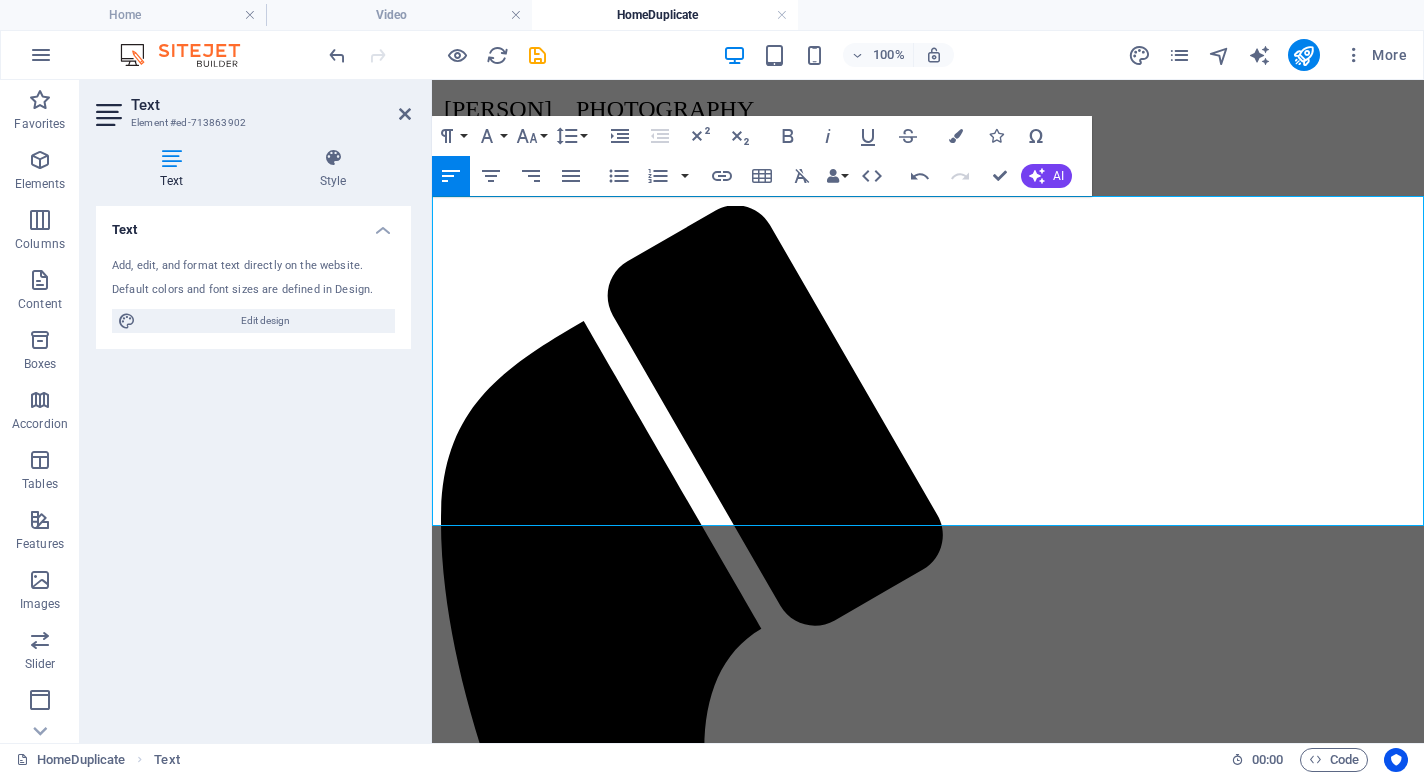 type 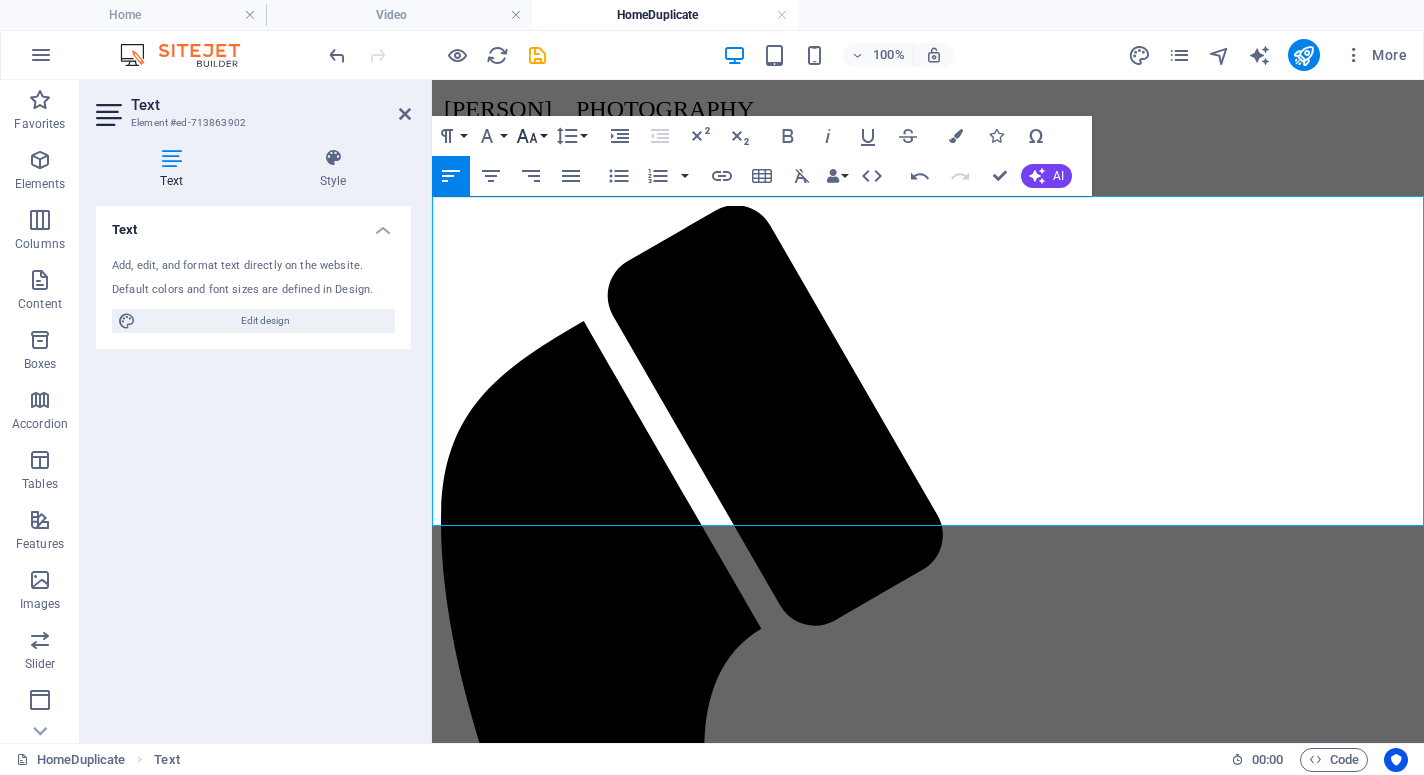 click on "Font Size" at bounding box center (531, 136) 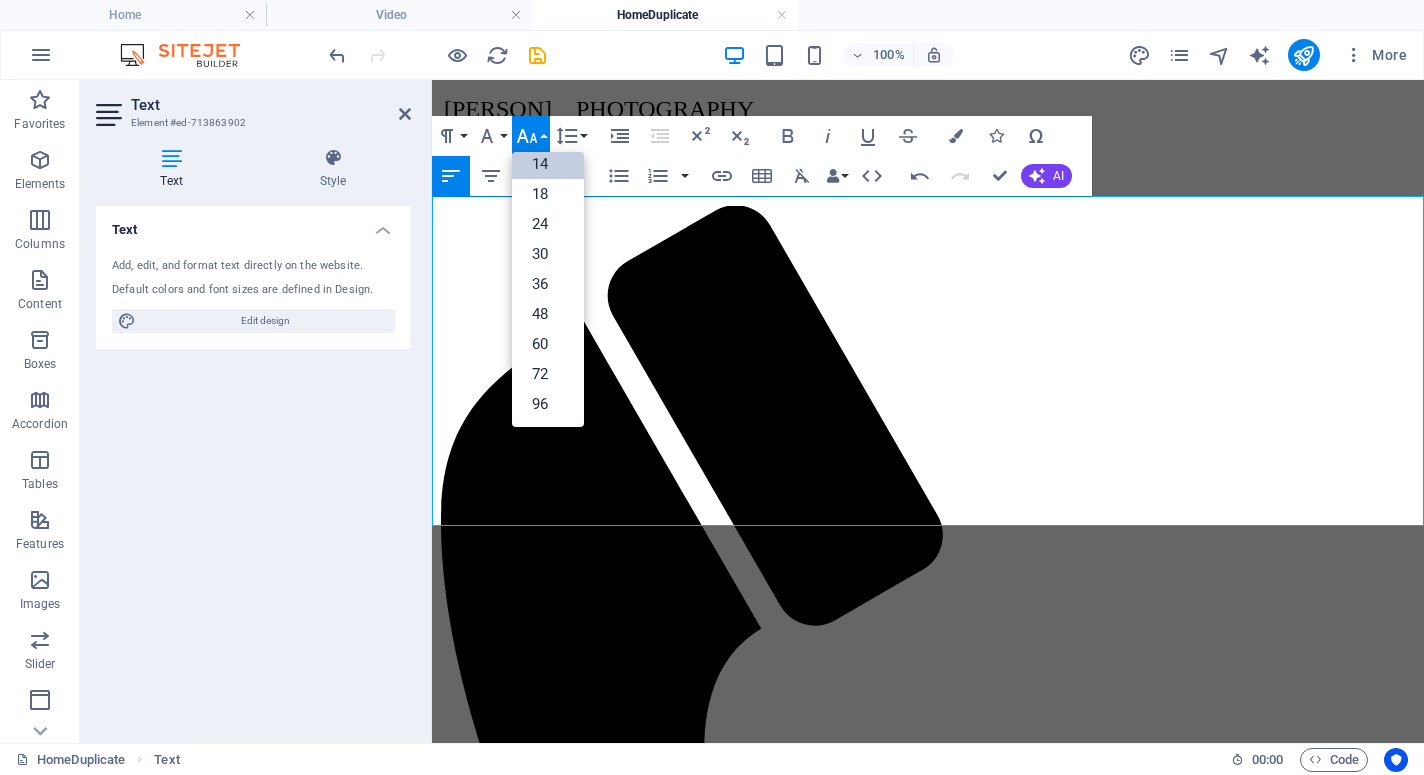 scroll, scrollTop: 161, scrollLeft: 0, axis: vertical 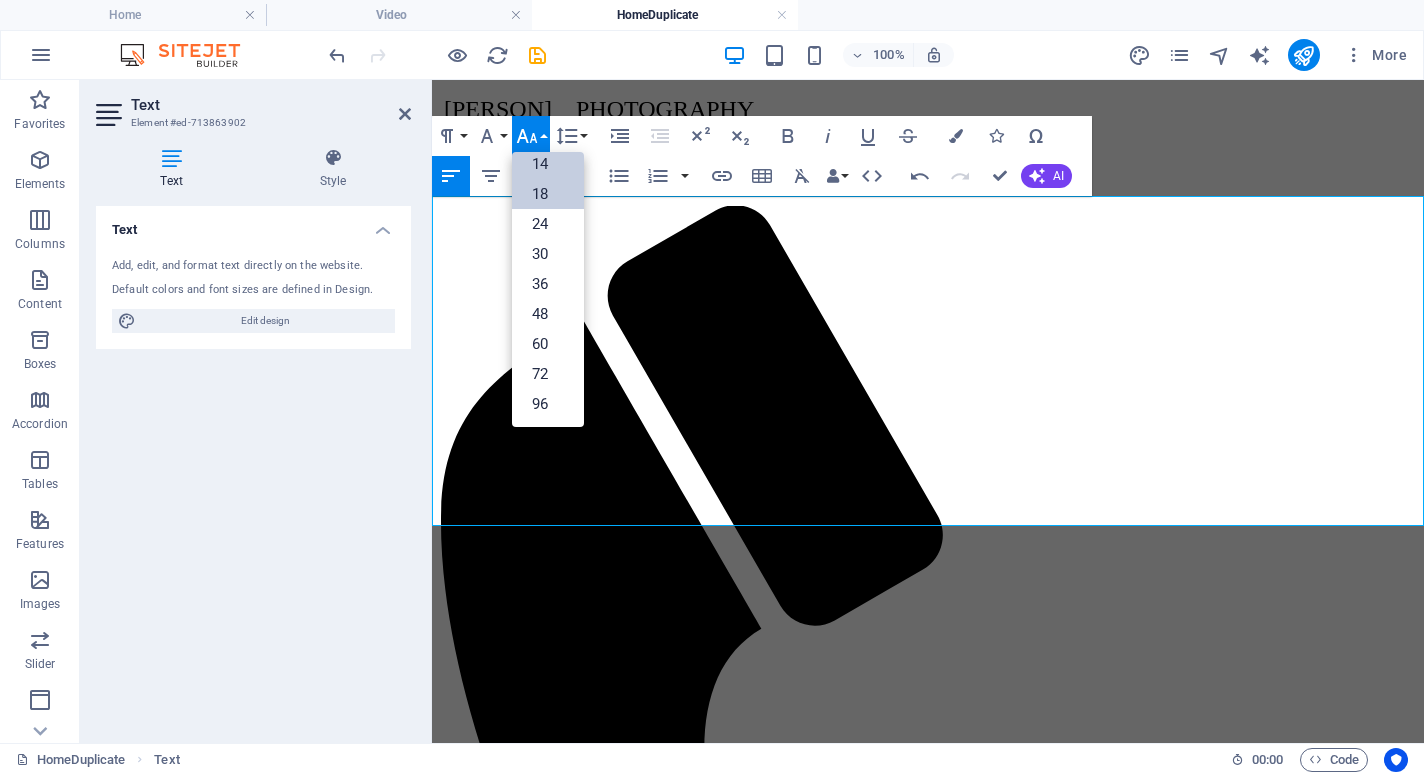 click on "18" at bounding box center (548, 194) 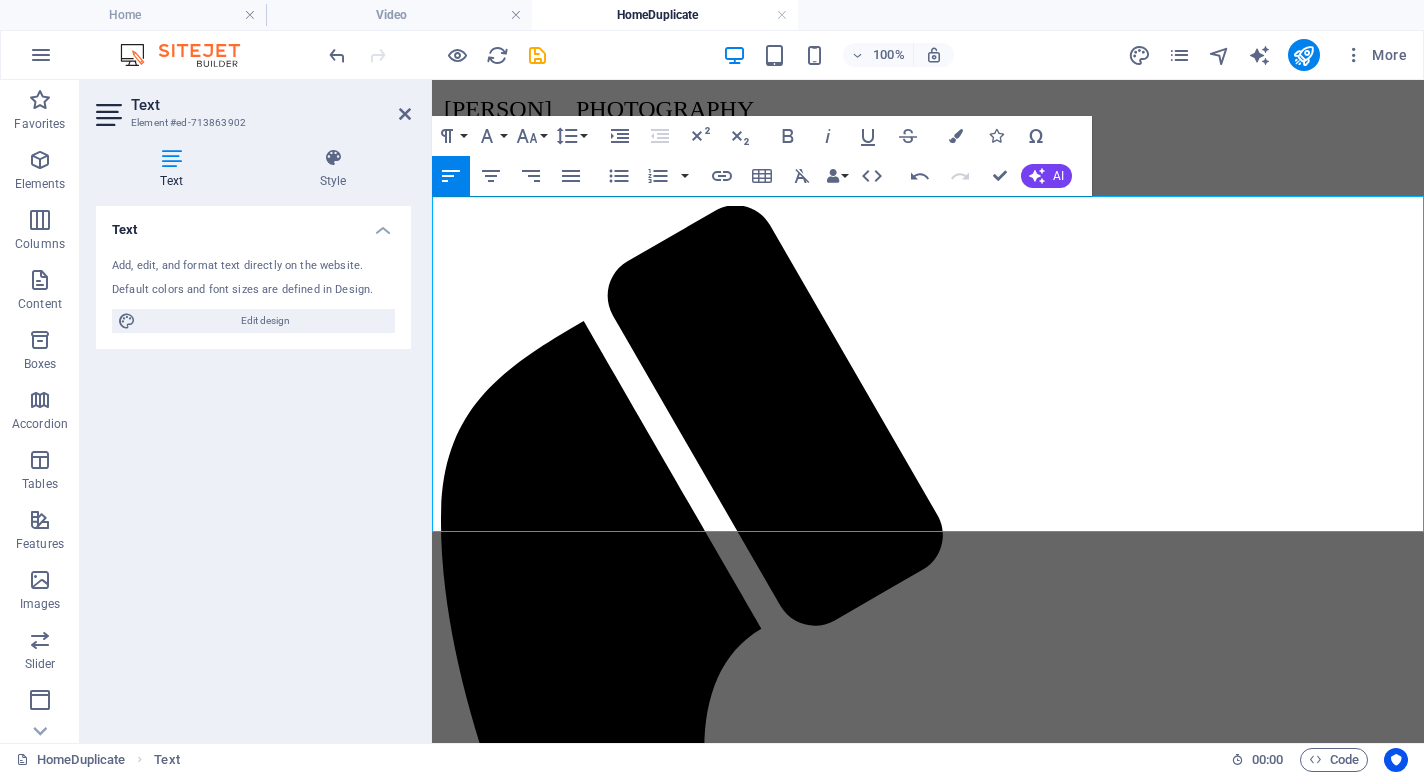 click on "Covered" at bounding box center [928, 1738] 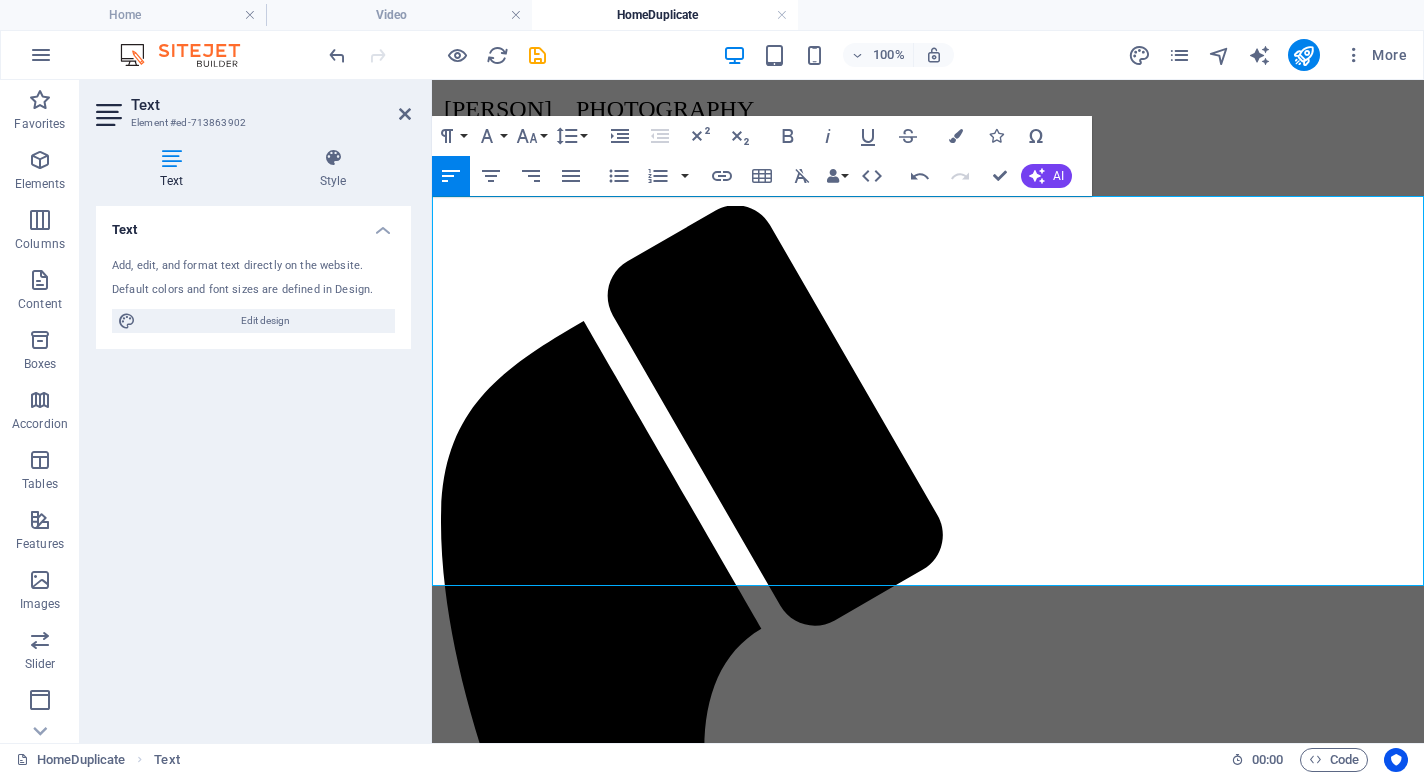 click on "​" at bounding box center (928, 1833) 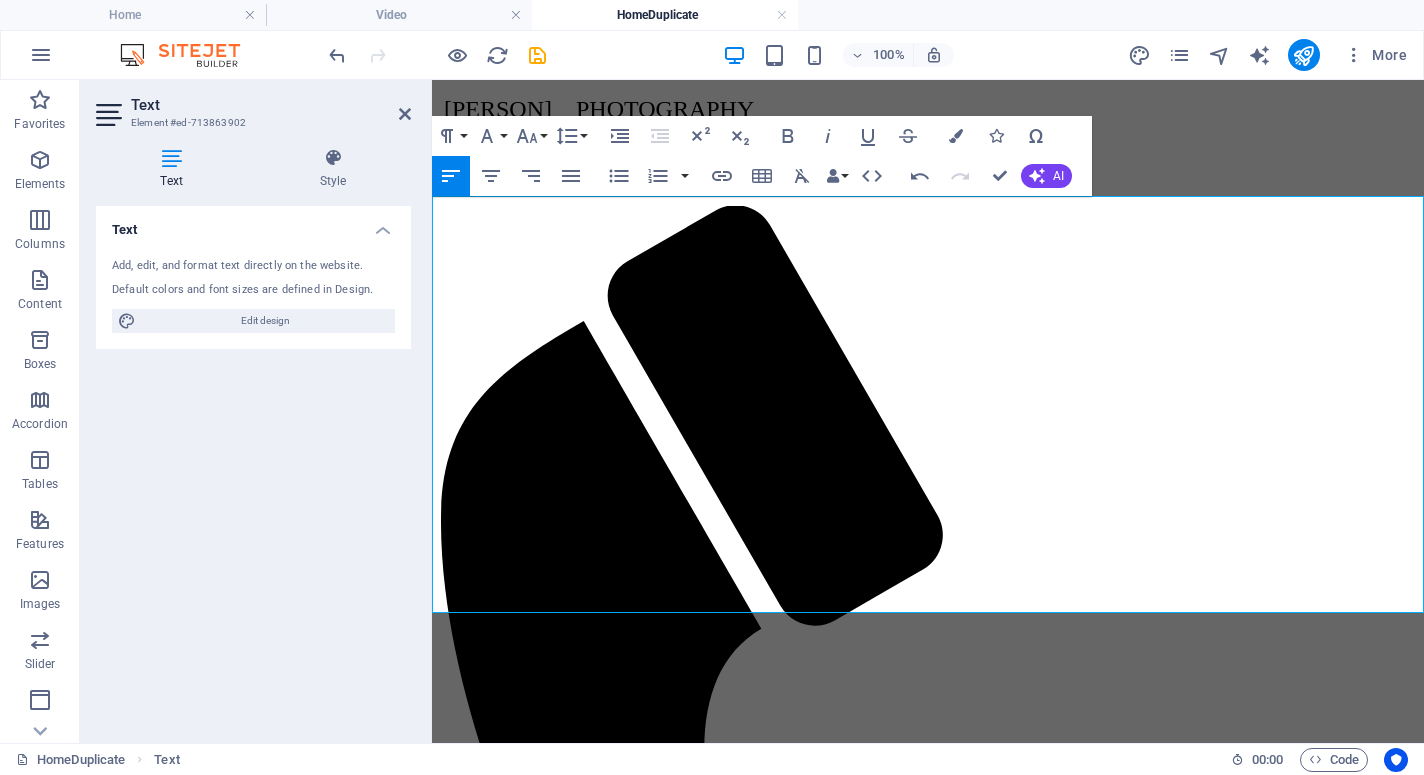 click on "​" at bounding box center [928, 1870] 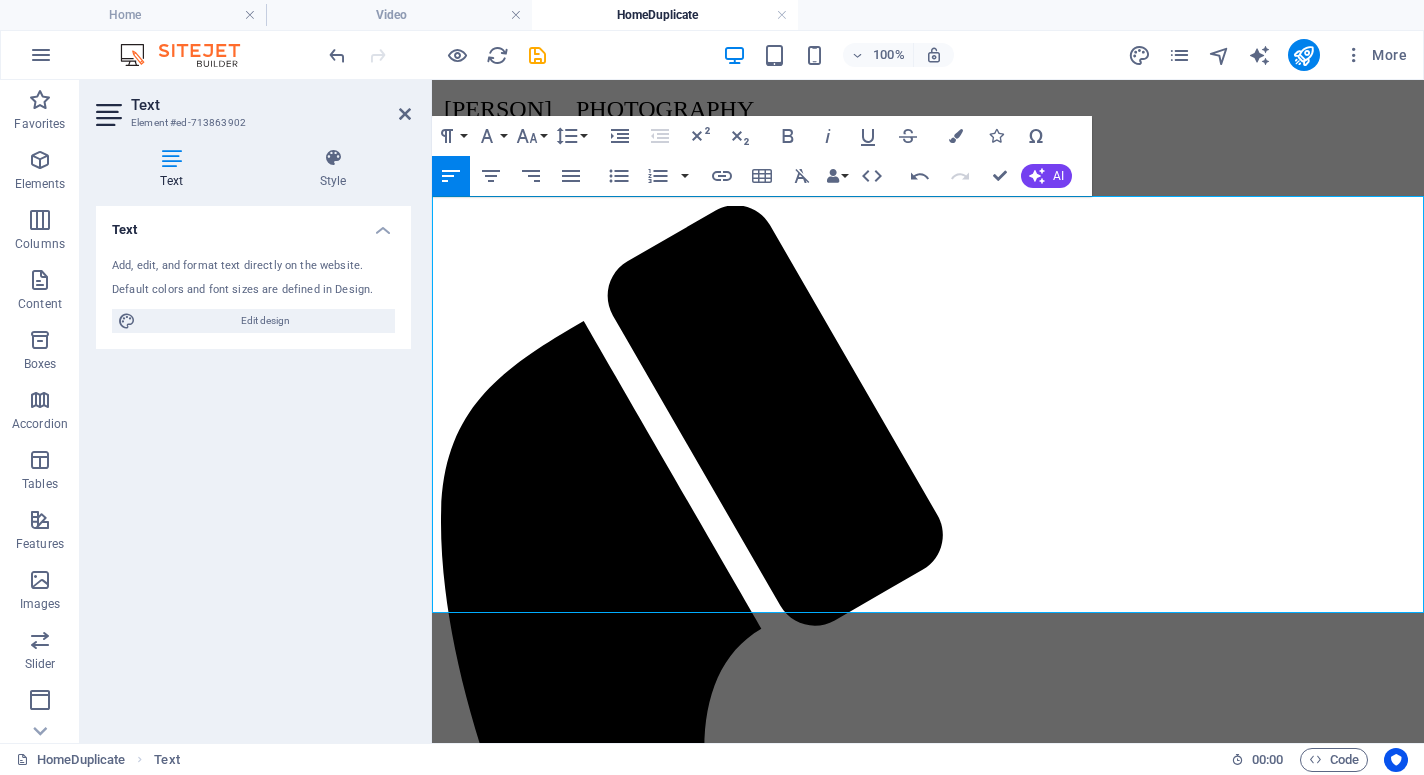 click on "Video and Stills assignmetns for GIZ, MyCity Bus services" at bounding box center (653, 1870) 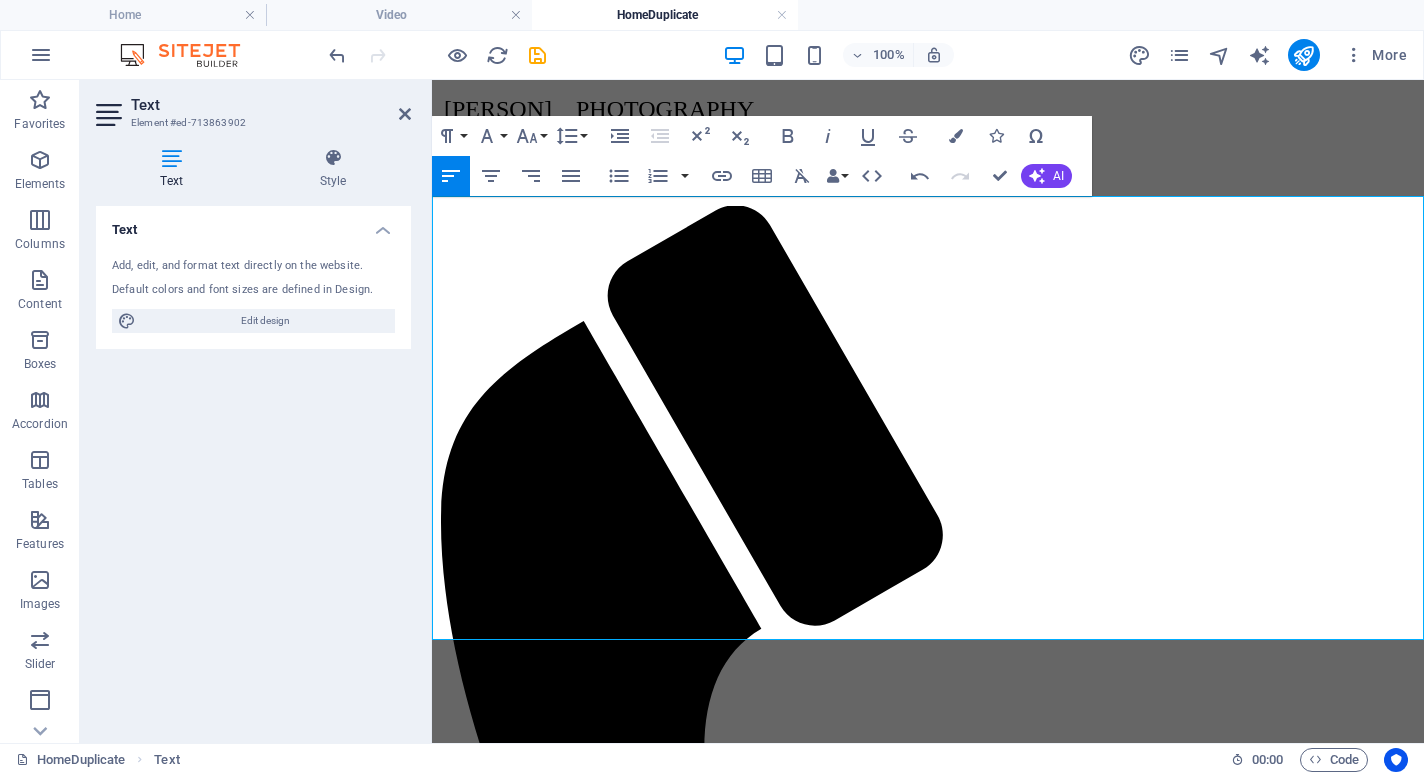 click on "Covered news, sport, and produced features for Agence France Presse(AFP) for more than twenty years." at bounding box center (928, 1738) 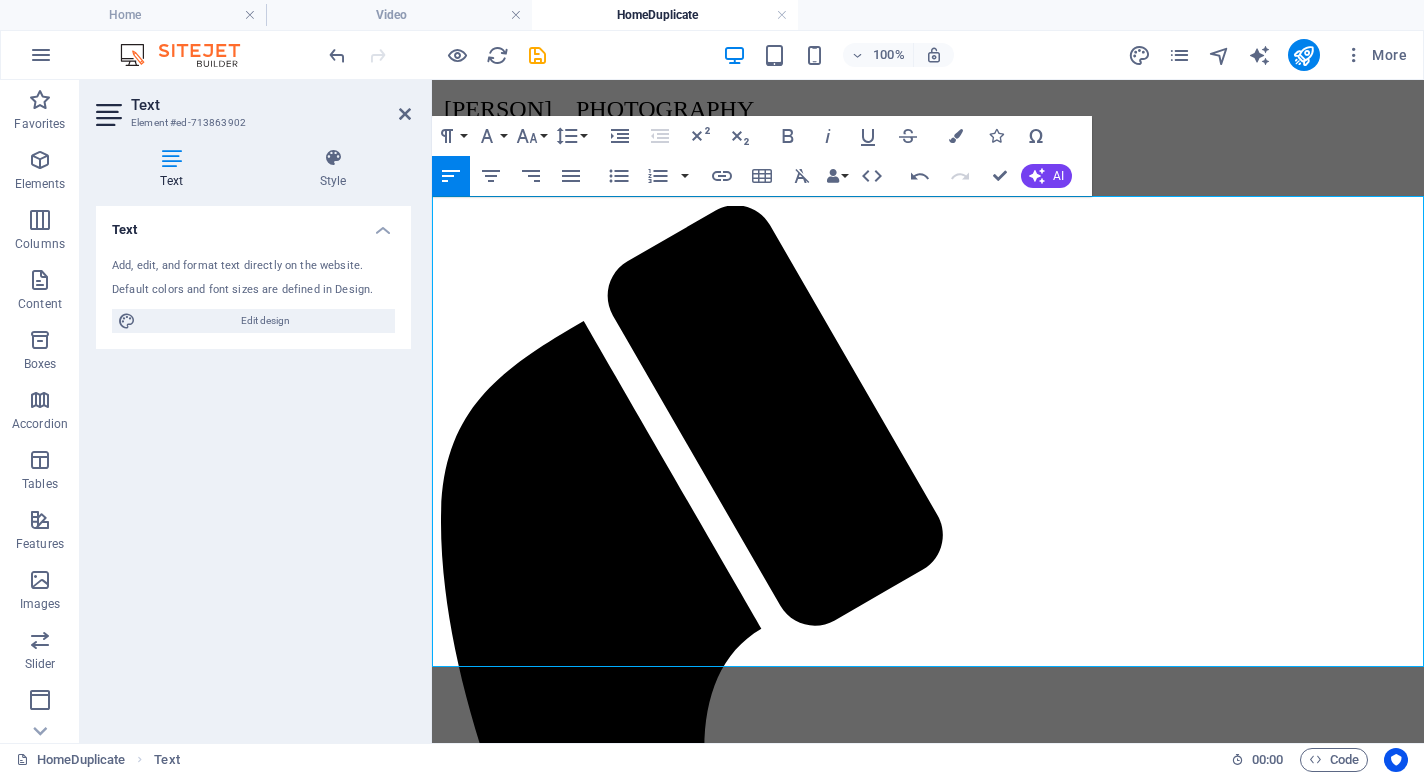 click on "Video assignment" at bounding box center [928, 1928] 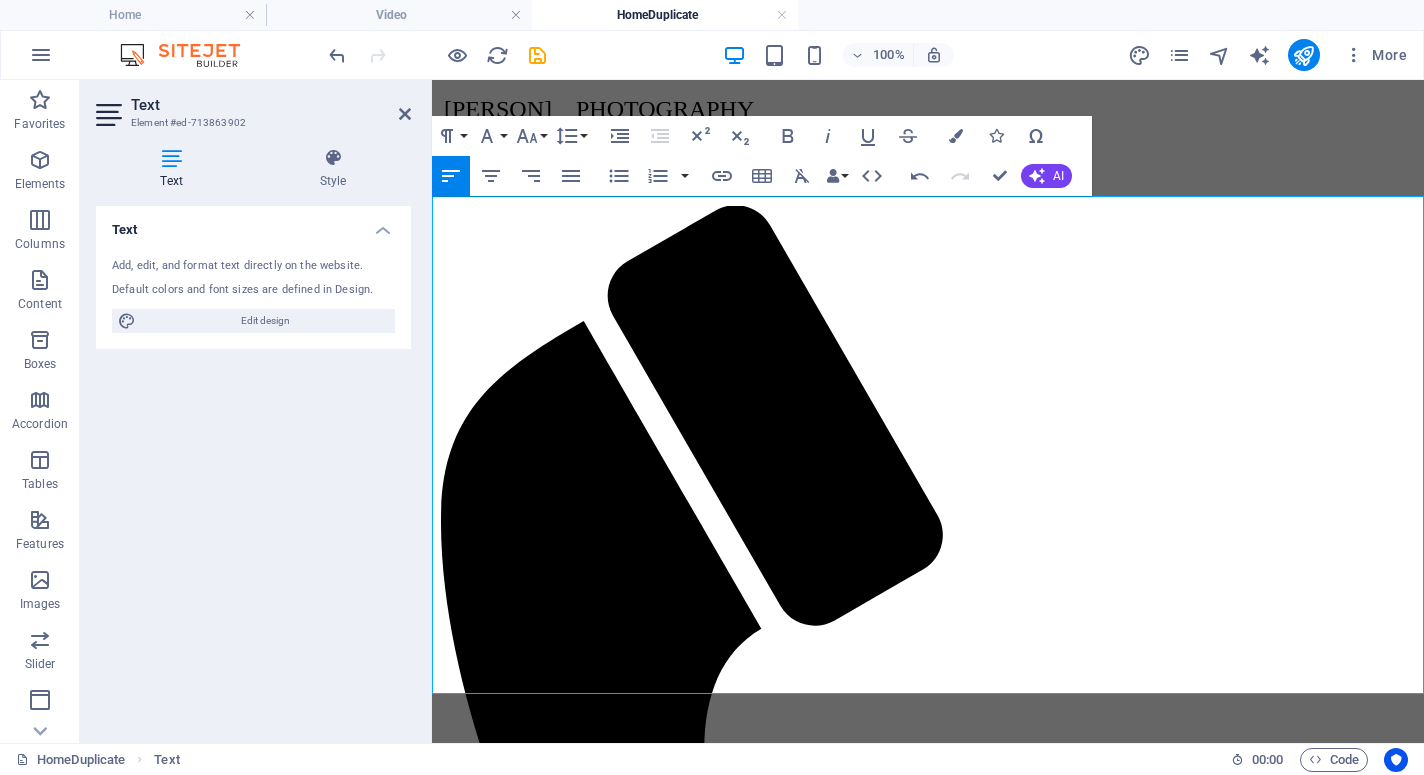 click on "​" at bounding box center [928, 1965] 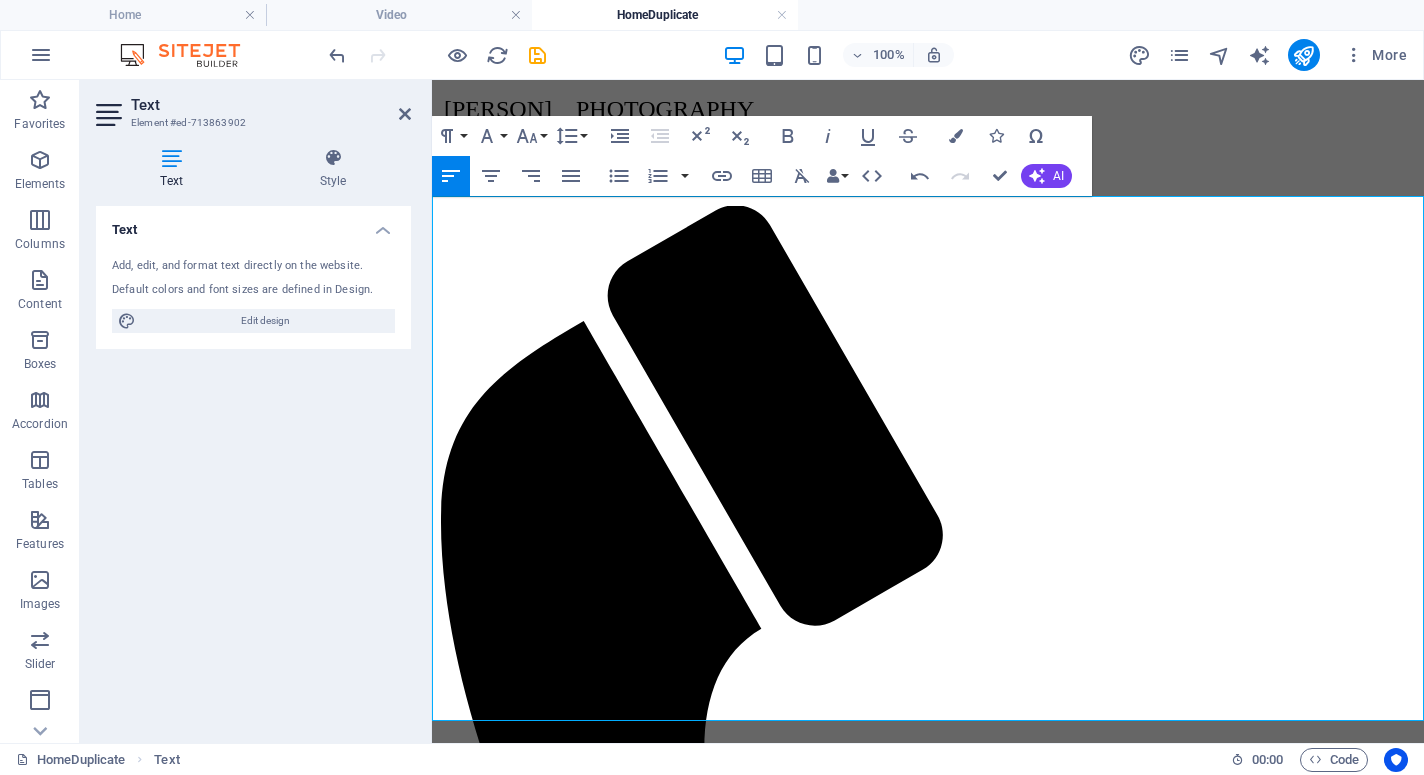 click on "Covered news, sport, and produced features for Agence France Presse(AFP) for more than twenty years. Predominantly still, but with some video thrown in as well." at bounding box center [921, 1785] 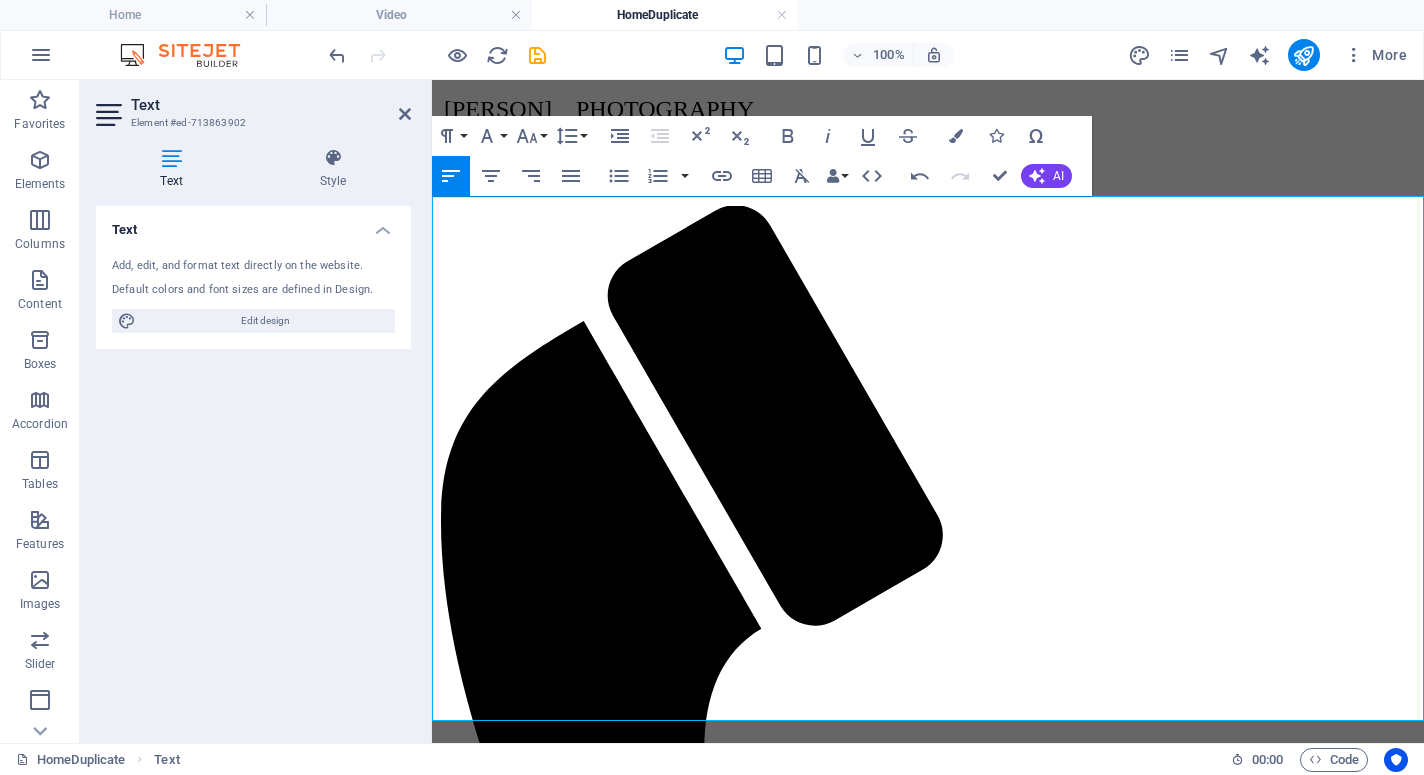 click on "​" at bounding box center (928, 2002) 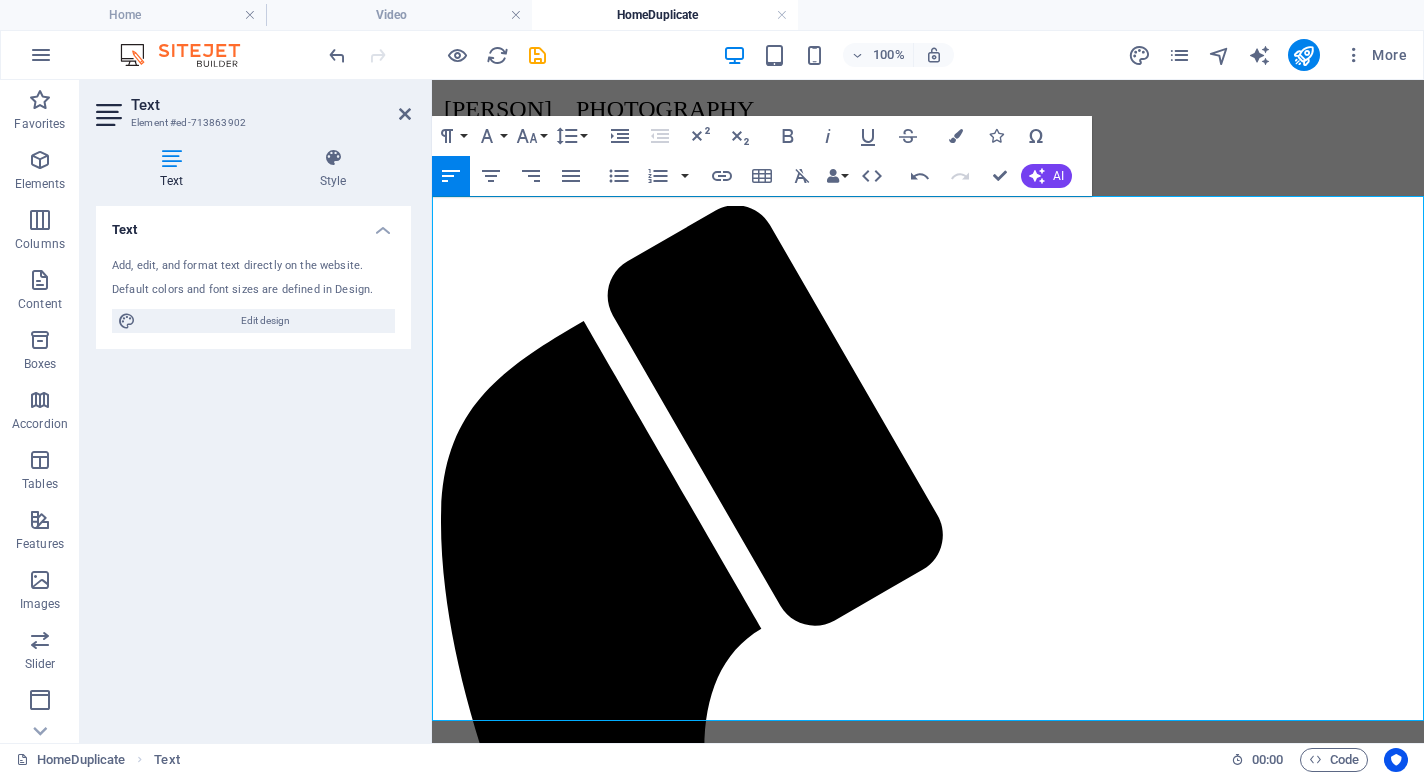 click on "Video assignment for Grand Challenges." at bounding box center (928, 1965) 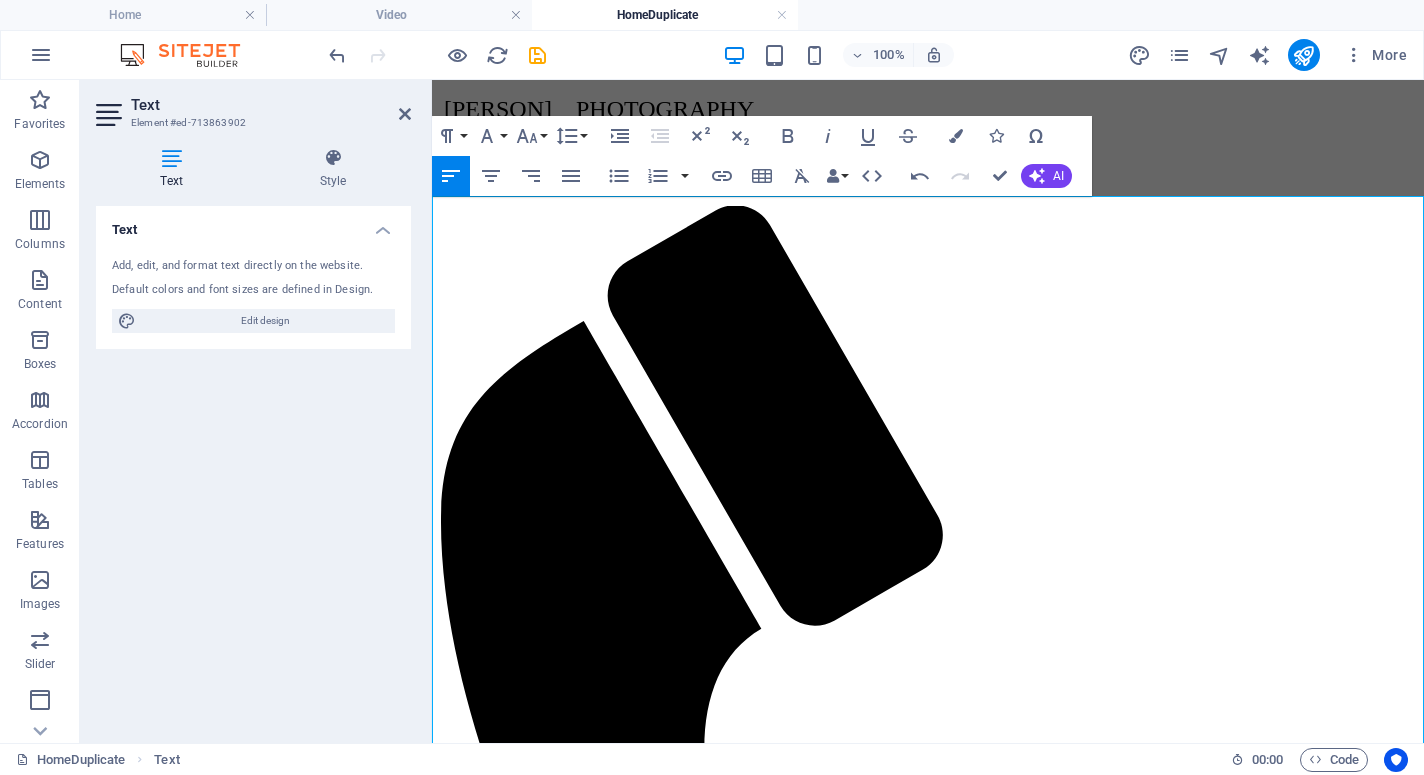 click on "​" at bounding box center [928, 2002] 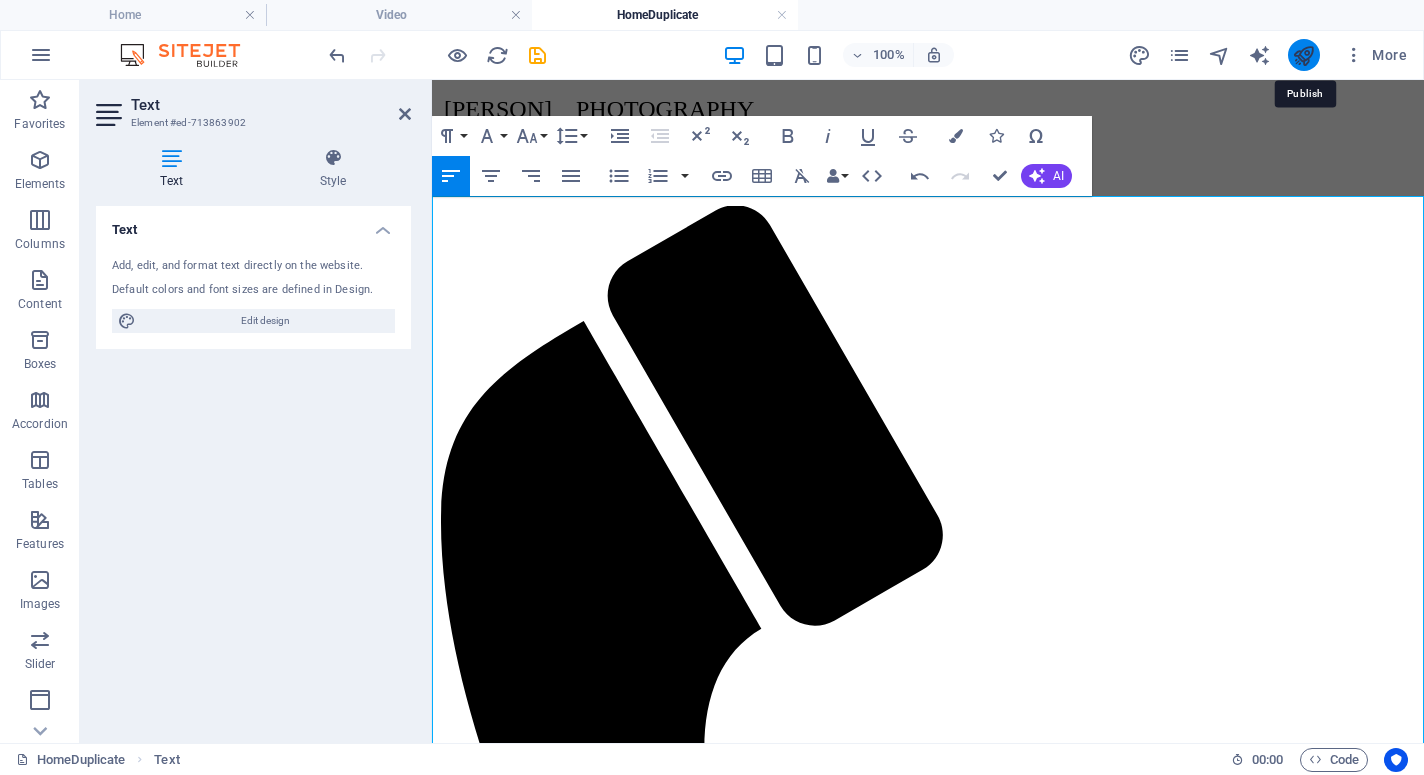 click at bounding box center (1303, 55) 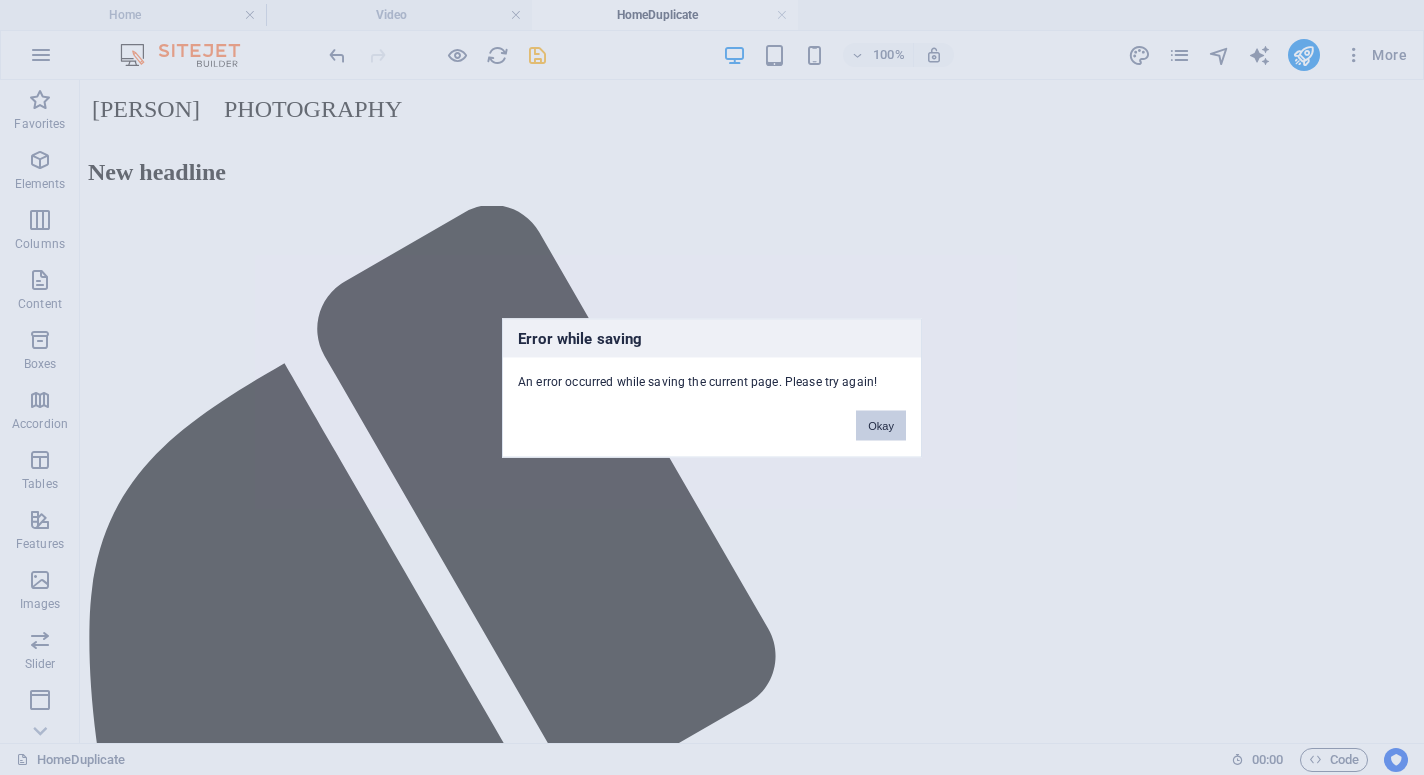 click on "Okay" at bounding box center [881, 425] 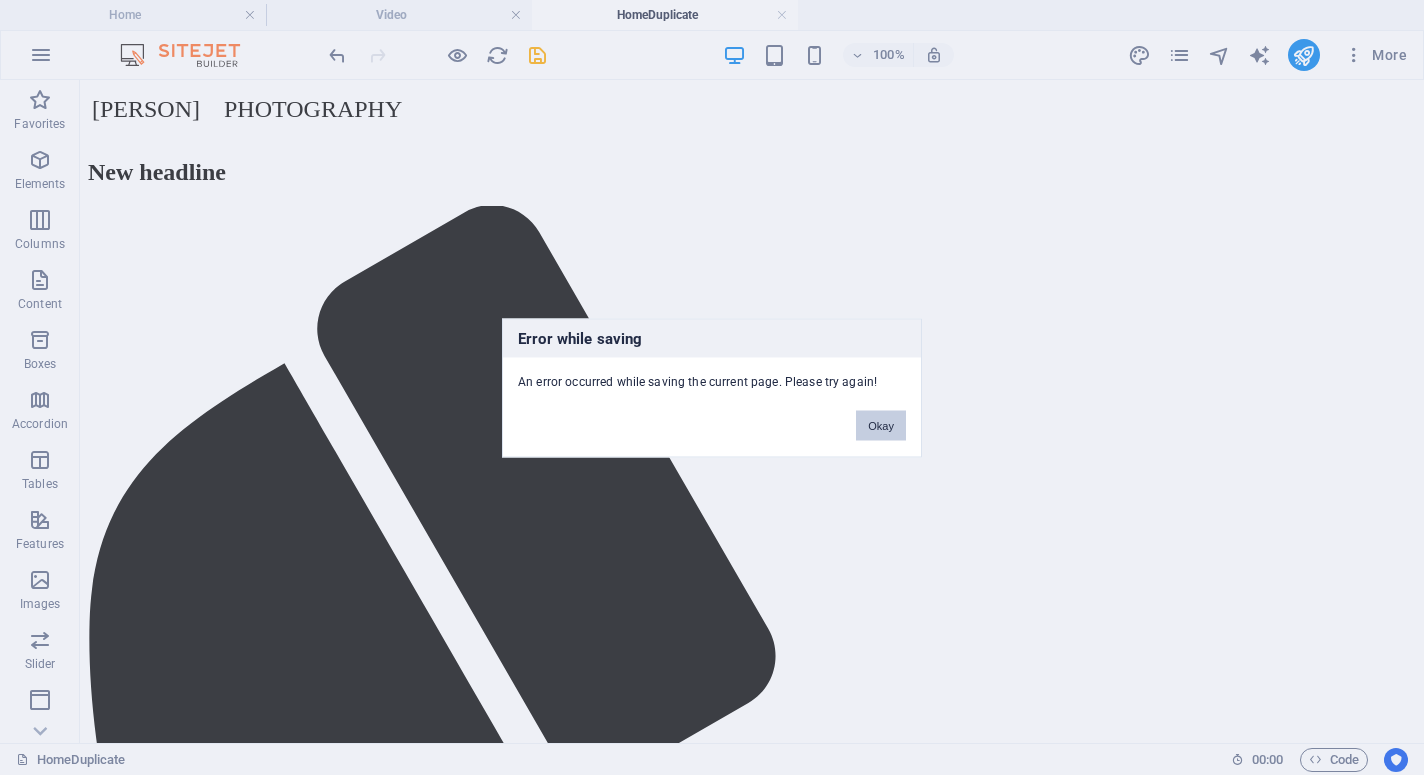 click on "Okay" at bounding box center [881, 425] 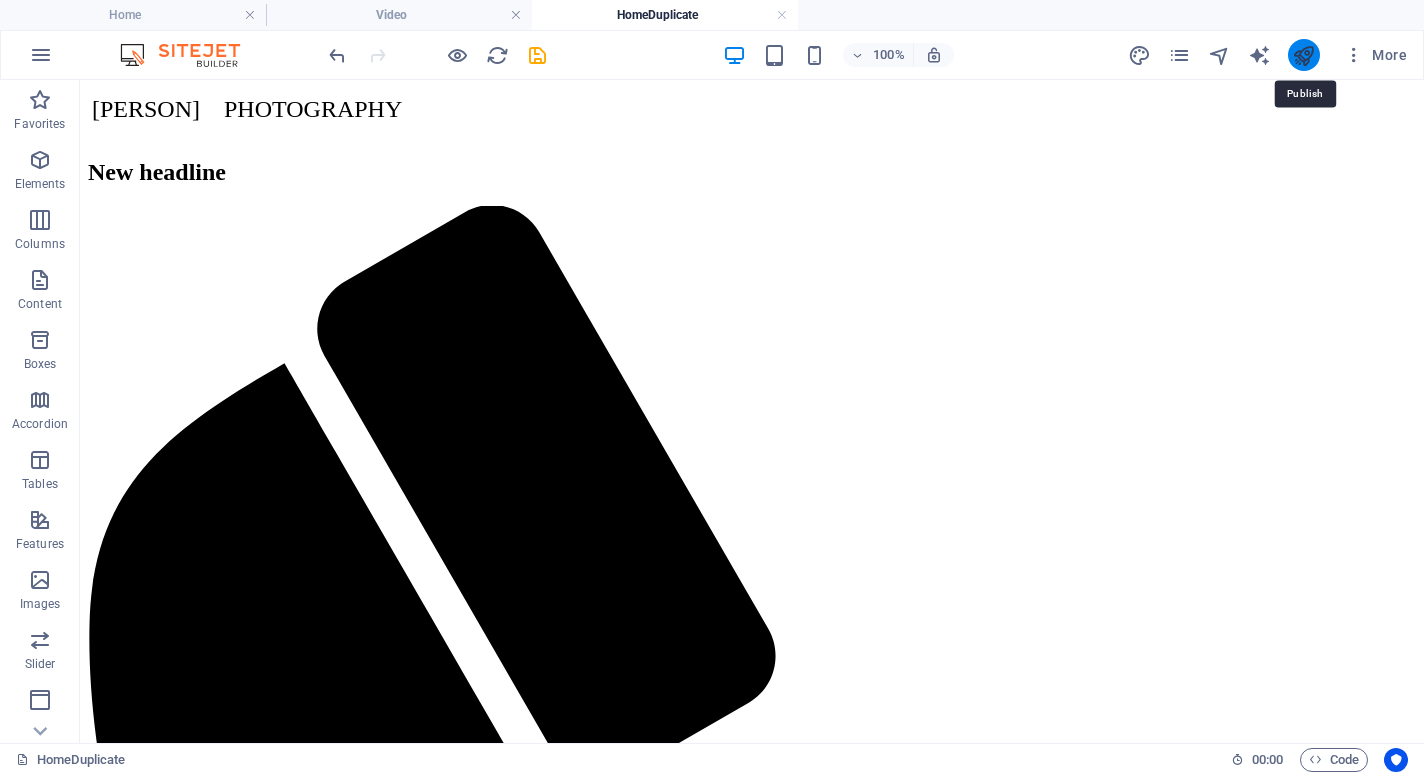 click at bounding box center [1303, 55] 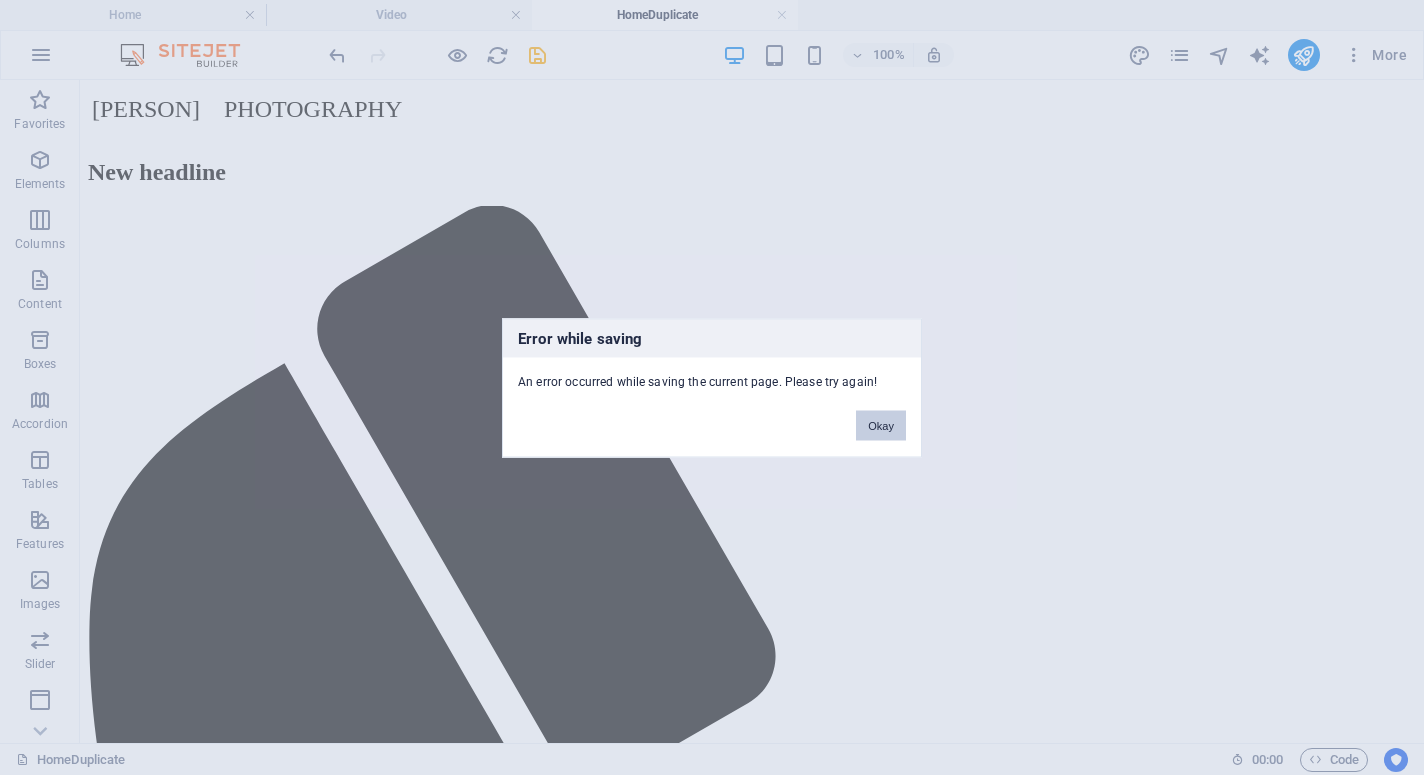 click on "Okay" at bounding box center [881, 425] 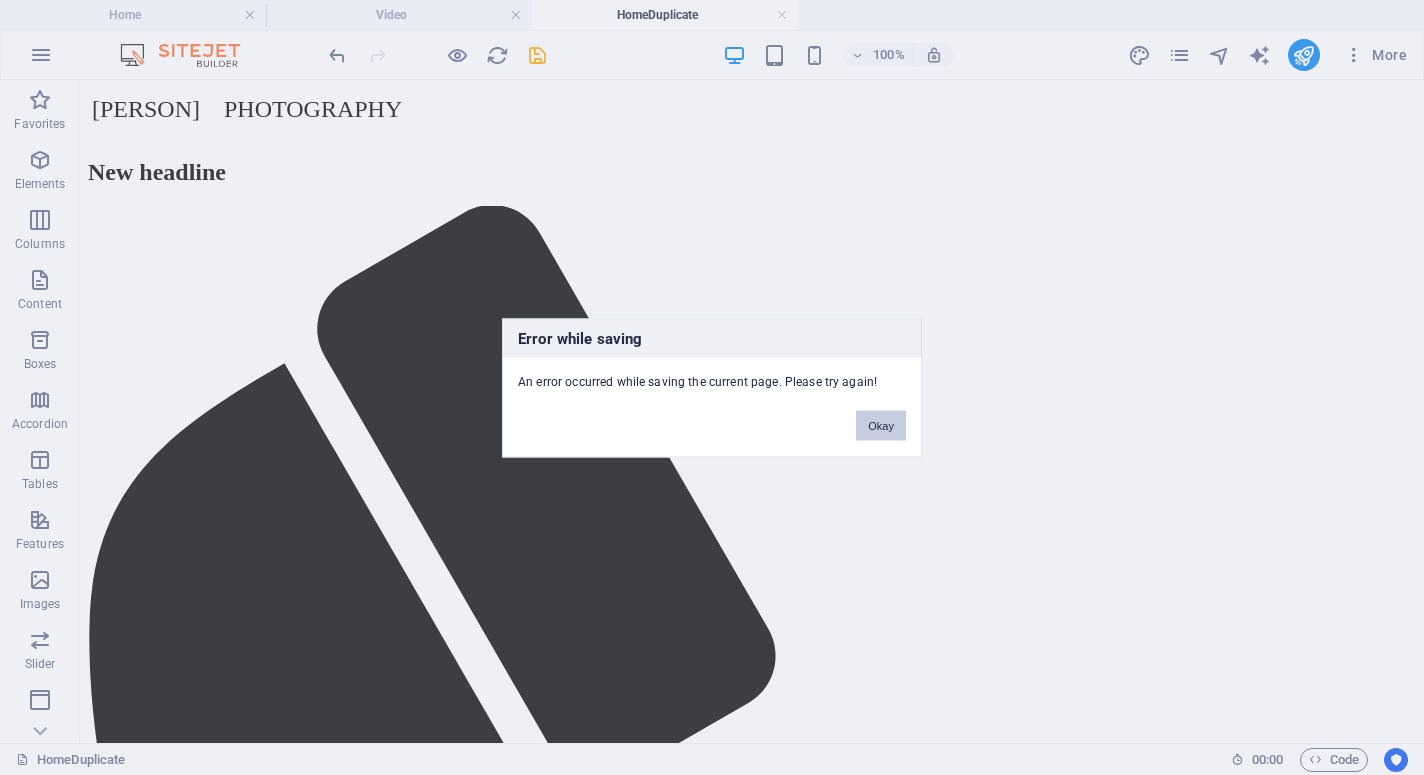 click on "Okay" at bounding box center (881, 425) 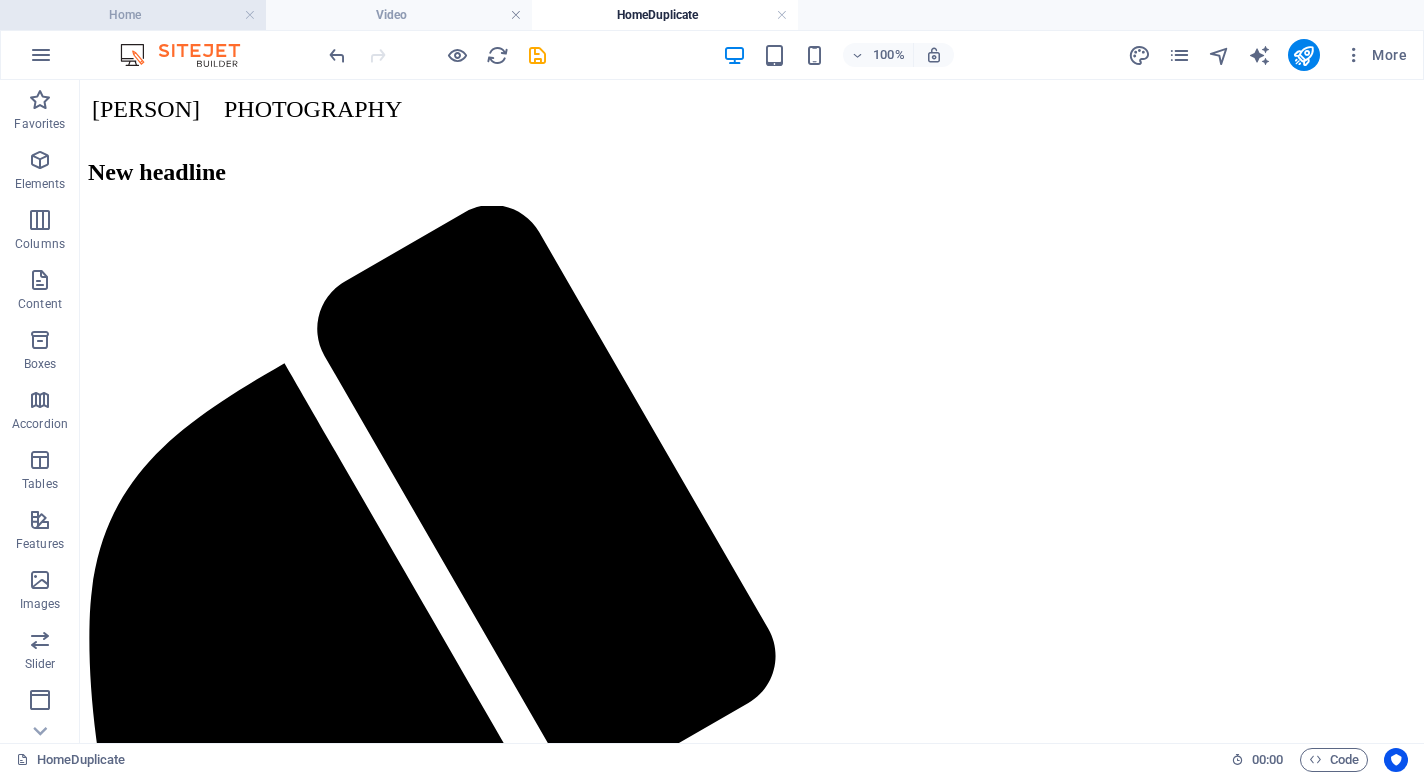 click on "Home" at bounding box center [133, 15] 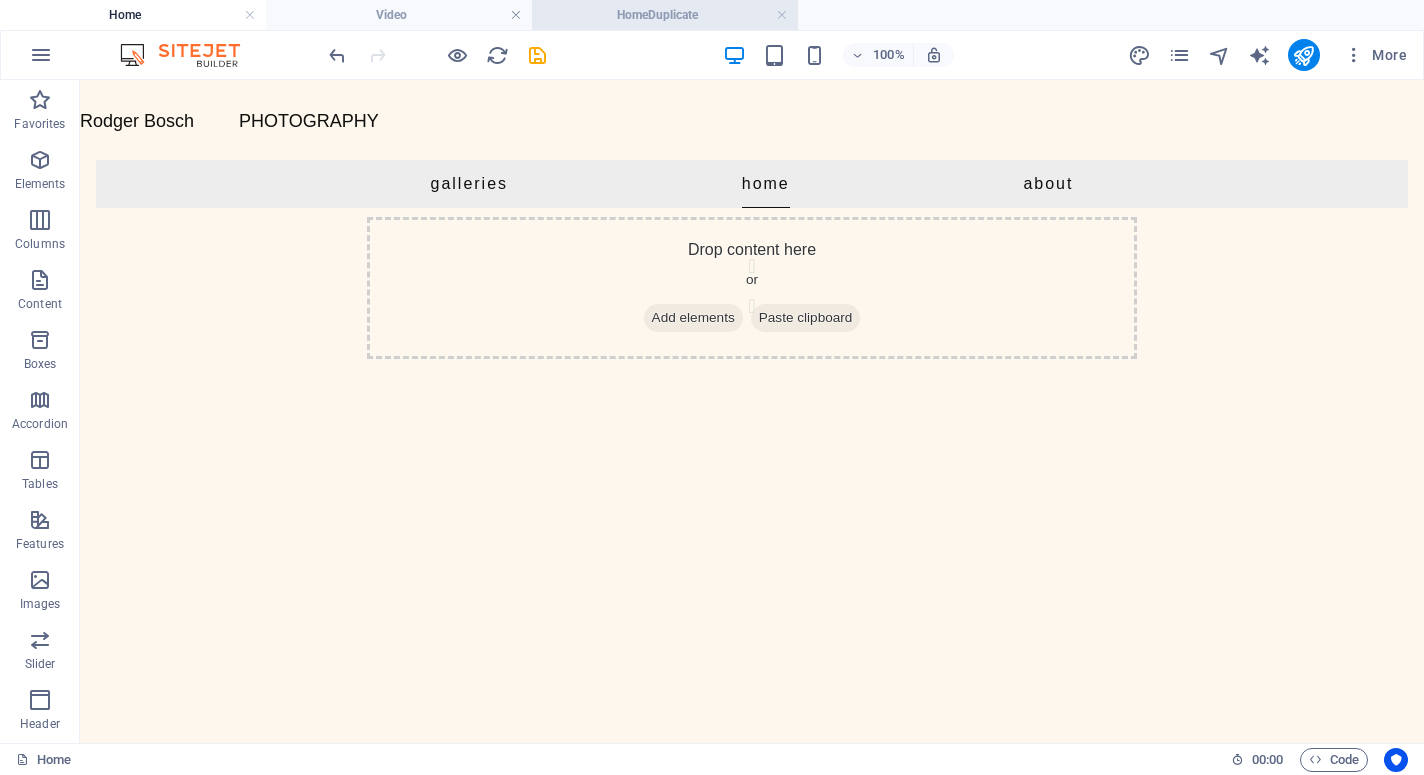 click on "HomeDuplicate" at bounding box center [665, 15] 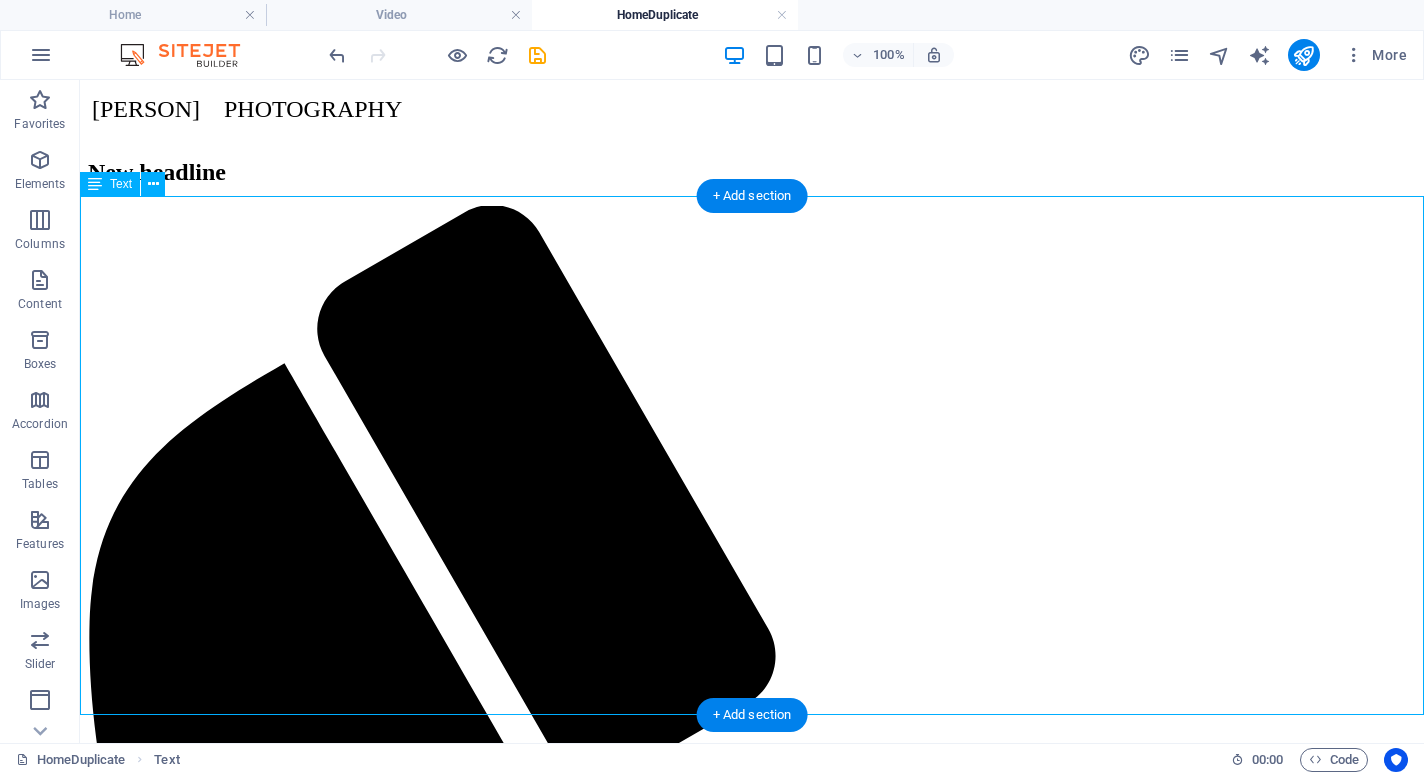 drag, startPoint x: 1223, startPoint y: 444, endPoint x: 766, endPoint y: 342, distance: 468.2446 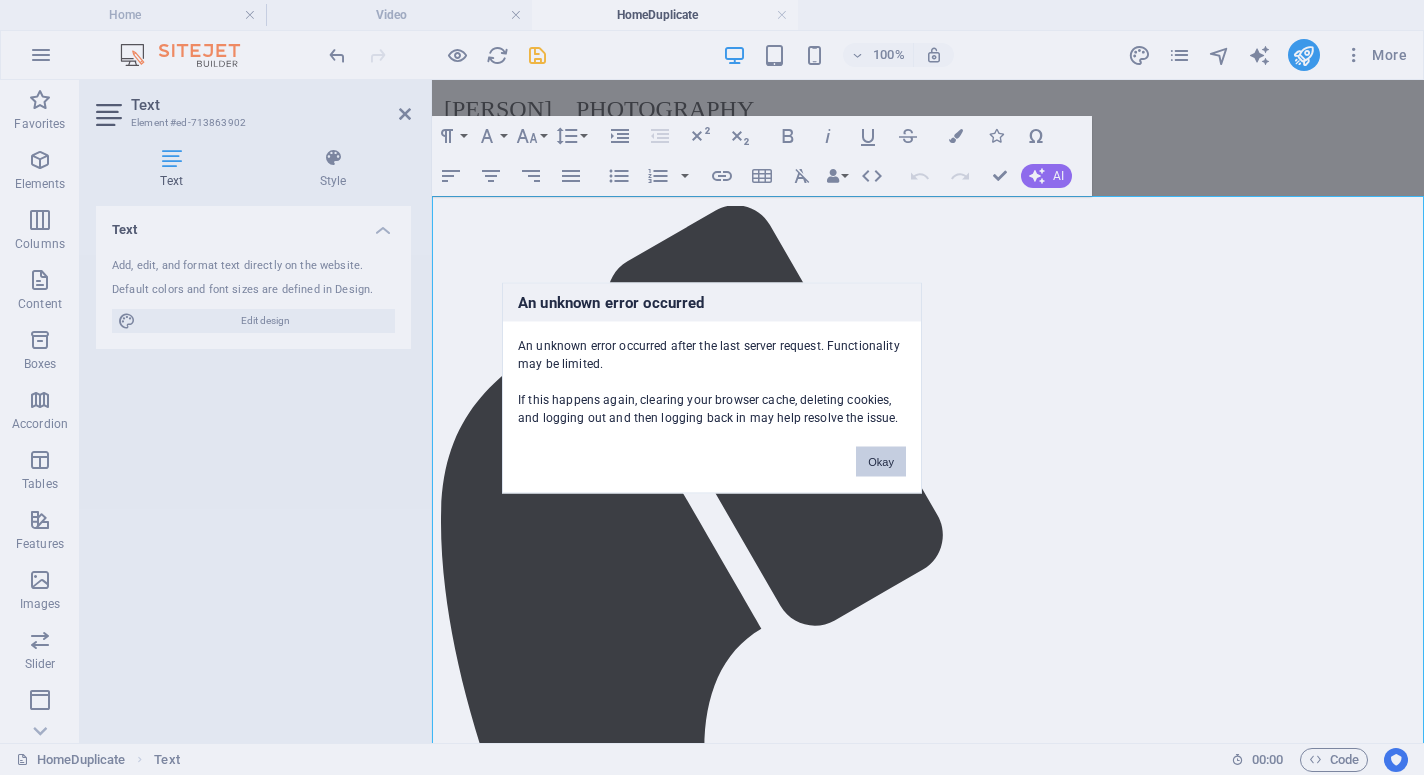 click on "Okay" at bounding box center [881, 461] 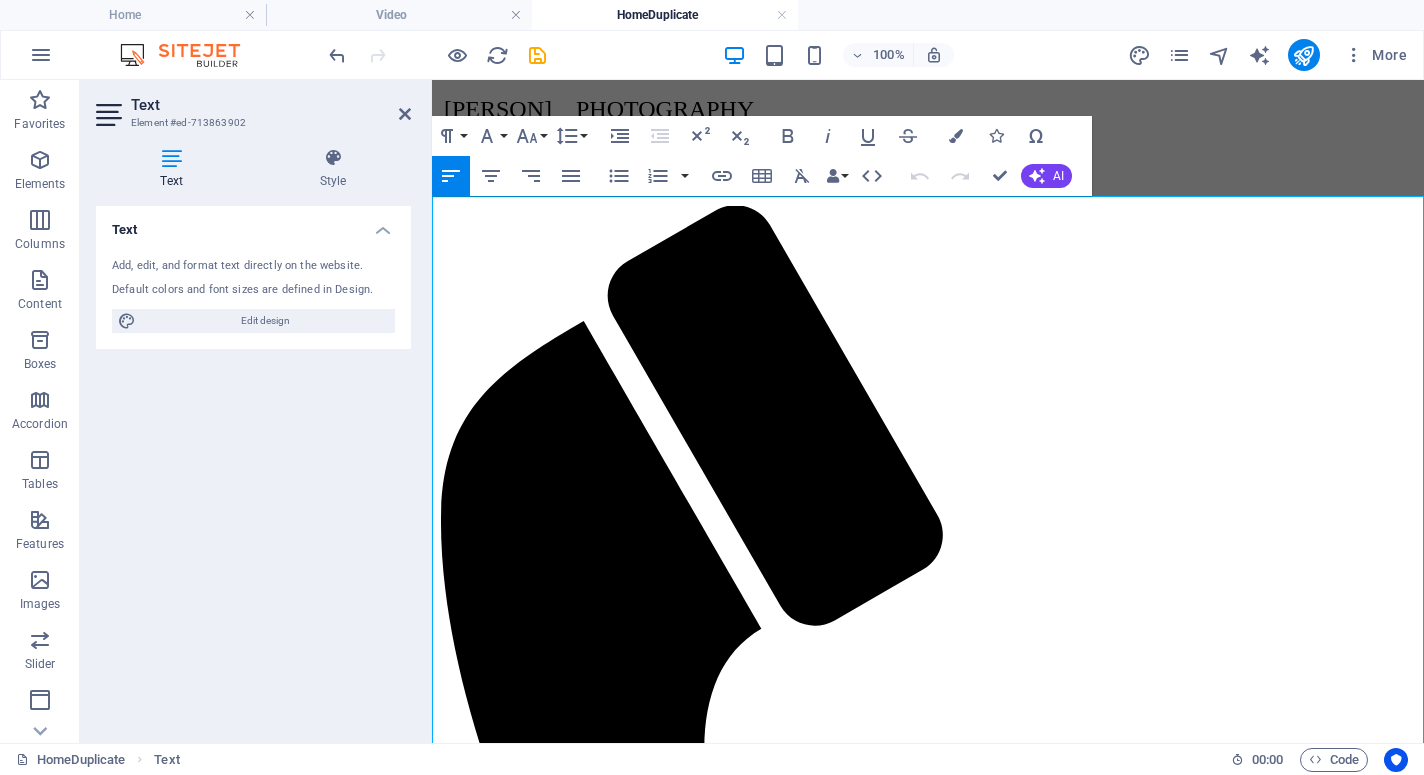 drag, startPoint x: 613, startPoint y: 500, endPoint x: 407, endPoint y: 241, distance: 330.93353 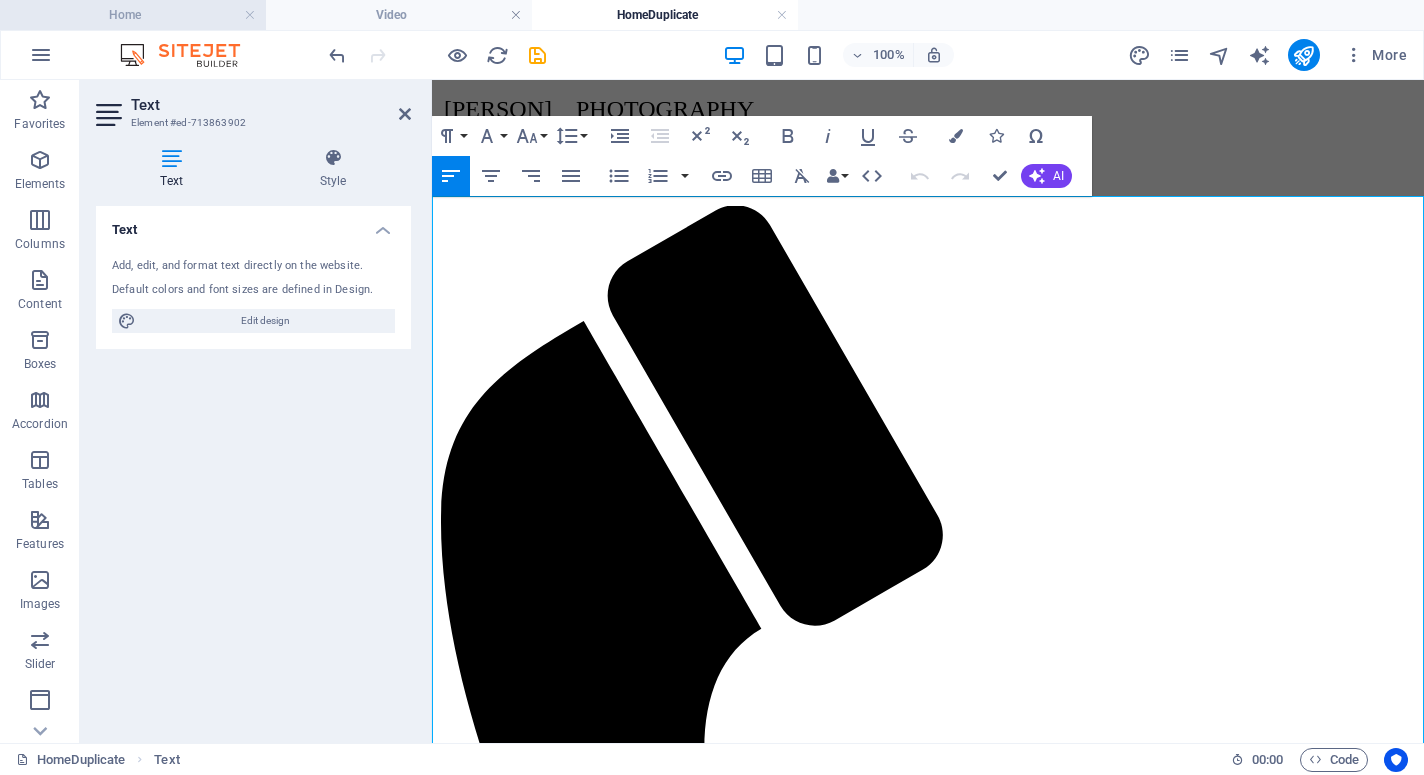 click on "Home" at bounding box center (133, 15) 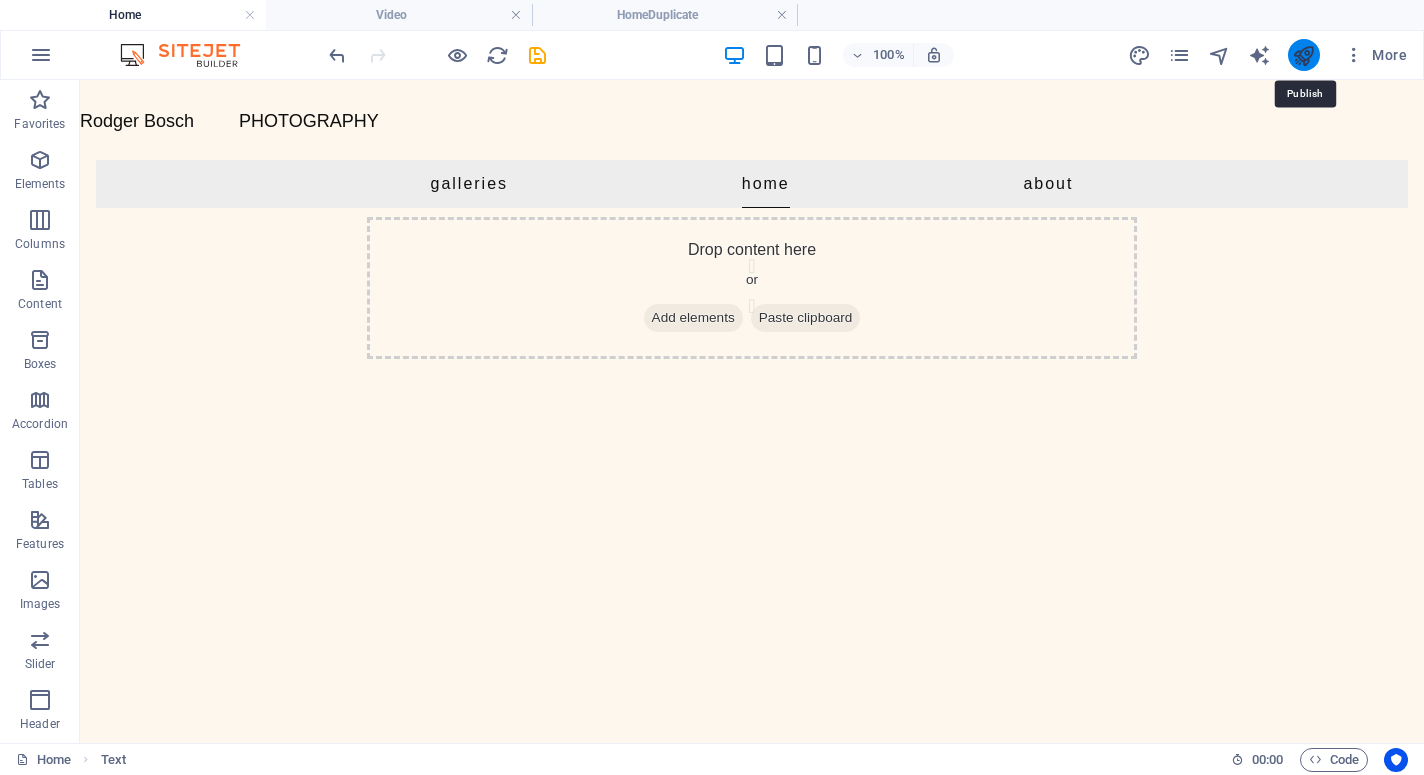 click at bounding box center (1303, 55) 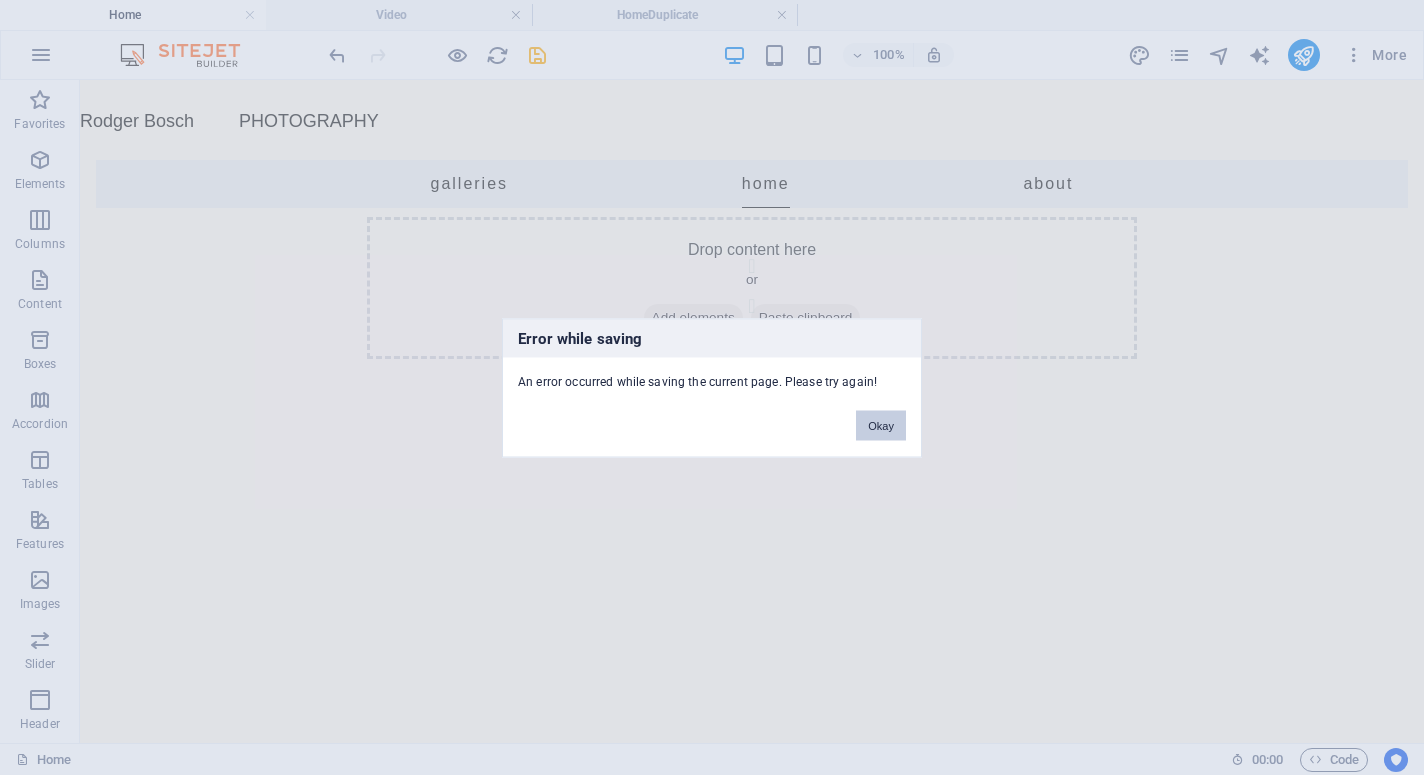 click on "Okay" at bounding box center [881, 425] 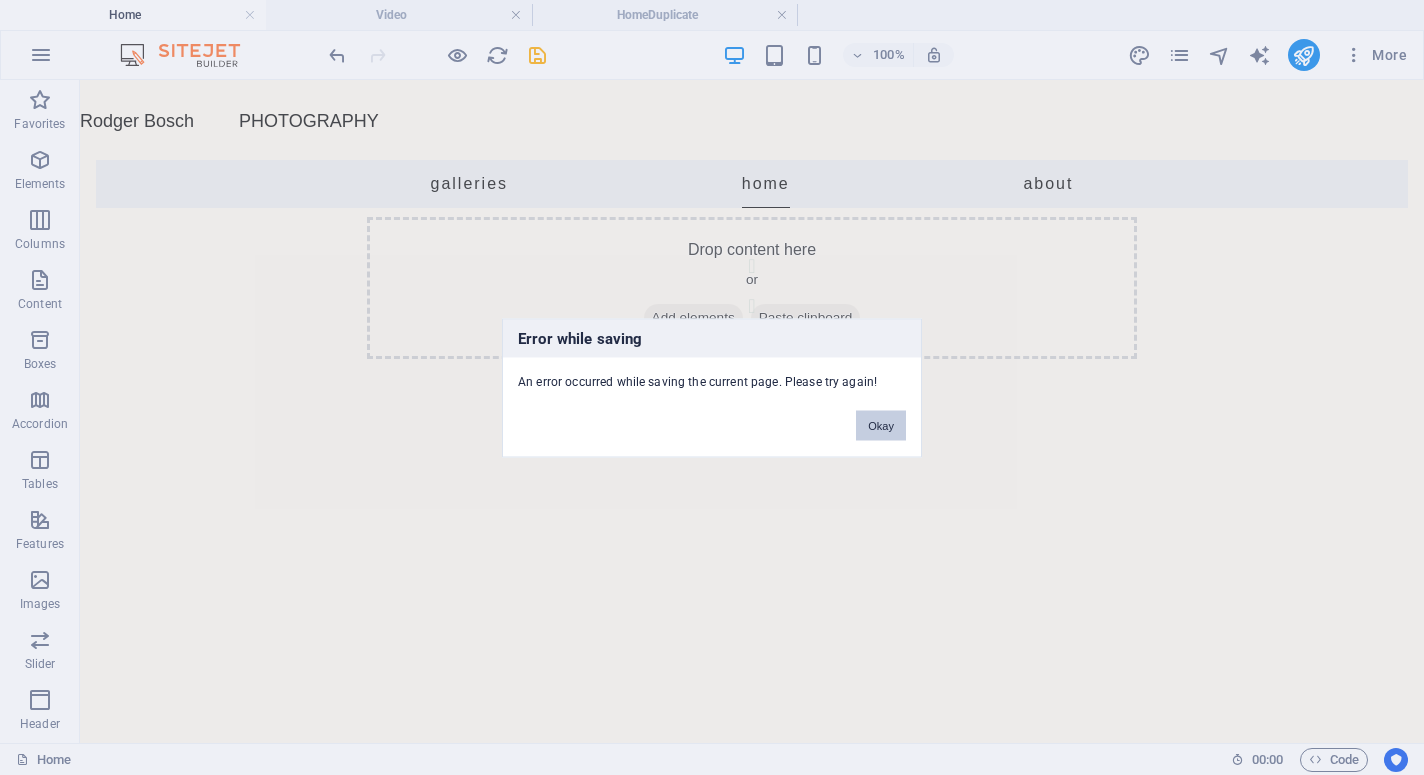 click on "Okay" at bounding box center [881, 425] 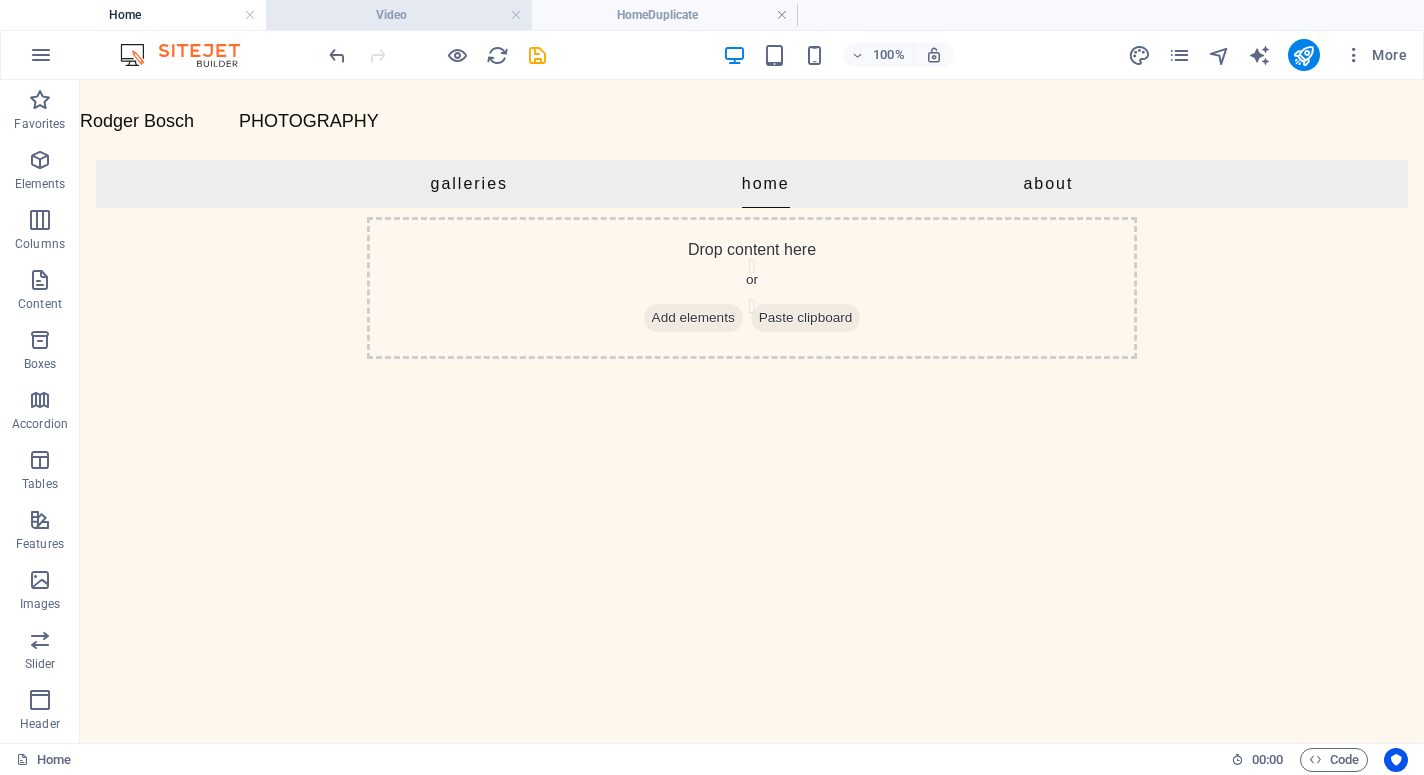 click on "Video" at bounding box center (399, 15) 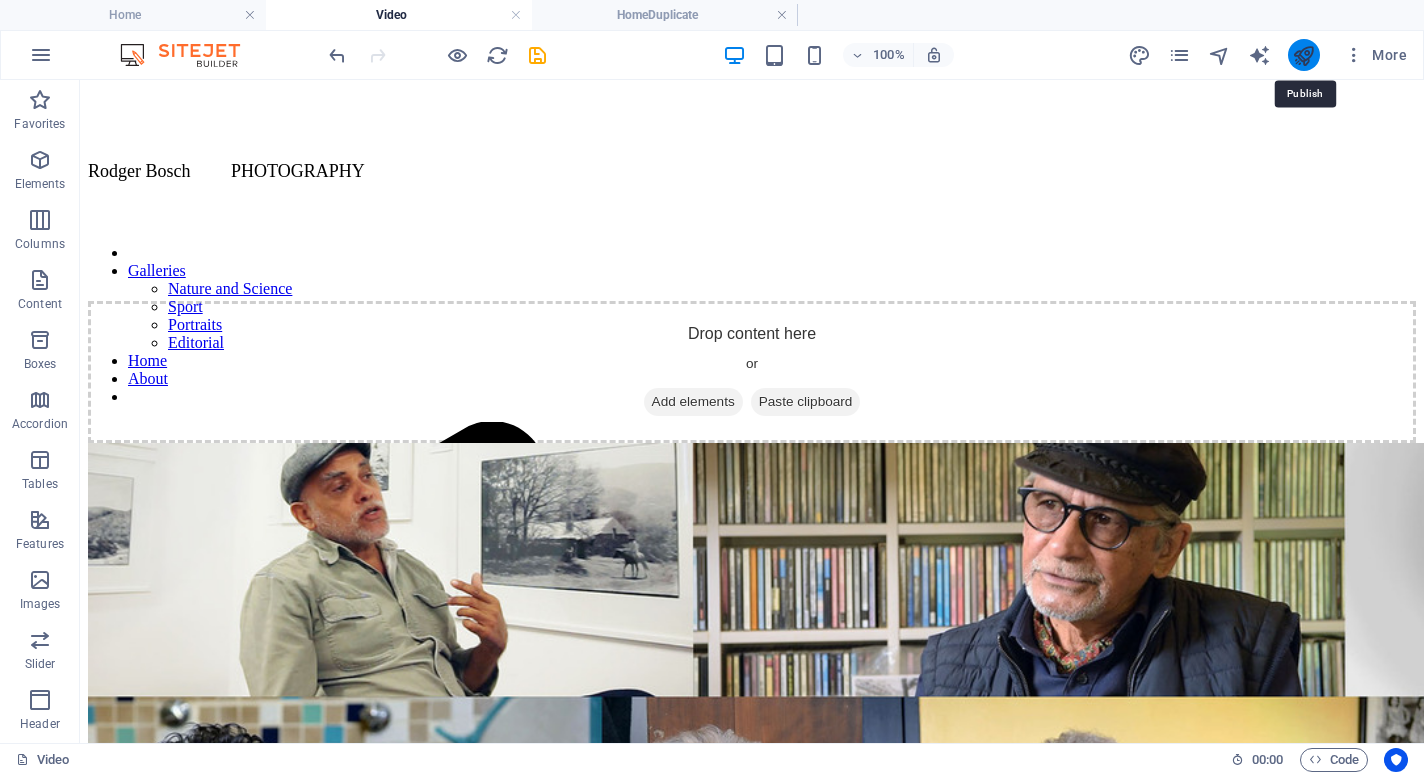 click at bounding box center [1303, 55] 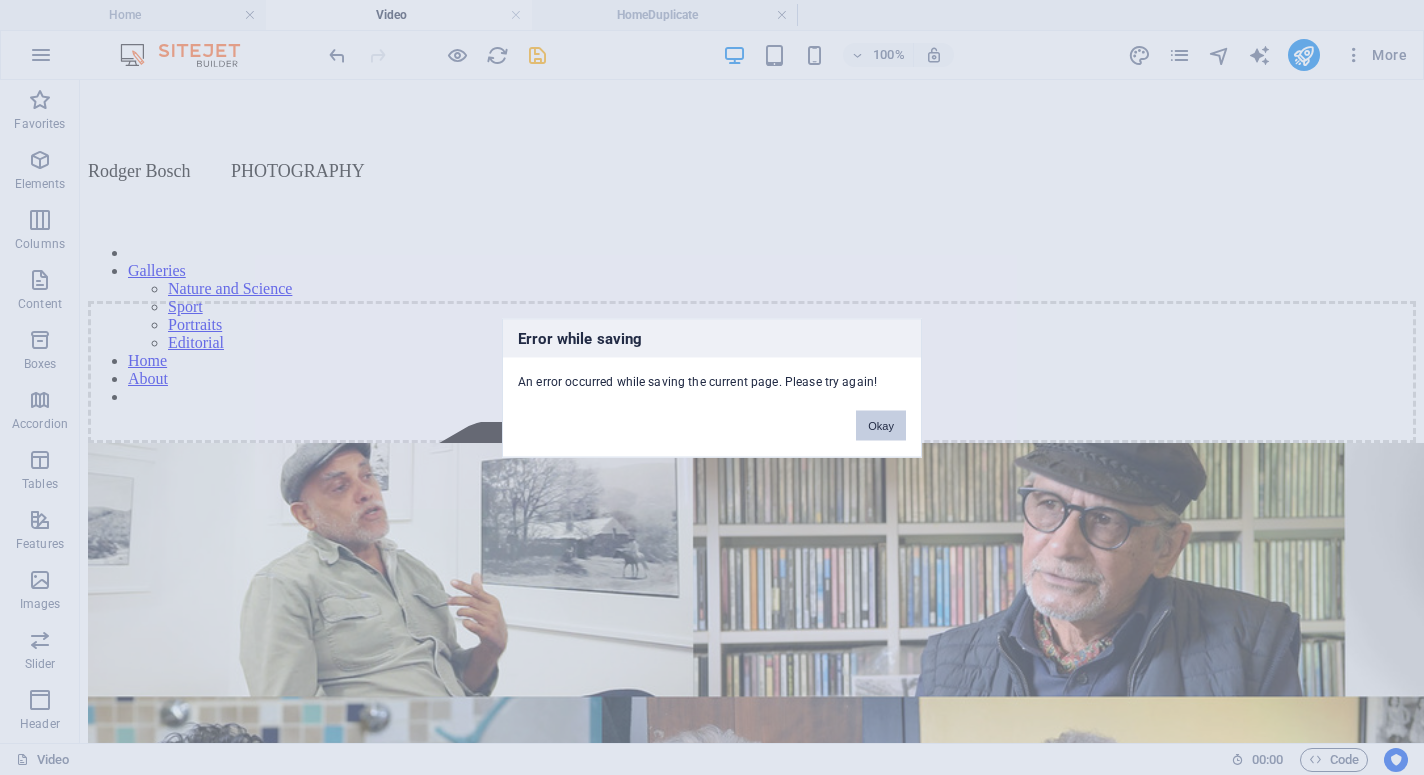 click on "Okay" at bounding box center [881, 425] 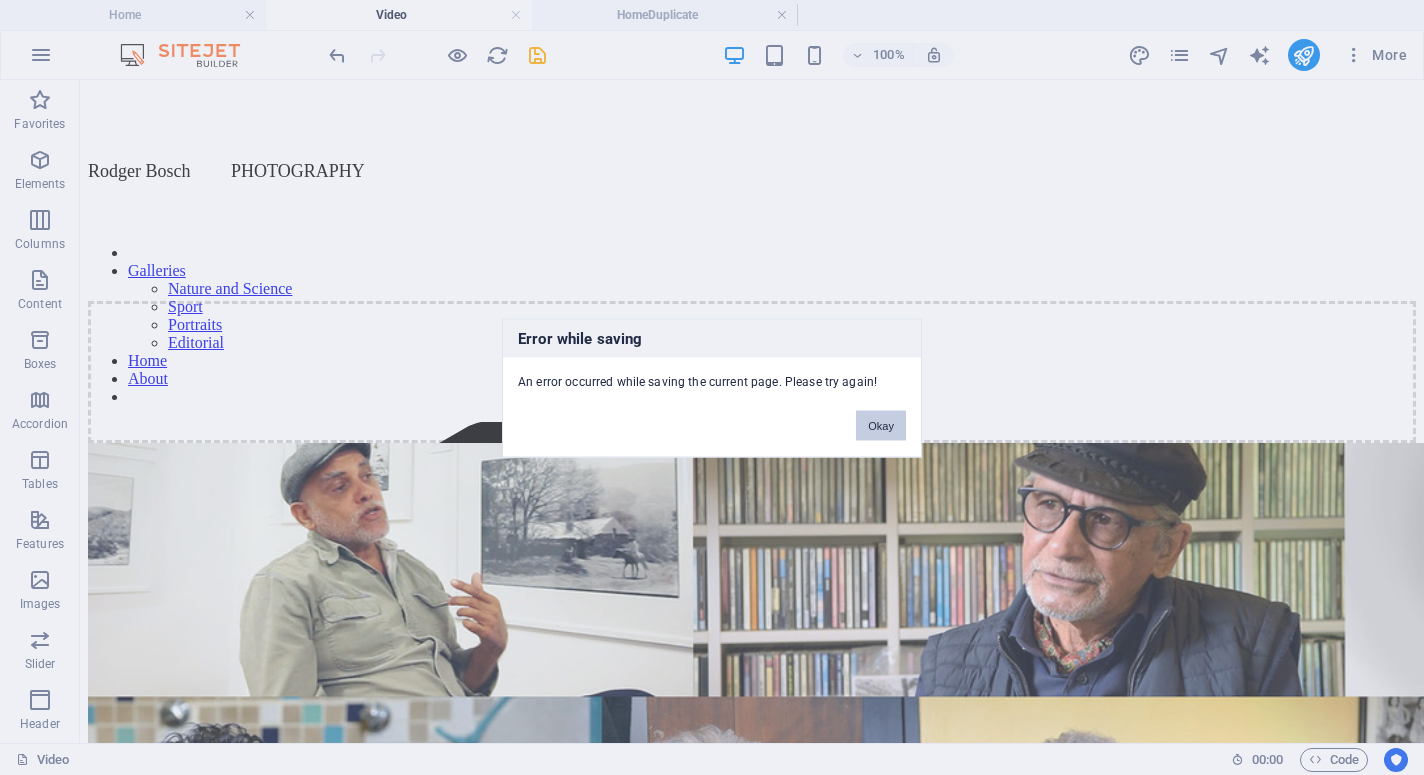 click on "Okay" at bounding box center [881, 425] 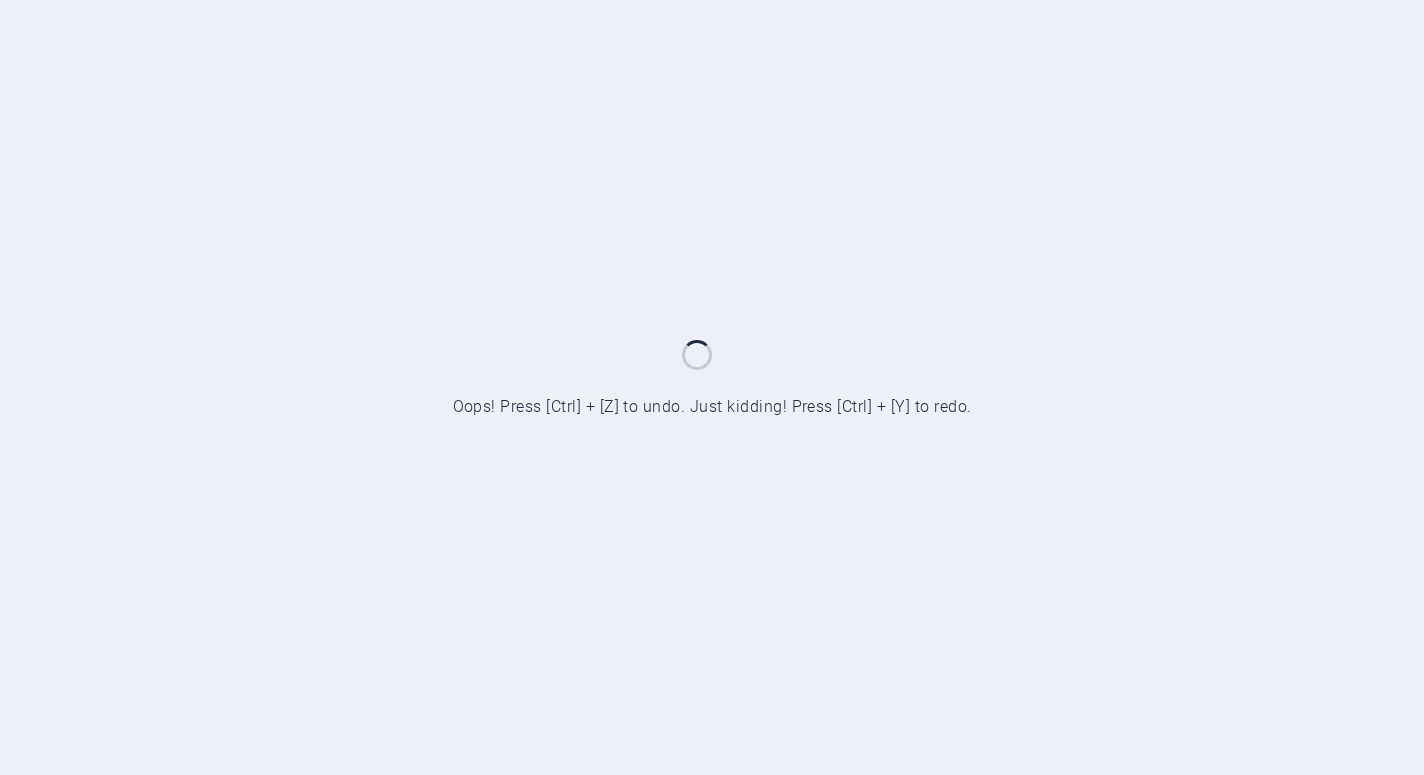 scroll, scrollTop: 0, scrollLeft: 0, axis: both 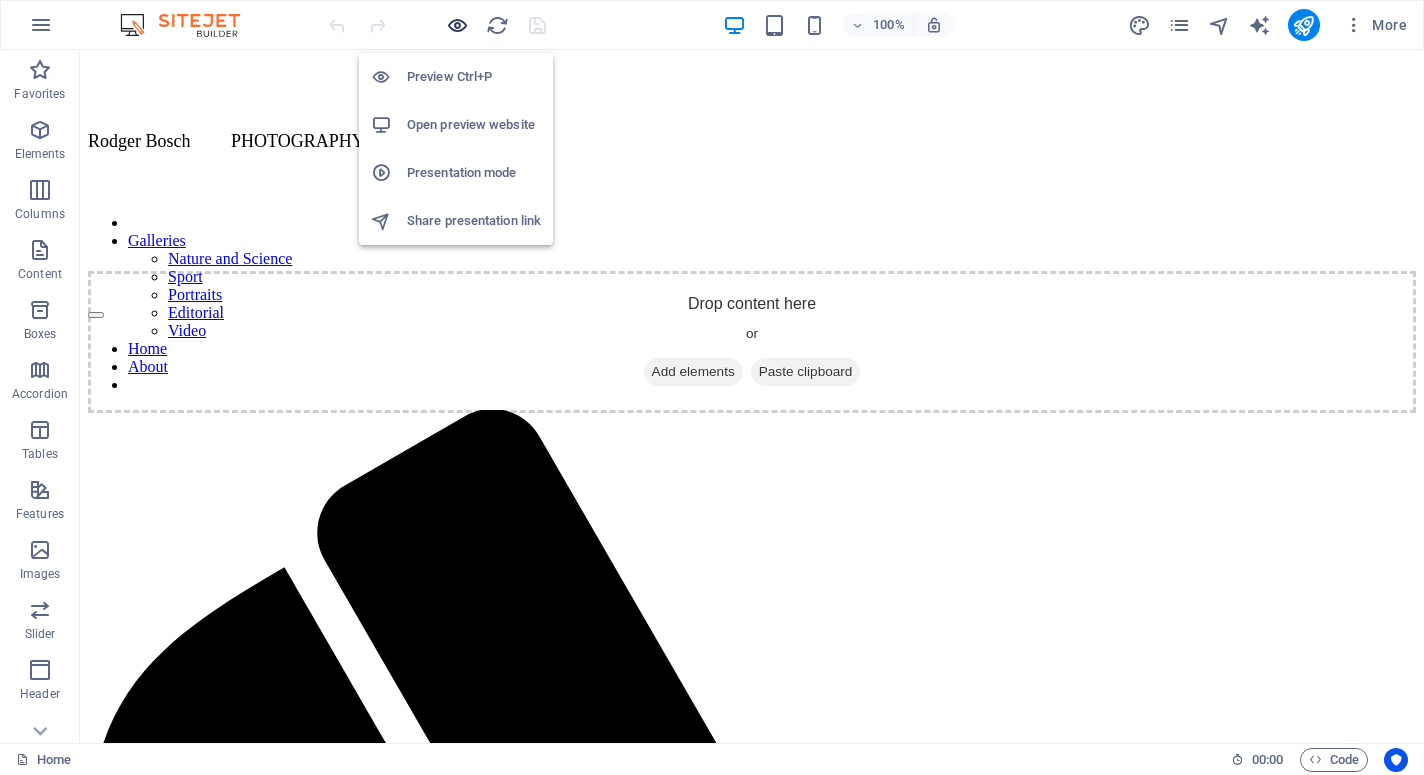 click at bounding box center (457, 25) 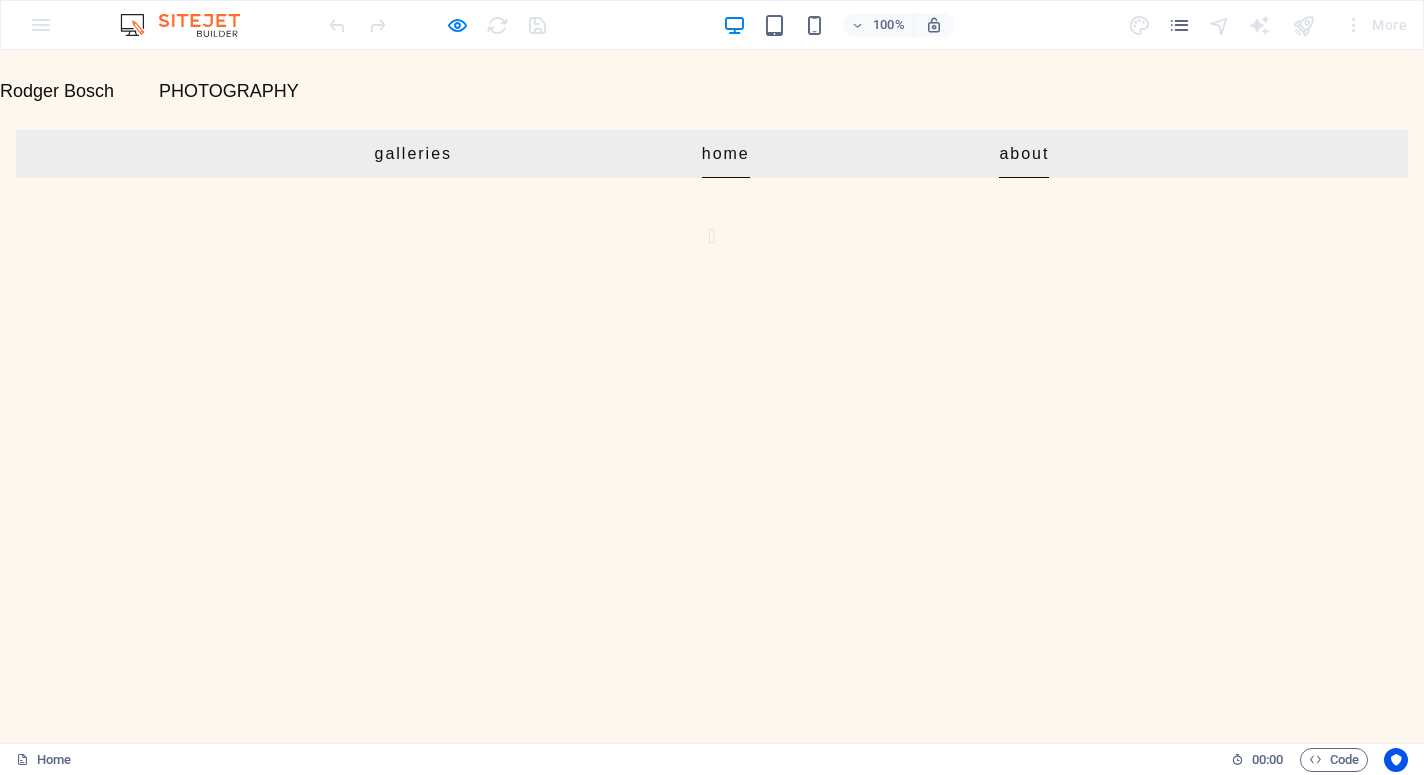 click on "About" at bounding box center (1024, 154) 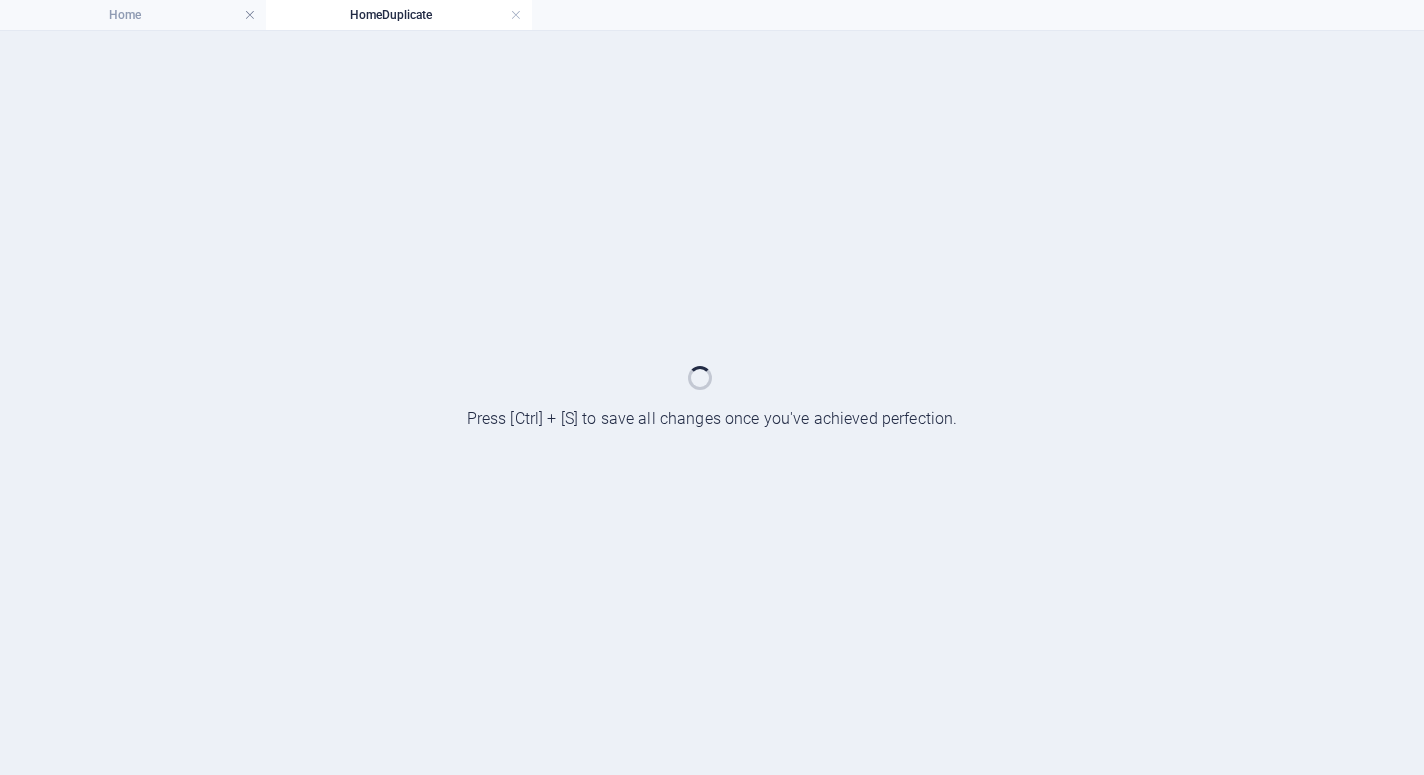 scroll, scrollTop: 0, scrollLeft: 0, axis: both 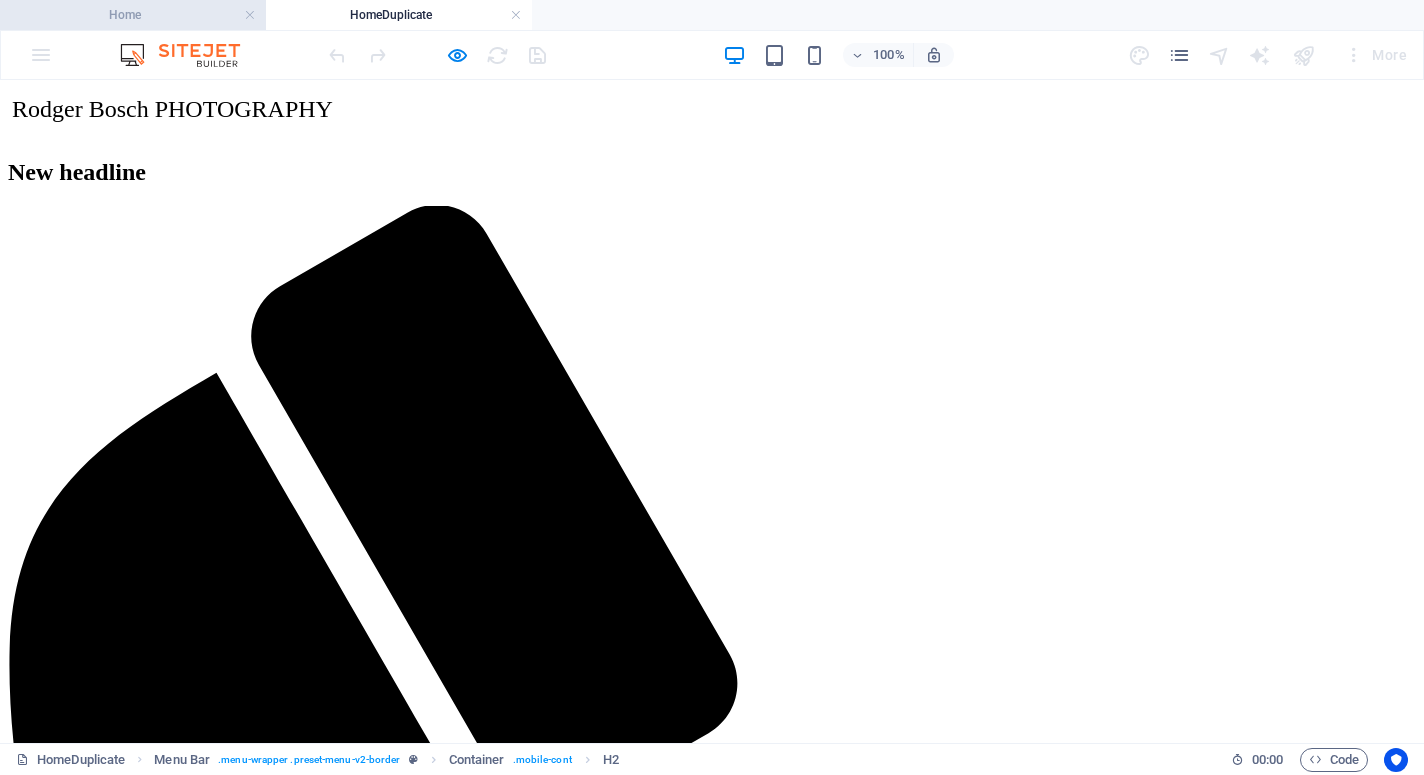 click on "Home" at bounding box center (133, 15) 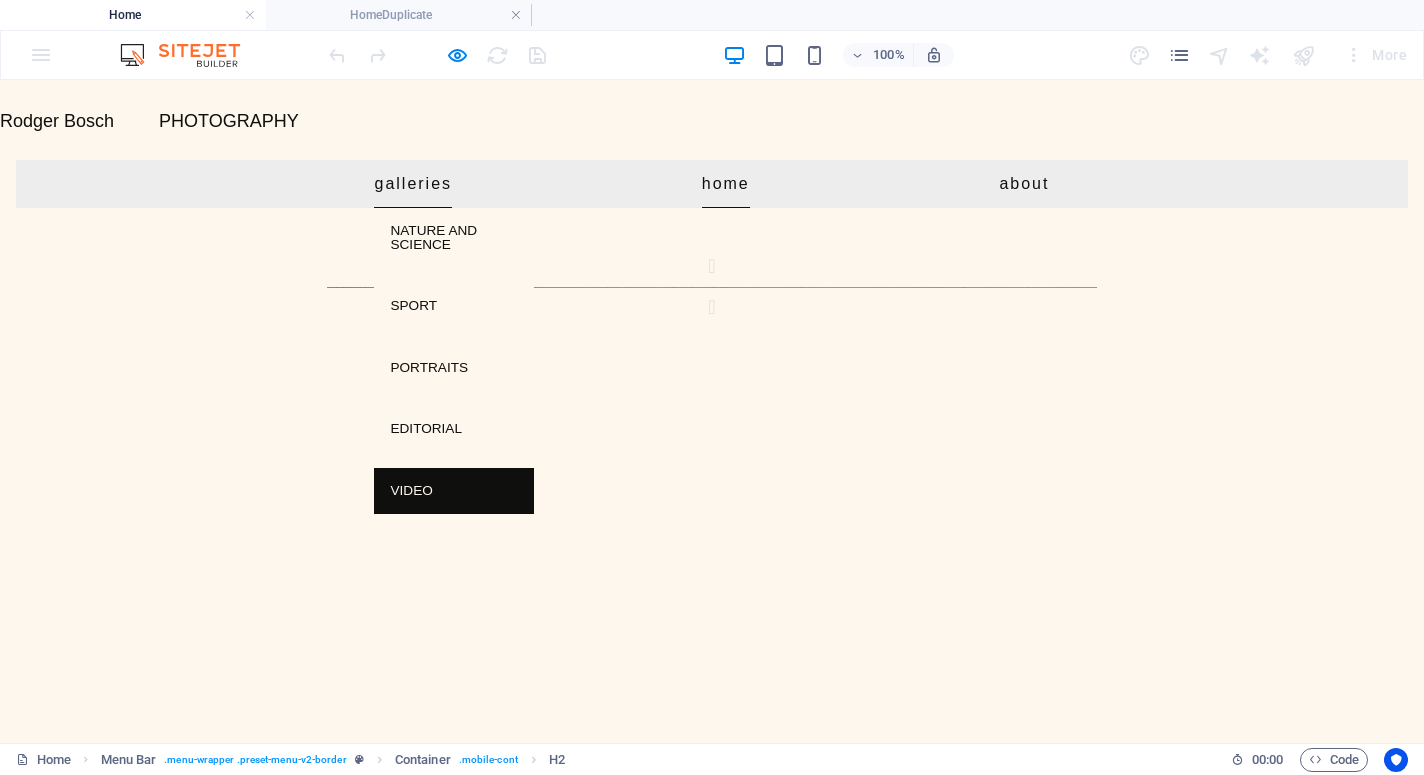 click on "Video" at bounding box center (454, 491) 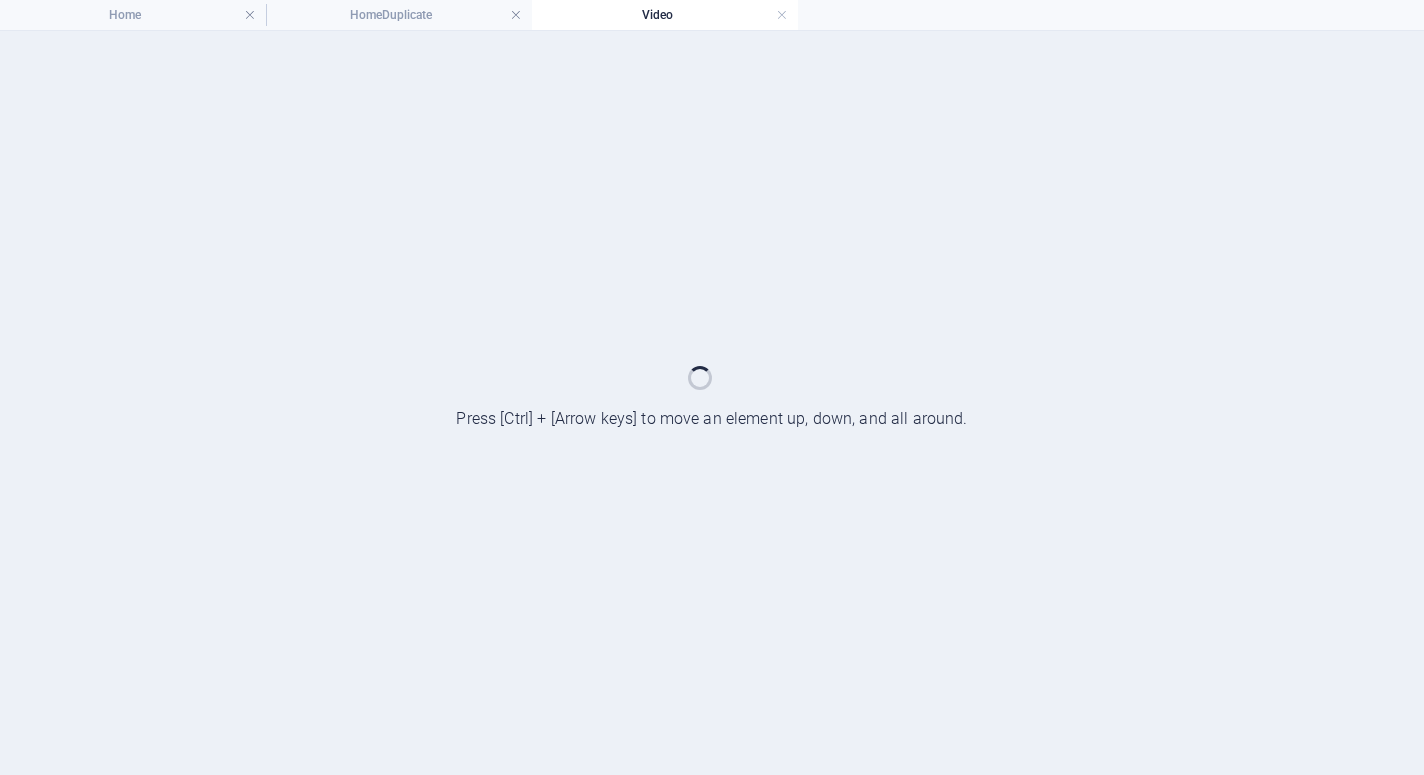 scroll, scrollTop: 0, scrollLeft: 0, axis: both 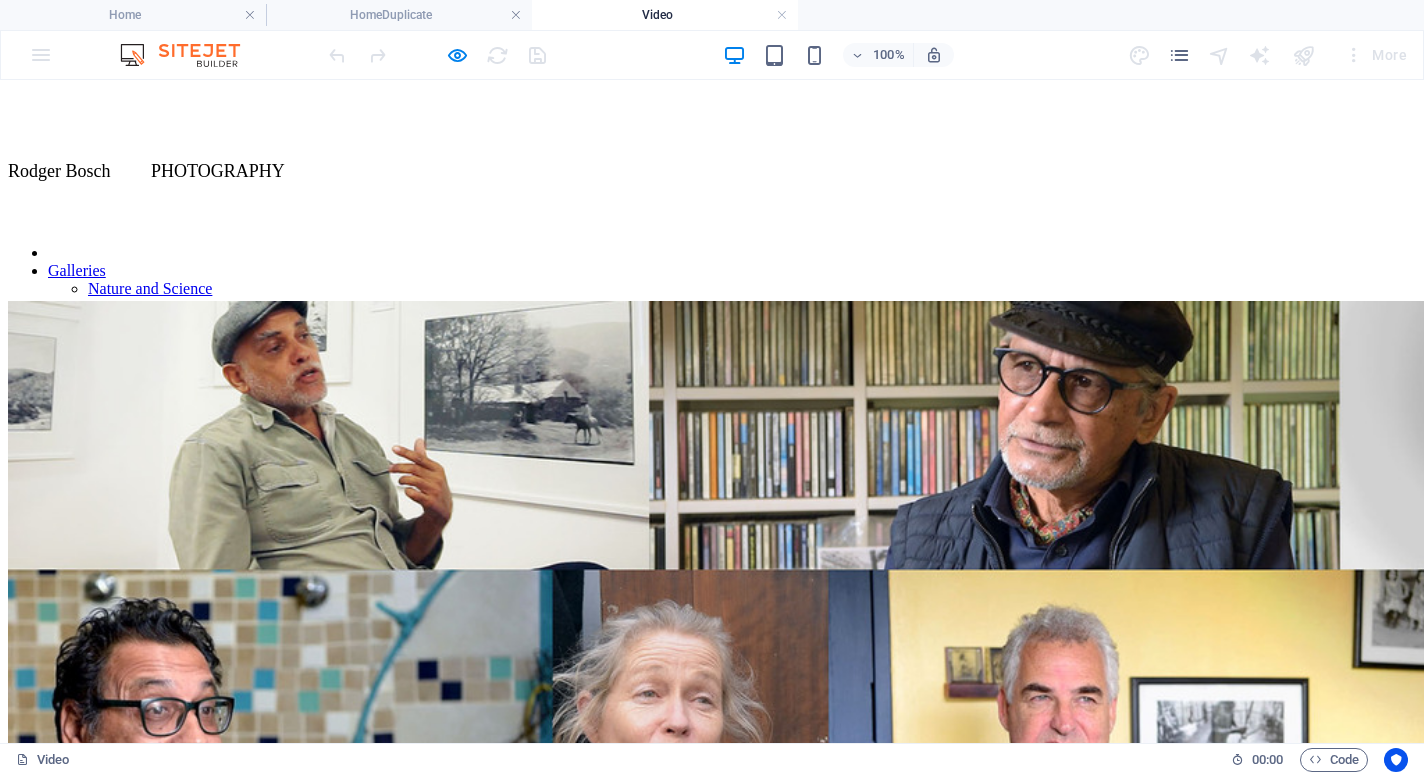 click on "Interviews with photographers. 2018/19 Interviews with MyCiti artists.   2016/17 Sustainable energy clips for GIZ. 2024 Solar panel manufacture for GIZ. 2024 Clips/interviews for Grand Challenges. 2019 Pondoland - AV about proposed mining in the region." at bounding box center (712, 2870) 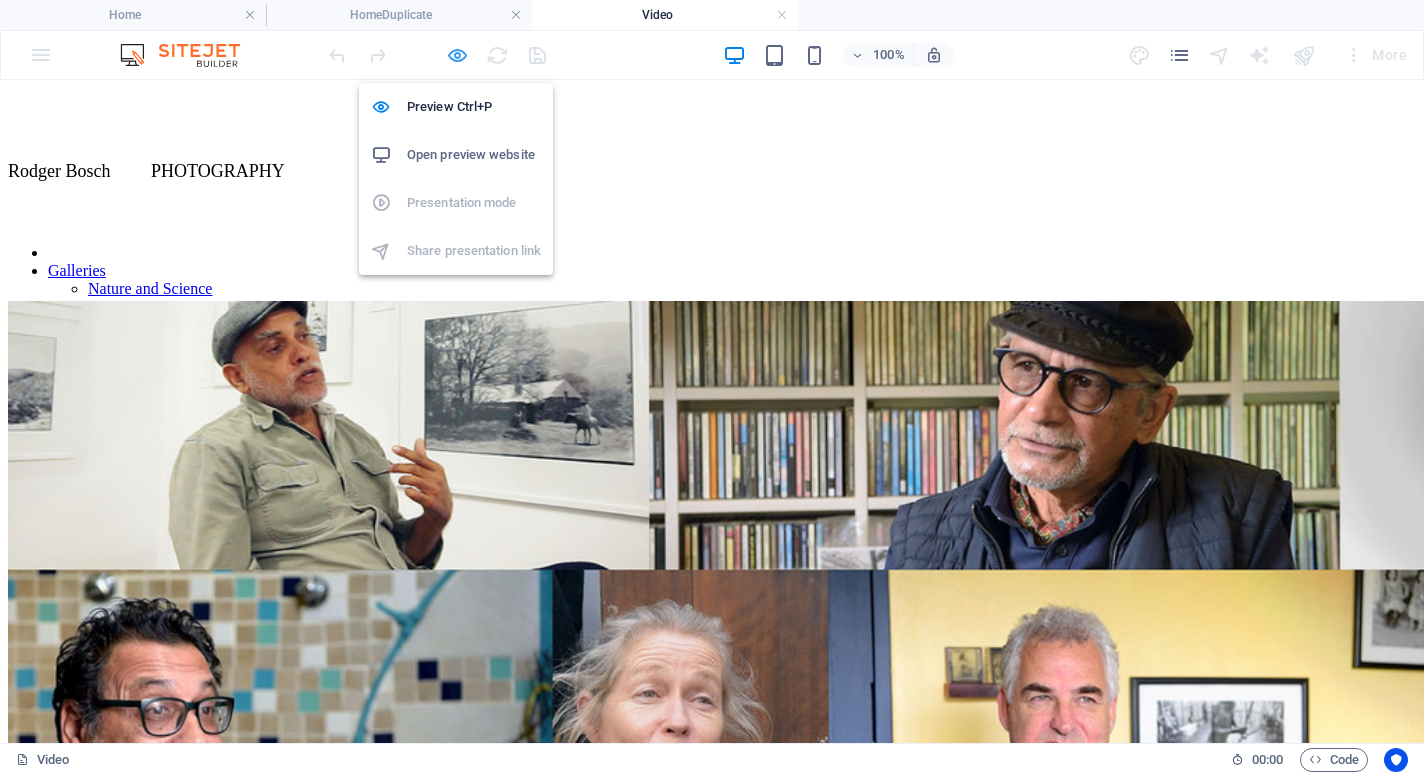 click at bounding box center (457, 55) 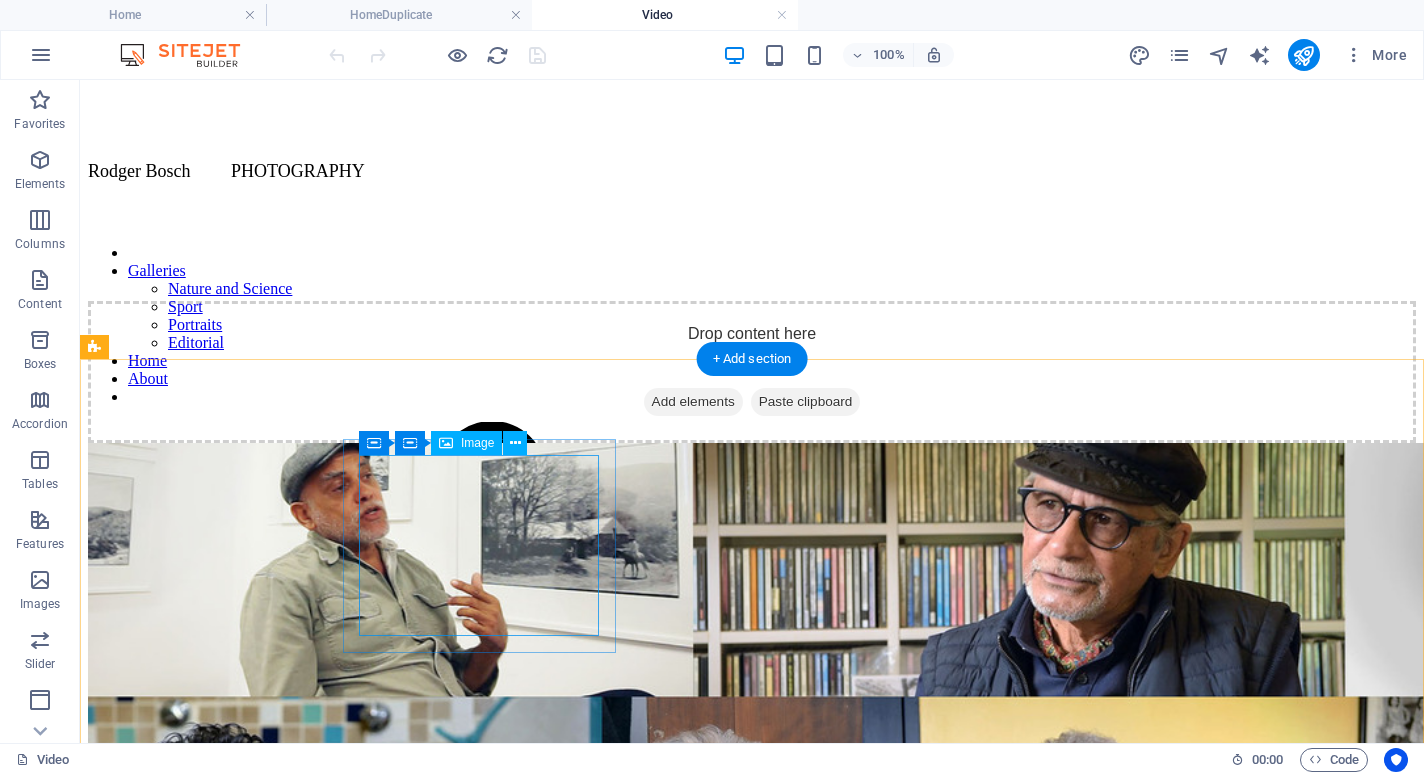 click on "Interviews with photographers. 2018/19" at bounding box center [752, 850] 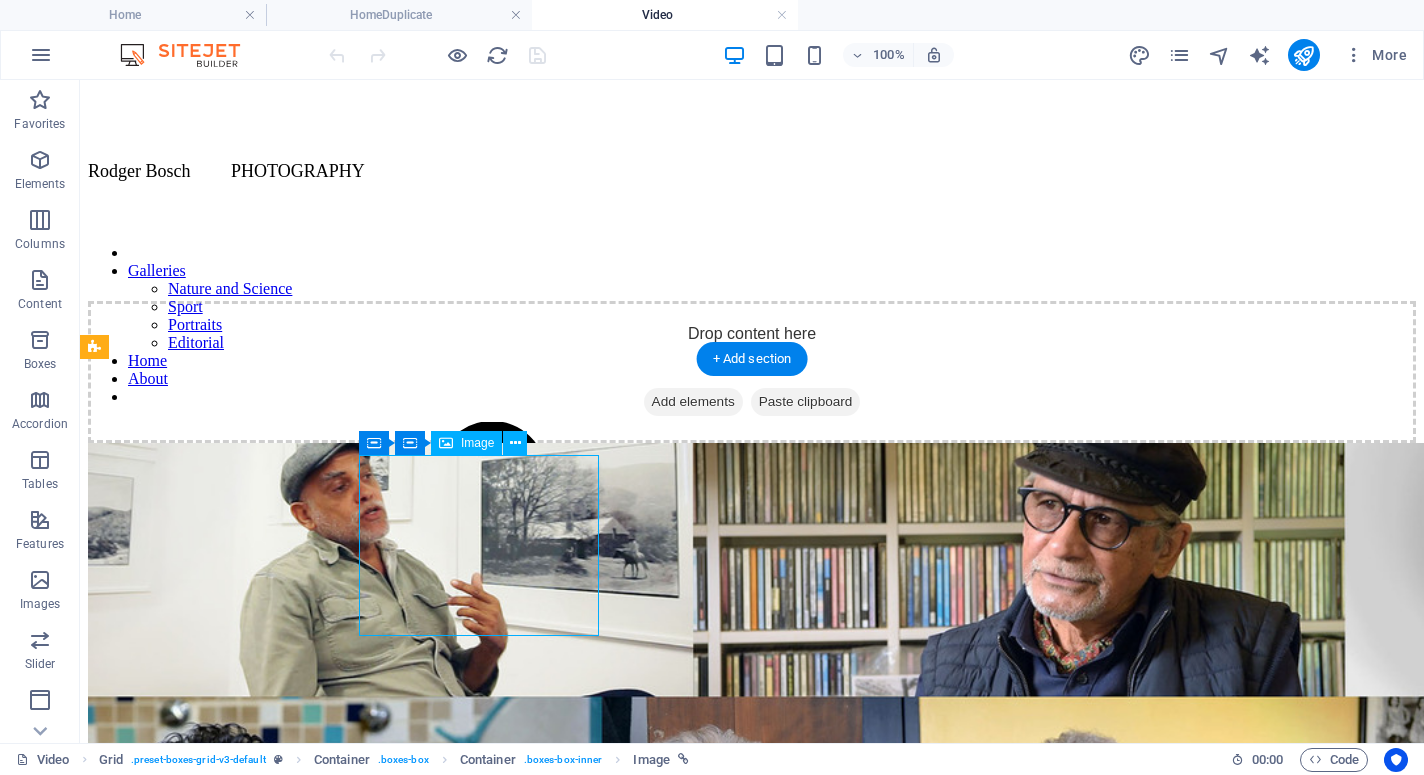 click on "Interviews with photographers. 2018/19" at bounding box center [752, 850] 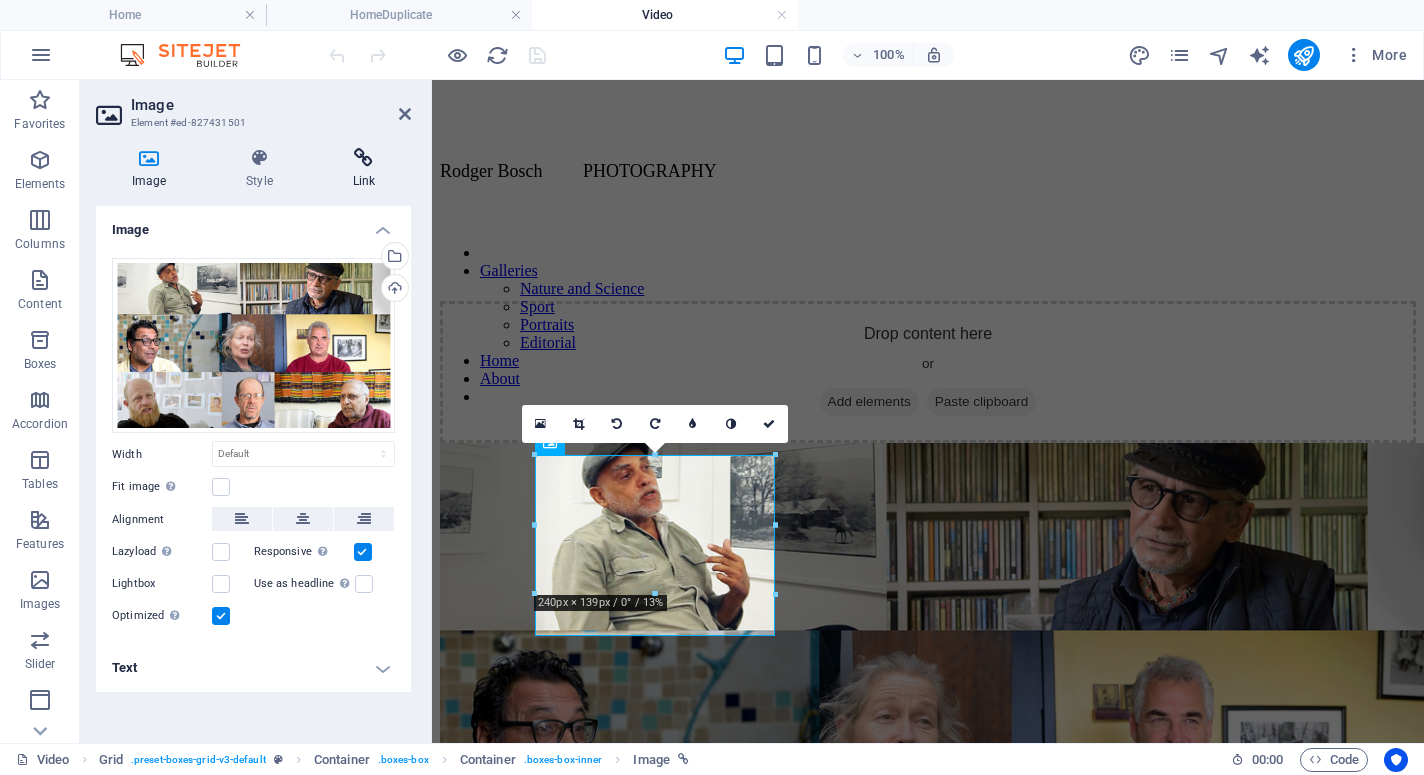 click at bounding box center [364, 158] 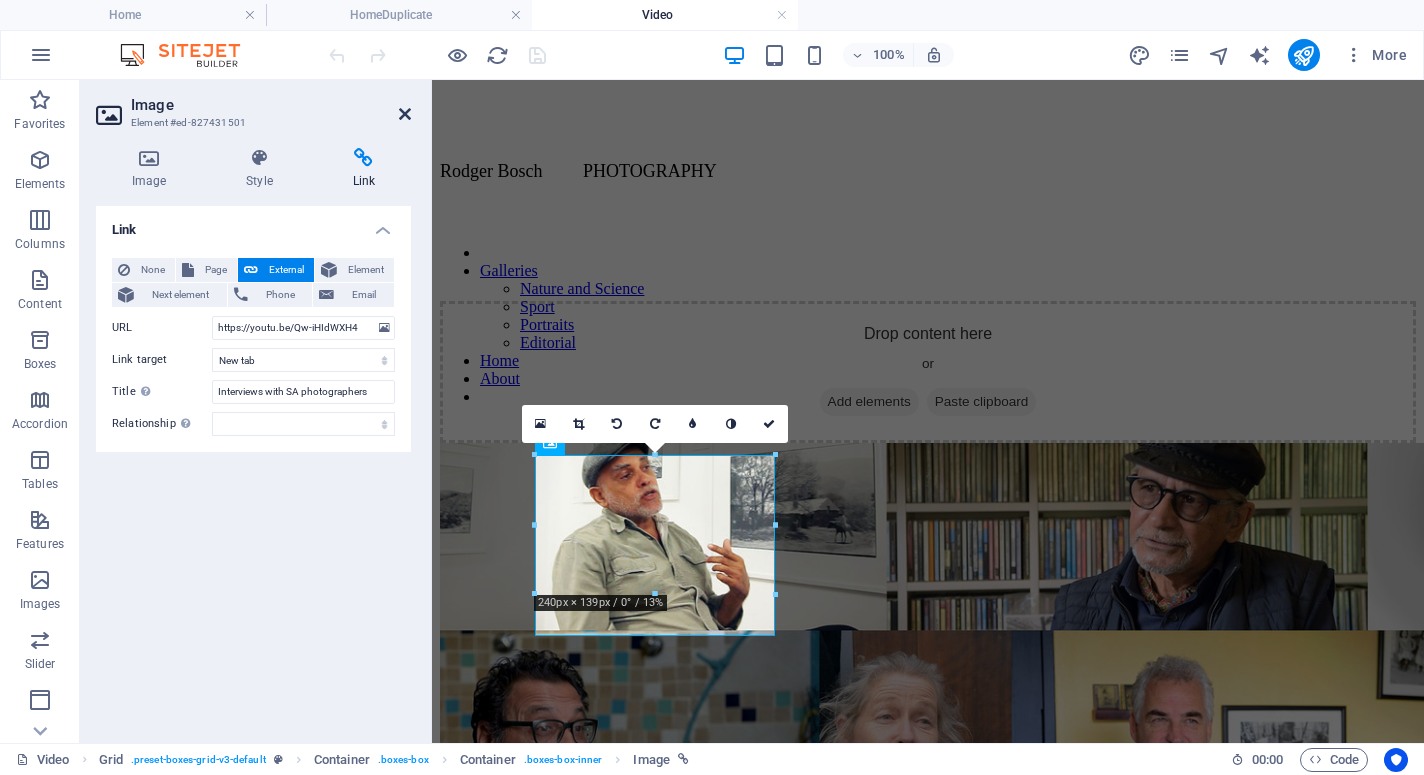 click at bounding box center (405, 114) 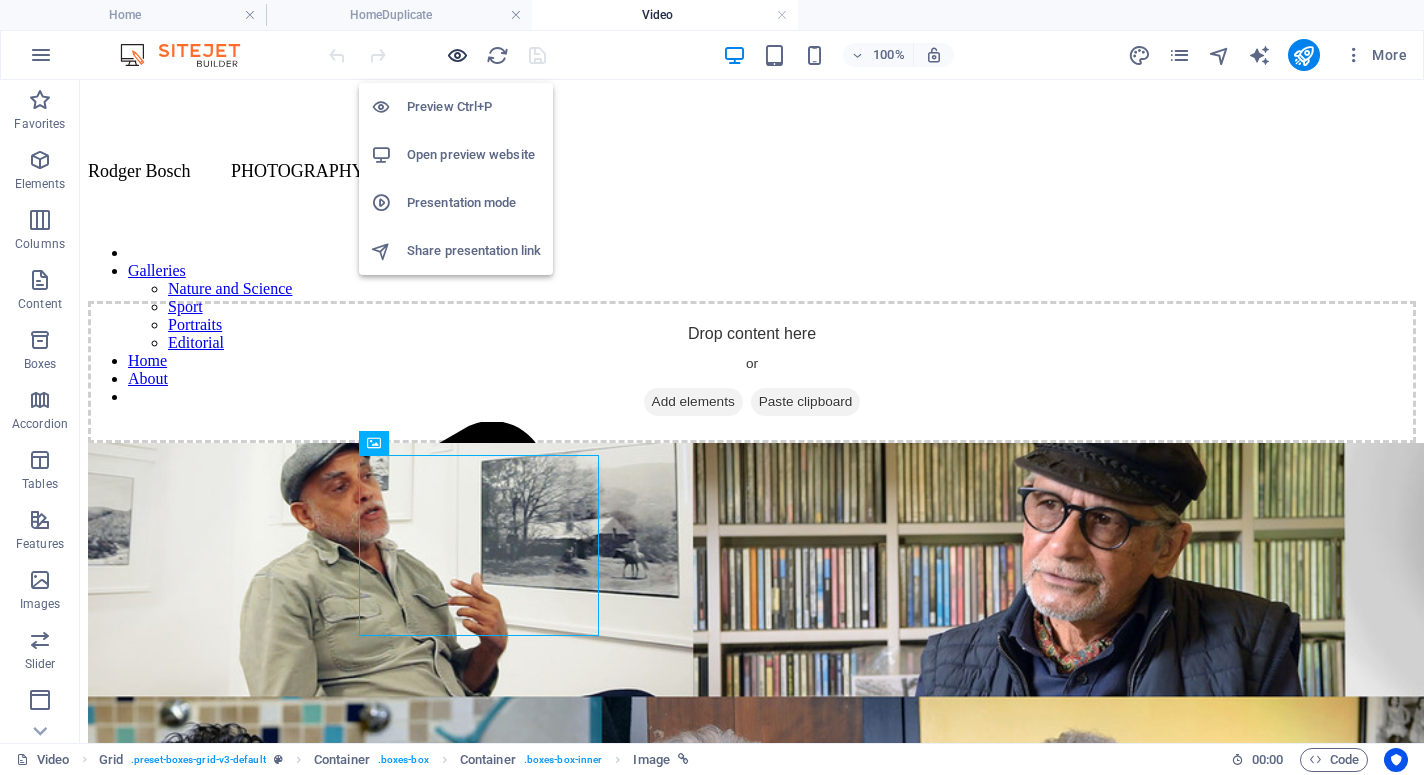click at bounding box center (457, 55) 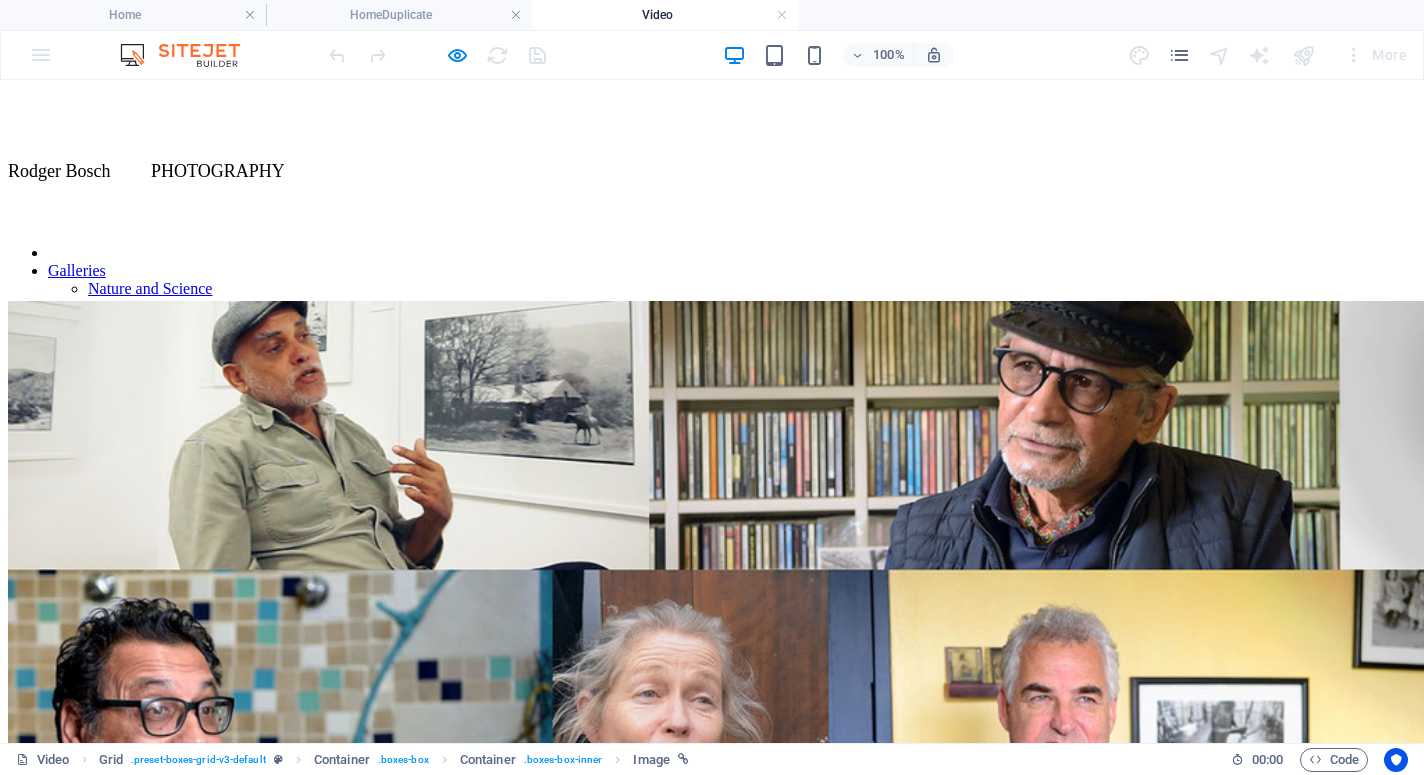 click at bounding box center (520, 1472) 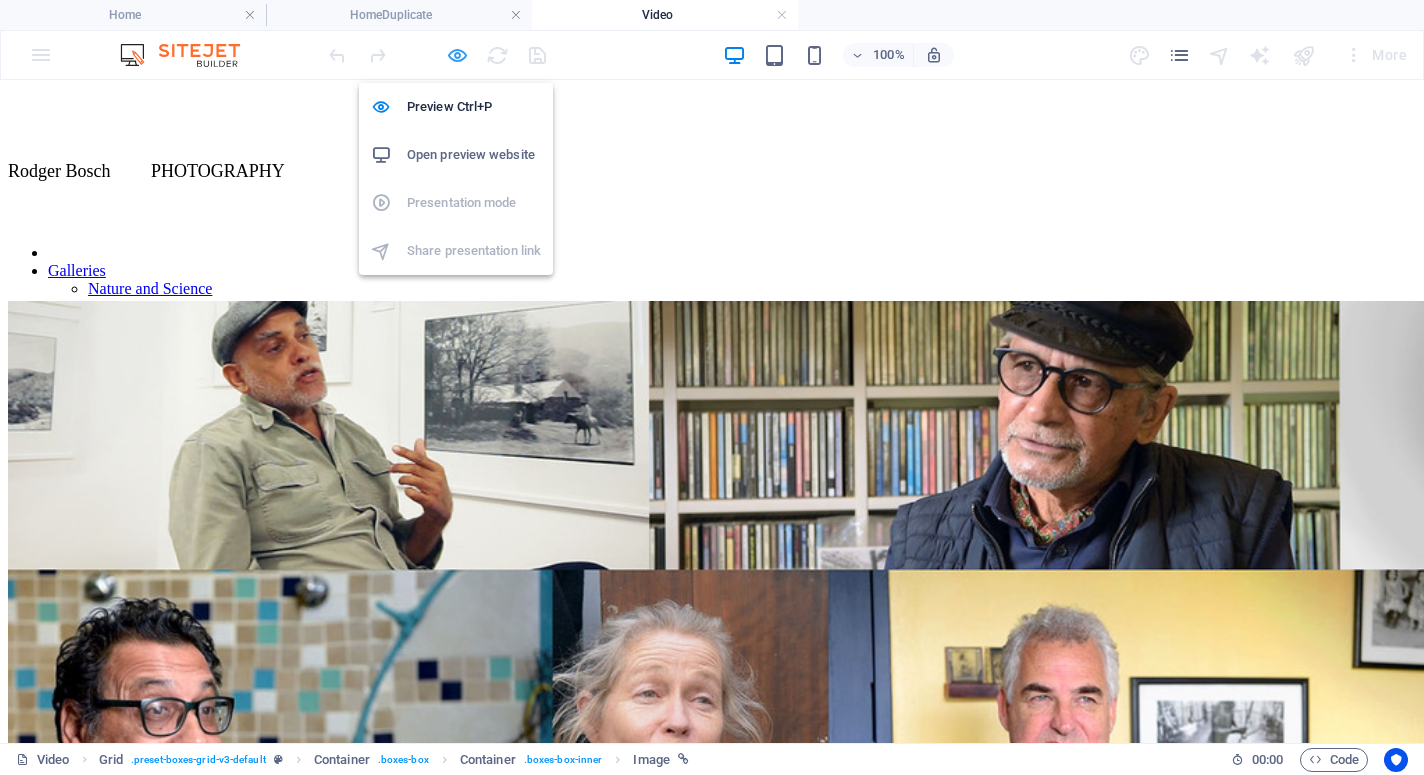 click at bounding box center (457, 55) 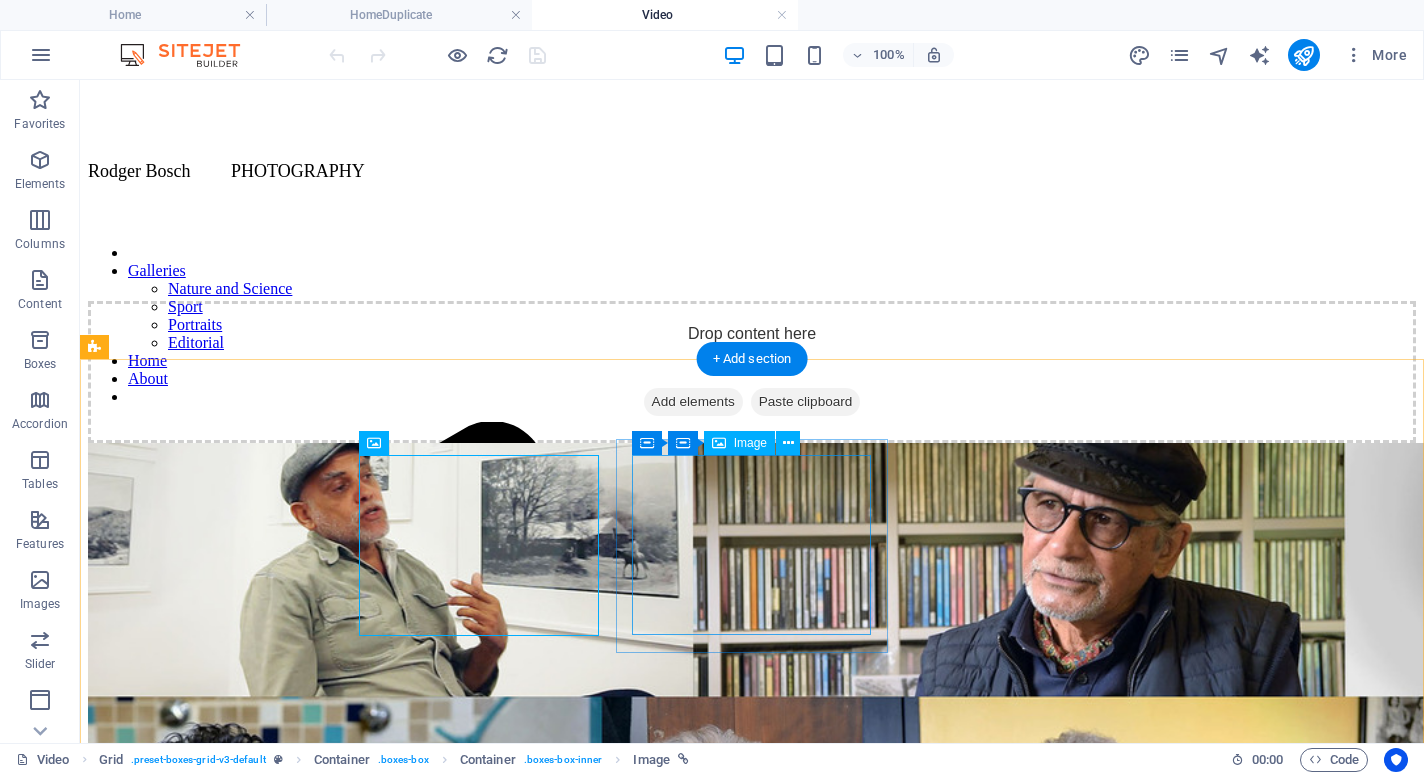 click on "Interviews with MyCiti artists.   2016/17" at bounding box center [752, 1587] 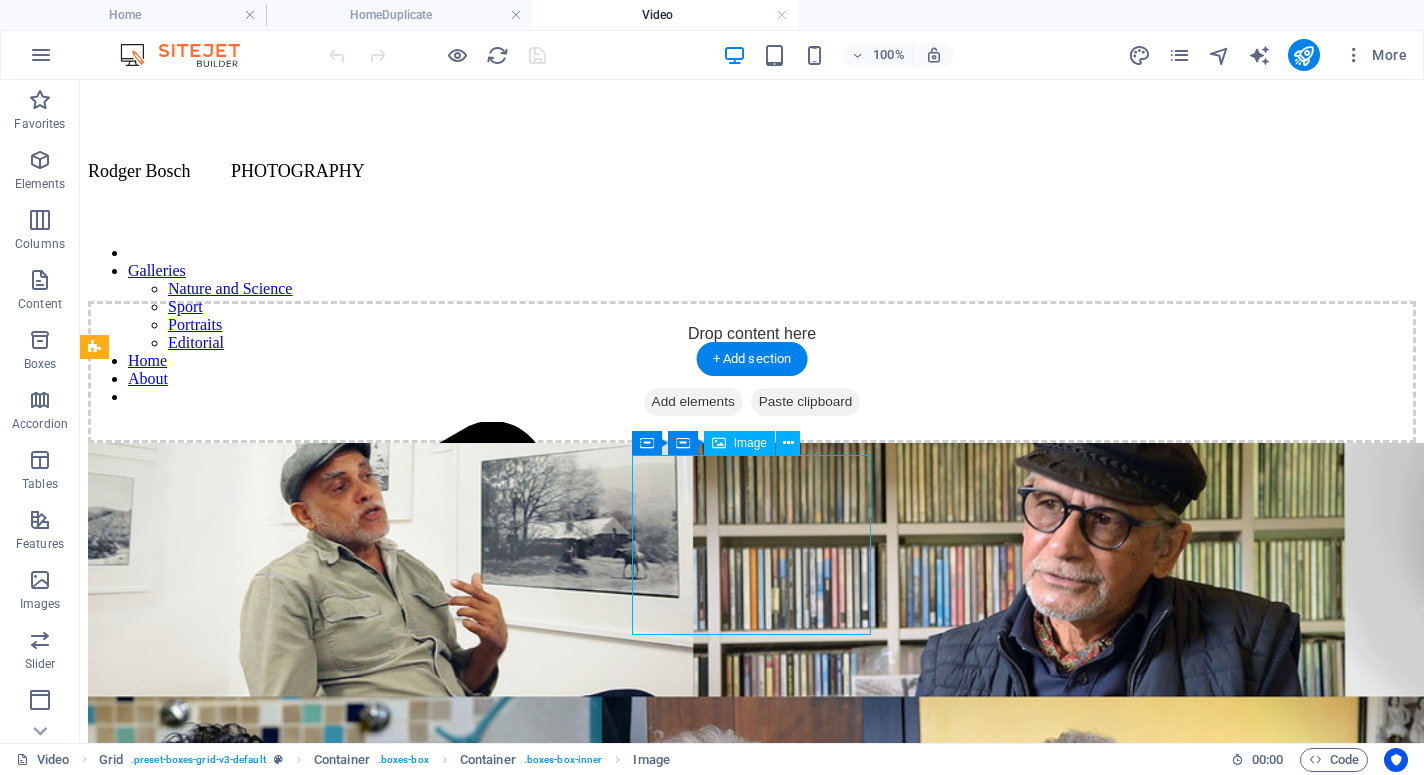 click on "Interviews with MyCiti artists.   2016/17" at bounding box center [752, 1587] 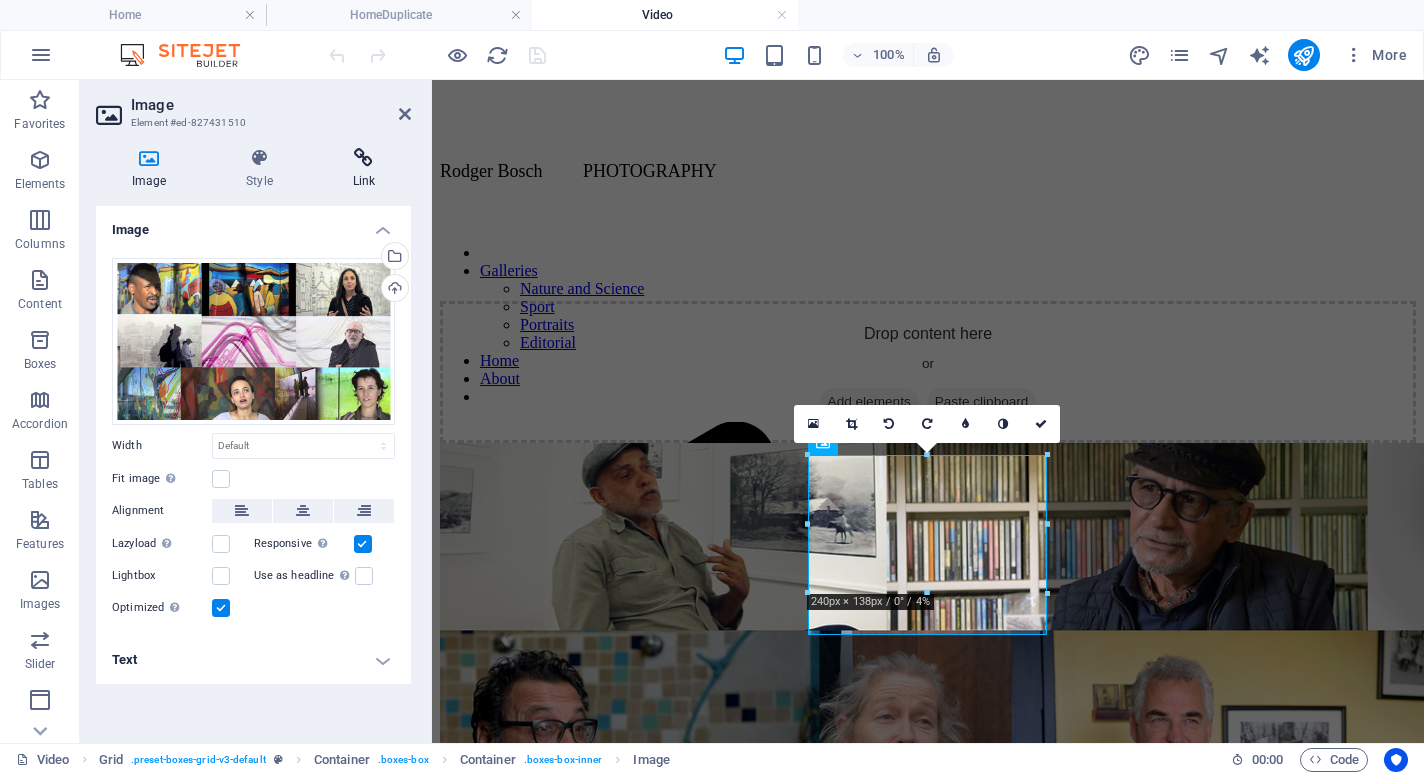 click at bounding box center (364, 158) 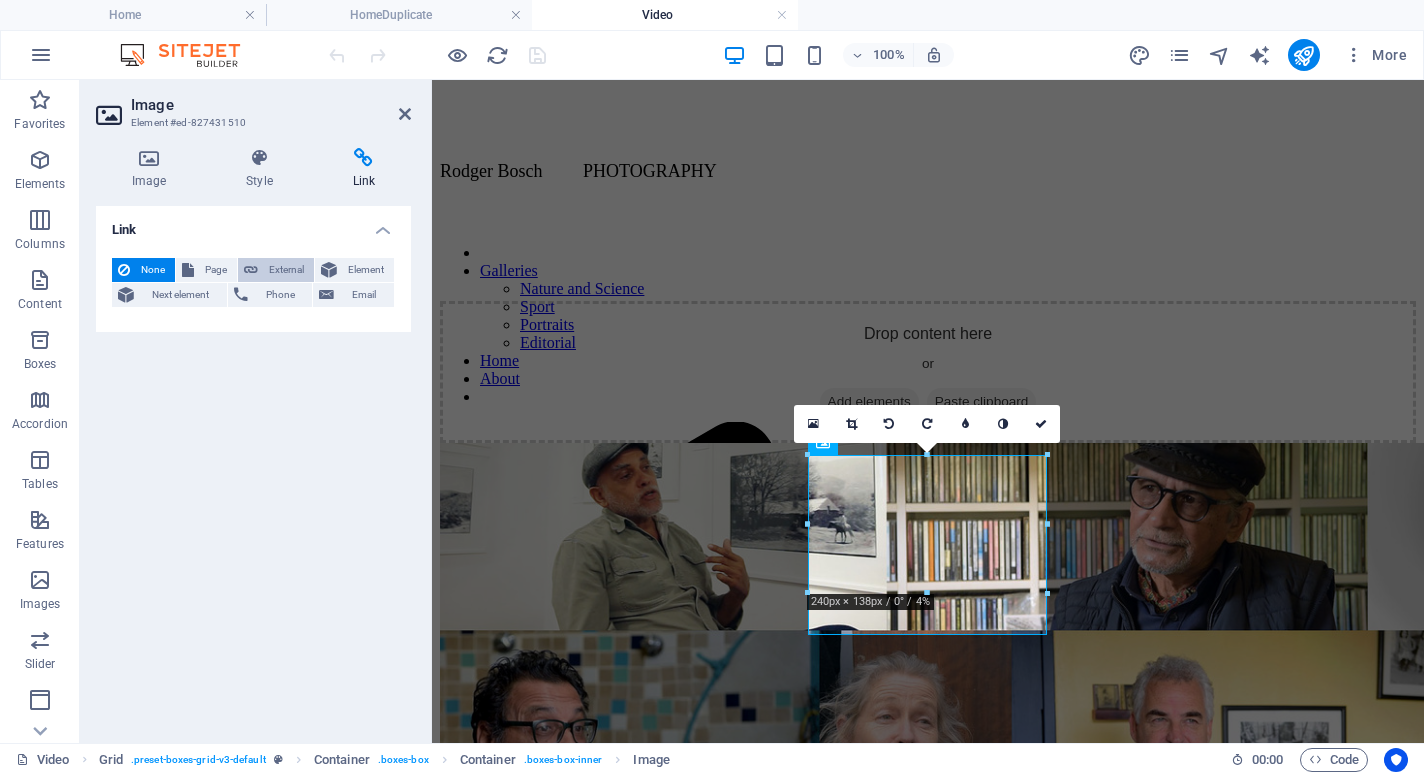 click on "External" at bounding box center [286, 270] 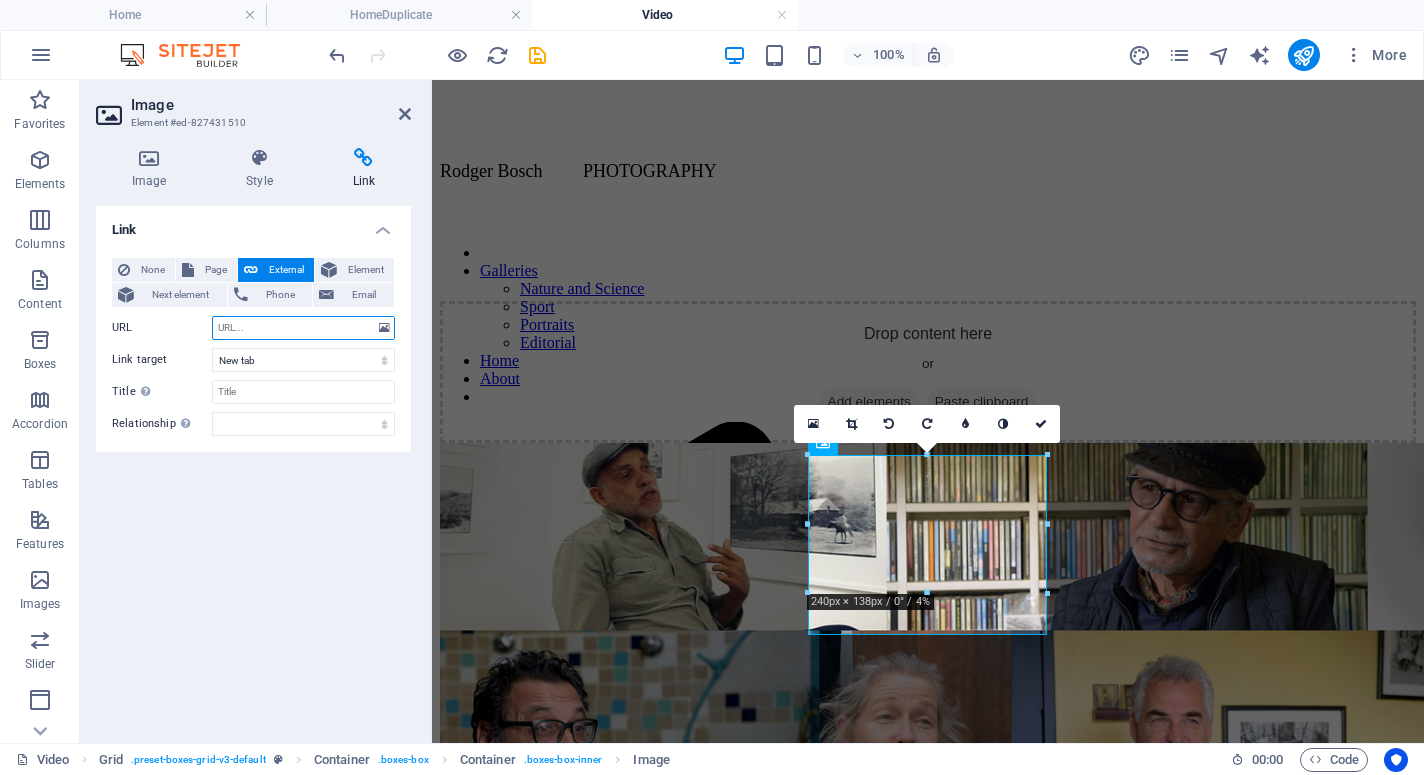paste on "[URL]" 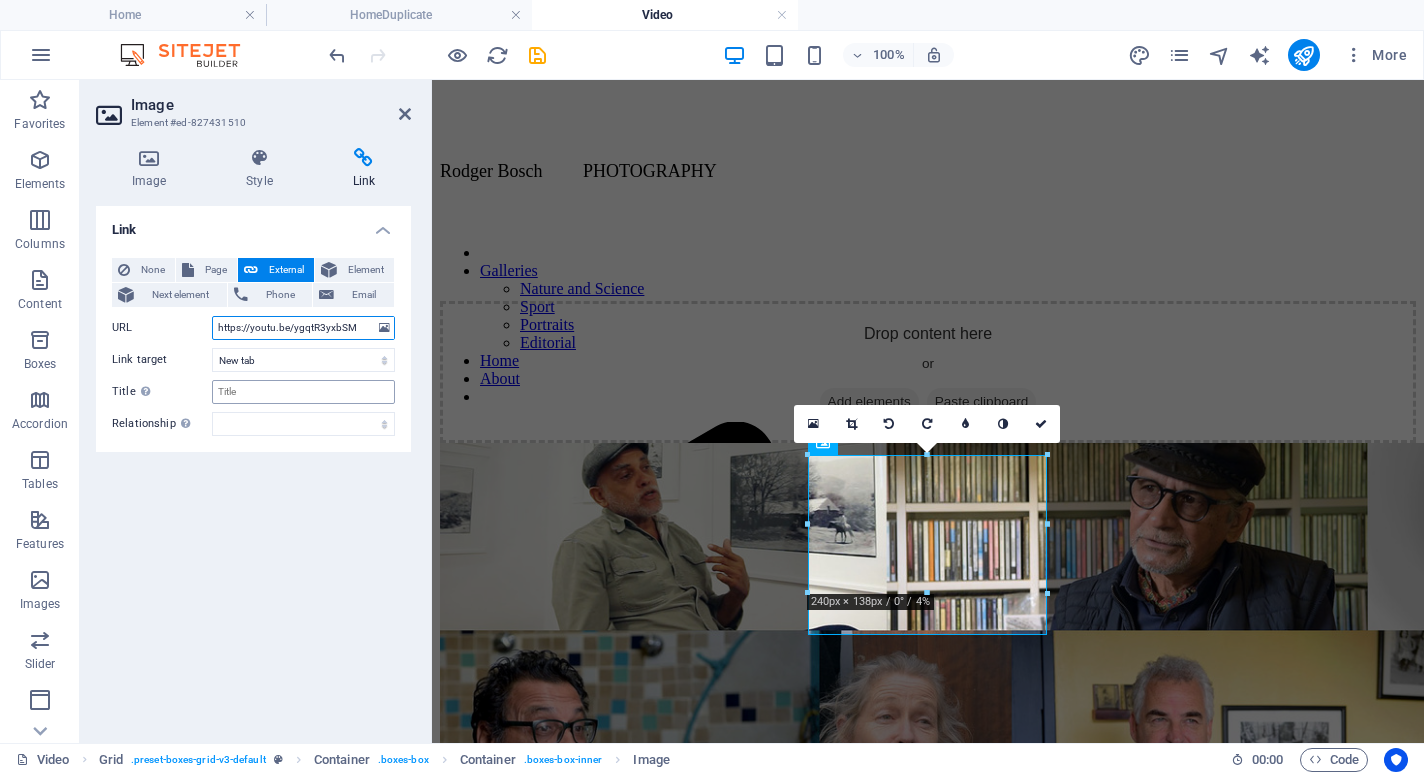 type on "[URL]" 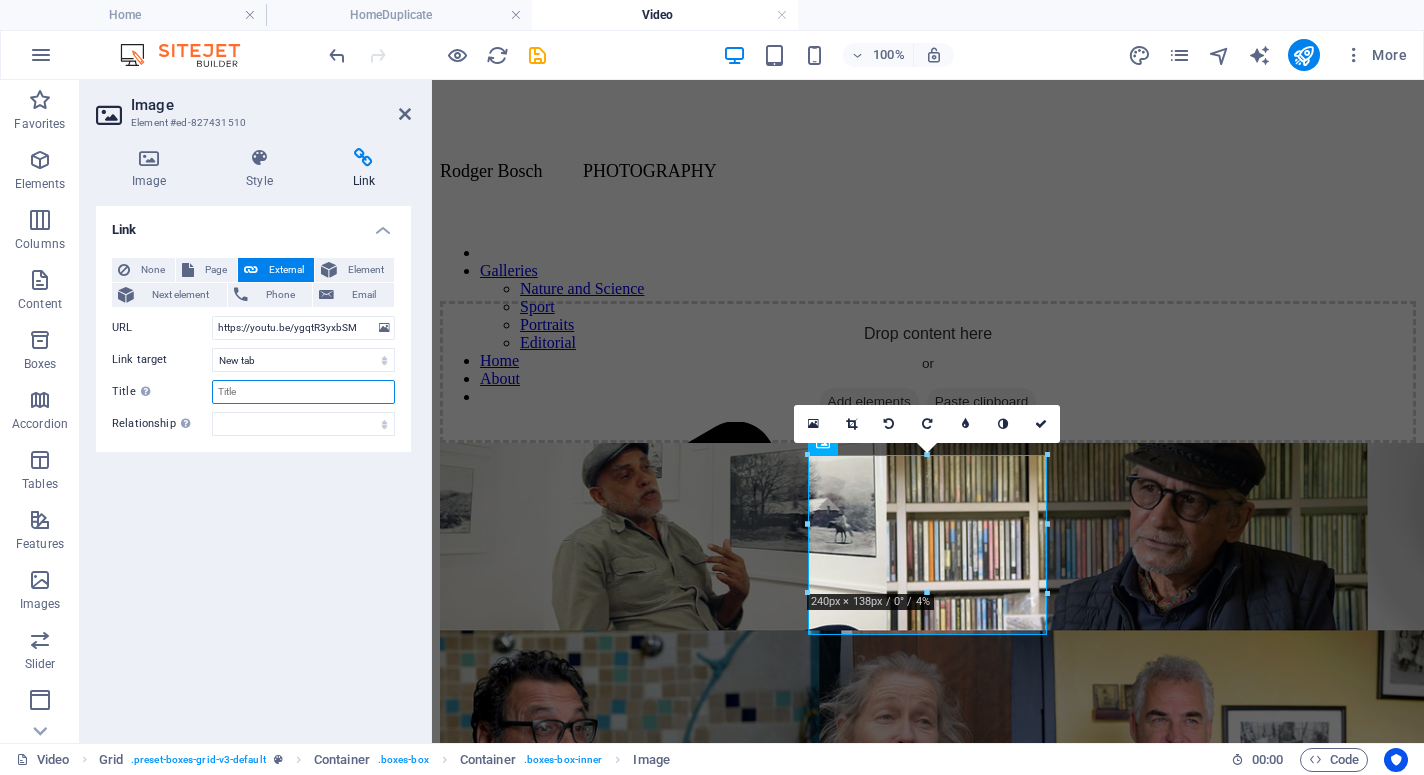 click on "Title Additional link description, should not be the same as the link text. The title is most often shown as a tooltip text when the mouse moves over the element. Leave empty if uncertain." at bounding box center [303, 392] 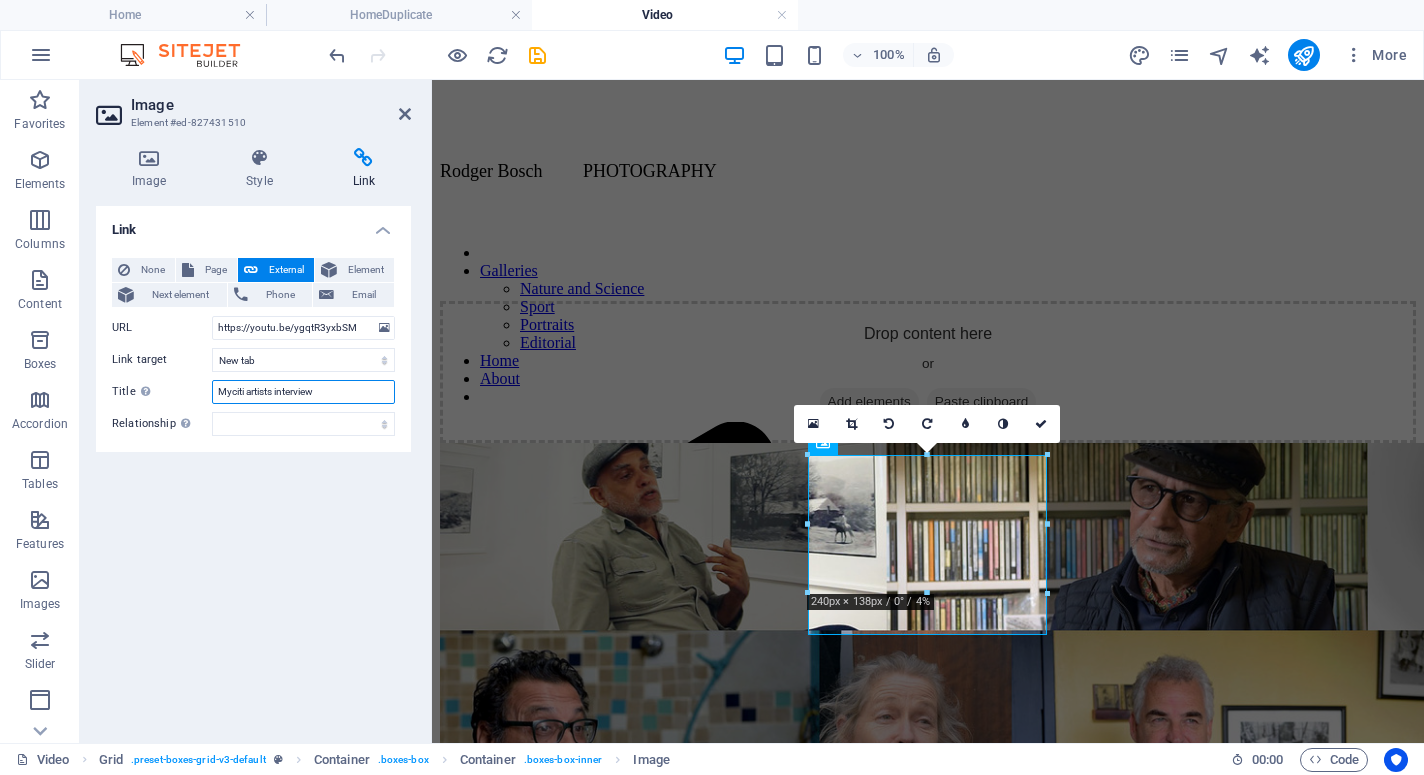 type on "Myciti artists interviews" 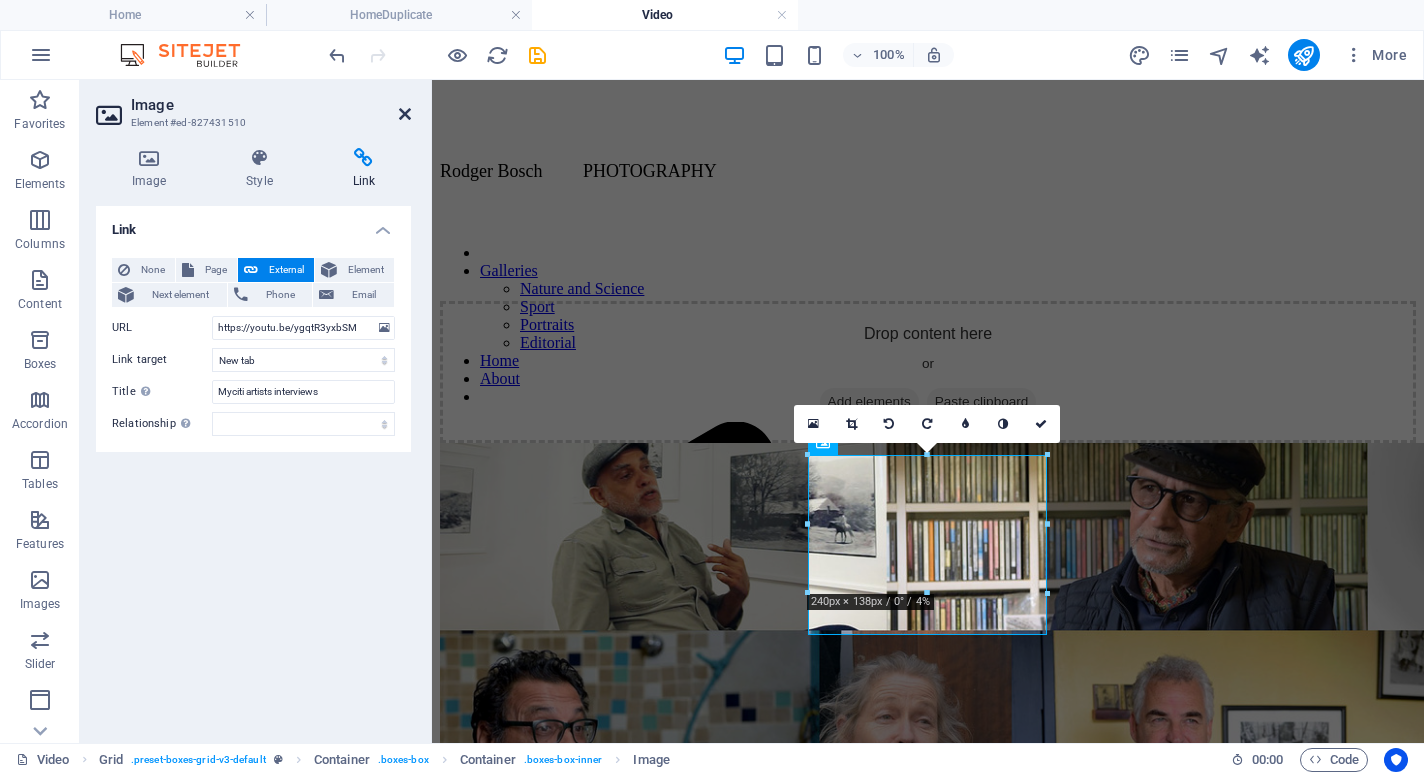 click at bounding box center [405, 114] 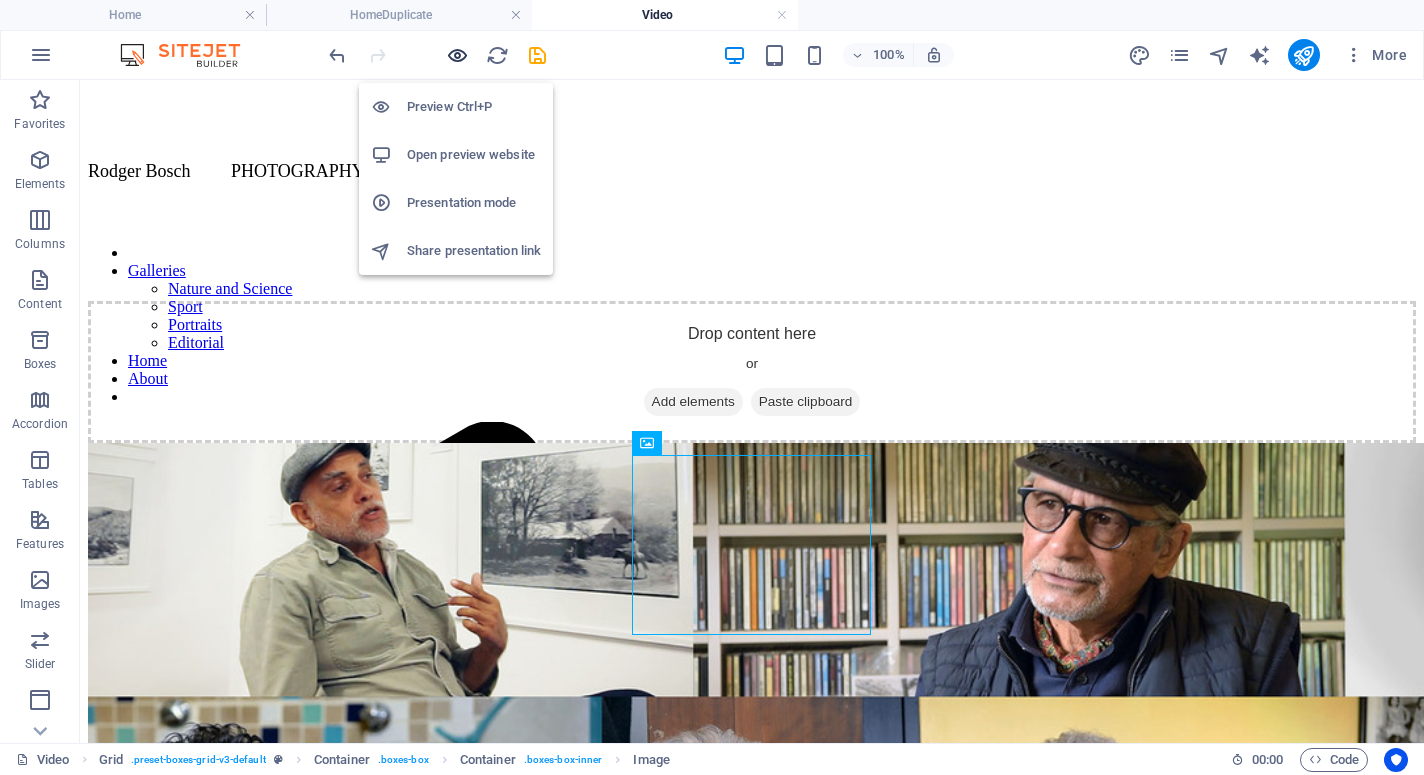 click at bounding box center [457, 55] 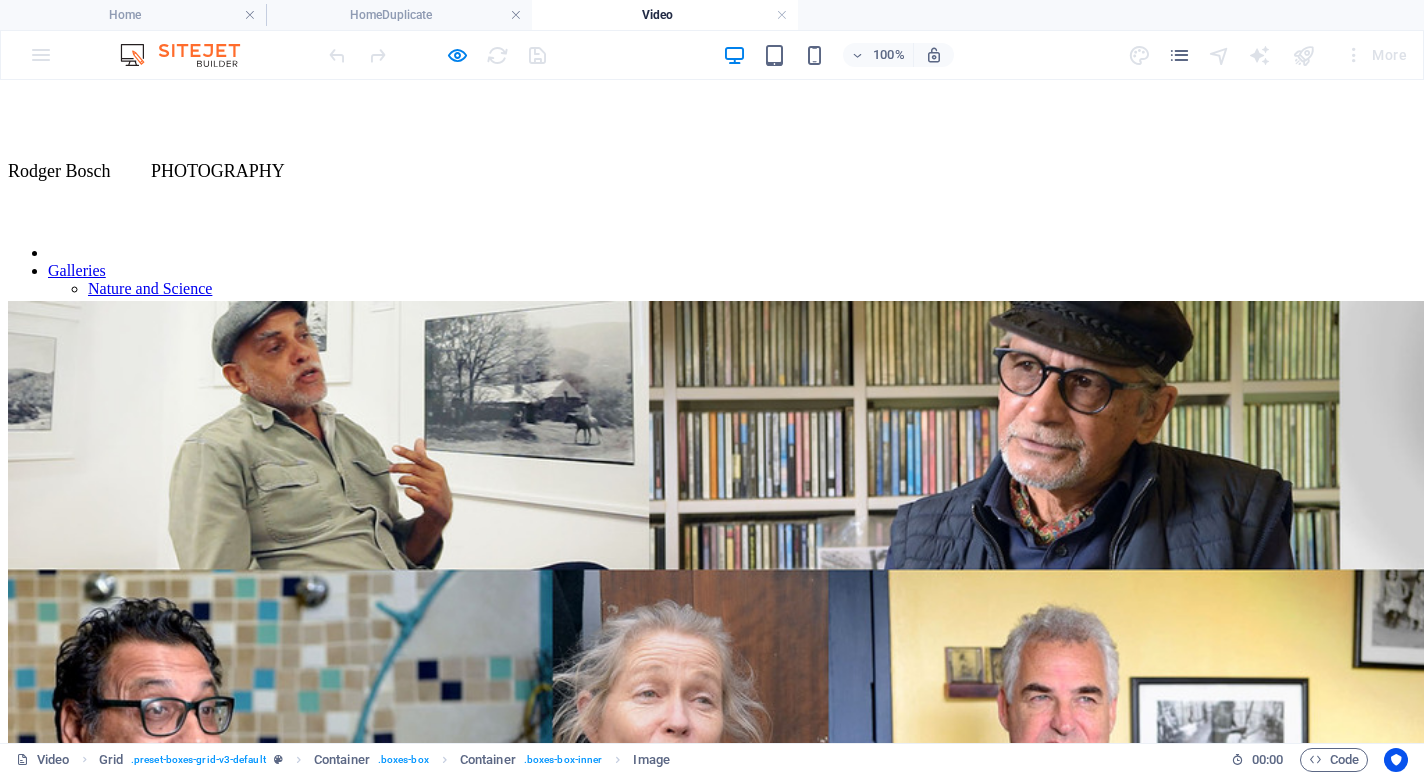 click at bounding box center (520, 1472) 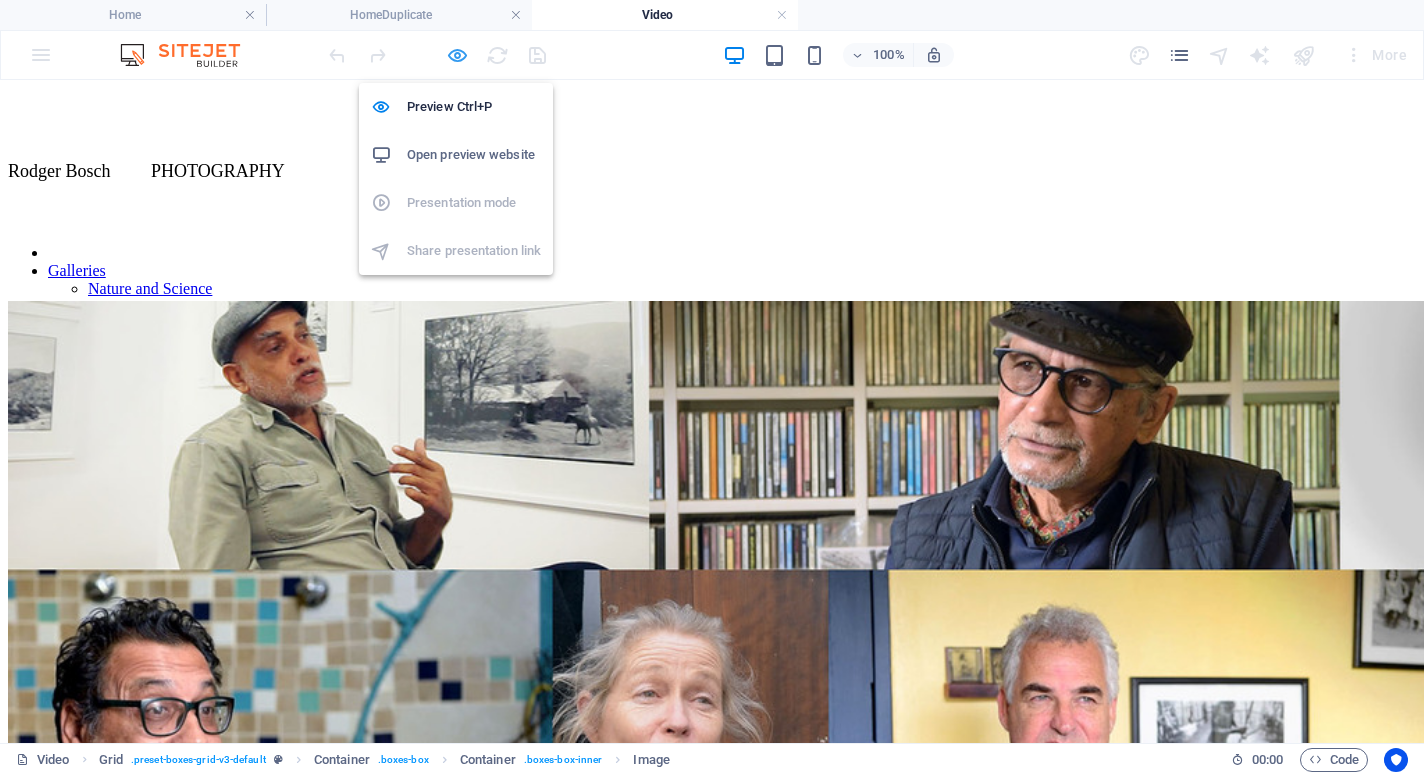 click at bounding box center [457, 55] 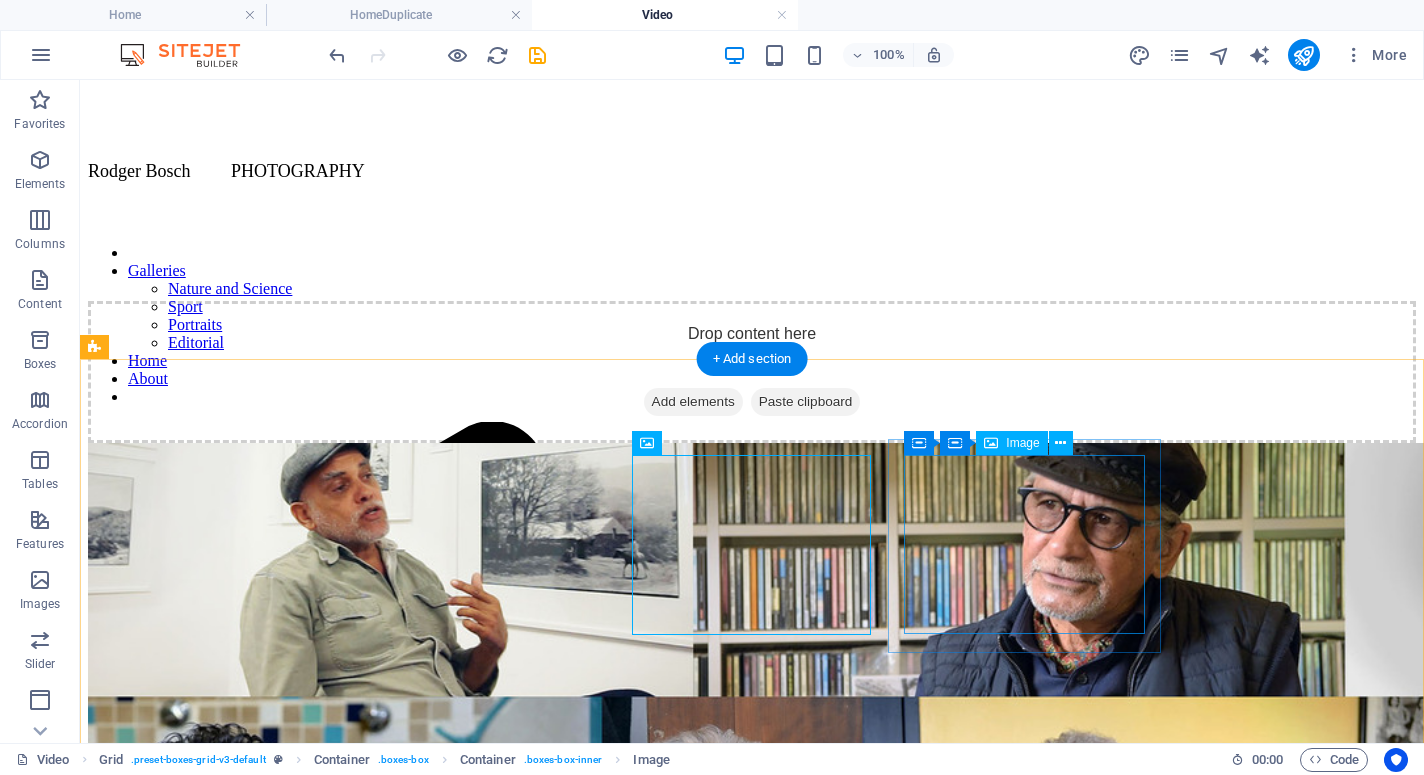 click on "Sustainable energy clips for GIZ. 2024" at bounding box center [752, 2318] 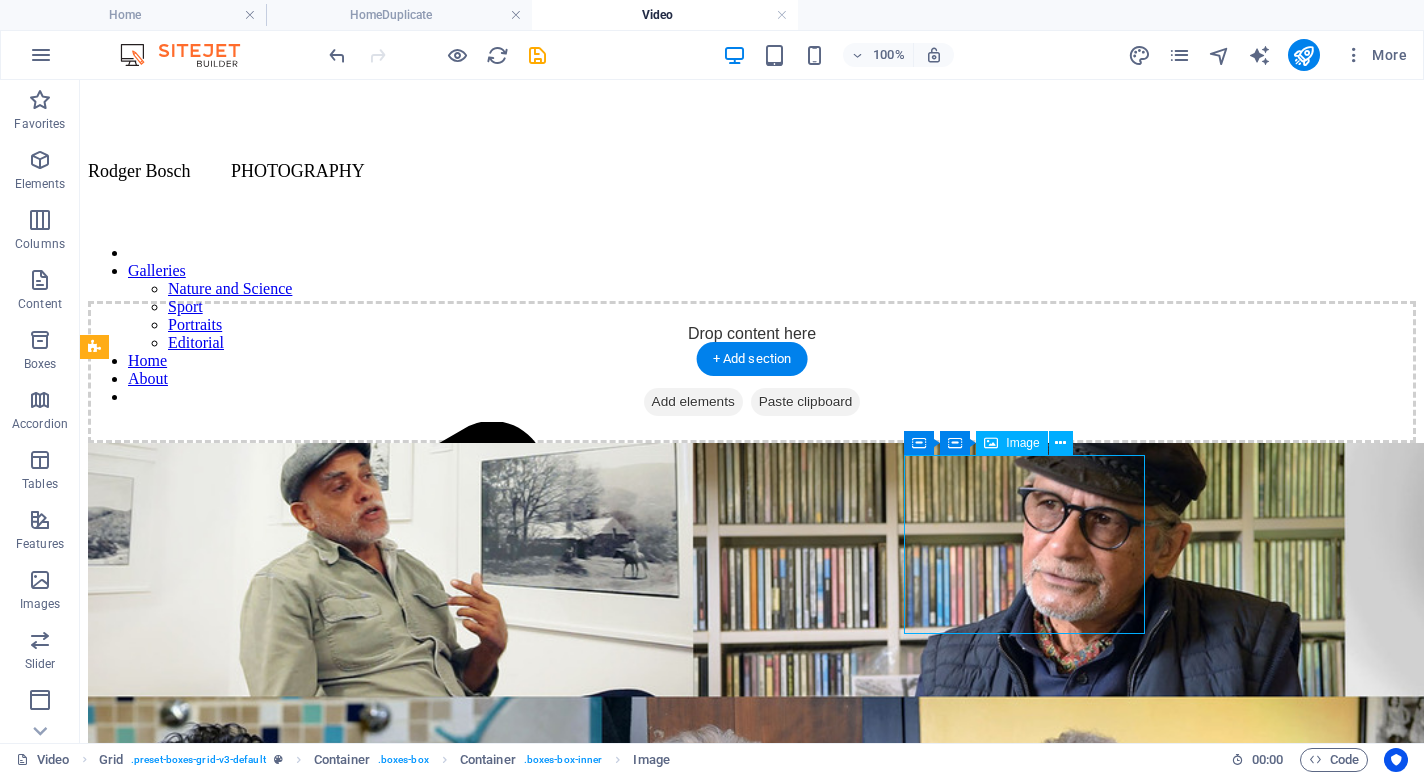 click on "Sustainable energy clips for GIZ. 2024" at bounding box center [752, 2318] 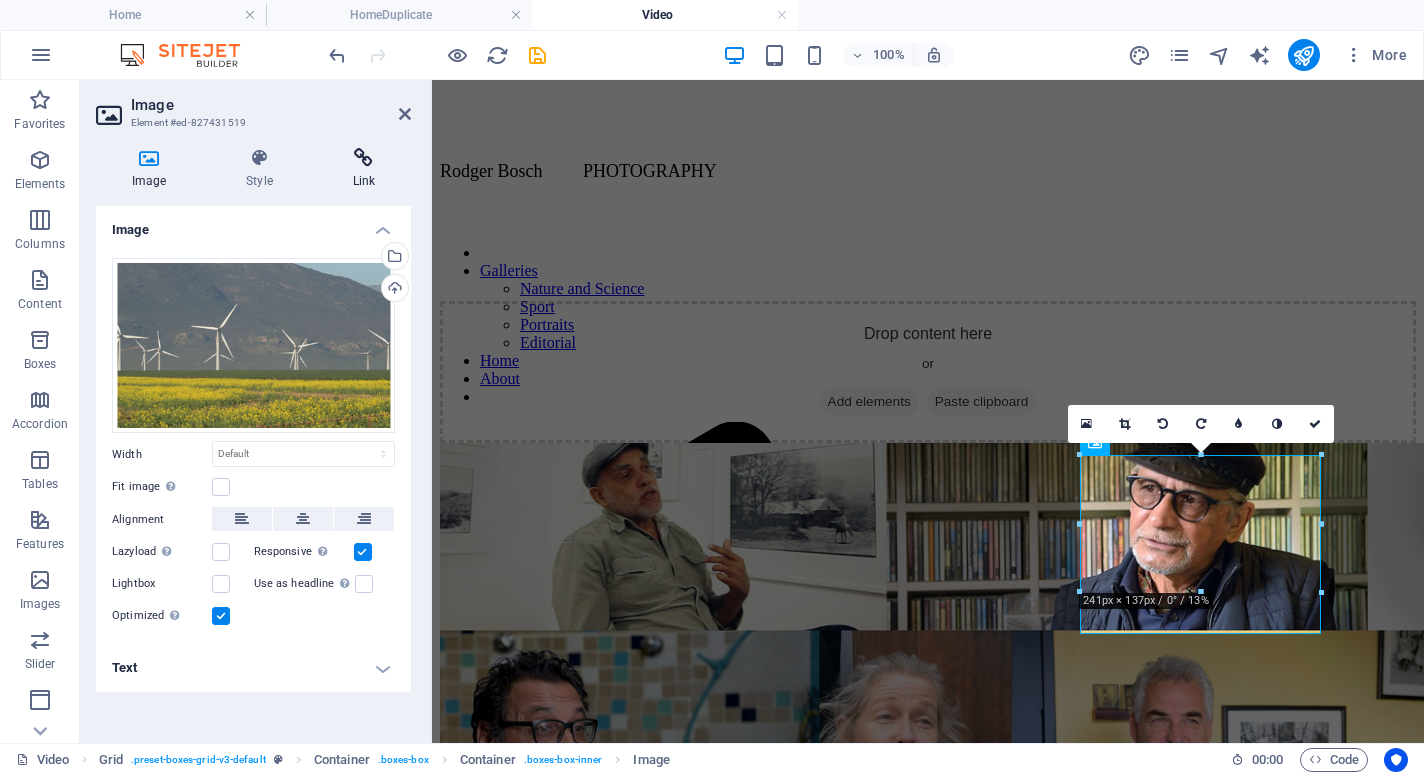 click at bounding box center [364, 158] 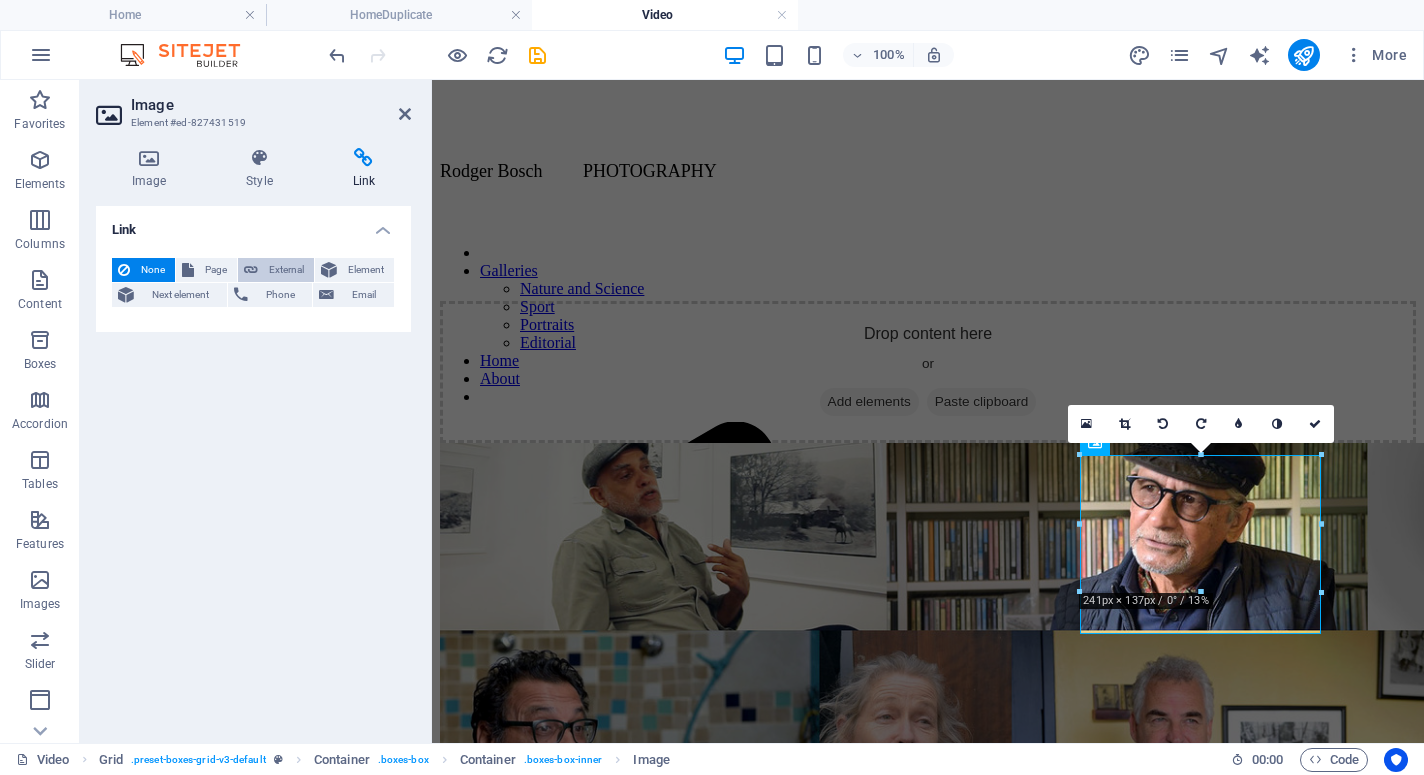 click on "External" at bounding box center (286, 270) 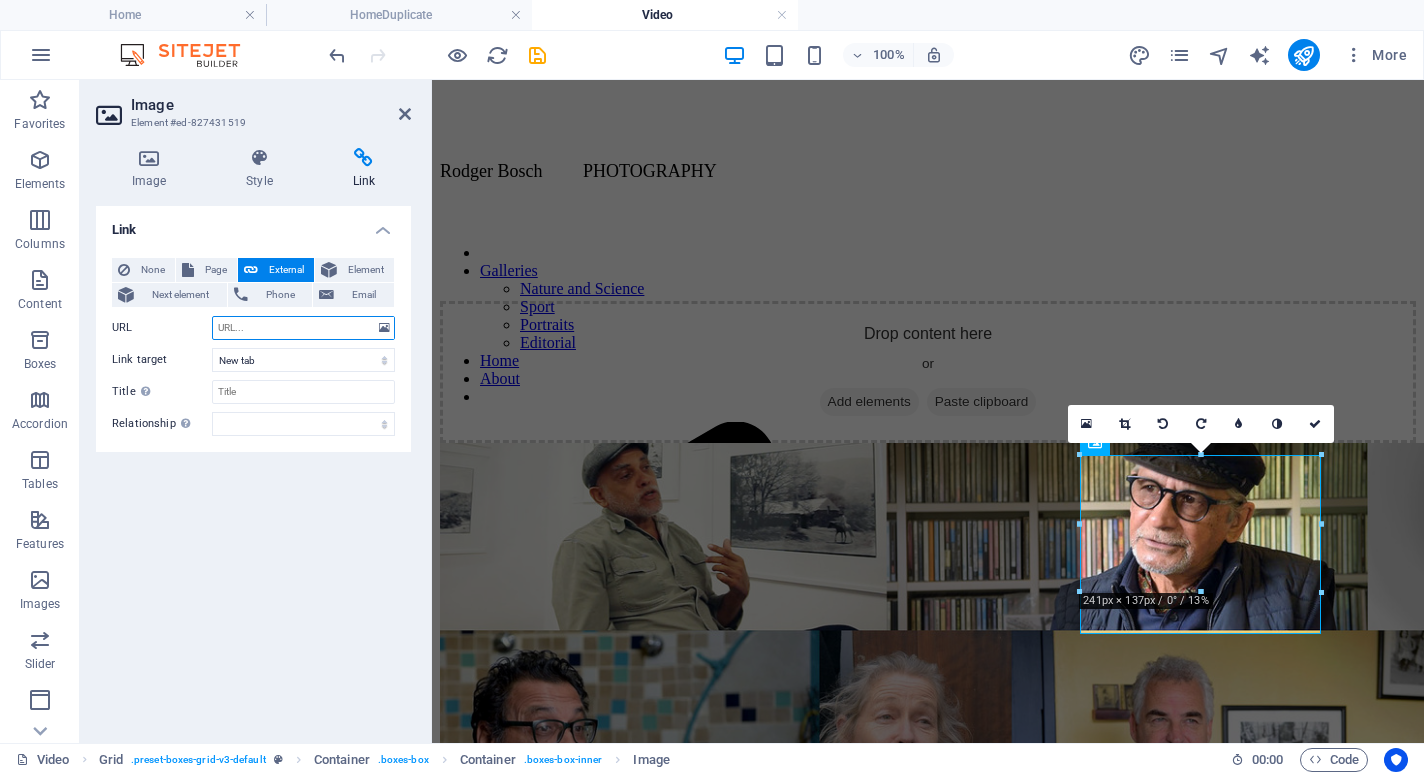 paste on "https://youtu.be/QqRf2MJnG-o" 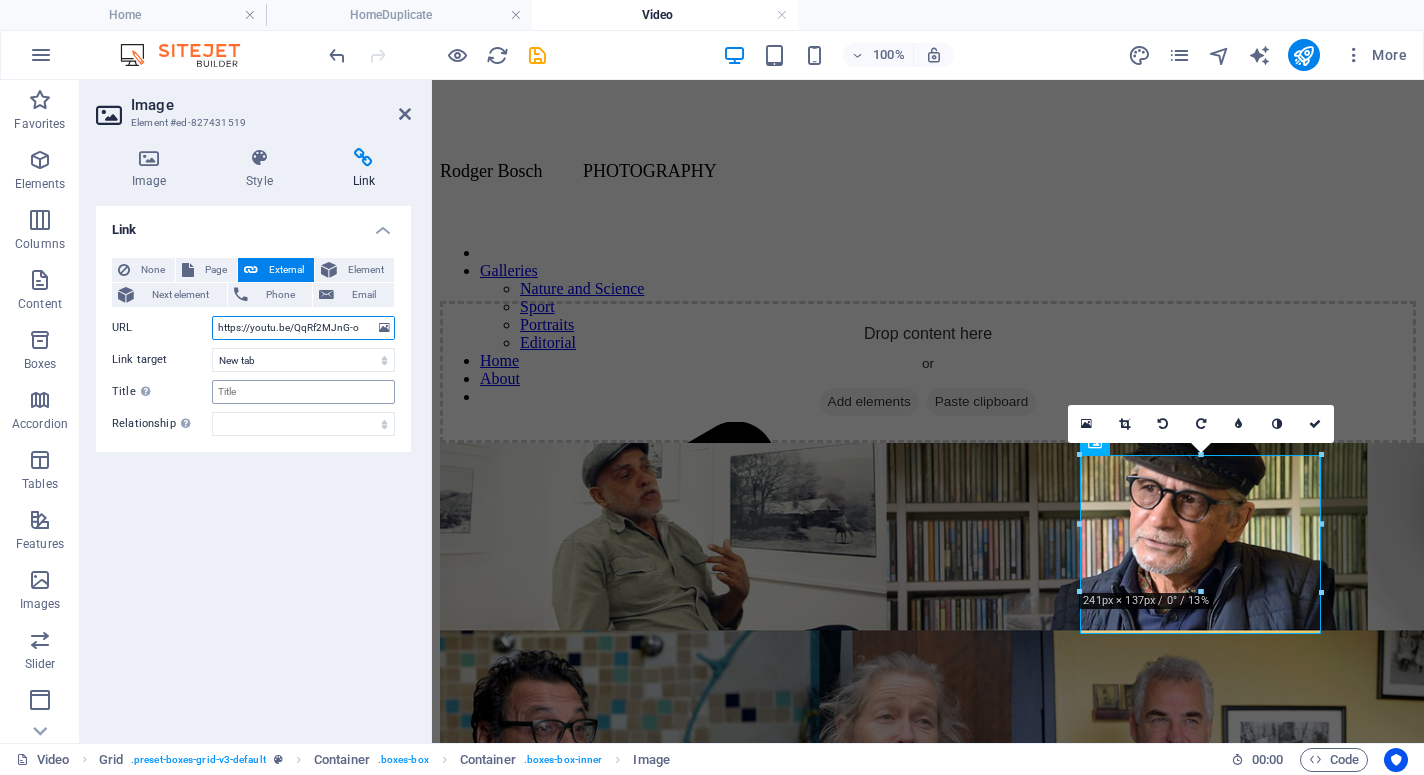 type on "https://youtu.be/QqRf2MJnG-o" 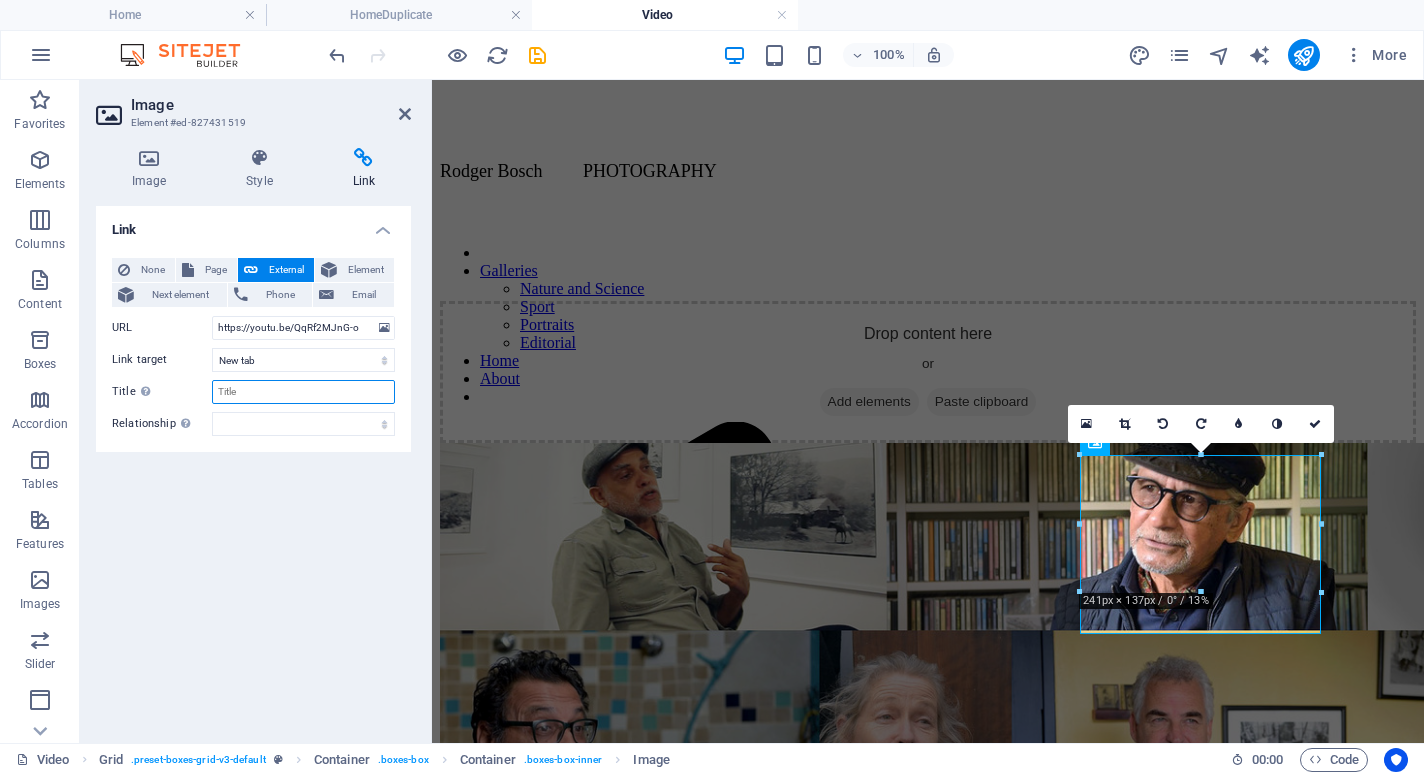 click on "Title Additional link description, should not be the same as the link text. The title is most often shown as a tooltip text when the mouse moves over the element. Leave empty if uncertain." at bounding box center [303, 392] 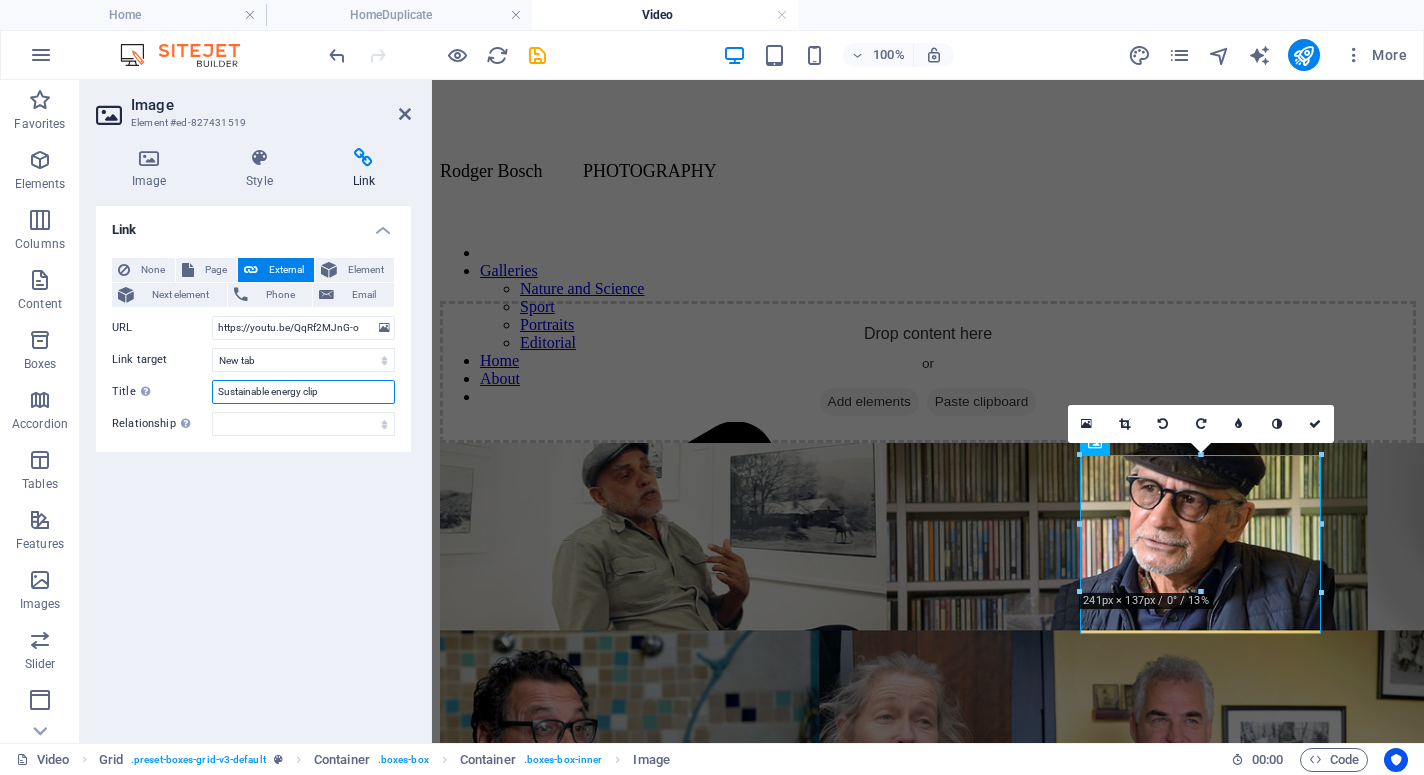 type on "Sustainable energy clips" 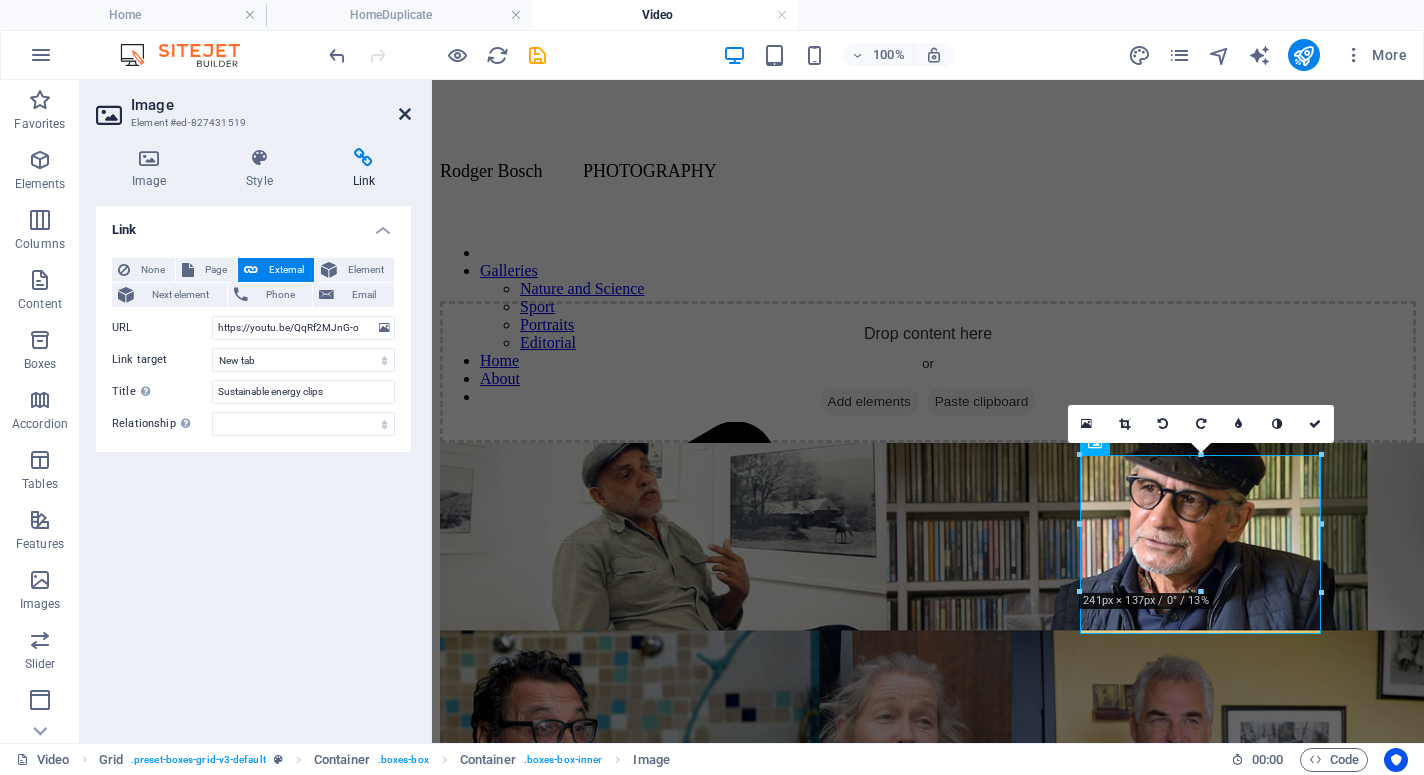 click at bounding box center [405, 114] 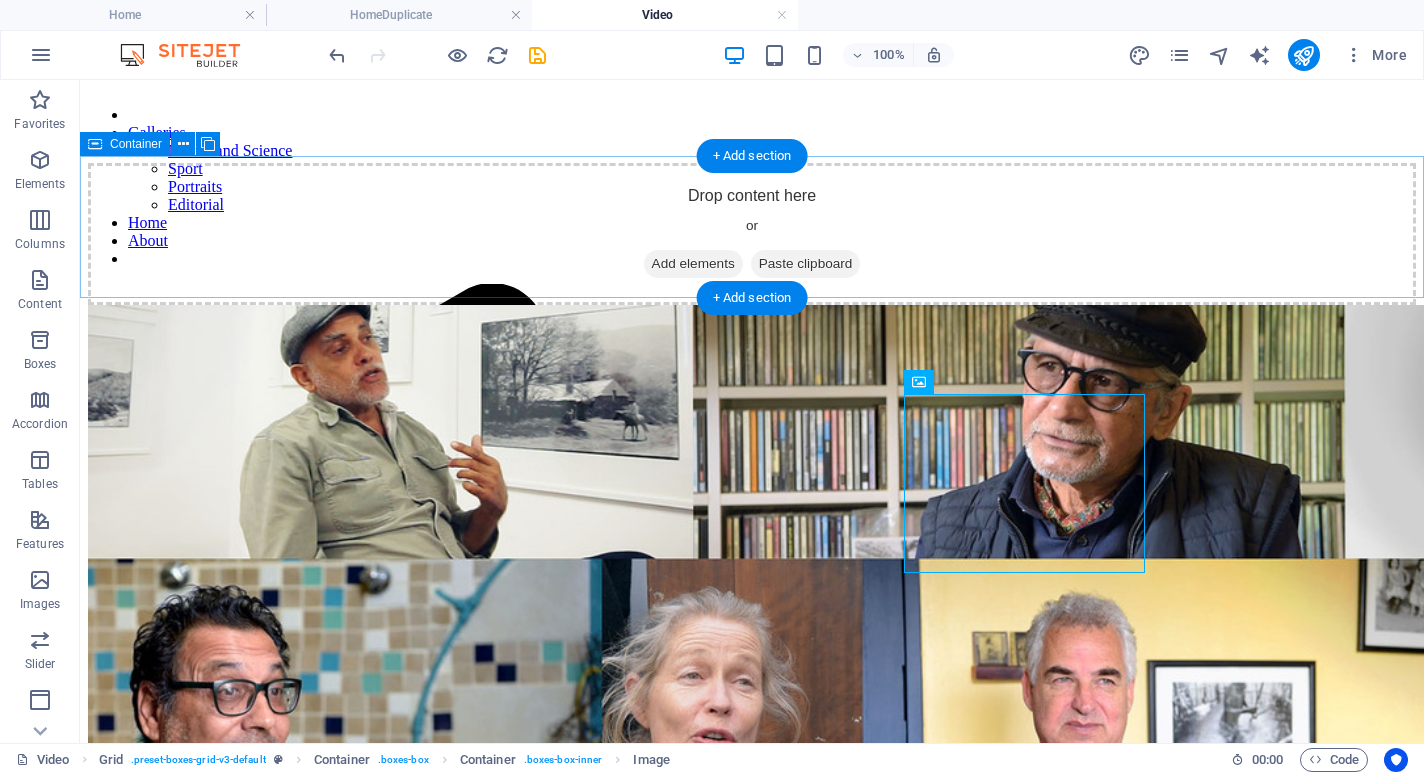 scroll, scrollTop: 210, scrollLeft: 0, axis: vertical 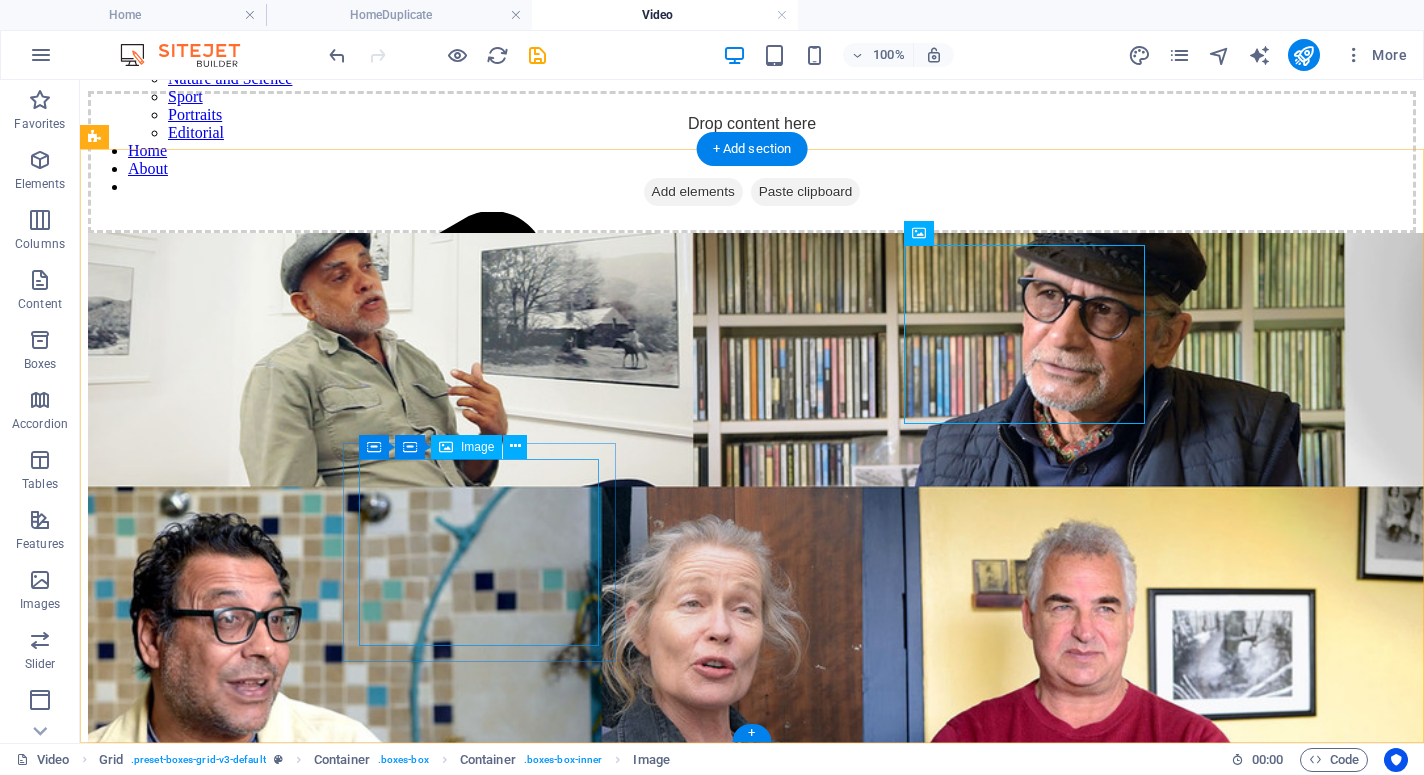 click on "Solar panel manufacture for GIZ. 2024" at bounding box center (752, 2952) 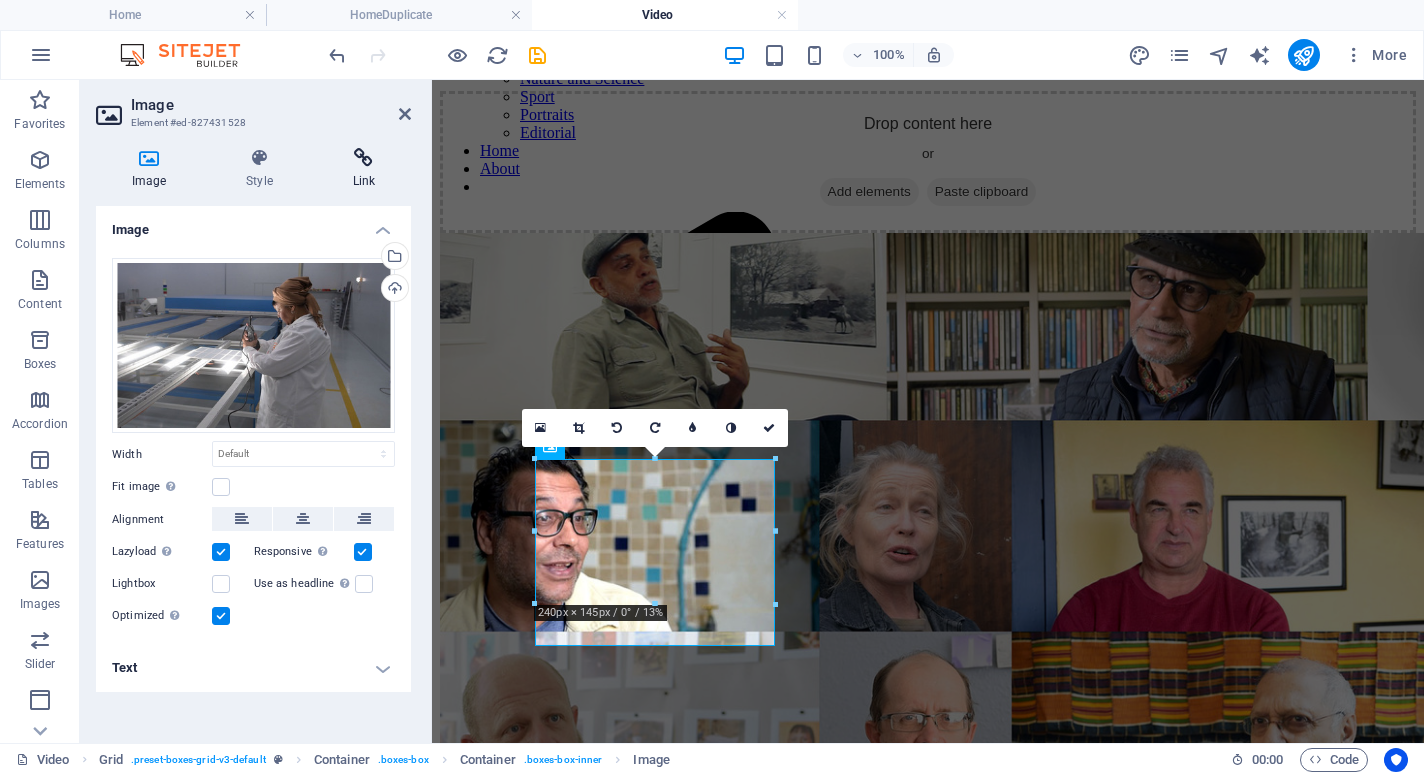 click at bounding box center (364, 158) 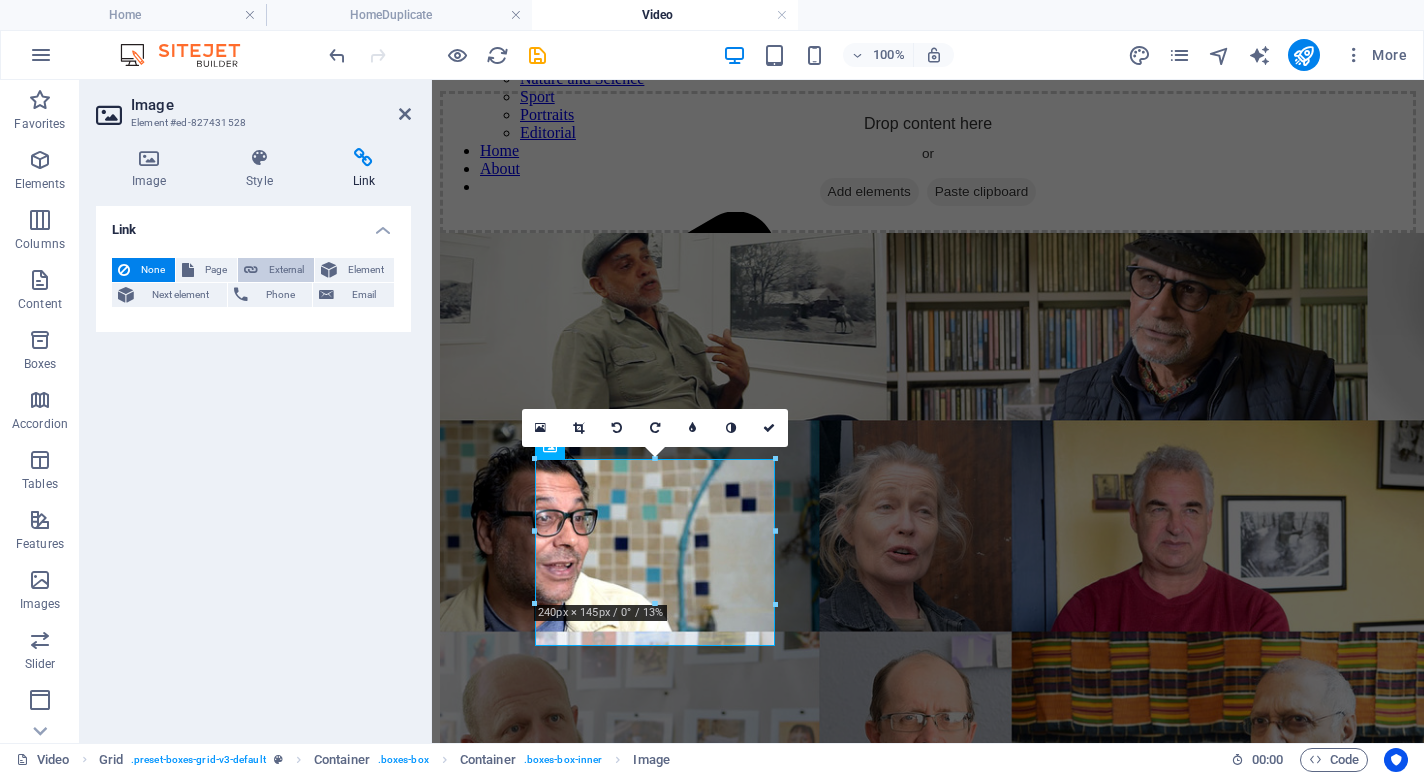 click on "External" at bounding box center [286, 270] 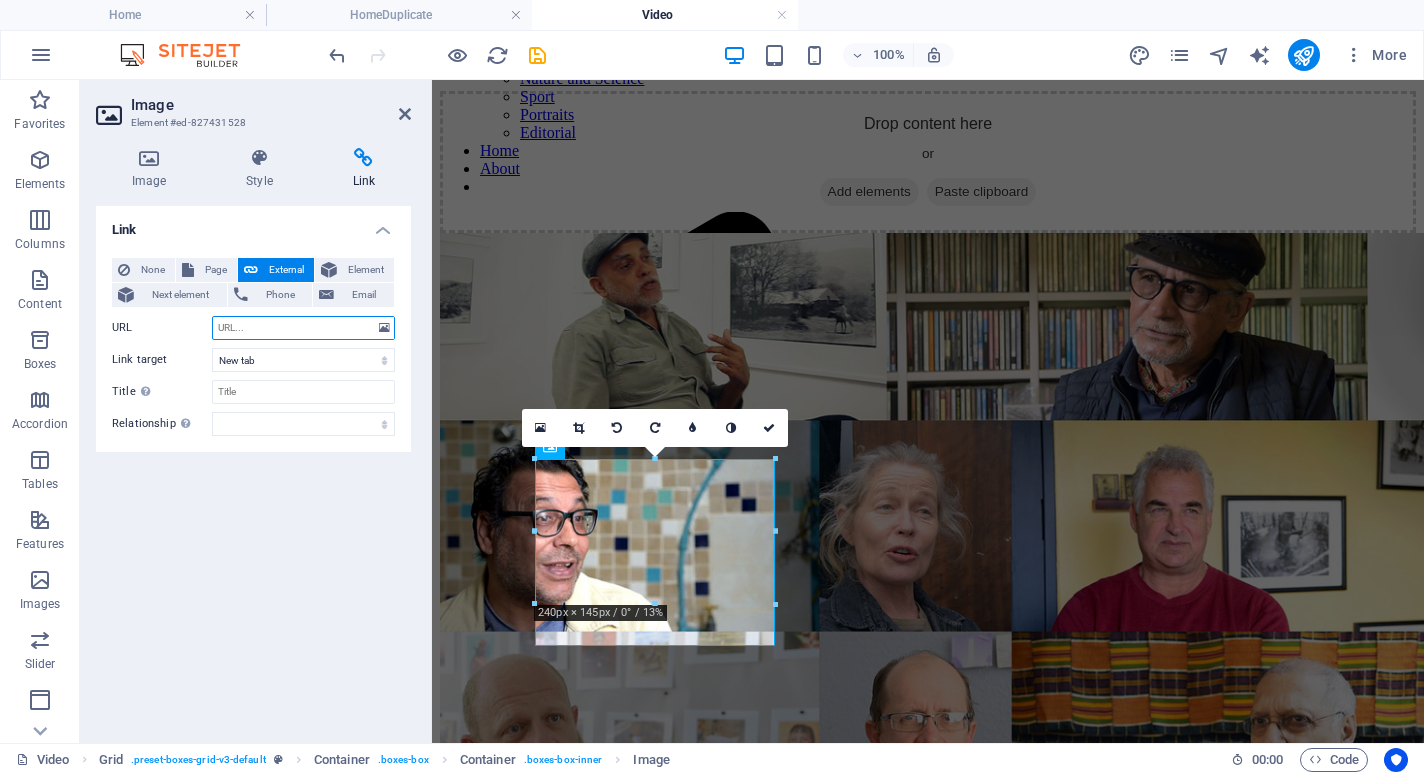 paste on "https://youtu.be/AD55KuY7eUs" 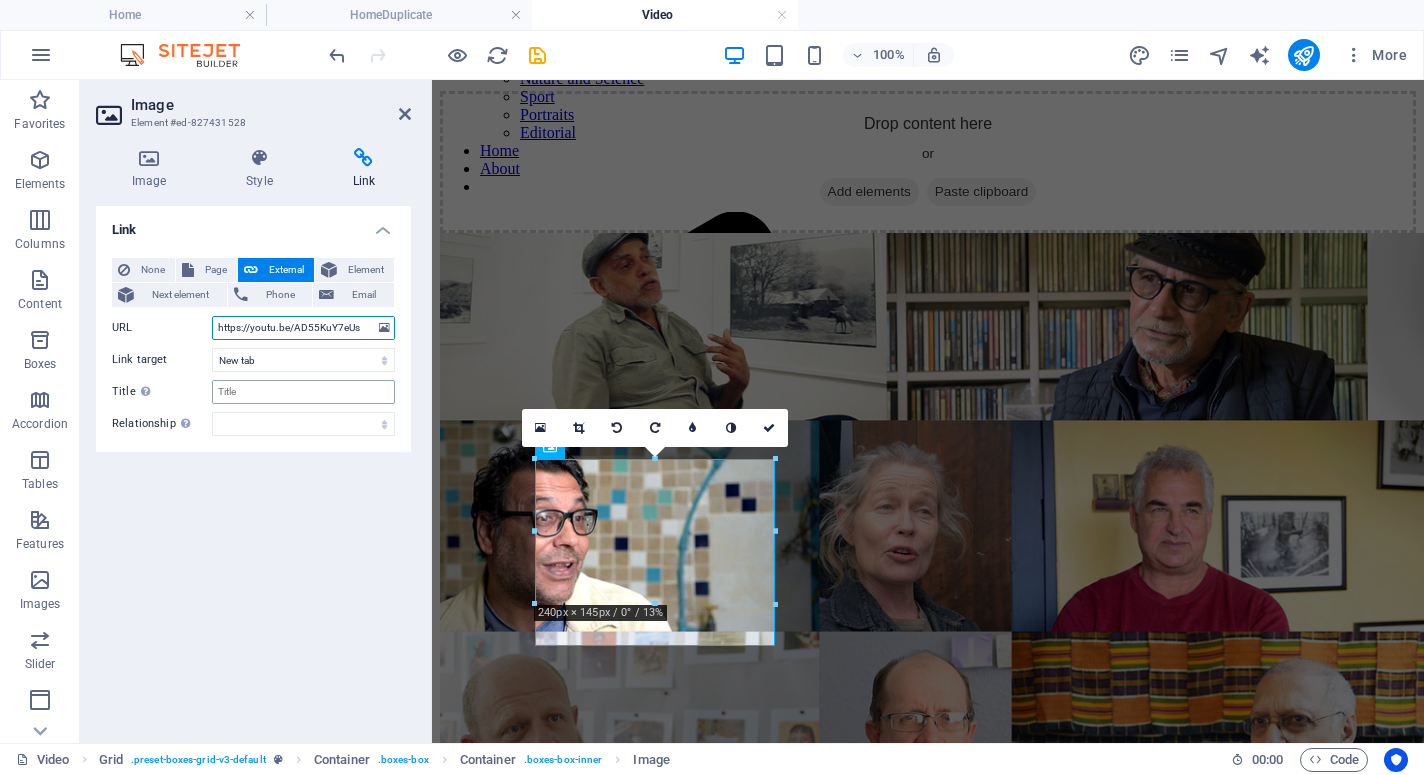 type on "https://youtu.be/AD55KuY7eUs" 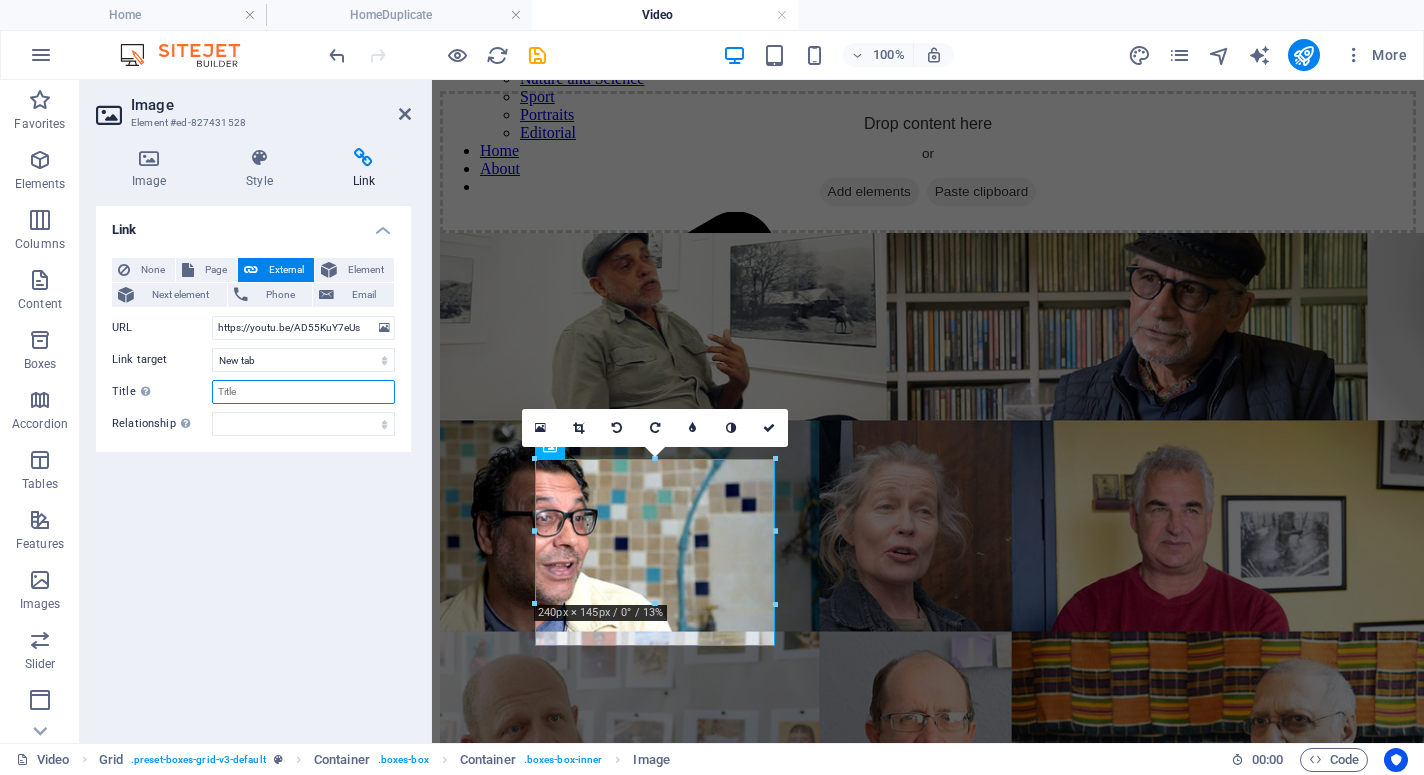 click on "Title Additional link description, should not be the same as the link text. The title is most often shown as a tooltip text when the mouse moves over the element. Leave empty if uncertain." at bounding box center (303, 392) 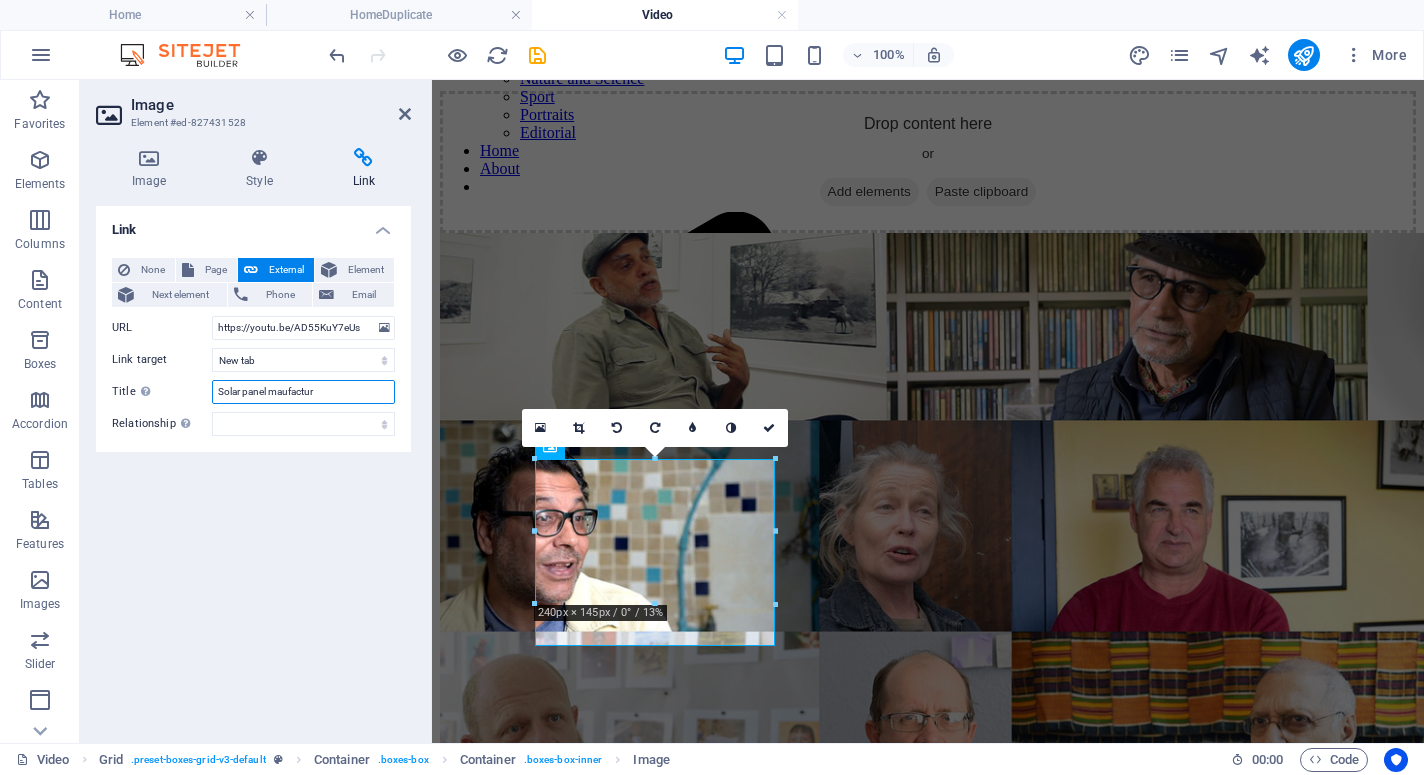 type on "Solar panel maufacture" 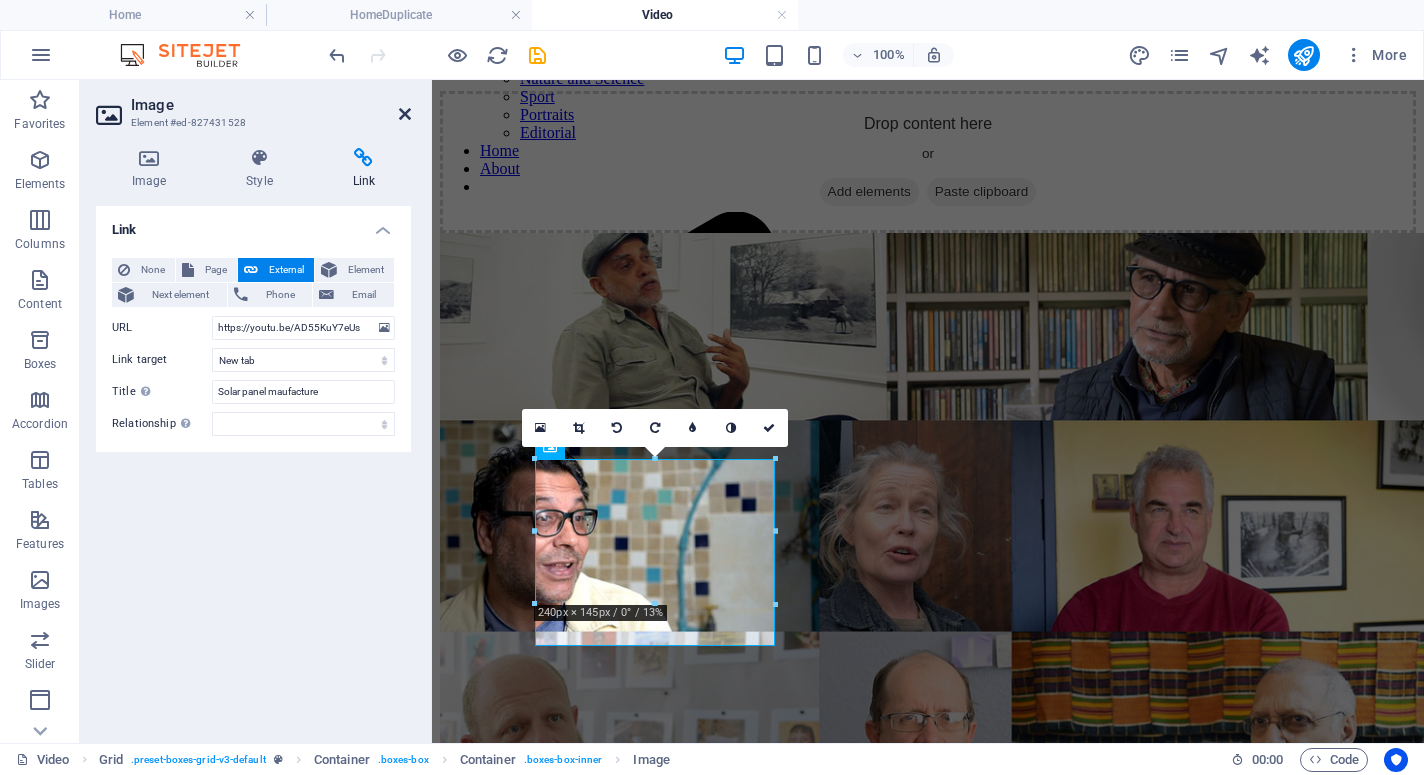 click at bounding box center [405, 114] 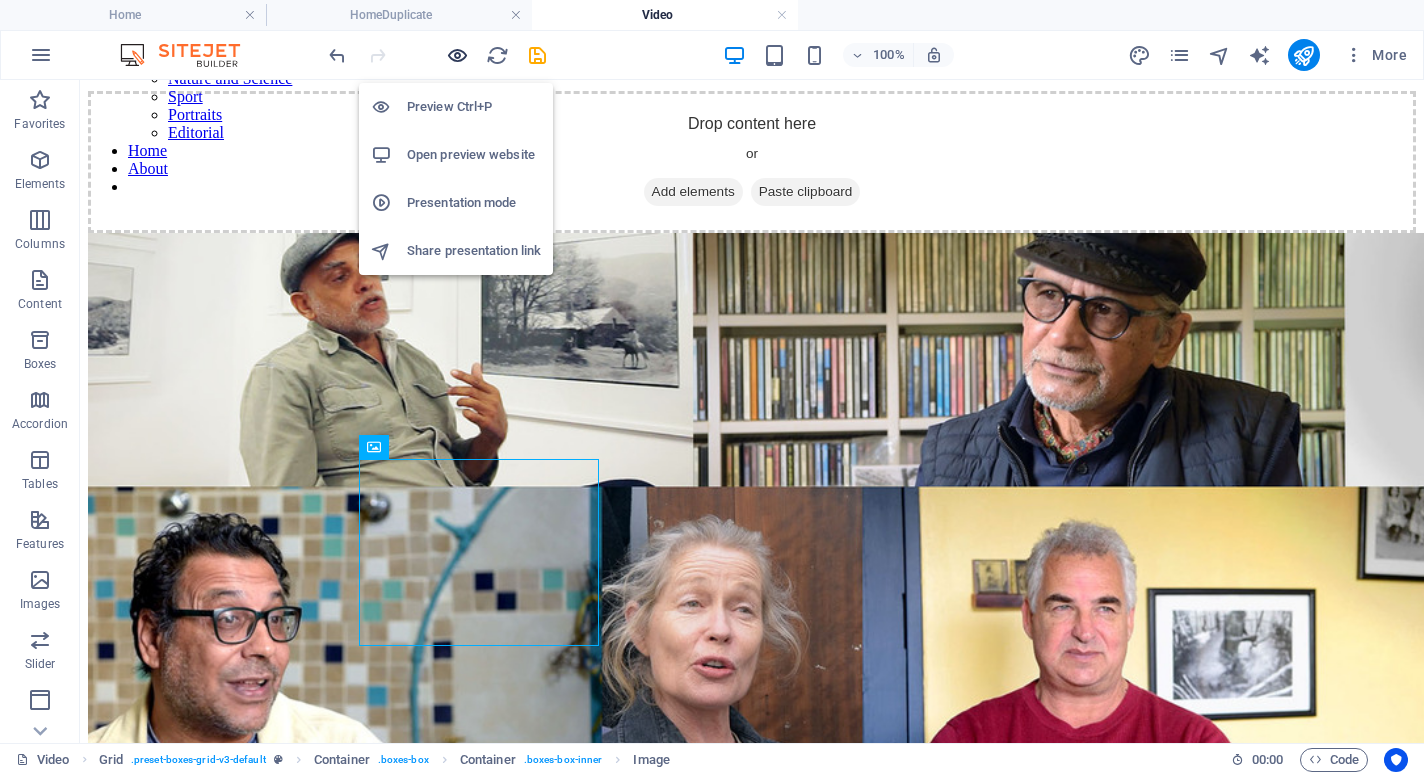 click at bounding box center [457, 55] 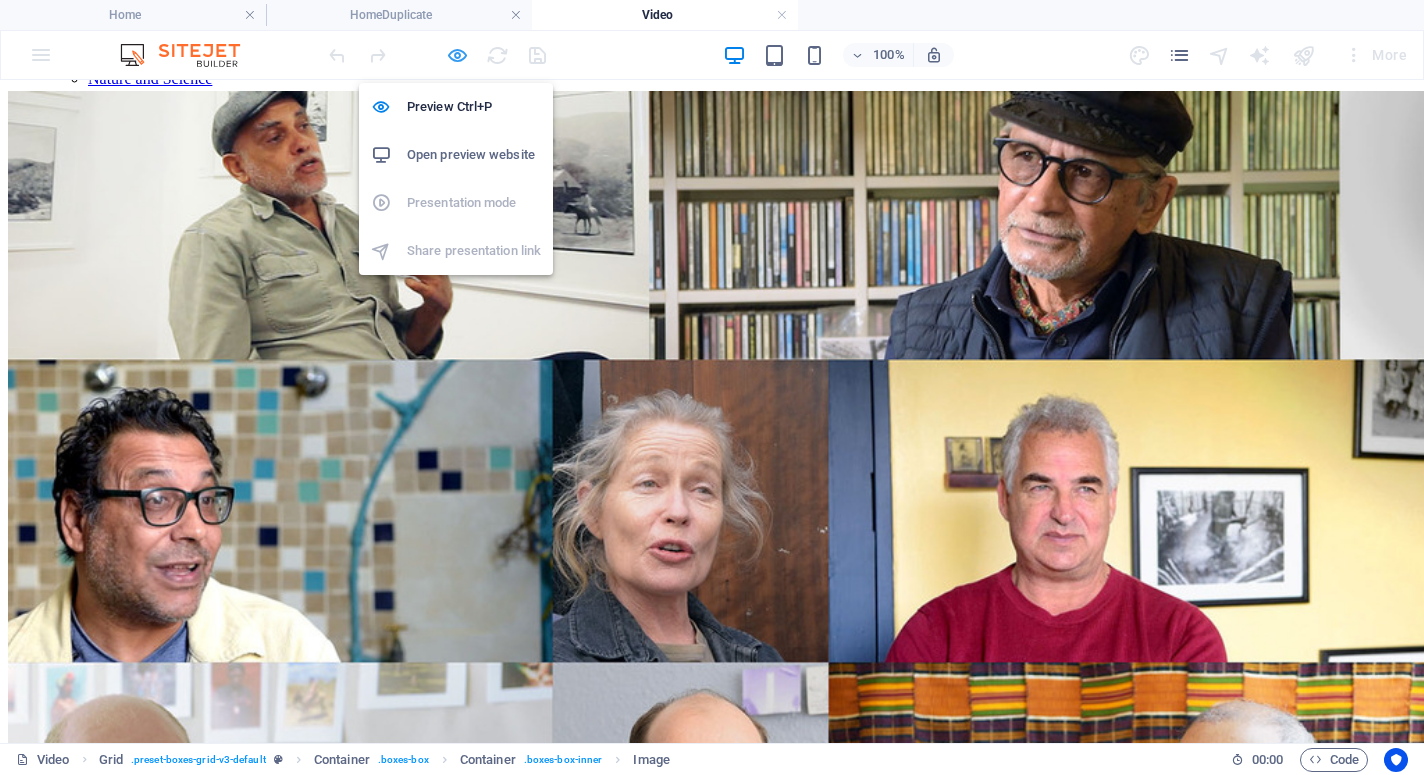 scroll, scrollTop: 68, scrollLeft: 0, axis: vertical 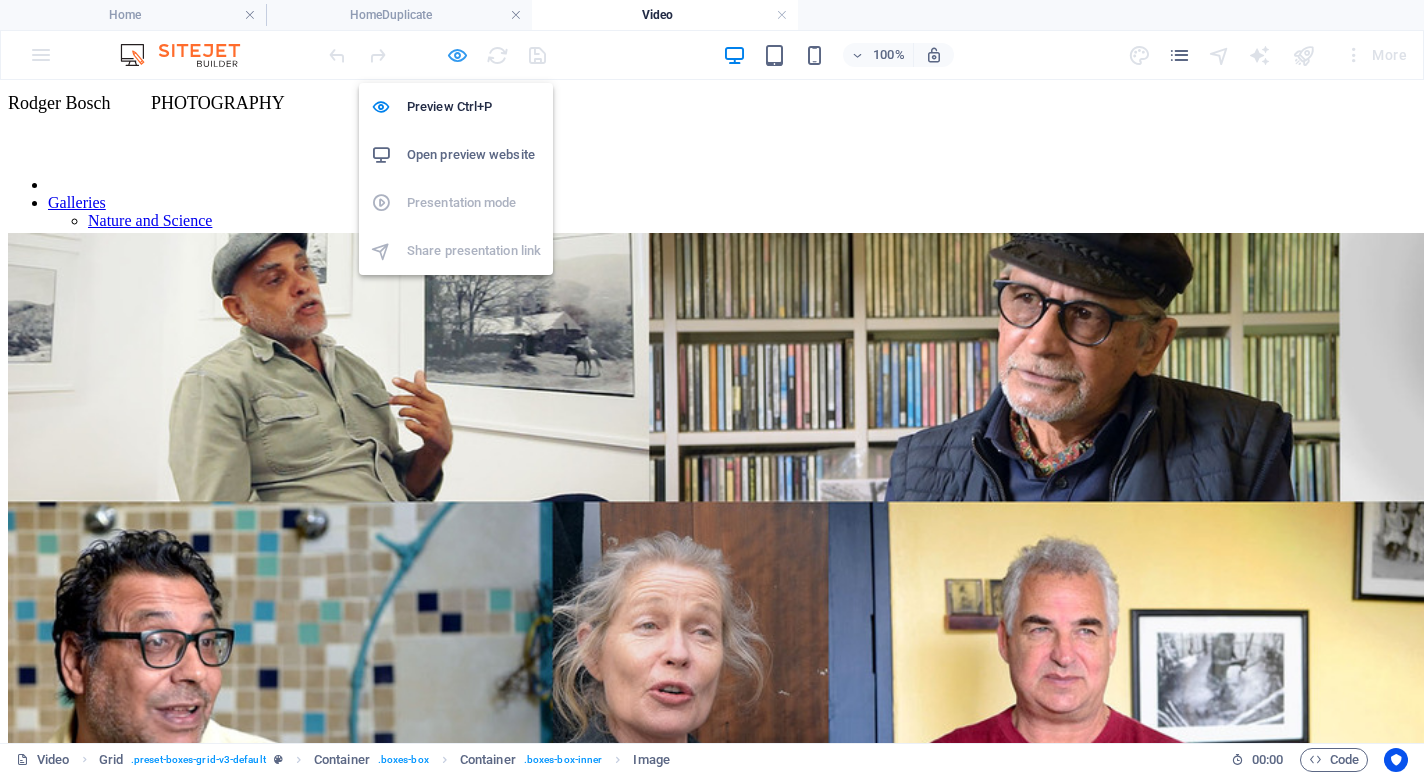 click at bounding box center [457, 55] 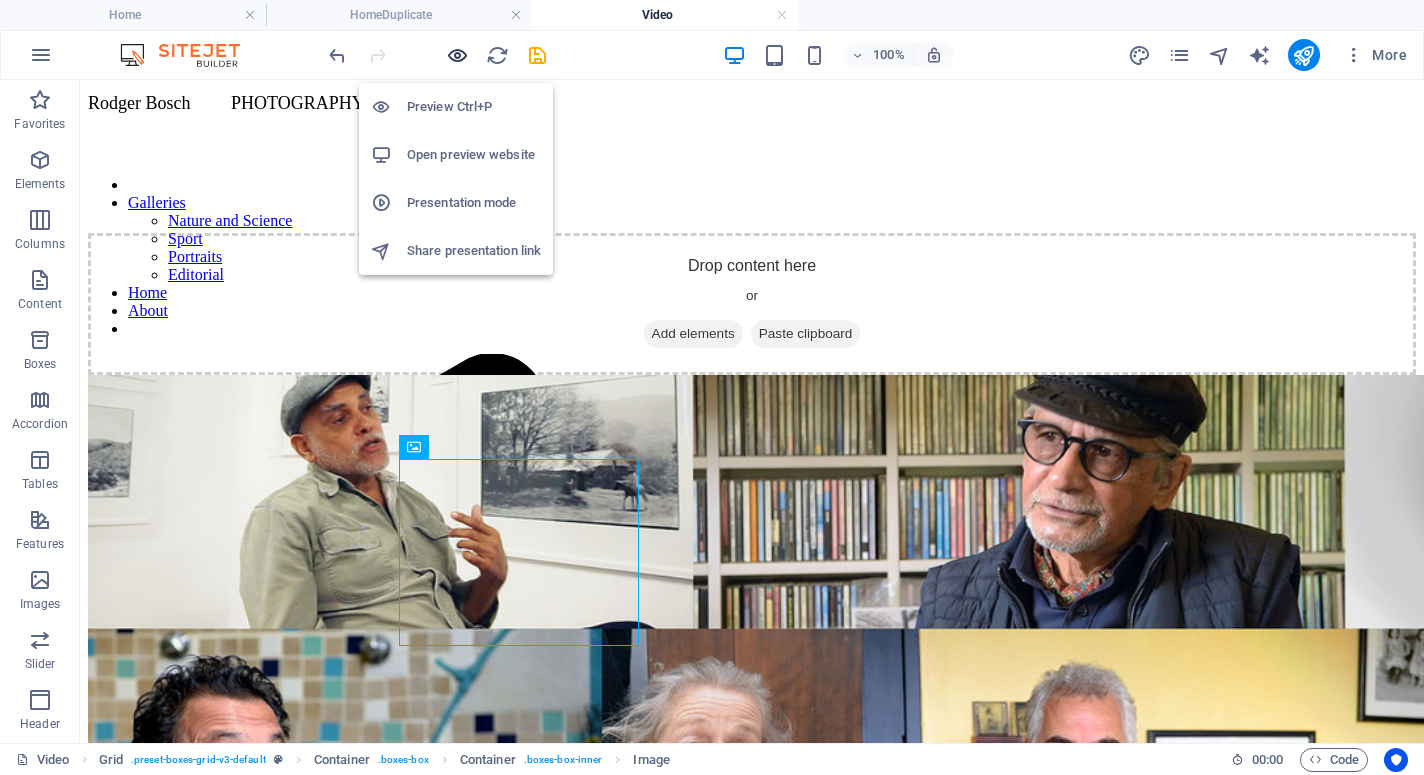 scroll, scrollTop: 210, scrollLeft: 0, axis: vertical 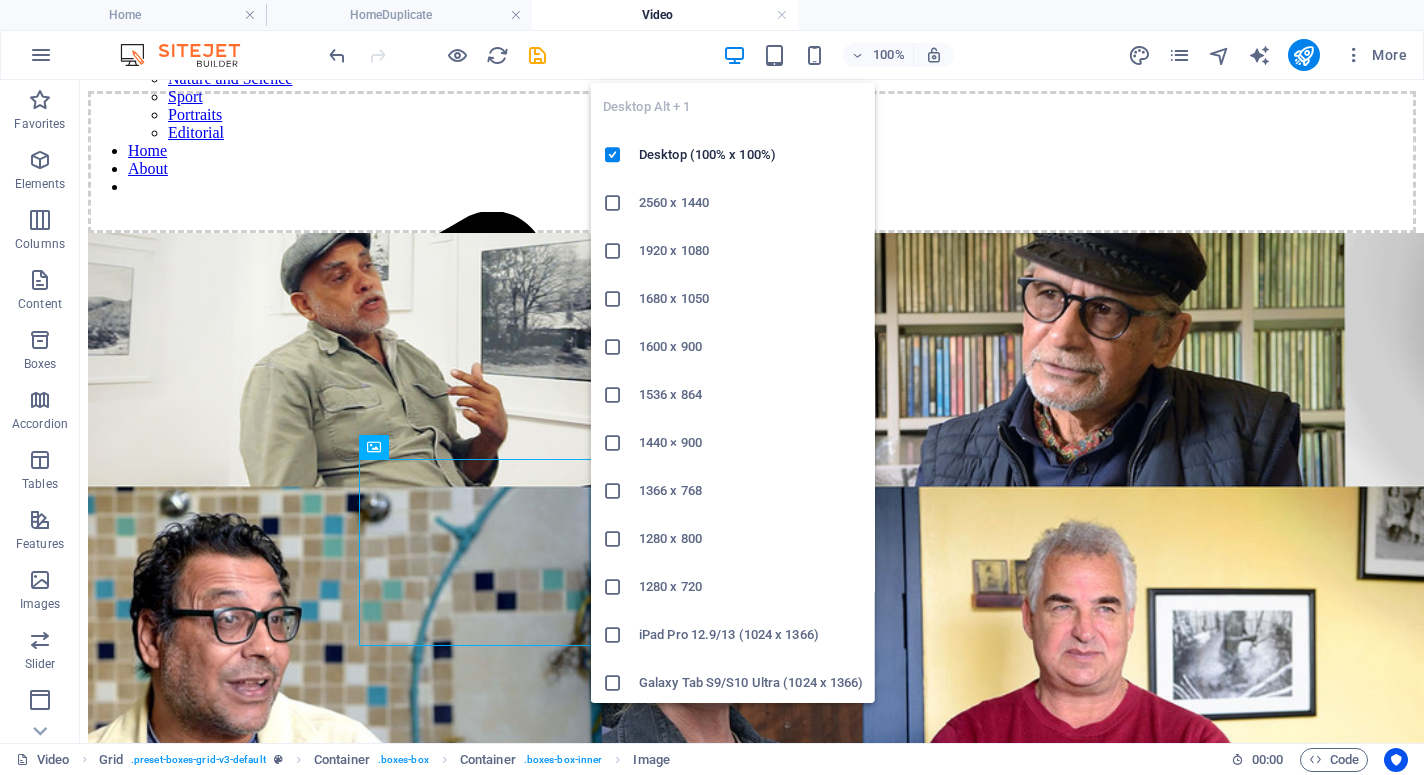 click at bounding box center (734, 55) 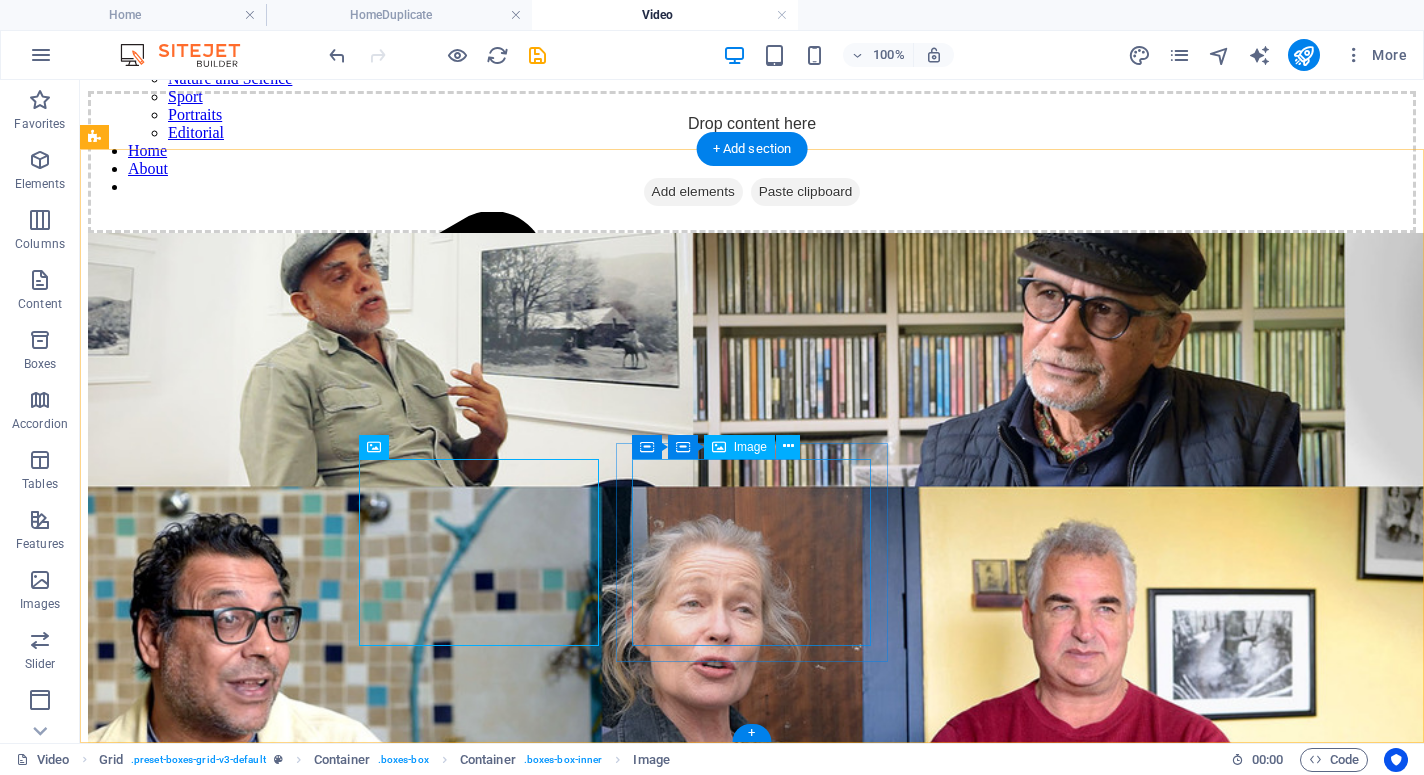 click on "Clips/interviews for Grand Challenges. 2019" at bounding box center [752, 3821] 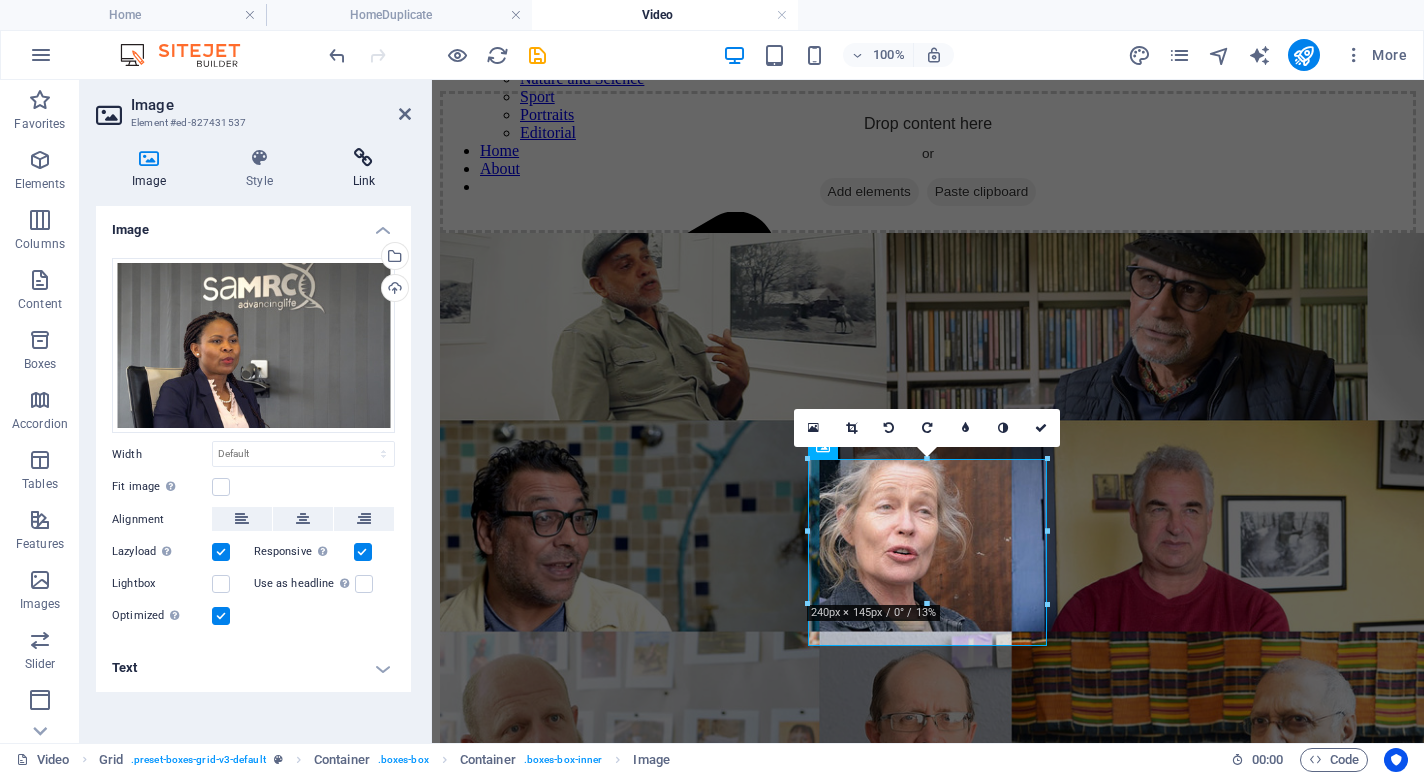 click at bounding box center [364, 158] 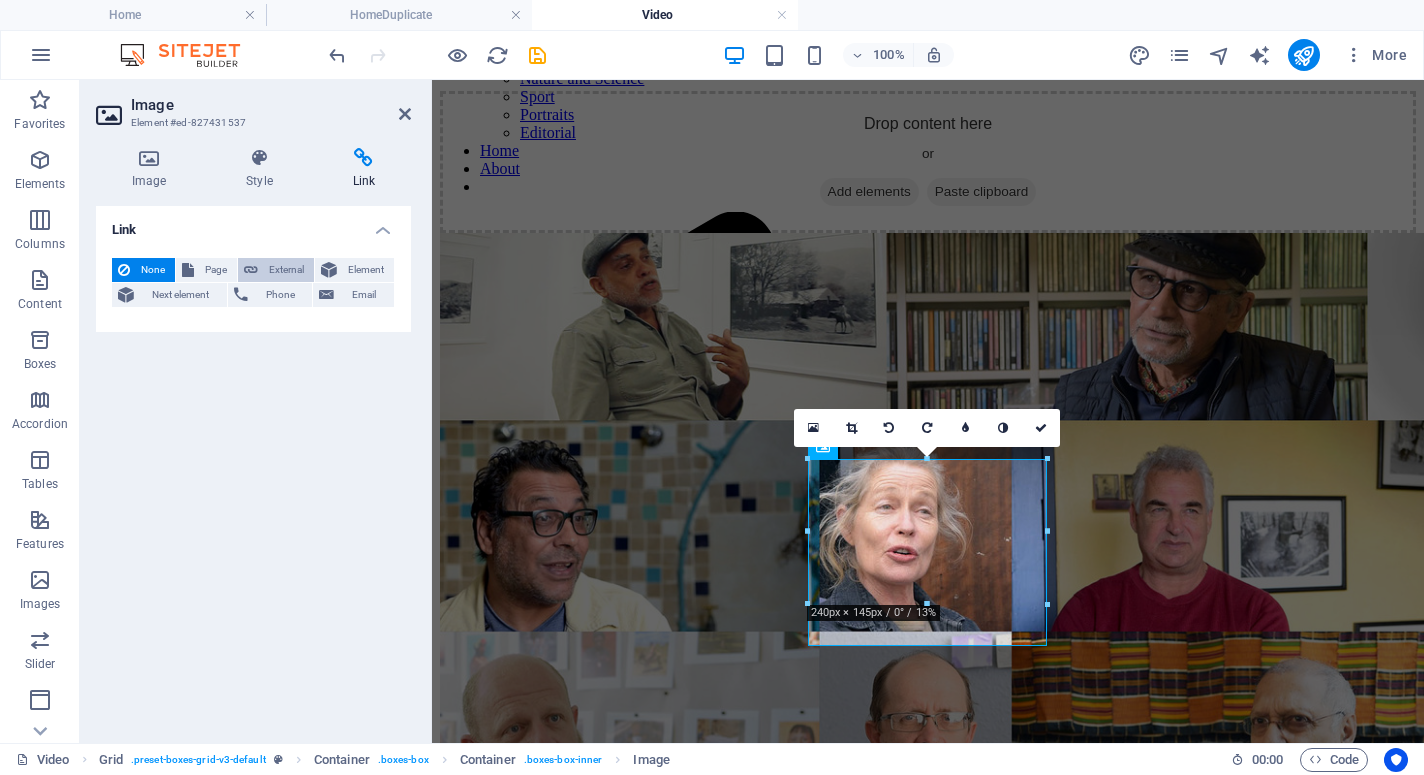 click on "External" at bounding box center (286, 270) 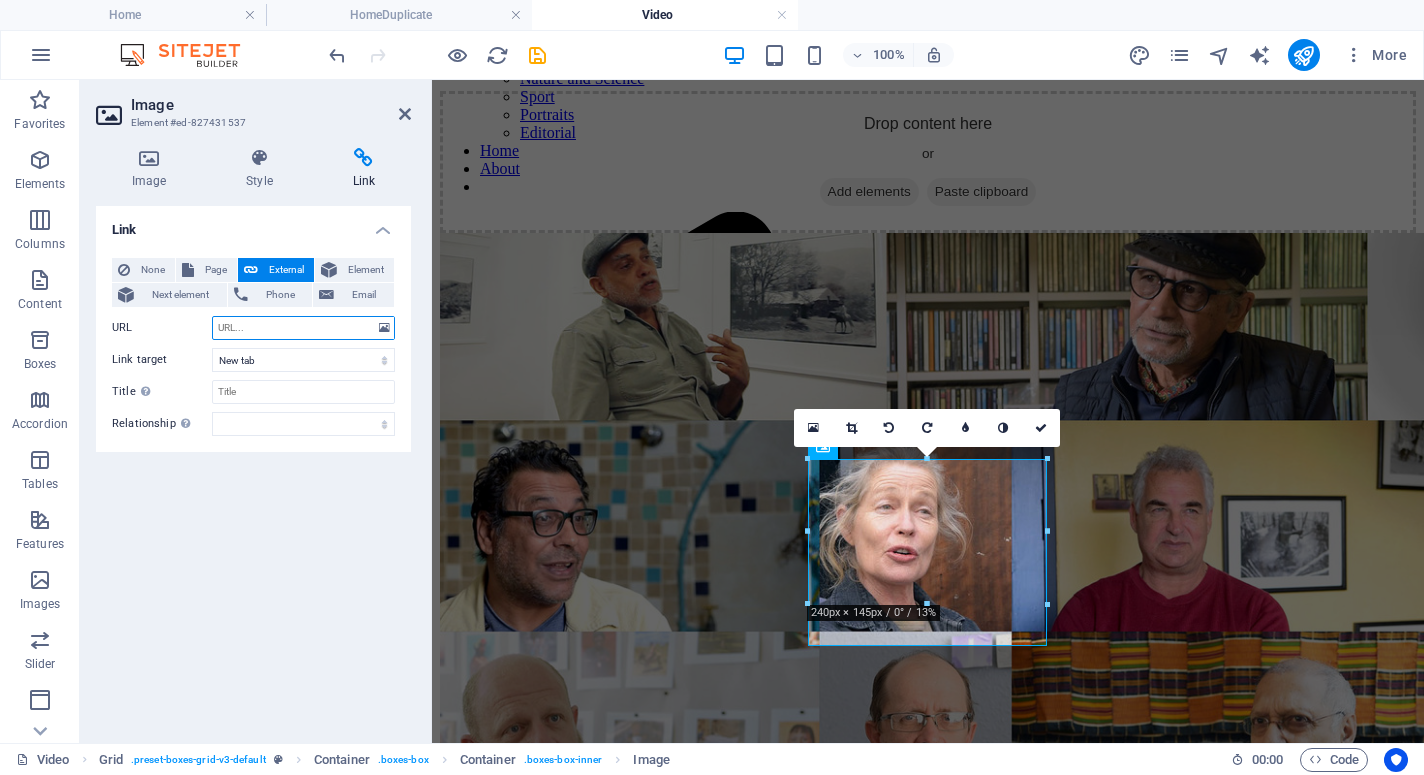 paste on "https://youtu.be/_Vp2S_hrORE" 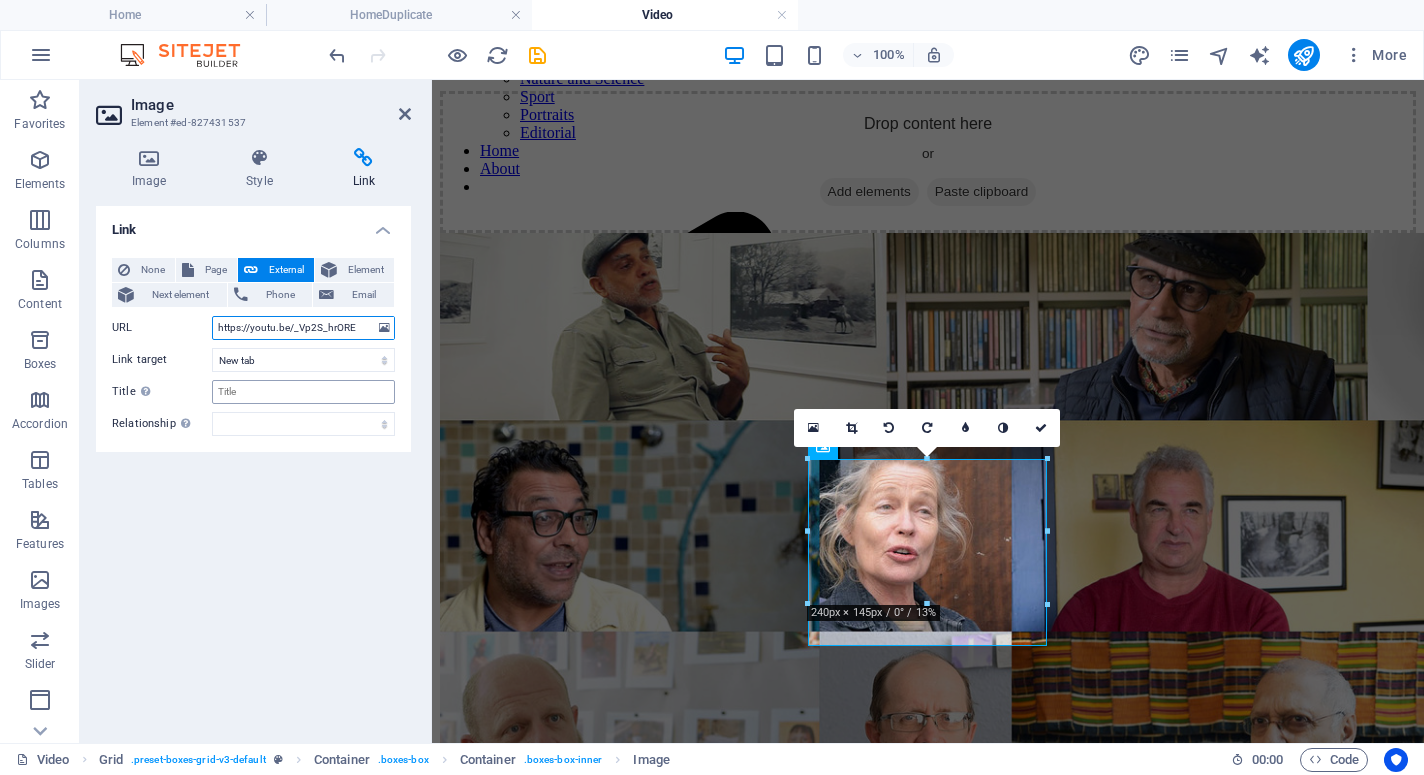 type on "https://youtu.be/_Vp2S_hrORE" 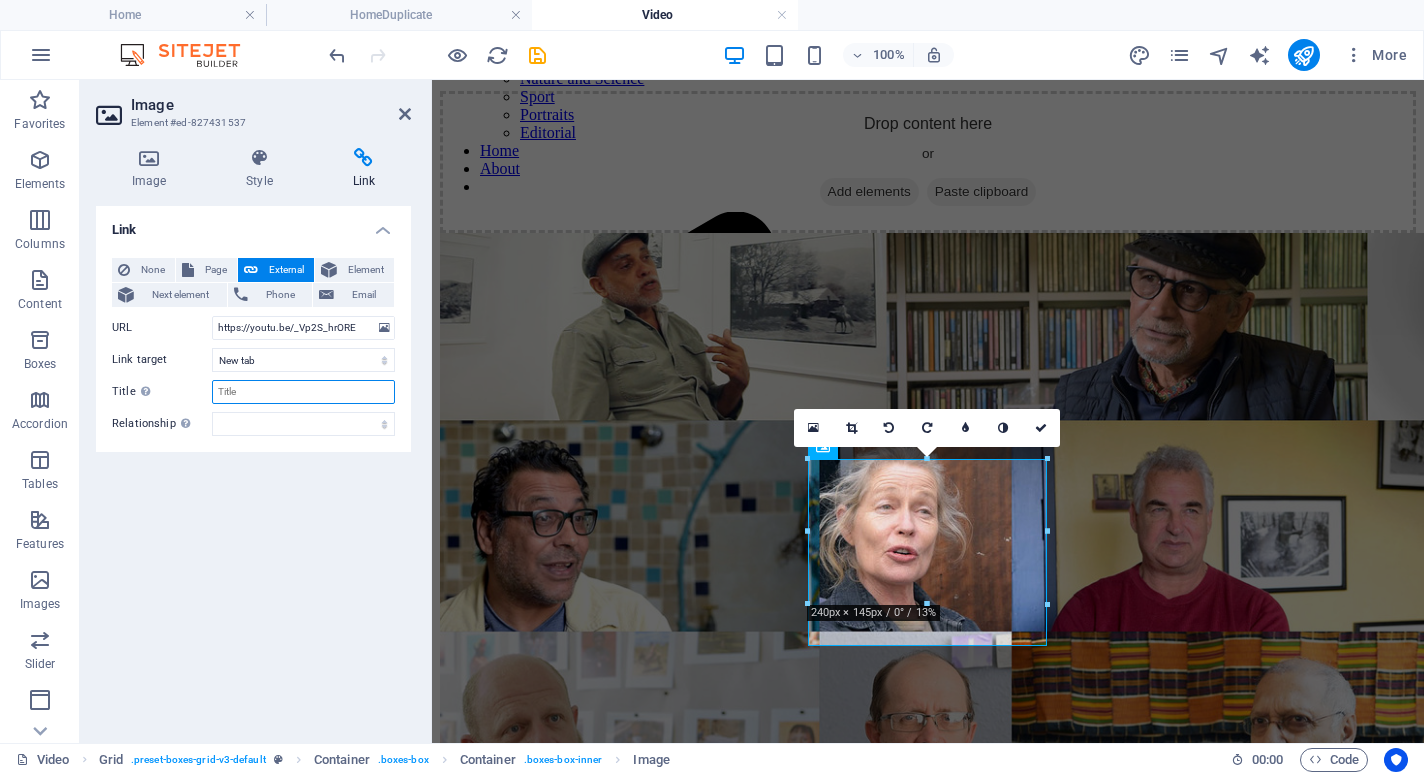 click on "Title Additional link description, should not be the same as the link text. The title is most often shown as a tooltip text when the mouse moves over the element. Leave empty if uncertain." at bounding box center [303, 392] 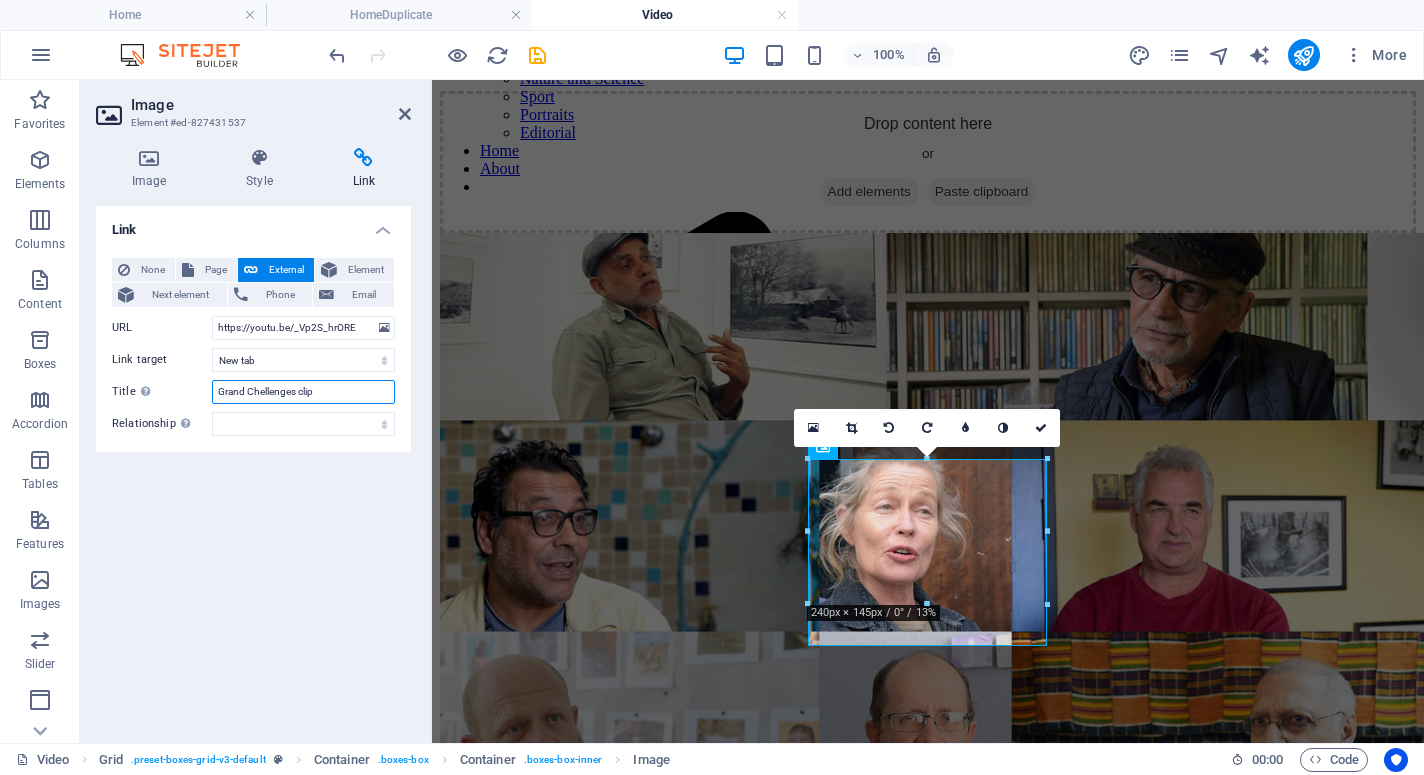 type on "Grand Chellenges clips" 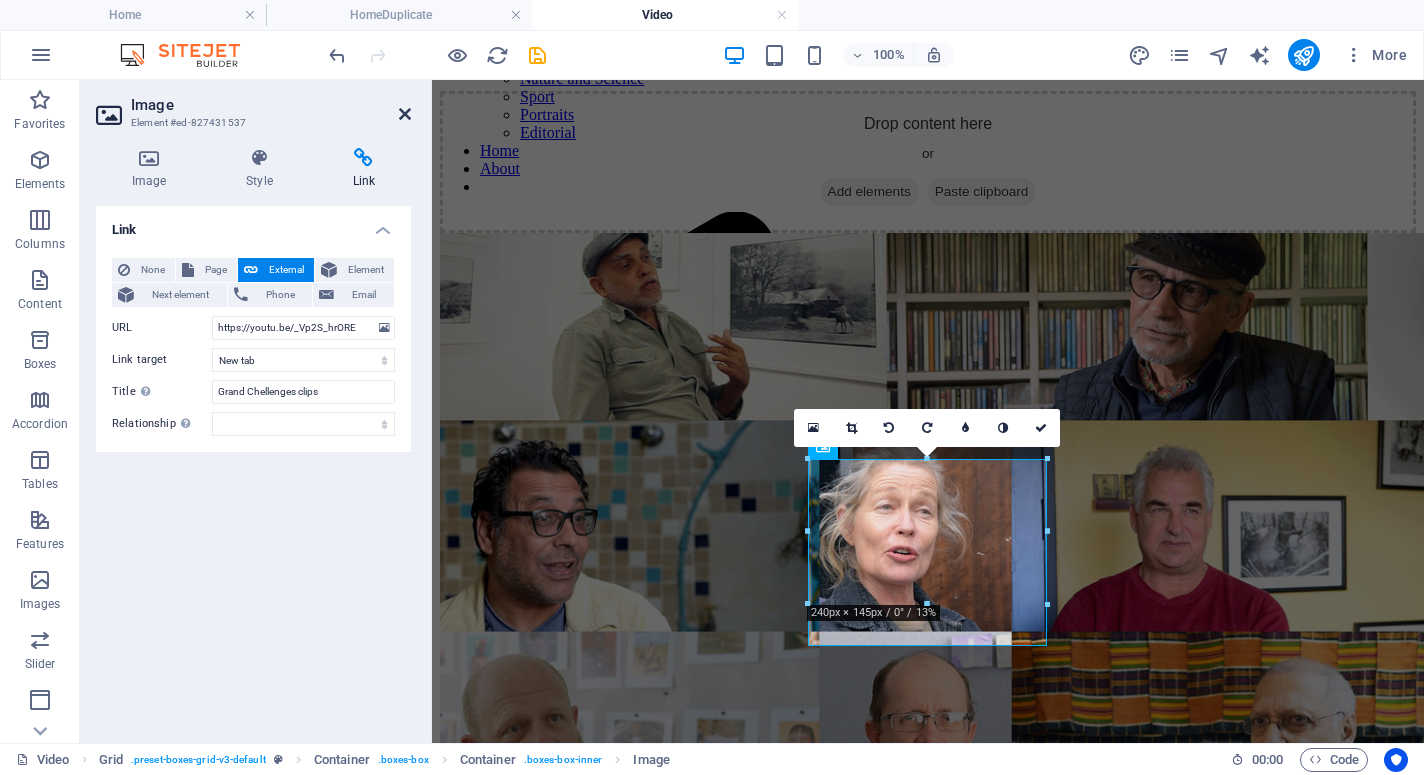 click at bounding box center (405, 114) 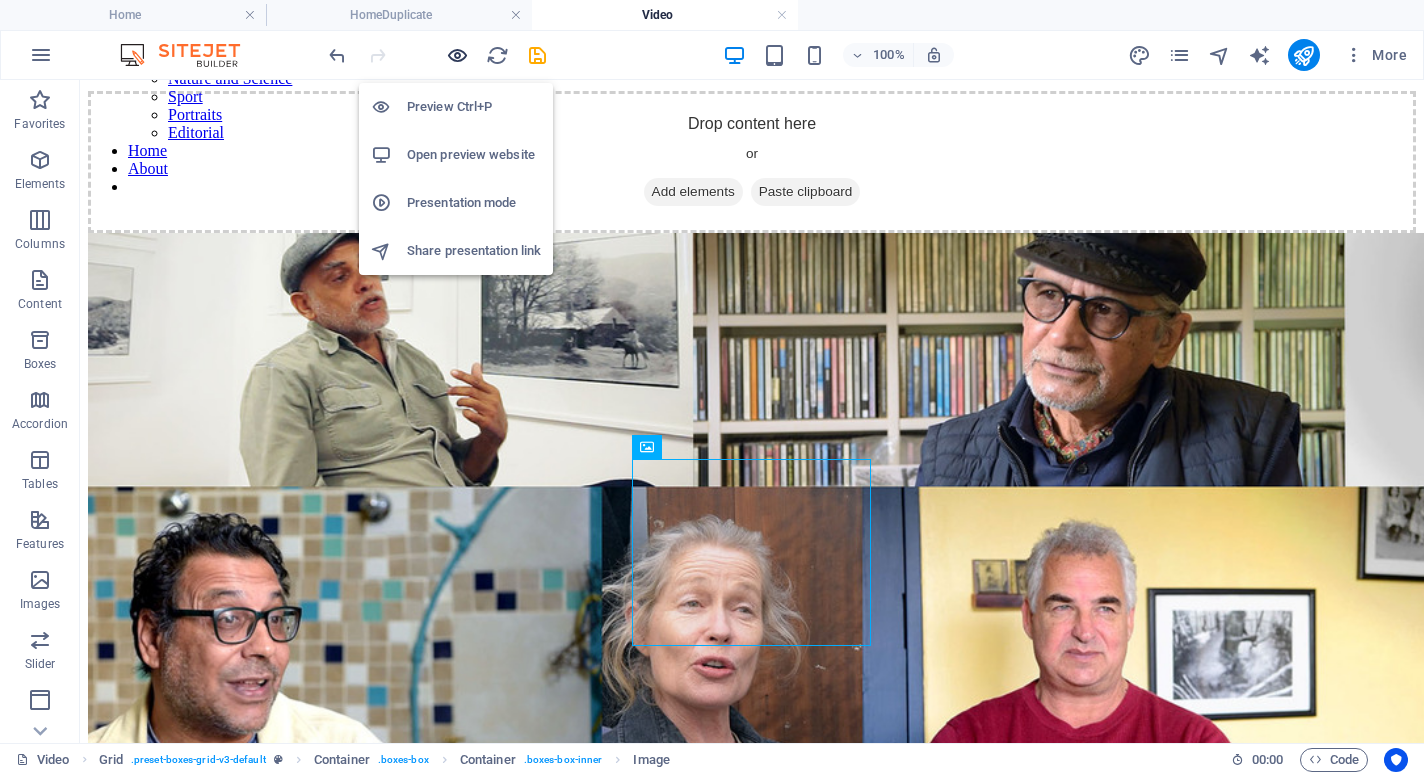 click at bounding box center [457, 55] 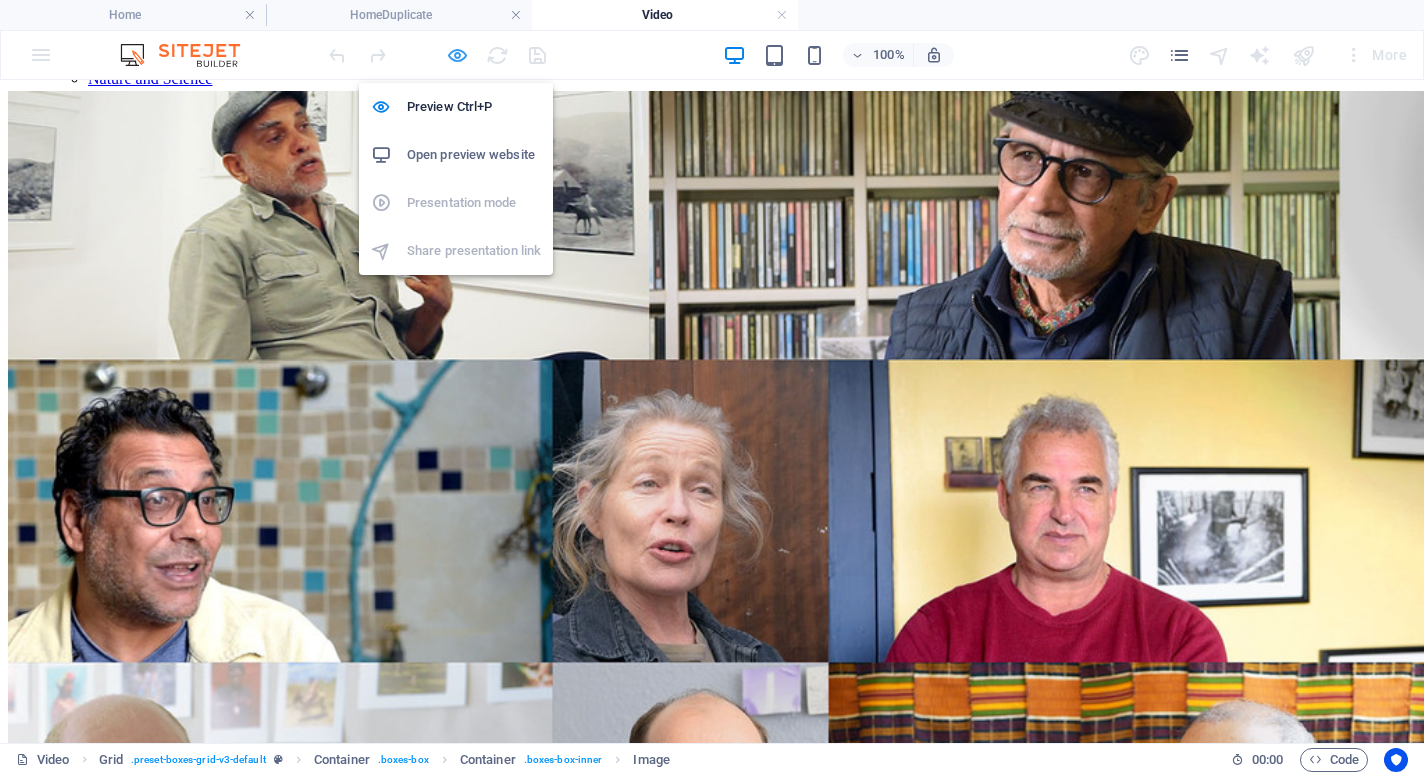 scroll, scrollTop: 68, scrollLeft: 0, axis: vertical 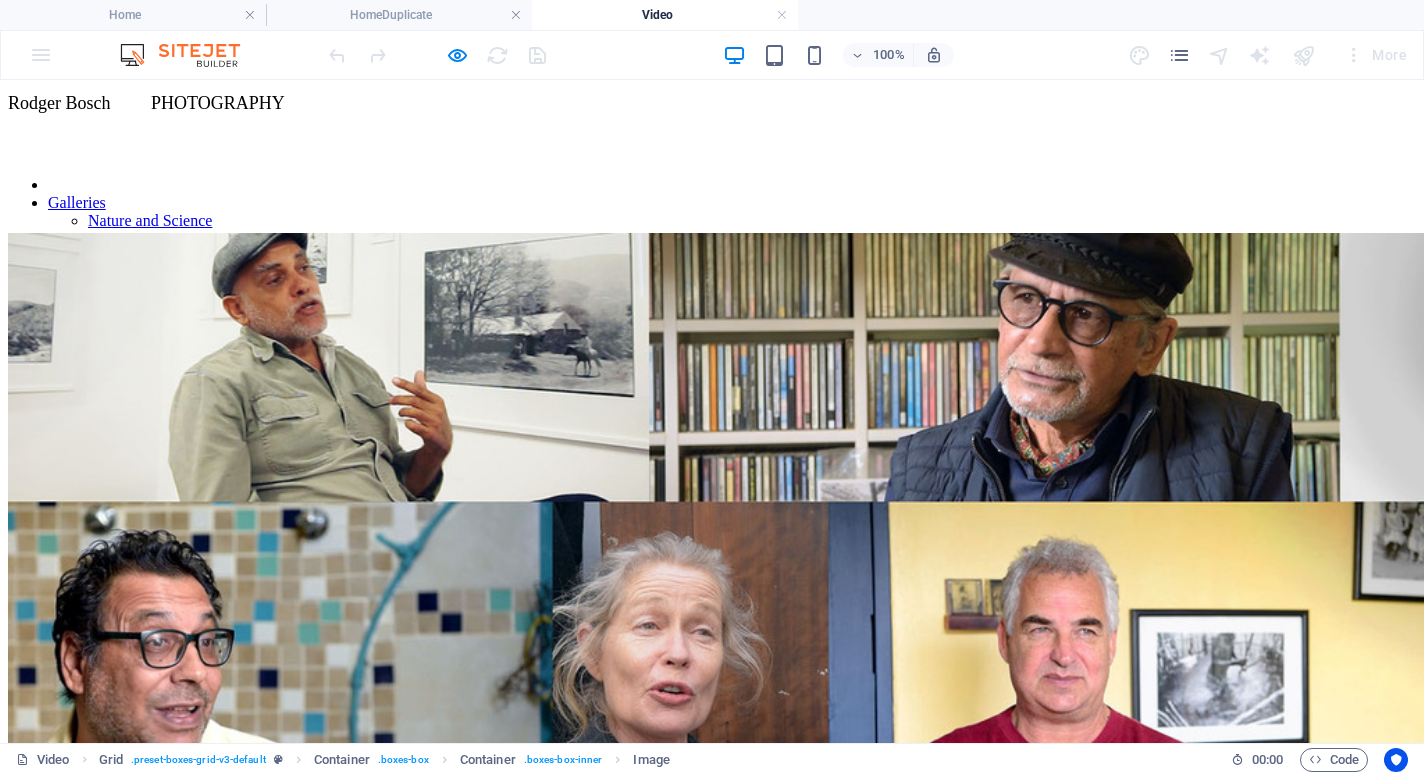 click at bounding box center [720, 4885] 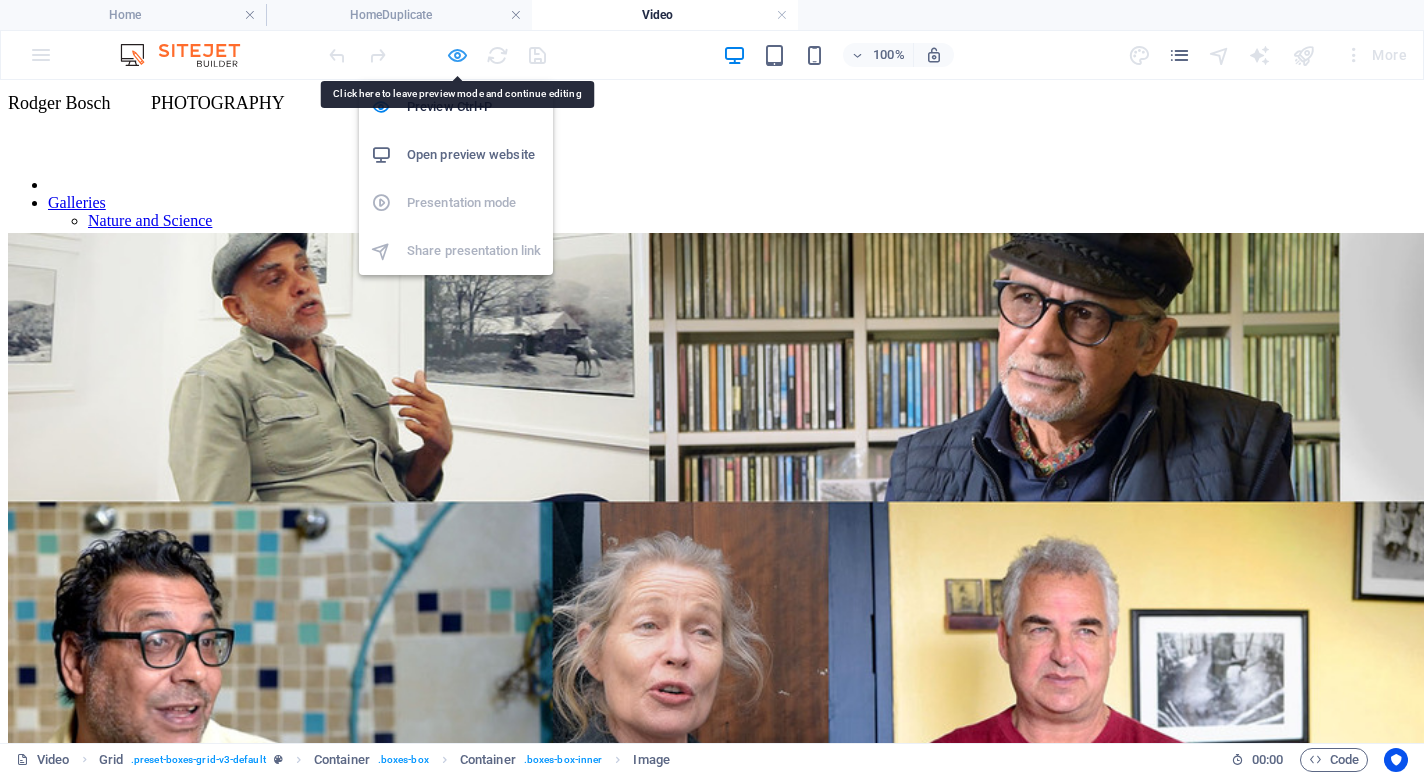 click at bounding box center (457, 55) 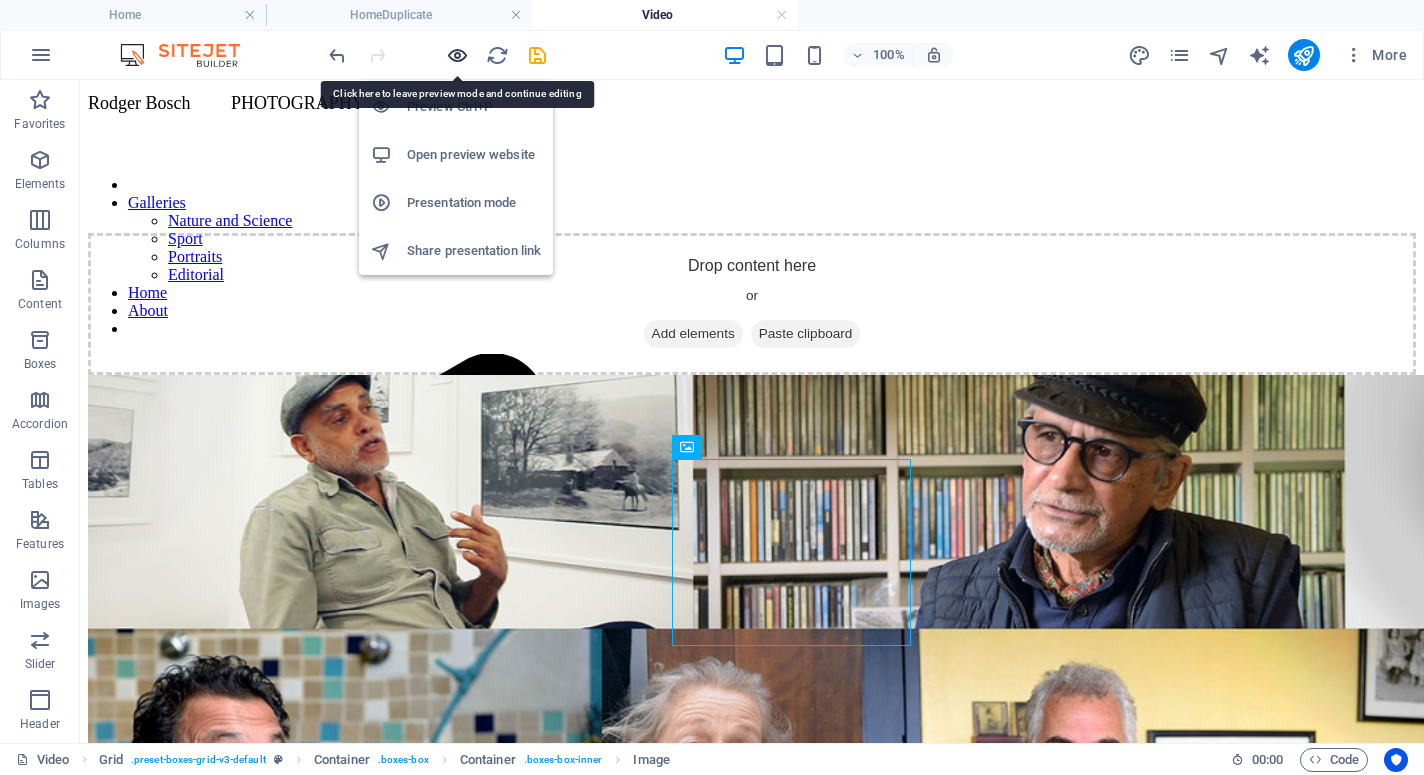 scroll, scrollTop: 210, scrollLeft: 0, axis: vertical 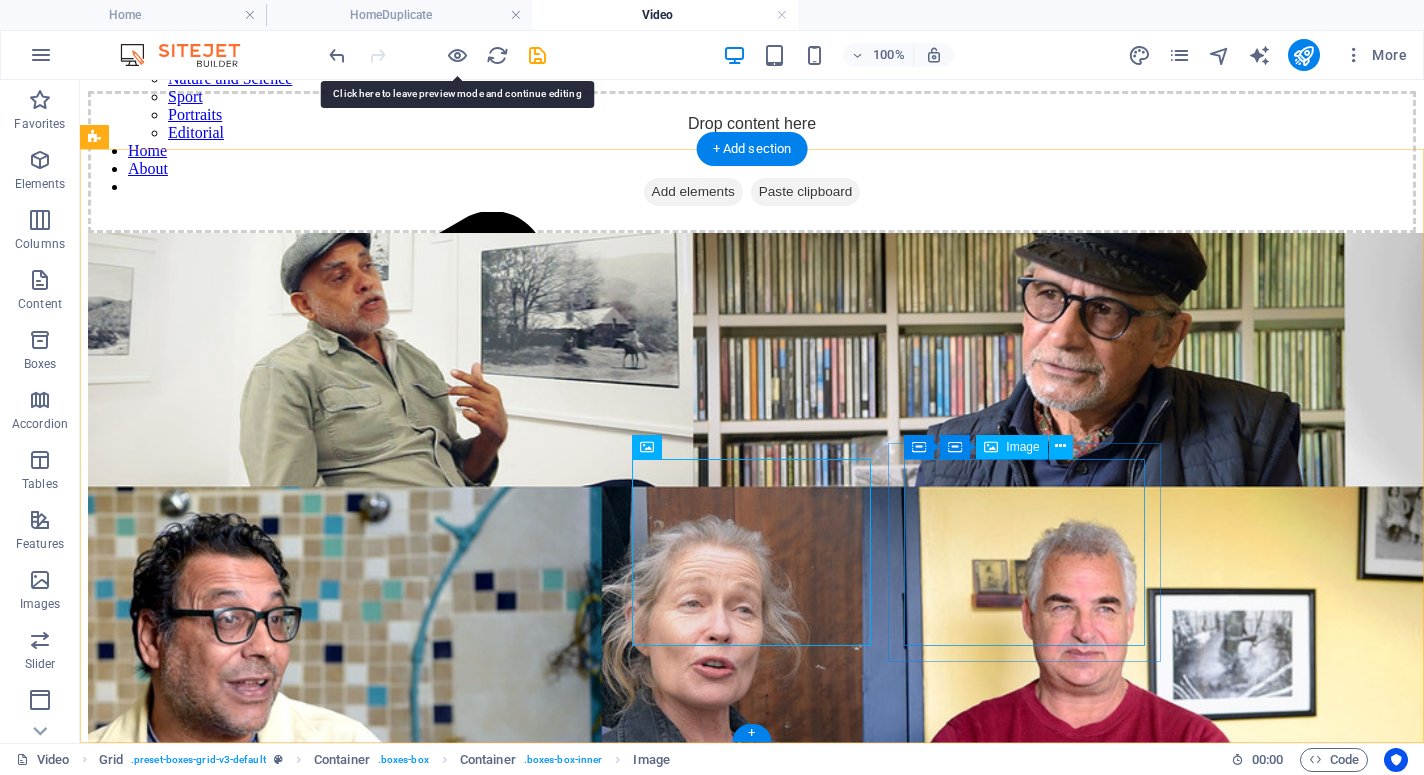click on "Pondoland - AV about proposed mining in the region." at bounding box center (752, 4690) 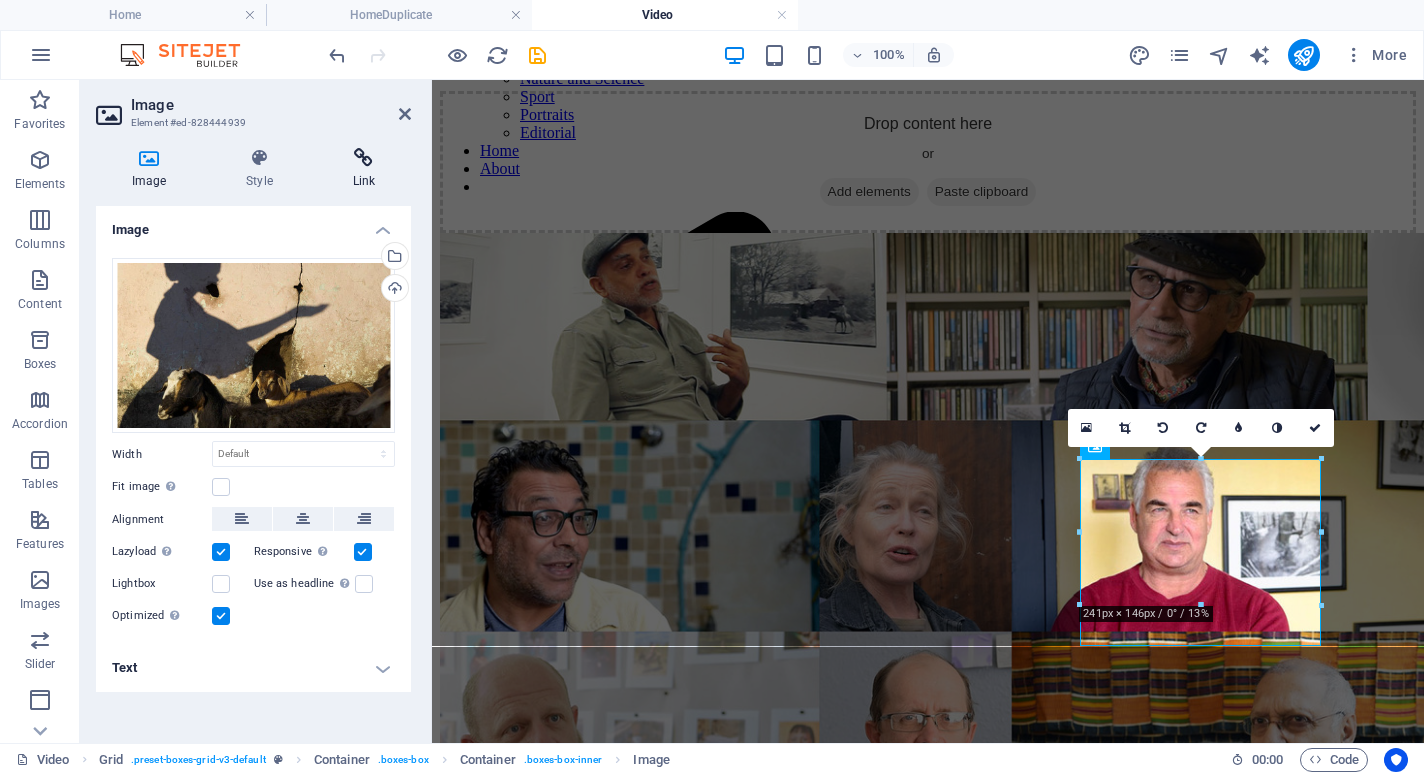 click at bounding box center (364, 158) 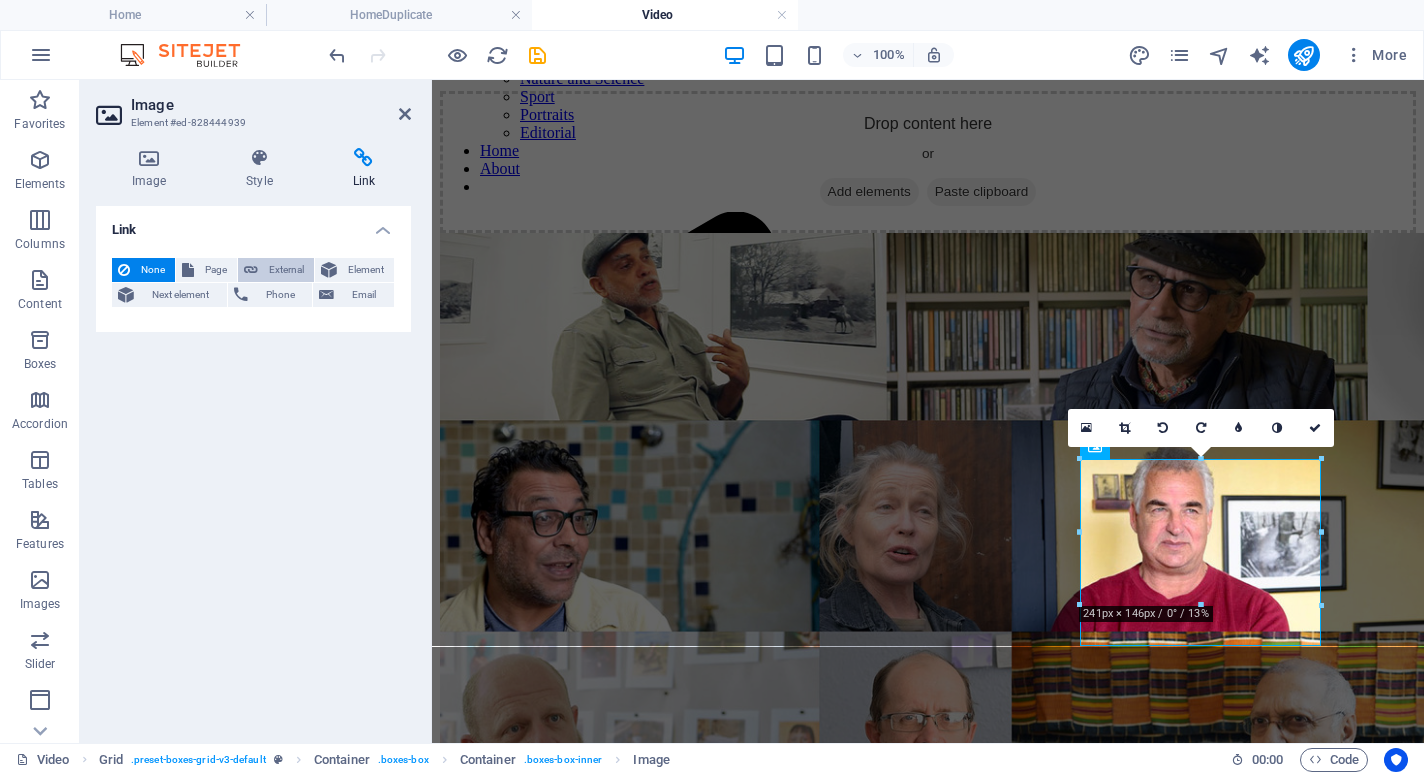 click on "External" at bounding box center [286, 270] 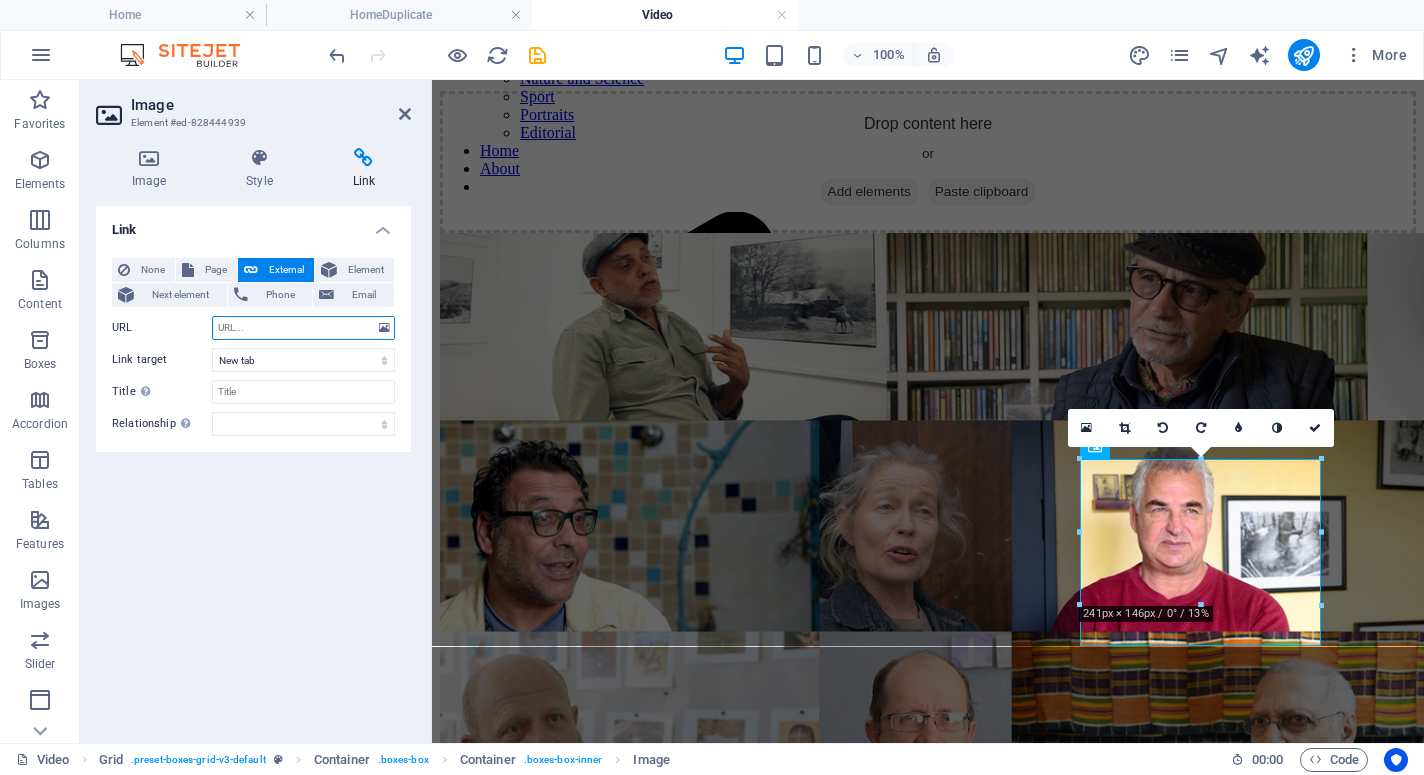 paste on "https://youtu.be/U_NBHaSBoKg" 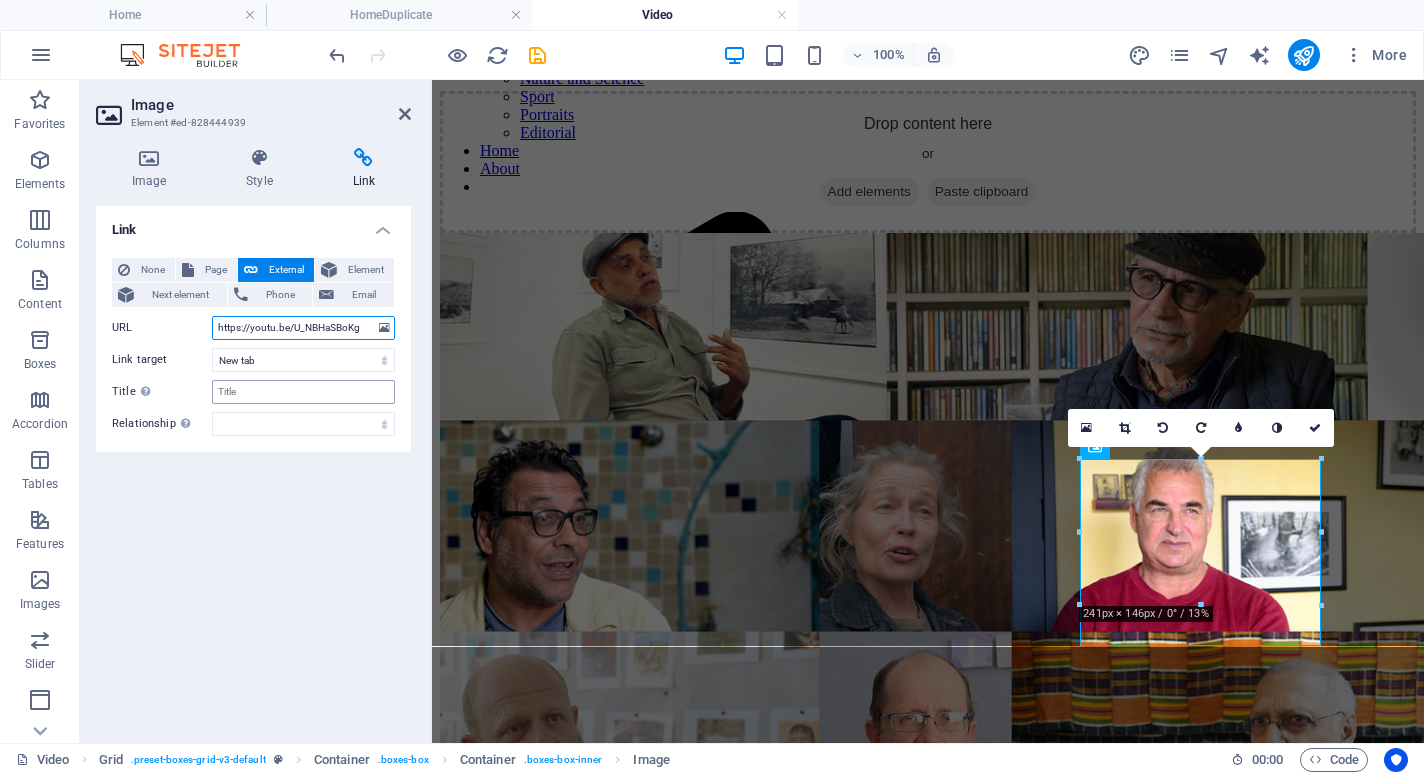 type on "https://youtu.be/U_NBHaSBoKg" 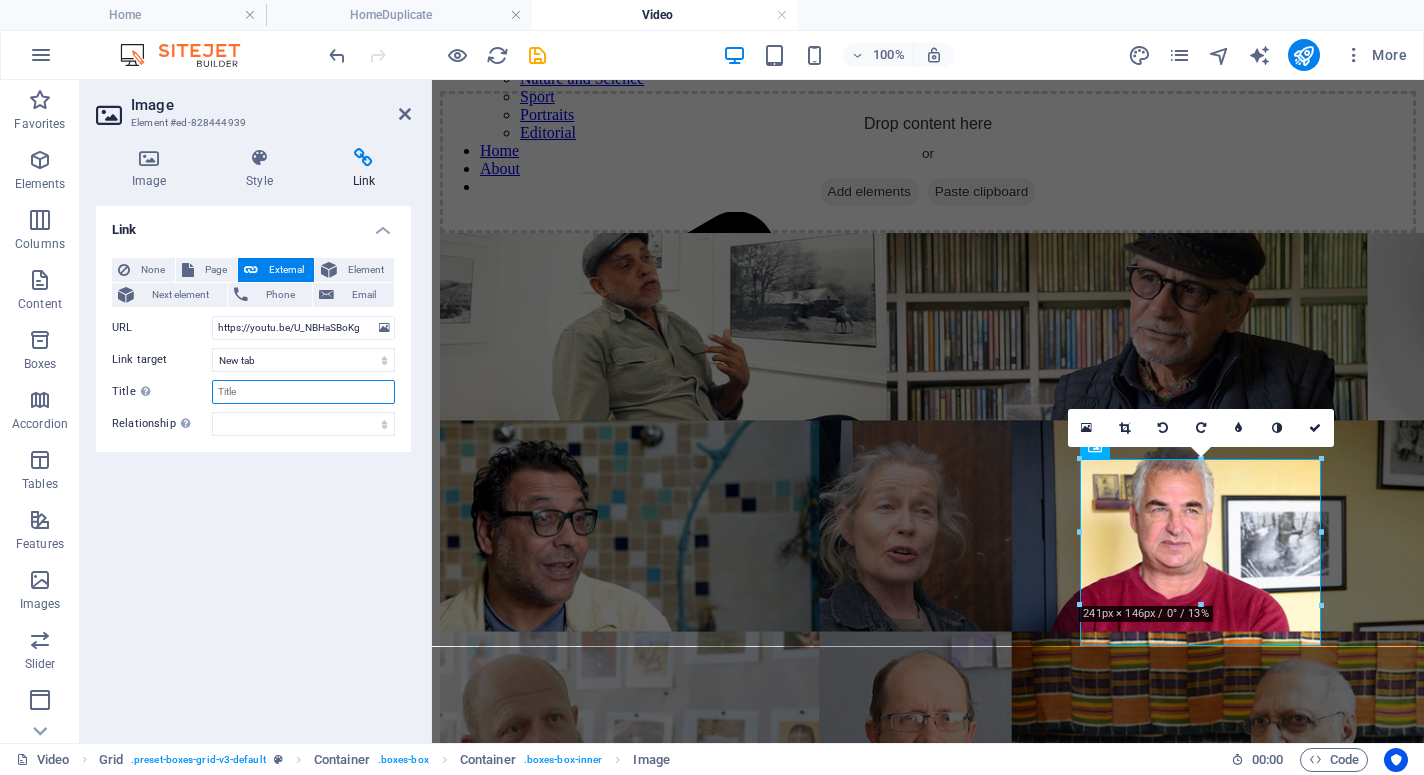 click on "Title Additional link description, should not be the same as the link text. The title is most often shown as a tooltip text when the mouse moves over the element. Leave empty if uncertain." at bounding box center [303, 392] 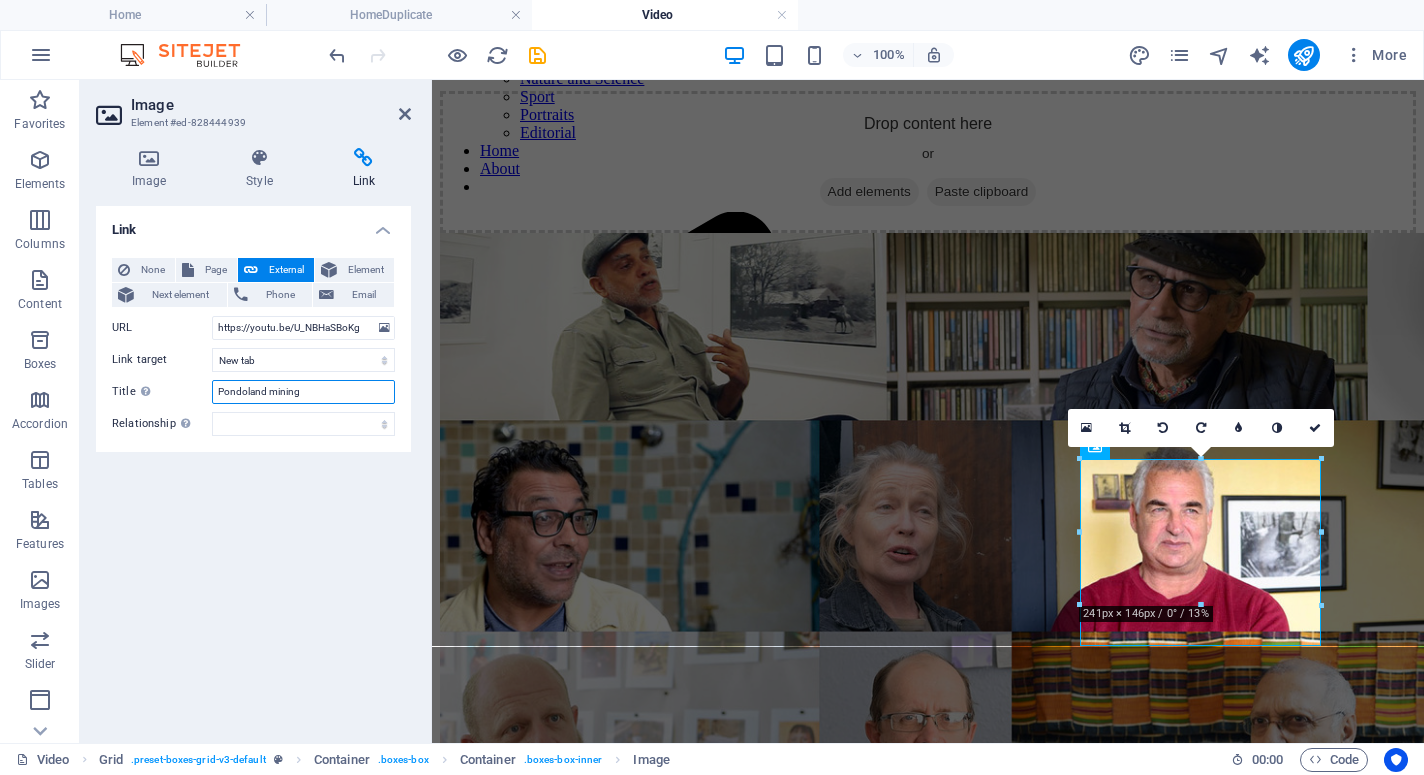 type on "Pondoland mining?" 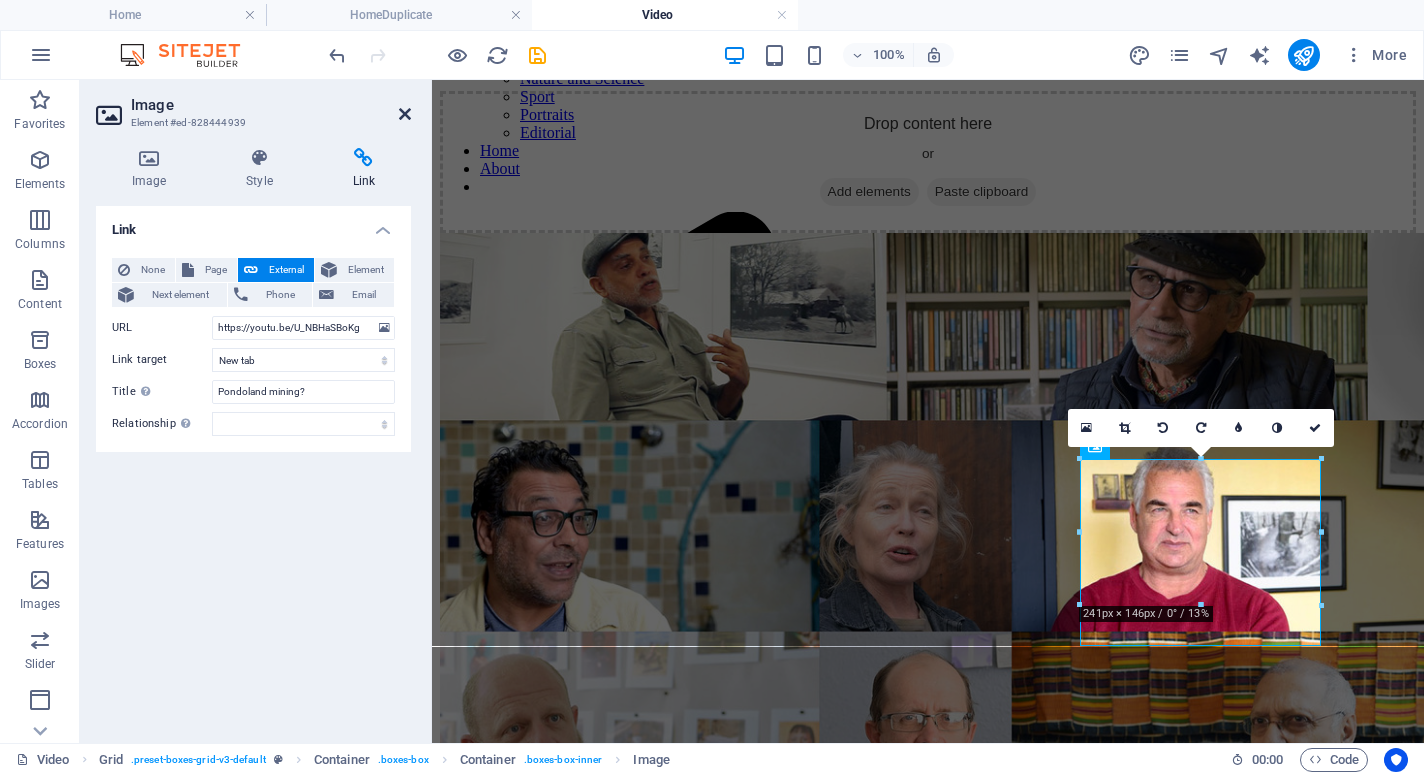 click at bounding box center (405, 114) 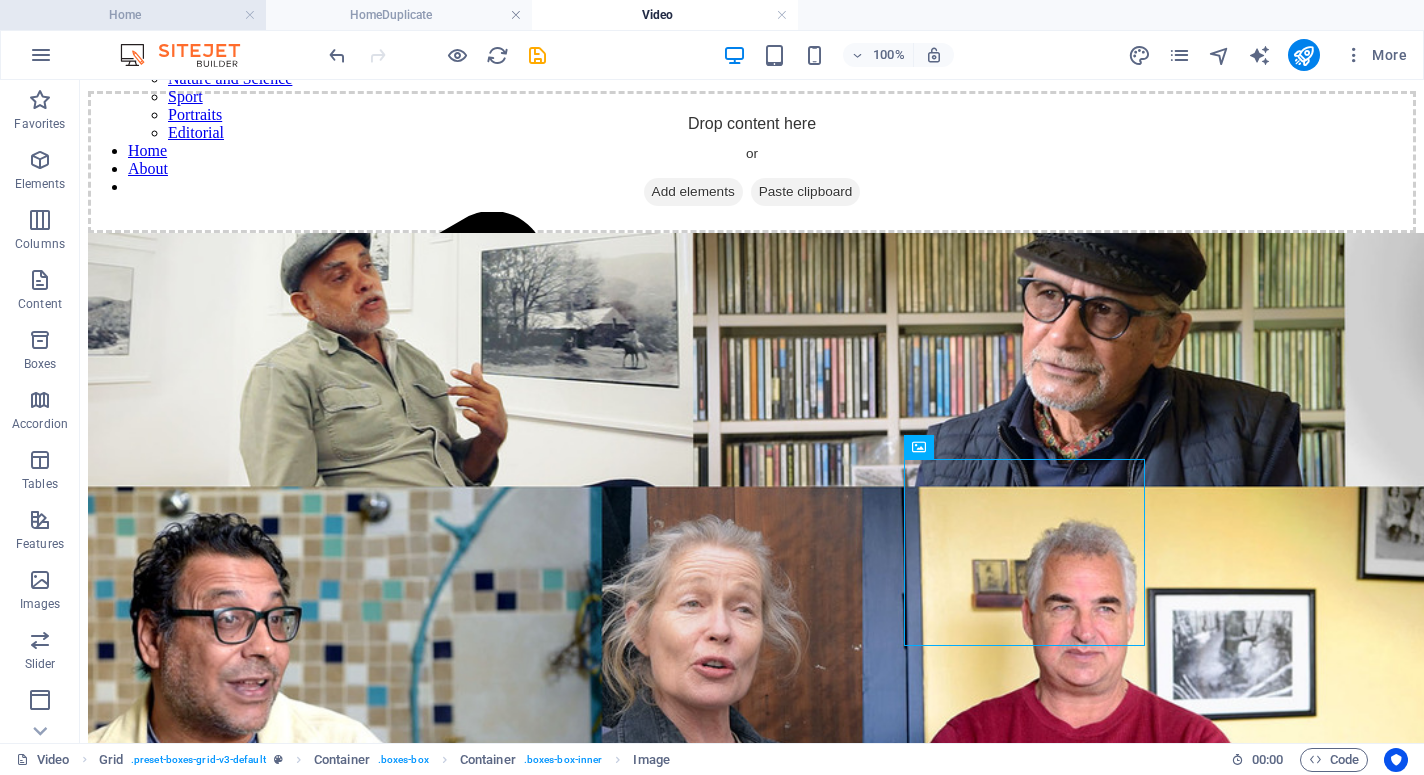 click on "Home" at bounding box center [133, 15] 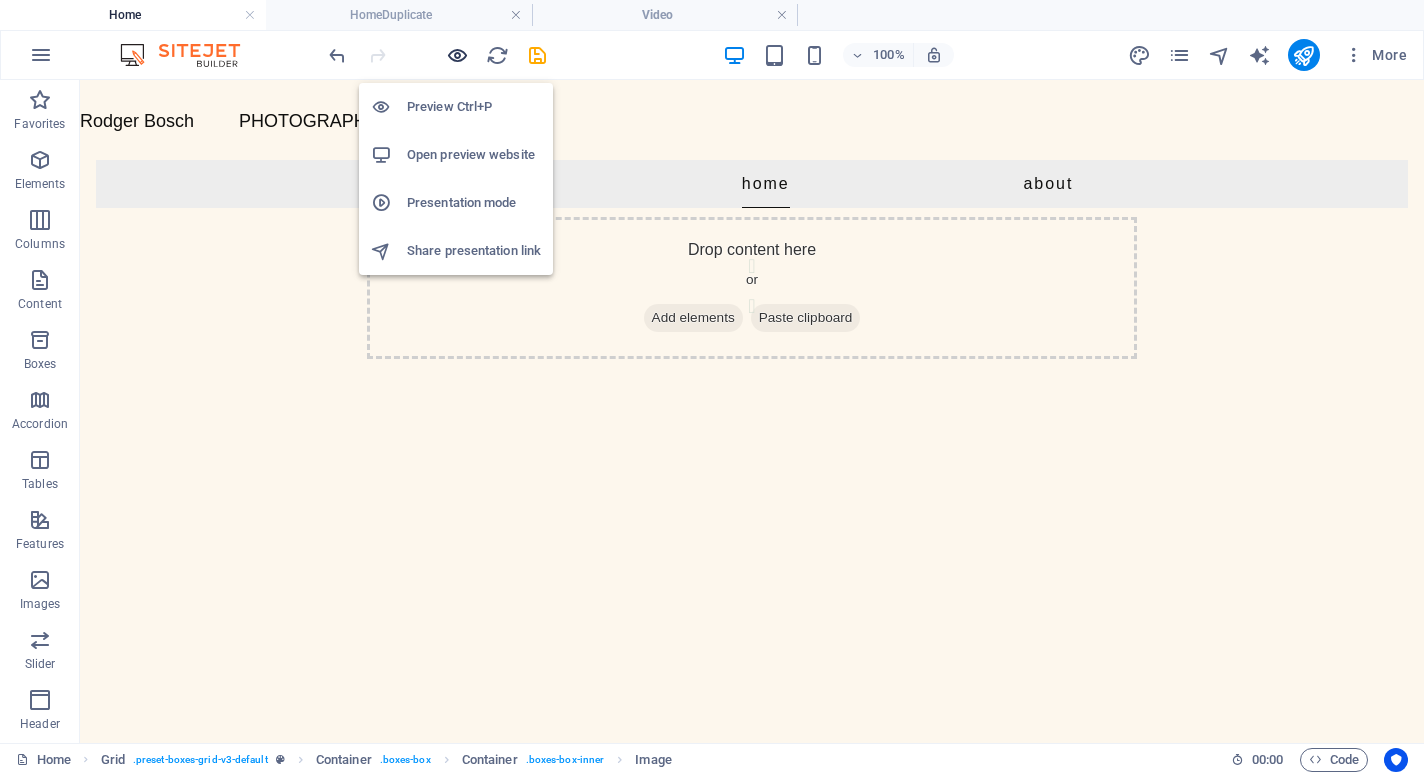 click at bounding box center (457, 55) 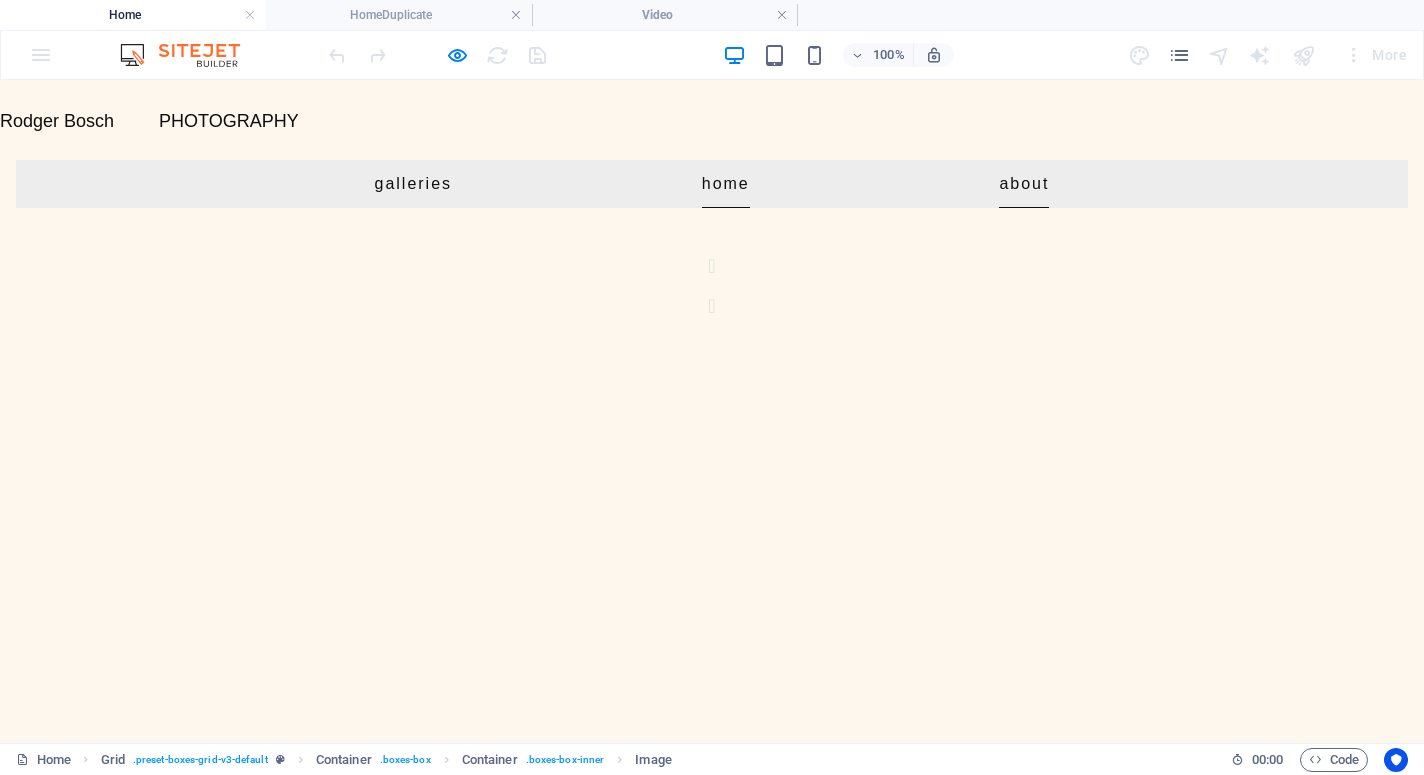 click on "About" at bounding box center (1024, 184) 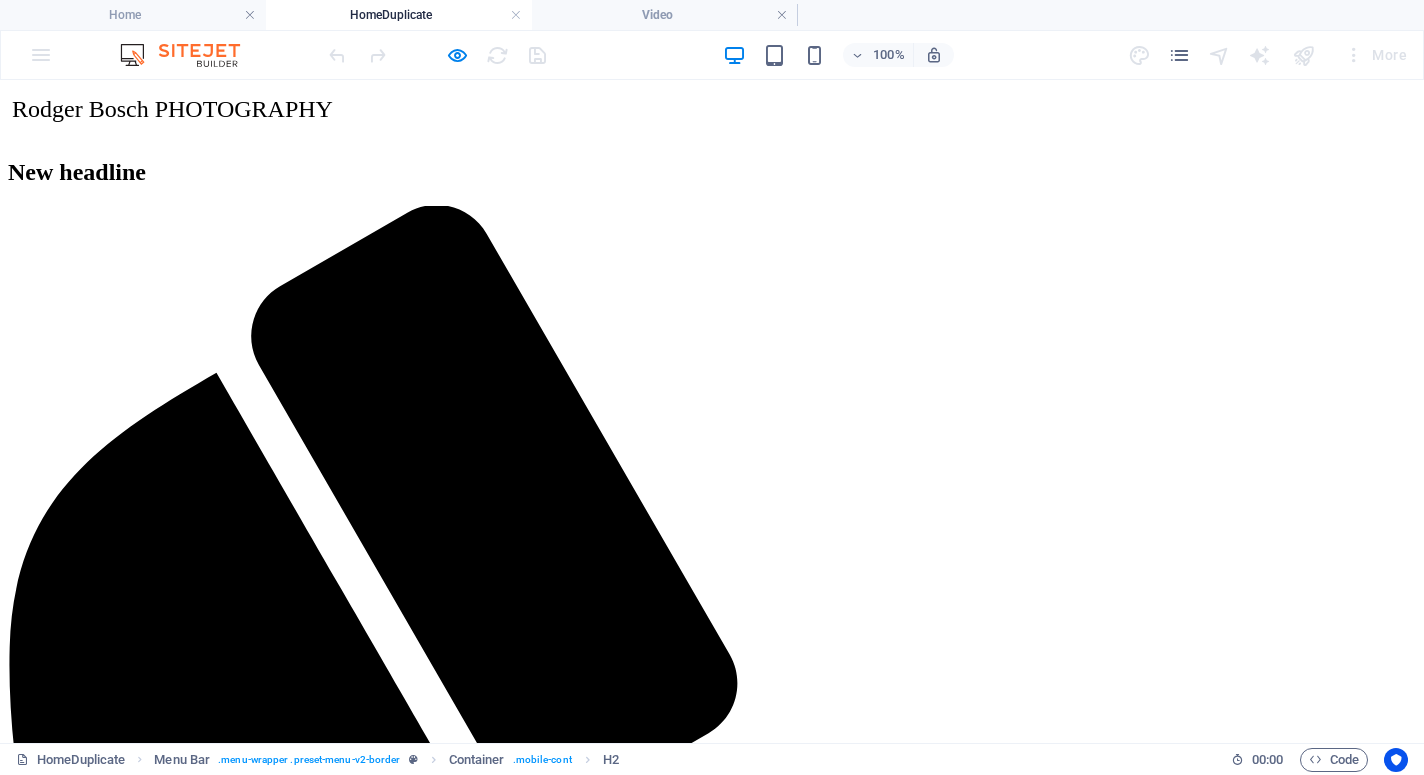 click on "Mobile; +27(0)82 894 1417" at bounding box center [160, 2250] 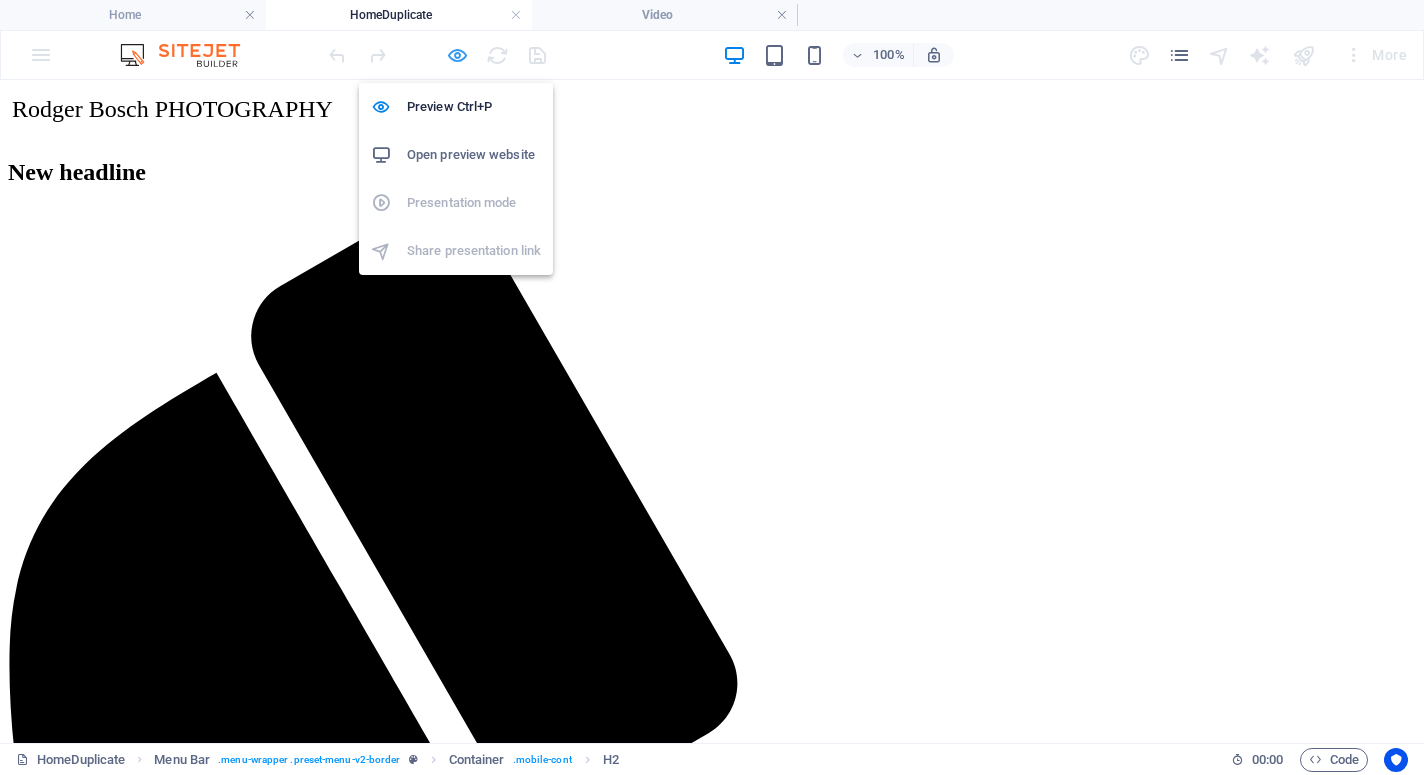 click at bounding box center [457, 55] 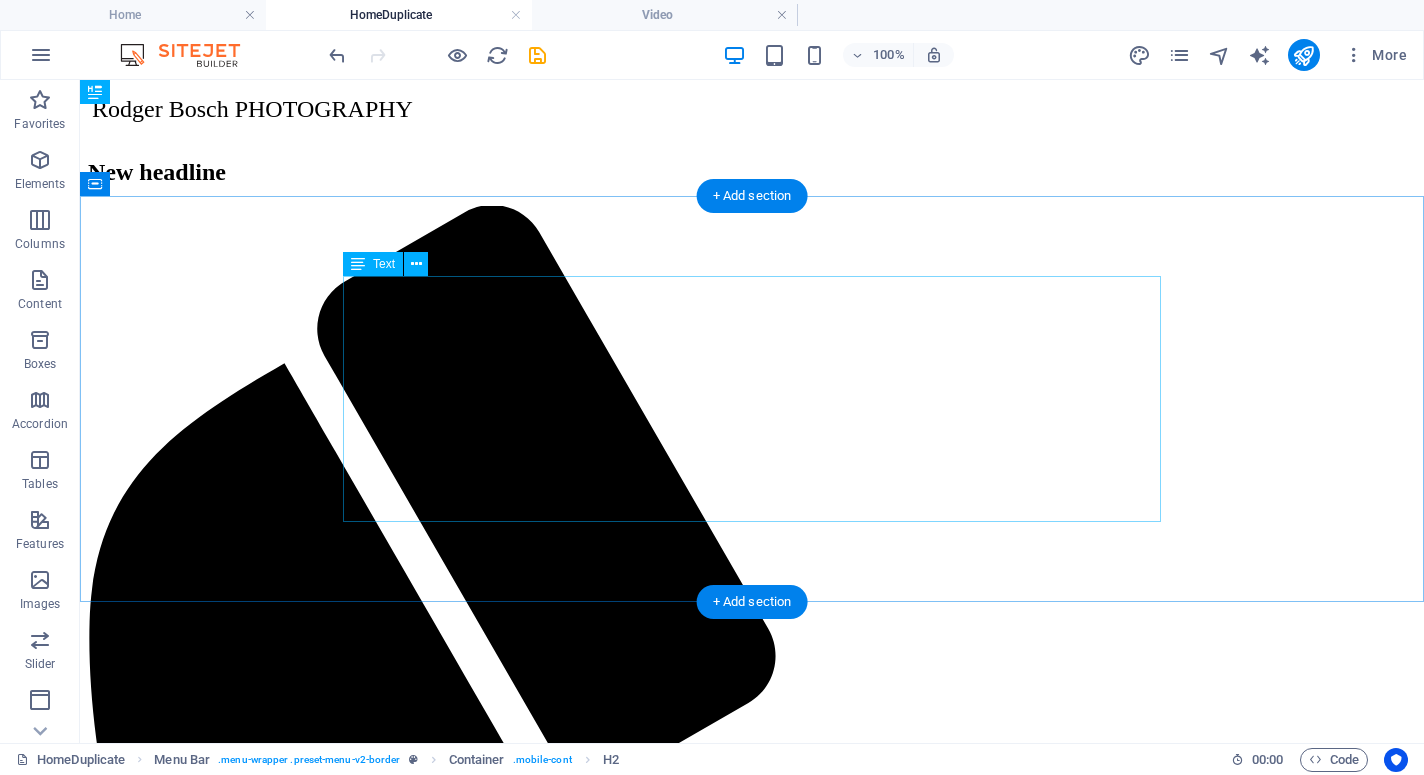 click on "Mobile; +27([PHONE]) [PHONE] Email: [EMAIL] Linkedin: https://www.linkedin.com/in/[NAME]/[ID]/ Instagram: https://www.instagram.com/[NAME]/ : https://www.instagram.com/[NAME]/" at bounding box center (752, 2262) 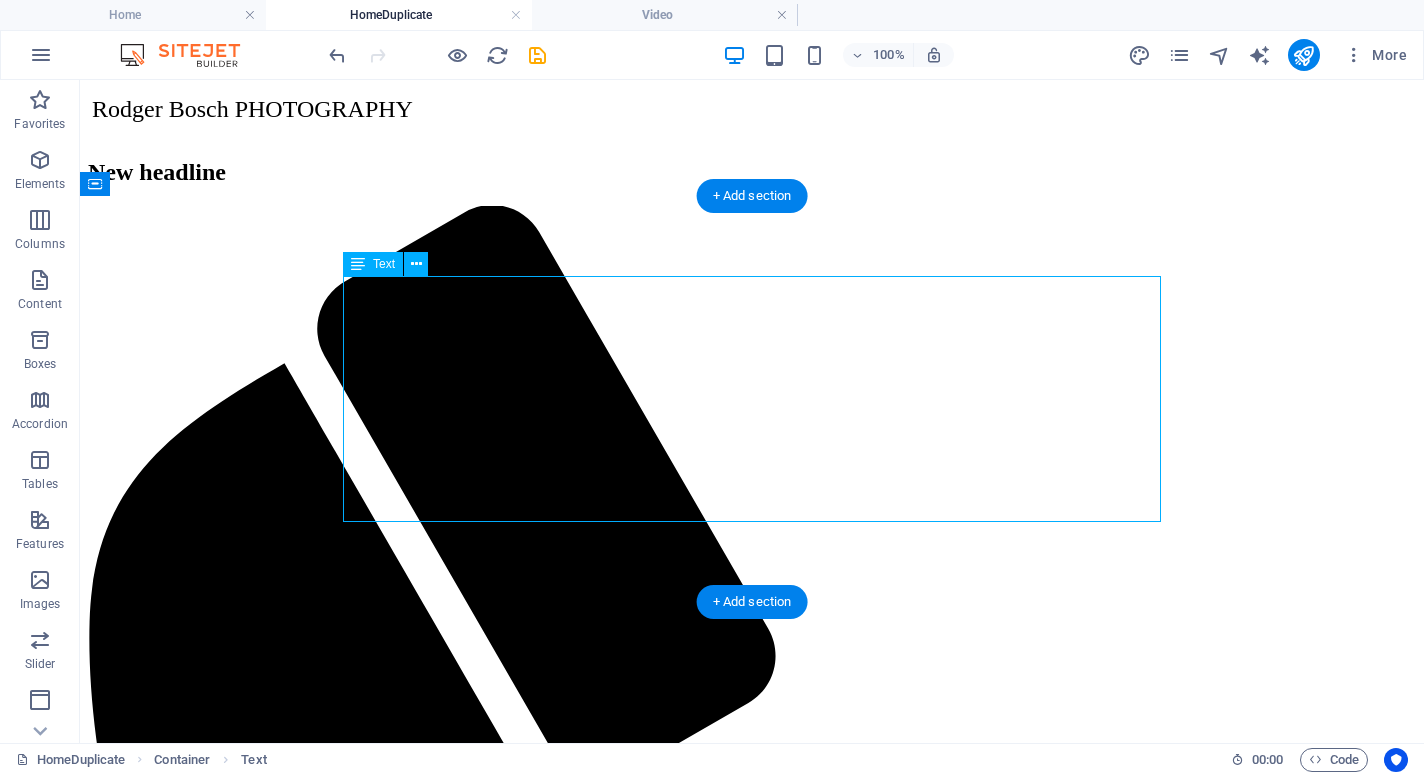 click on "Mobile; +27([PHONE]) [PHONE] Email: [EMAIL] Linkedin: https://www.linkedin.com/in/[NAME]/[ID]/ Instagram: https://www.instagram.com/[NAME]/ : https://www.instagram.com/[NAME]/" at bounding box center [752, 2262] 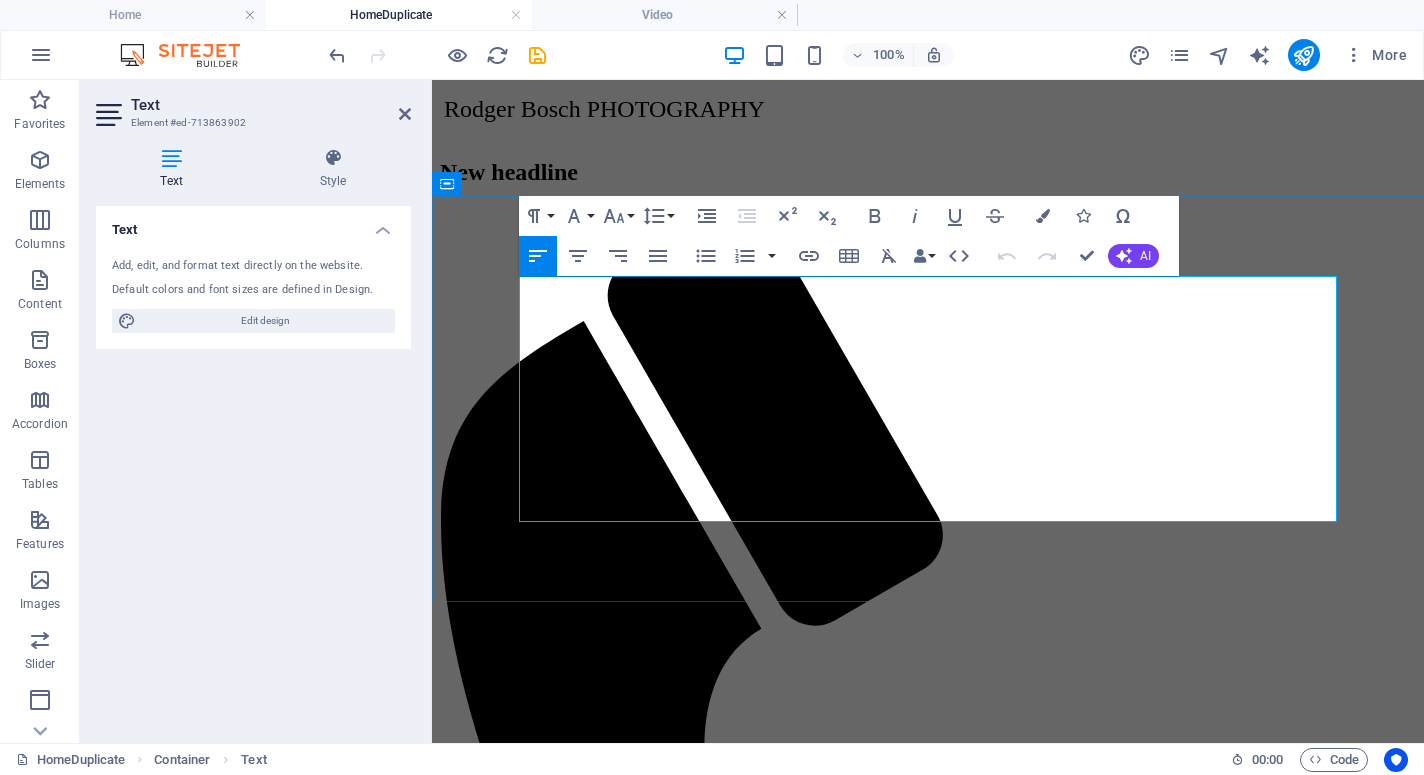 click on "Mobile; +27(0)82 894 1417" at bounding box center (592, 1676) 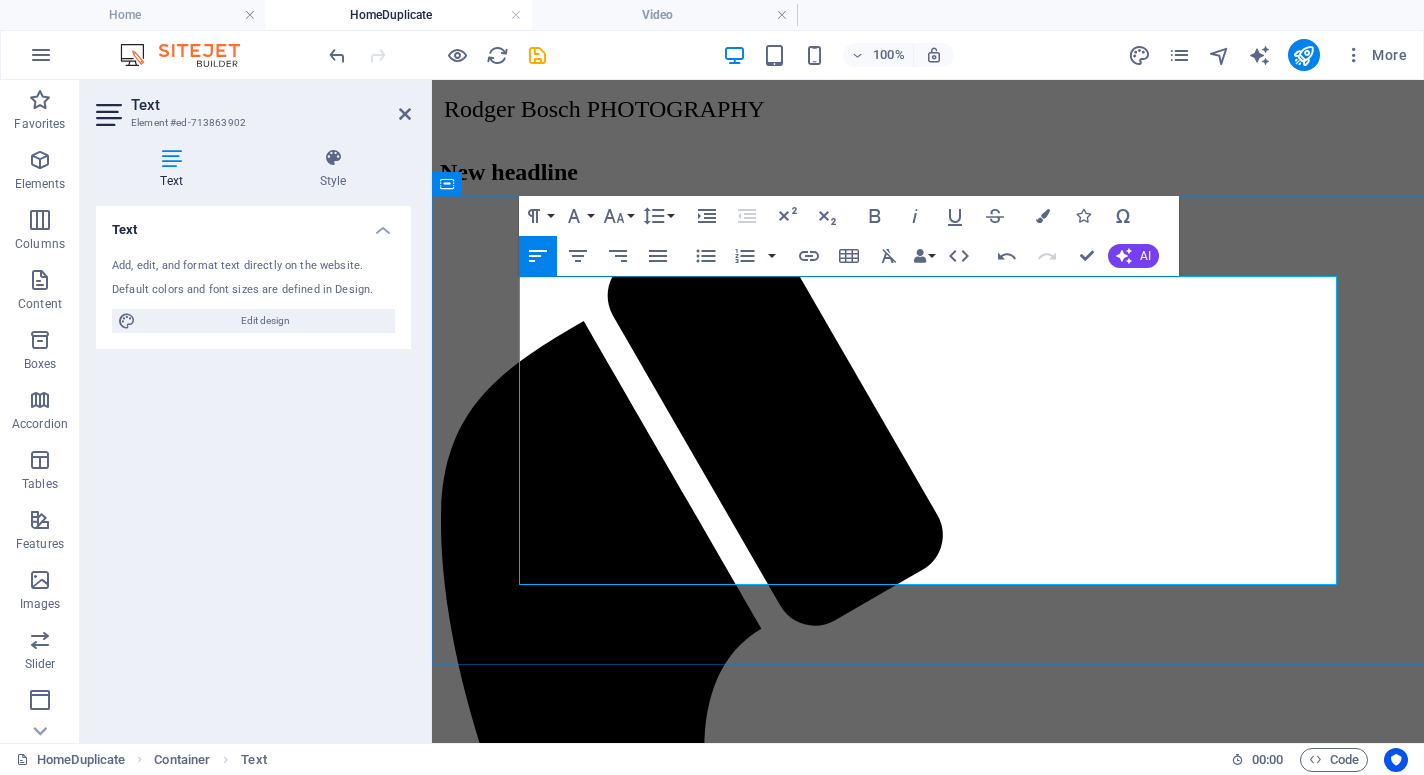 scroll, scrollTop: 0, scrollLeft: 8, axis: horizontal 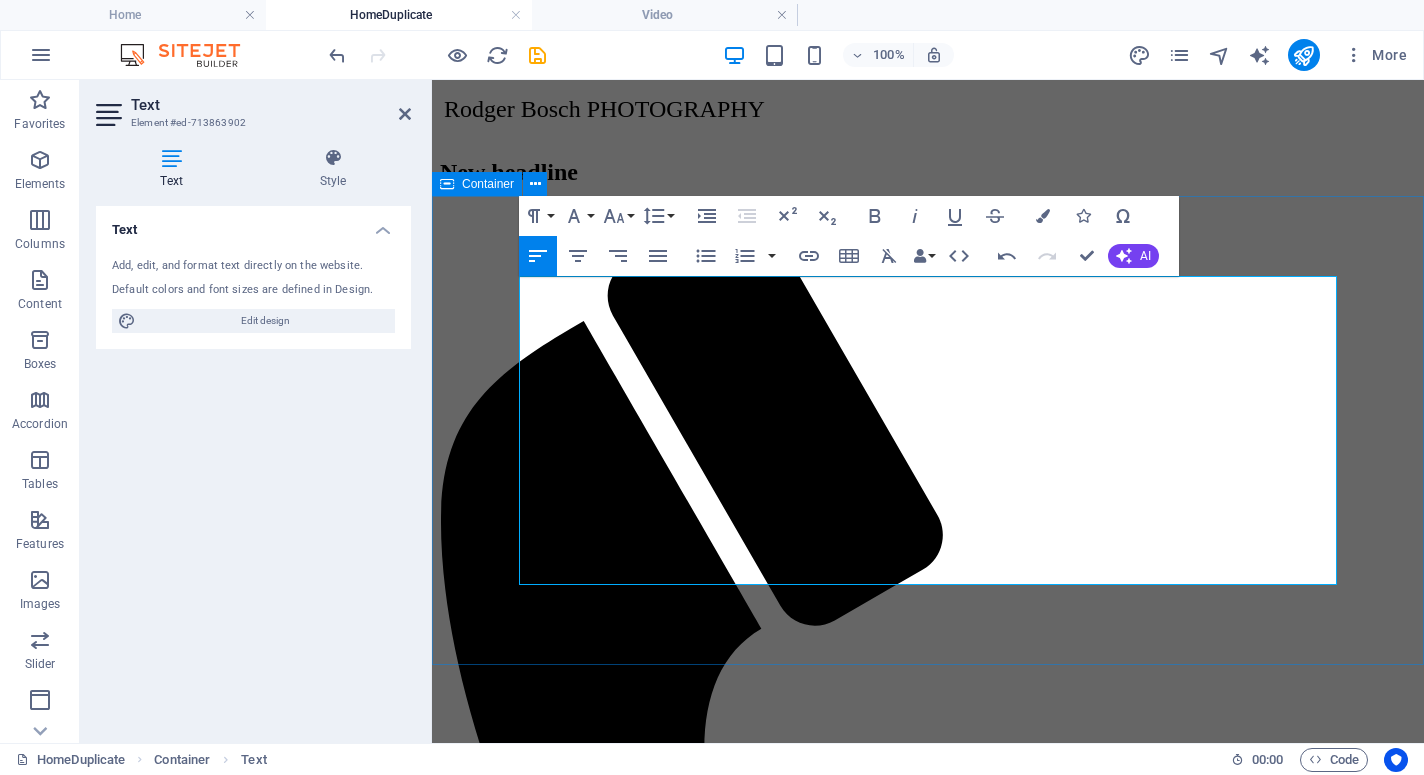 drag, startPoint x: 731, startPoint y: 287, endPoint x: 543, endPoint y: 260, distance: 189.92894 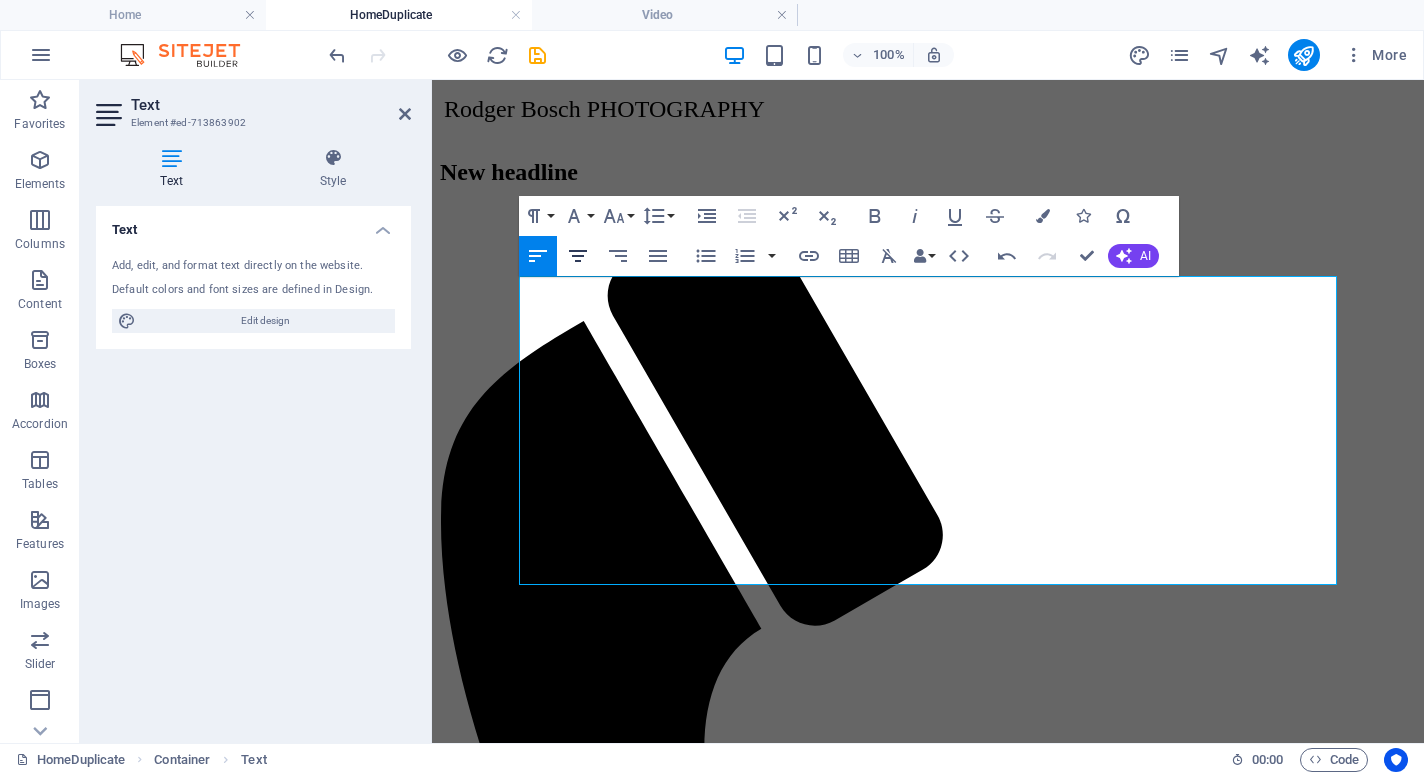 scroll, scrollTop: 0, scrollLeft: 8, axis: horizontal 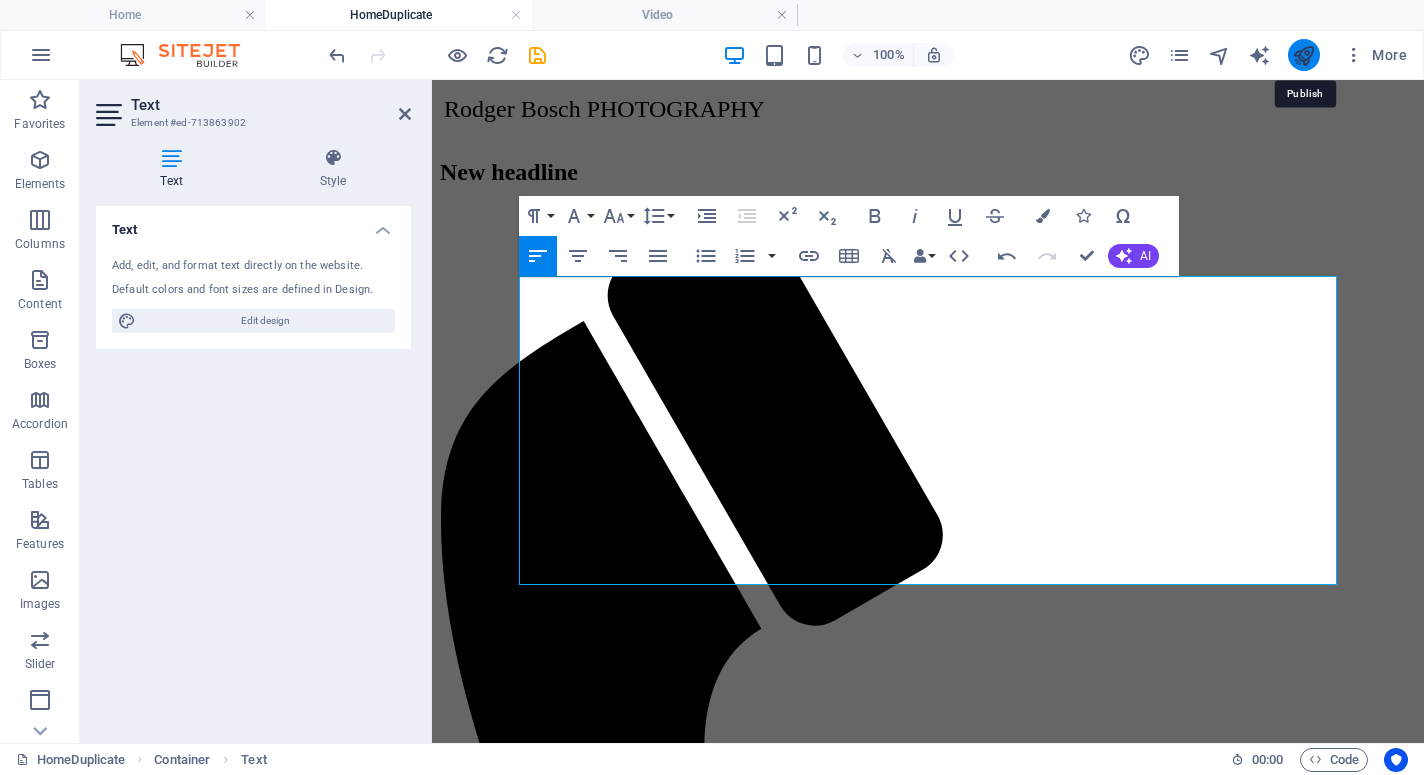 click at bounding box center [1303, 55] 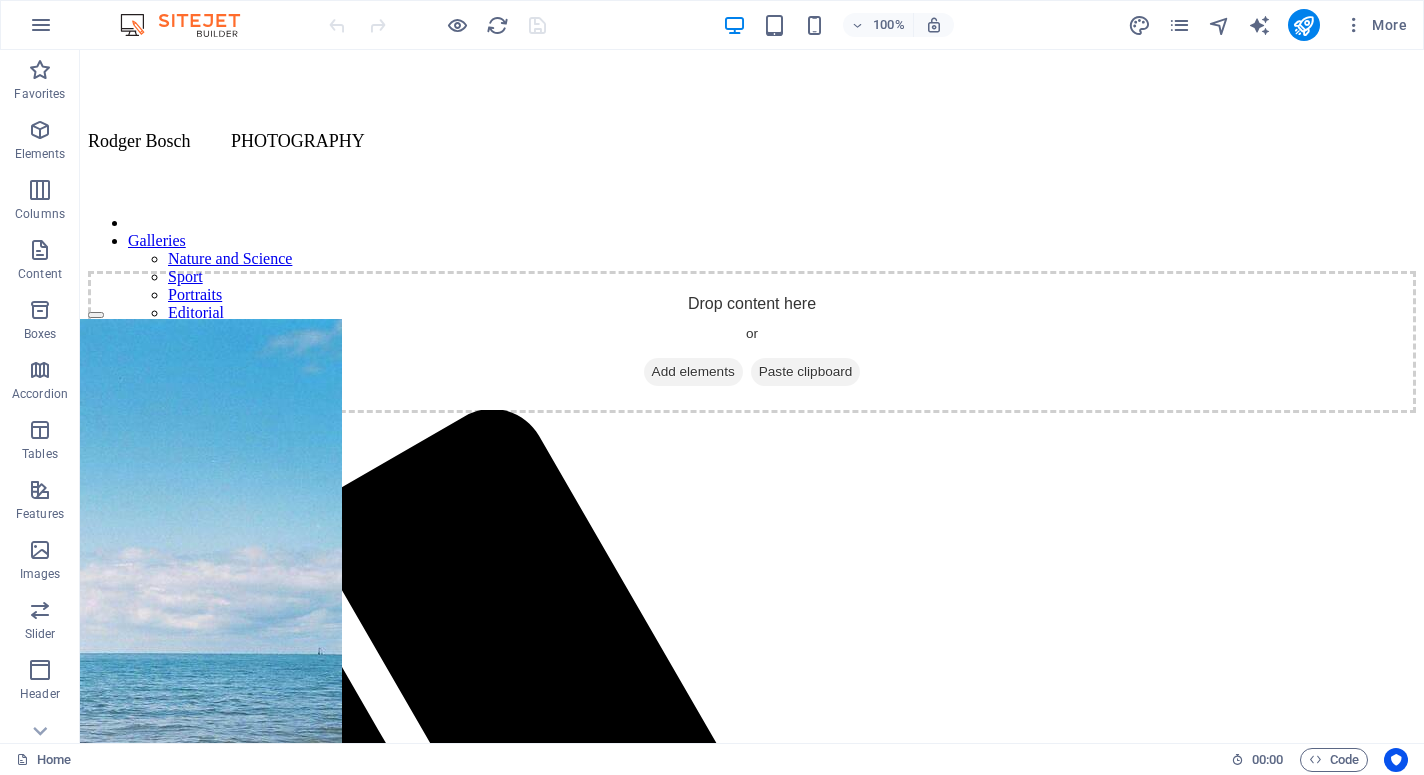 scroll, scrollTop: 0, scrollLeft: 0, axis: both 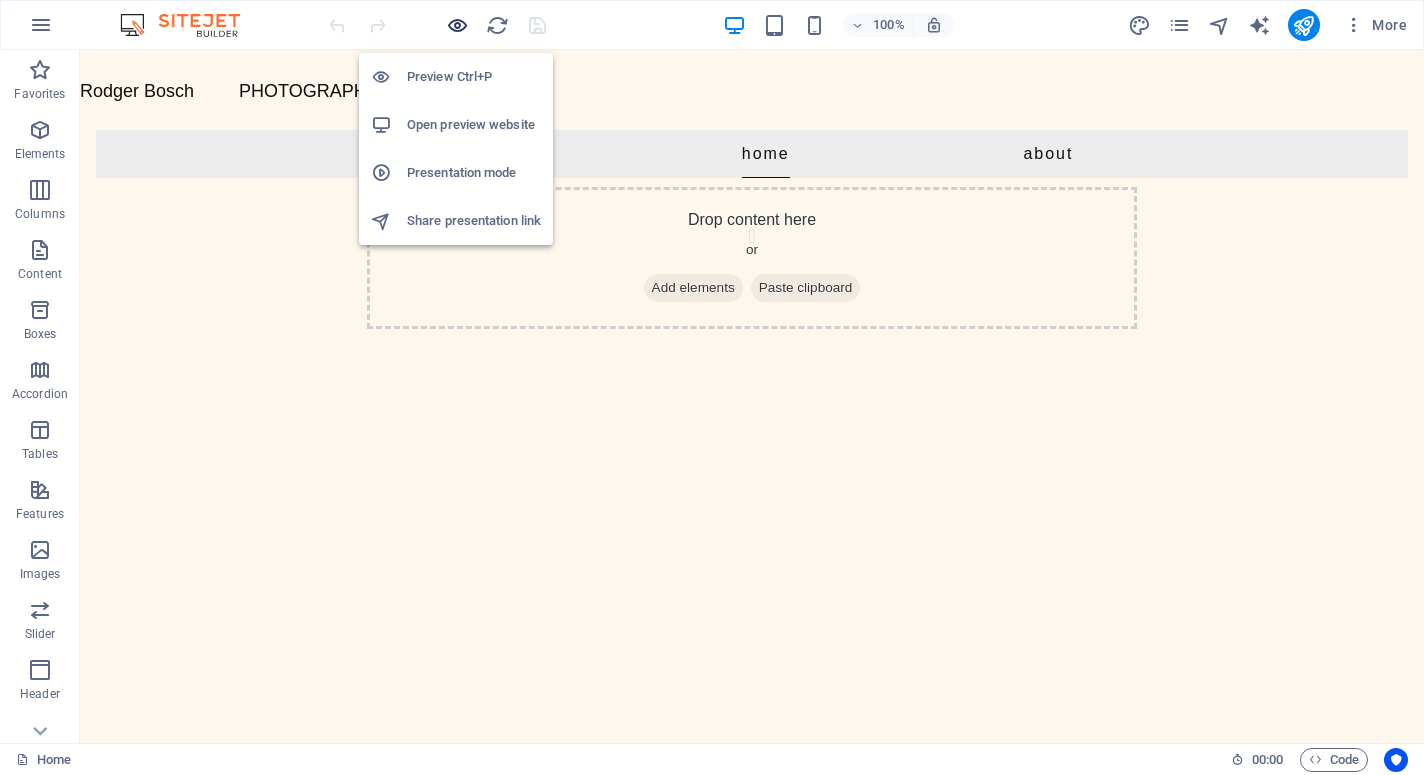 click at bounding box center (457, 25) 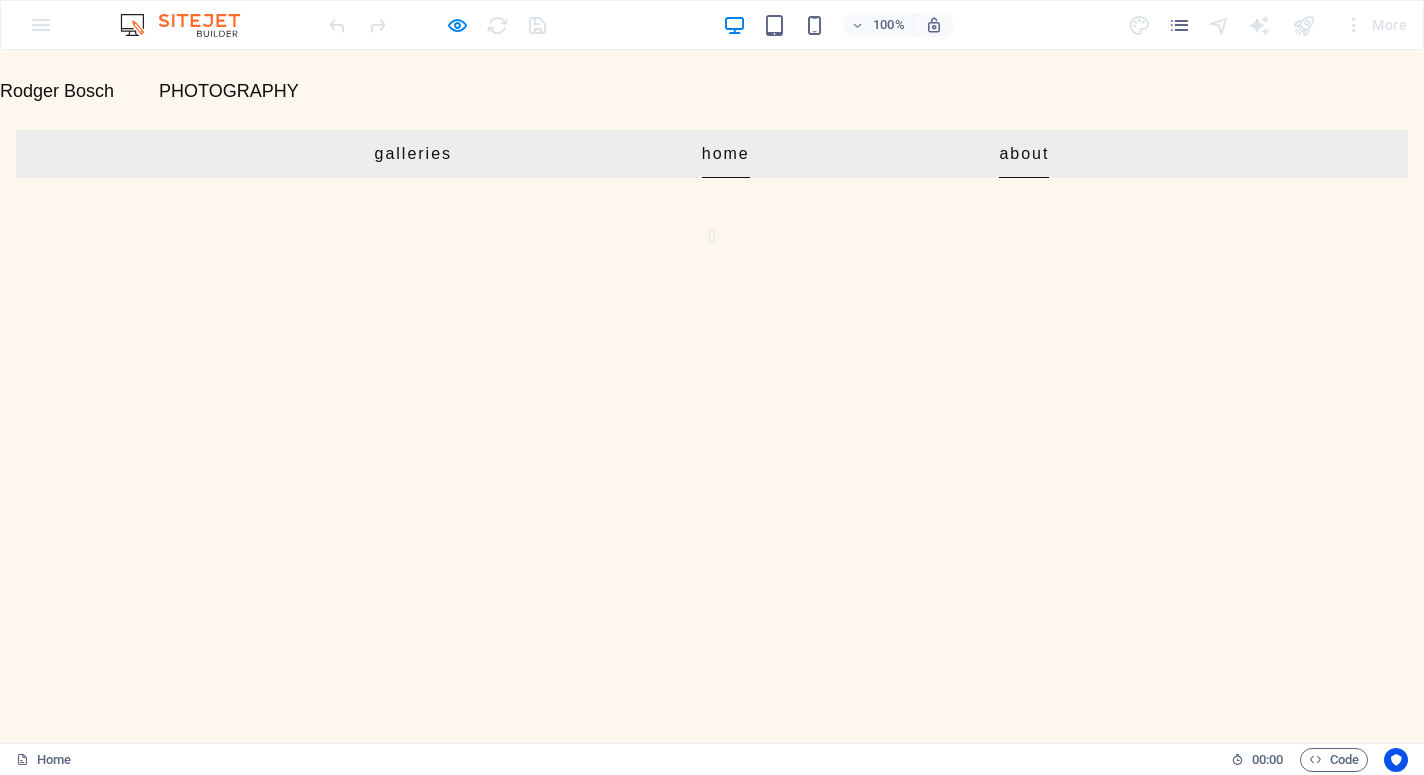 click on "About" at bounding box center [1024, 154] 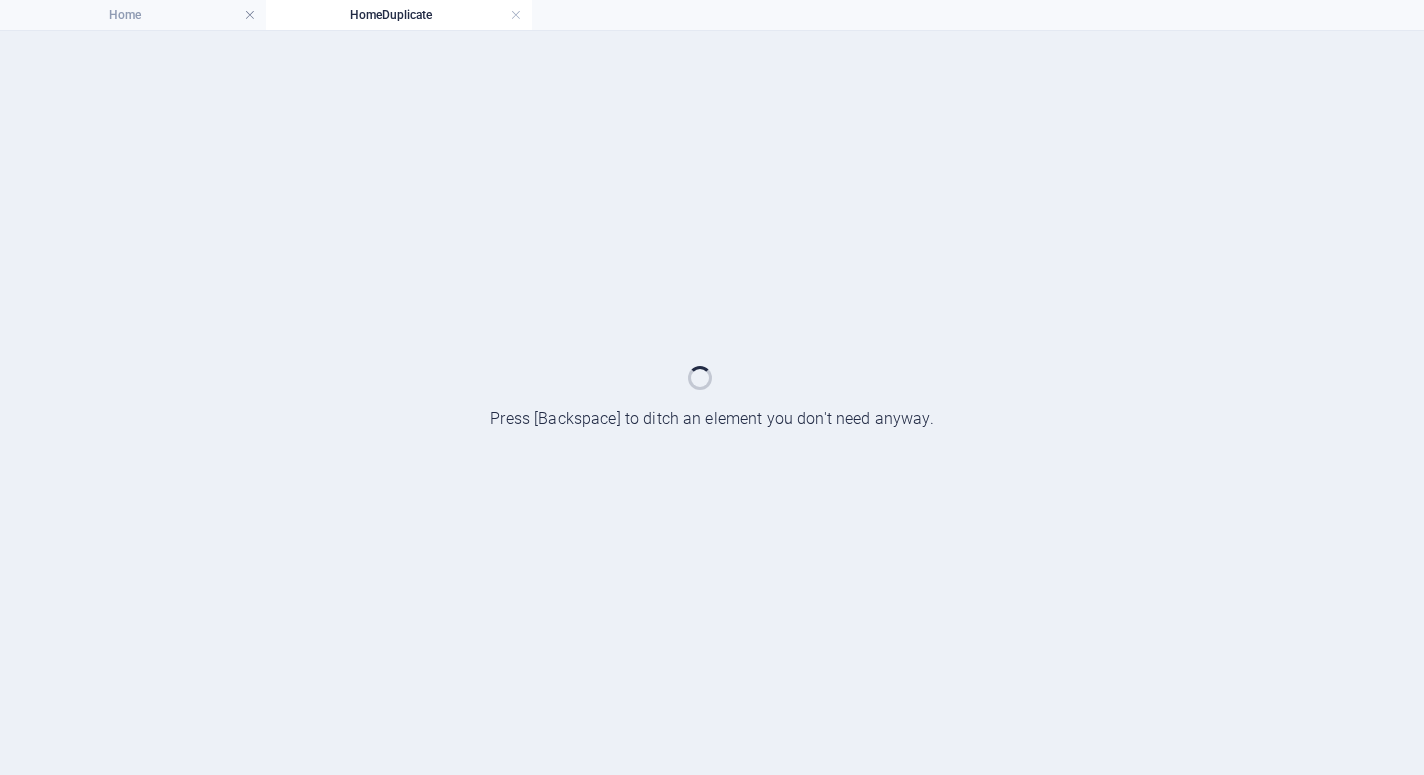 scroll, scrollTop: 0, scrollLeft: 0, axis: both 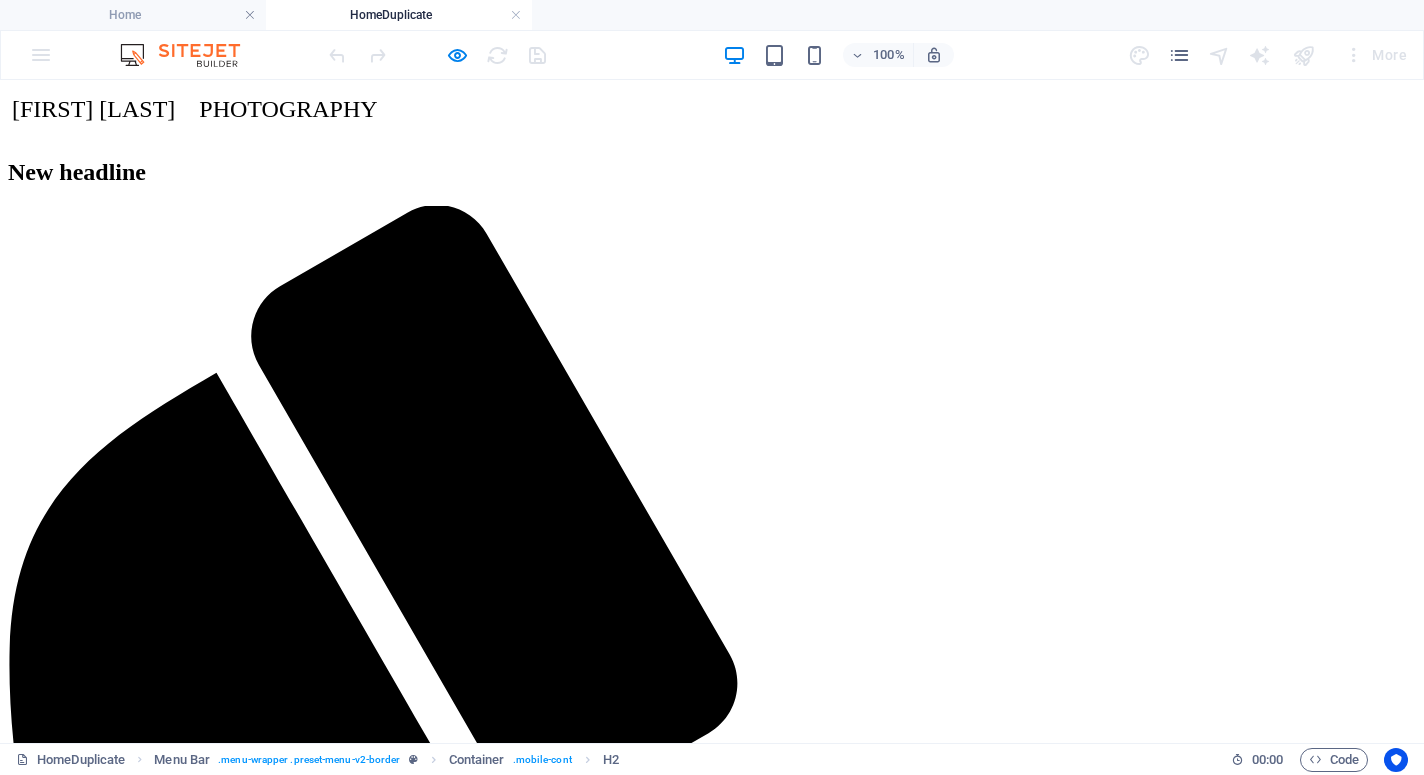 click on "Started  photographing South Africa's transition to democracy in 1990. blablablah Mobile; +27(0)82 894 1417 Email:  dodge@netactive.co.za Linkedin:  https://www.linkedin.com/in/rodger-bosch-83859219/ Instagram:  https://www.instagram.com/90sdecadesa/                    : https://www.instagram.com/dodgebosch/" at bounding box center [712, 2419] 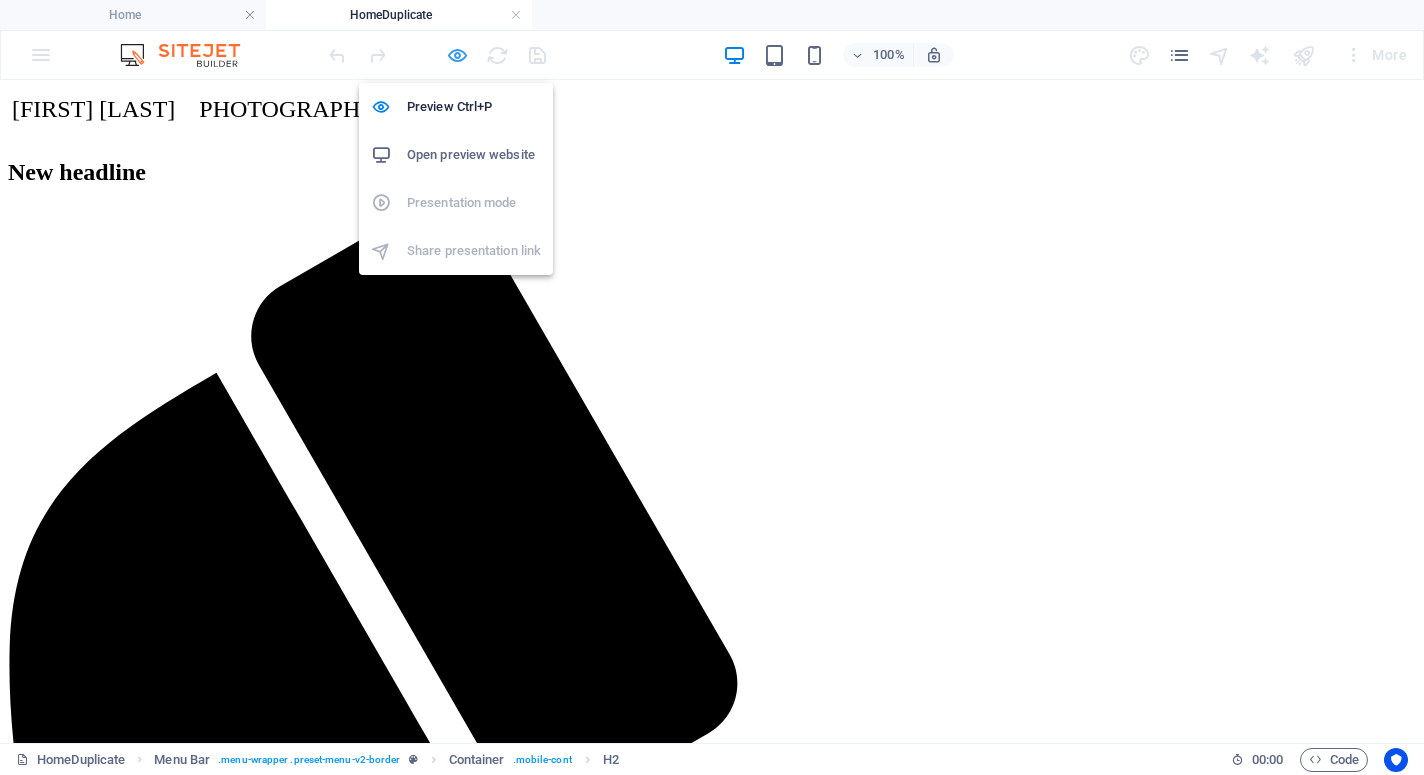 click at bounding box center (457, 55) 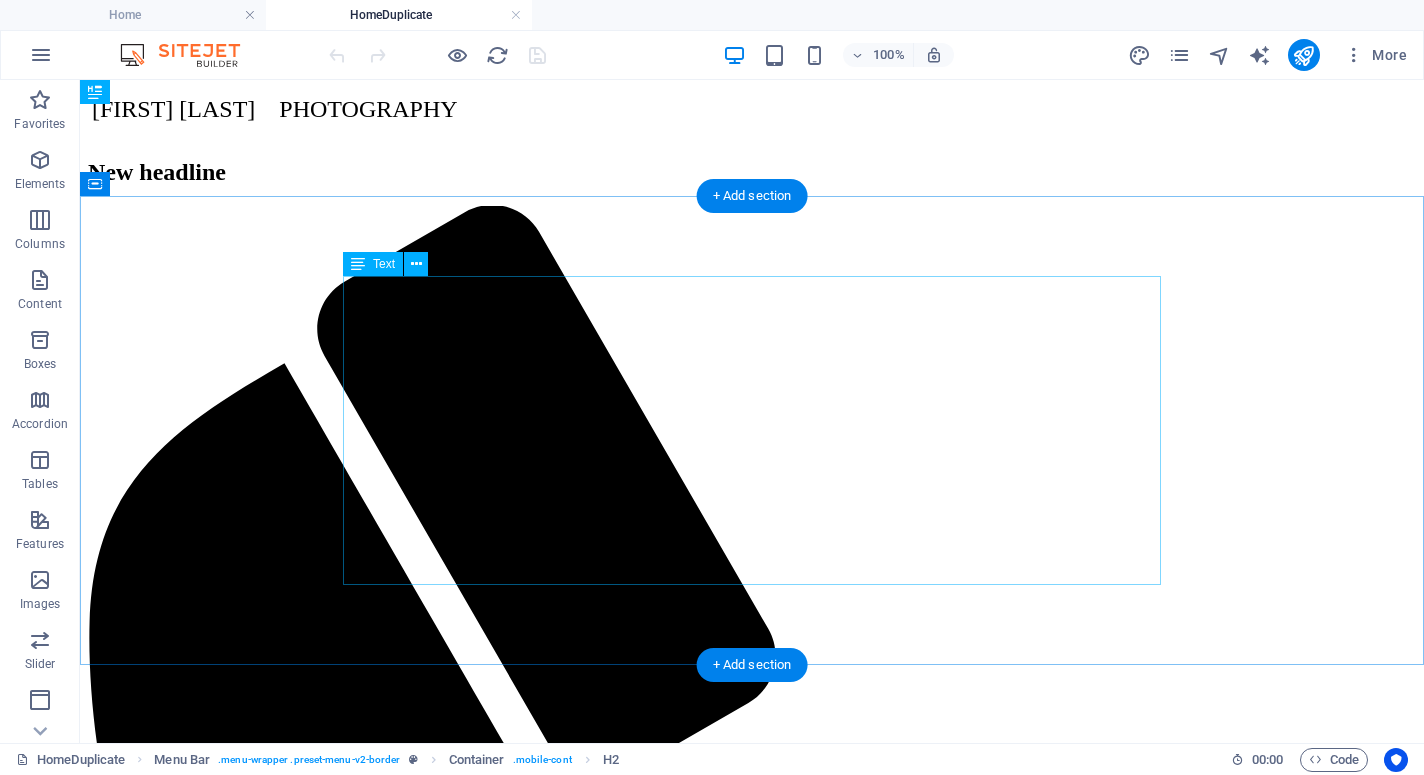 click on "Started  photographing South Africa's transition to democracy in 1990. blablablah Mobile; +27(0)82 894 1417 Email:  dodge@netactive.co.za Linkedin:  https://www.linkedin.com/in/rodger-bosch-83859219/ Instagram:  https://www.instagram.com/90sdecadesa/                    : https://www.instagram.com/dodgebosch/" at bounding box center [752, 2313] 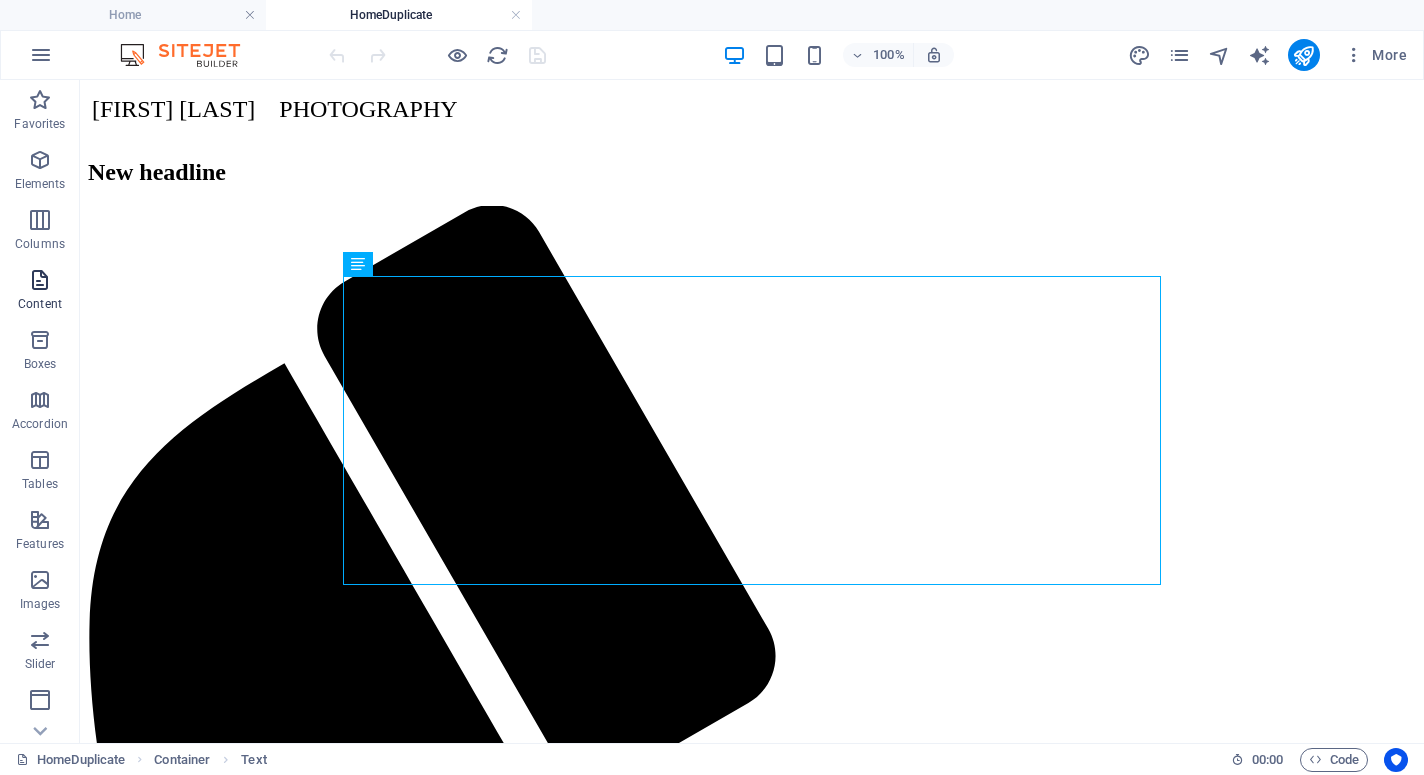 click at bounding box center (40, 280) 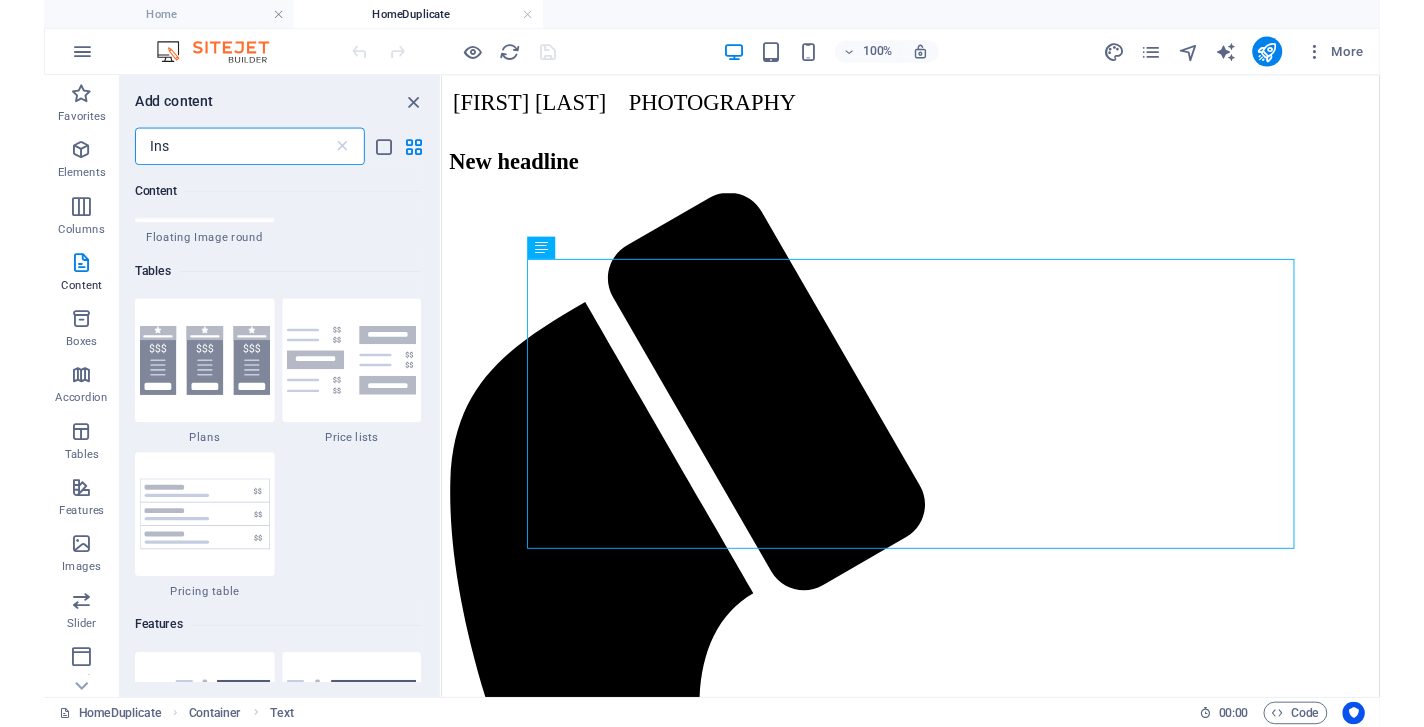 scroll, scrollTop: 0, scrollLeft: 0, axis: both 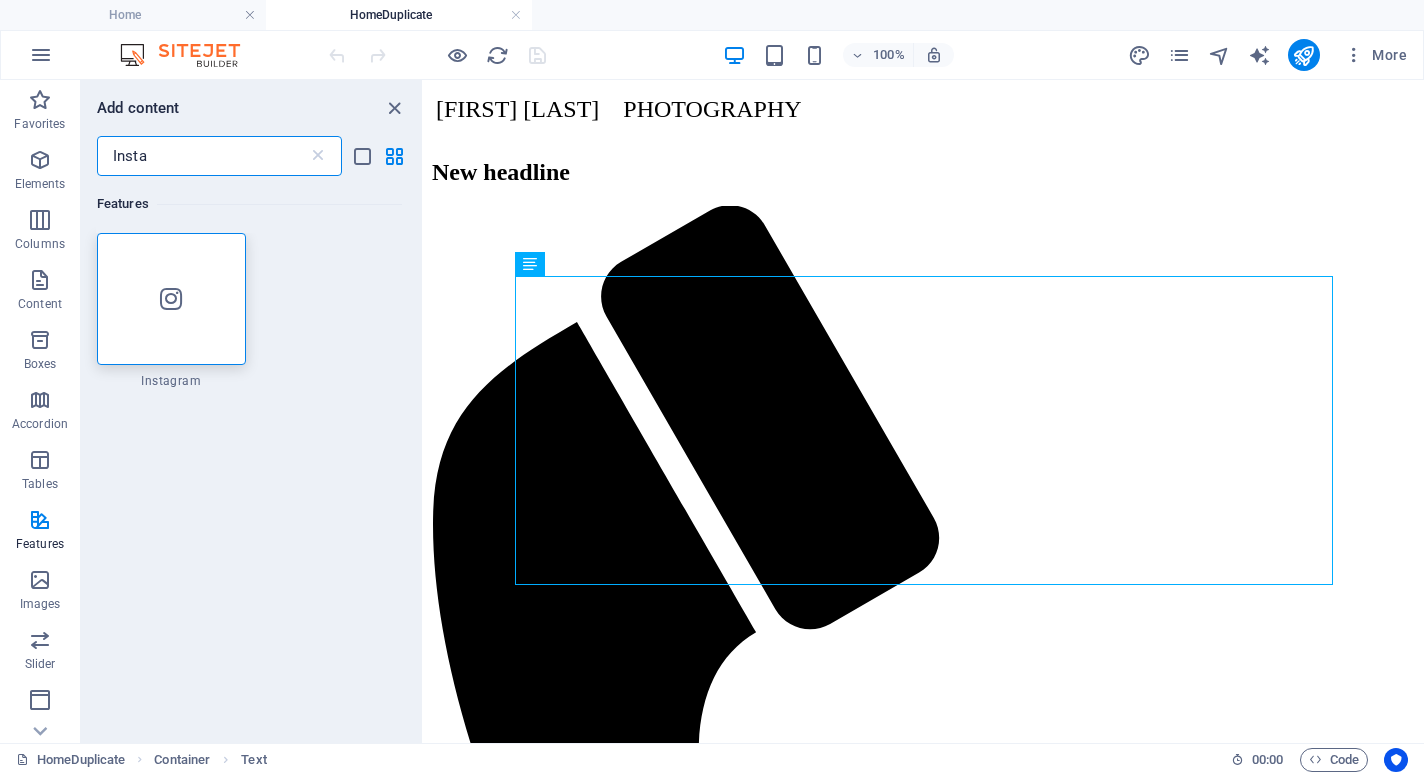 type on "Insta" 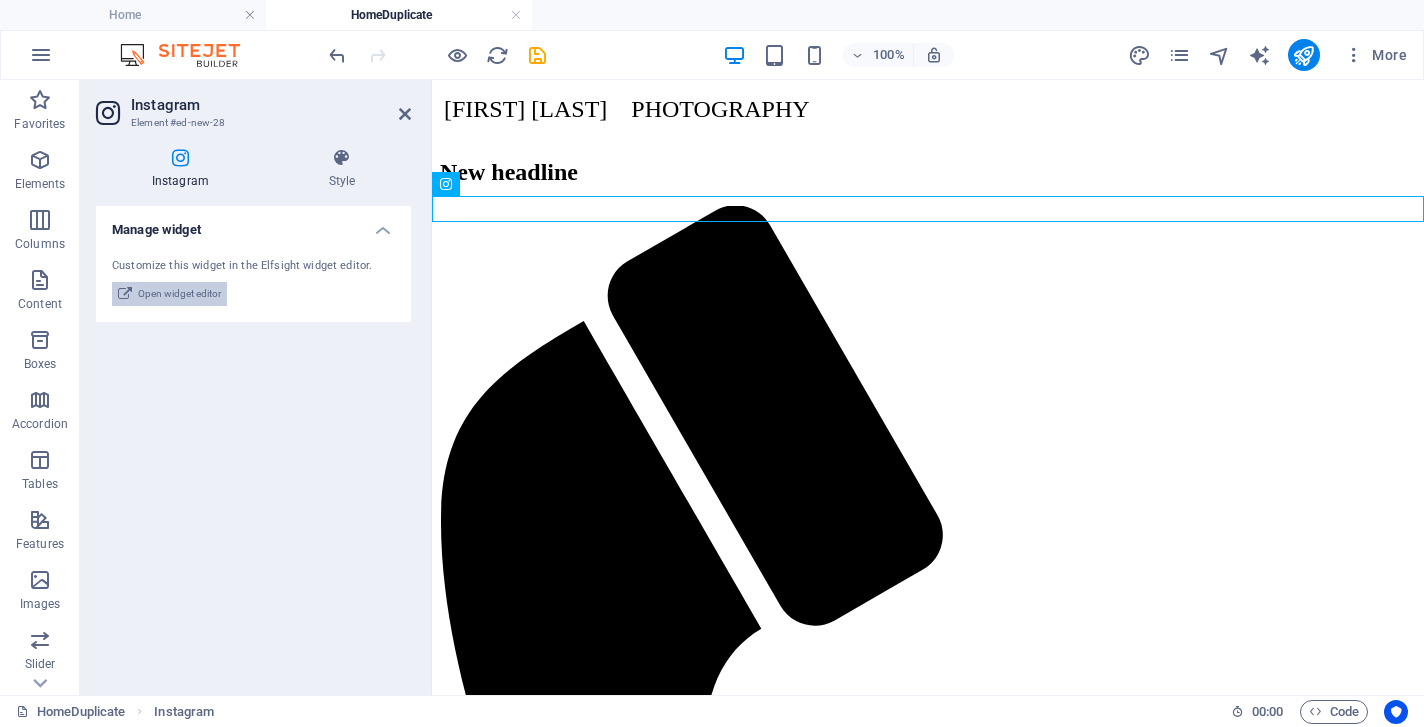 click on "Open widget editor" at bounding box center [179, 294] 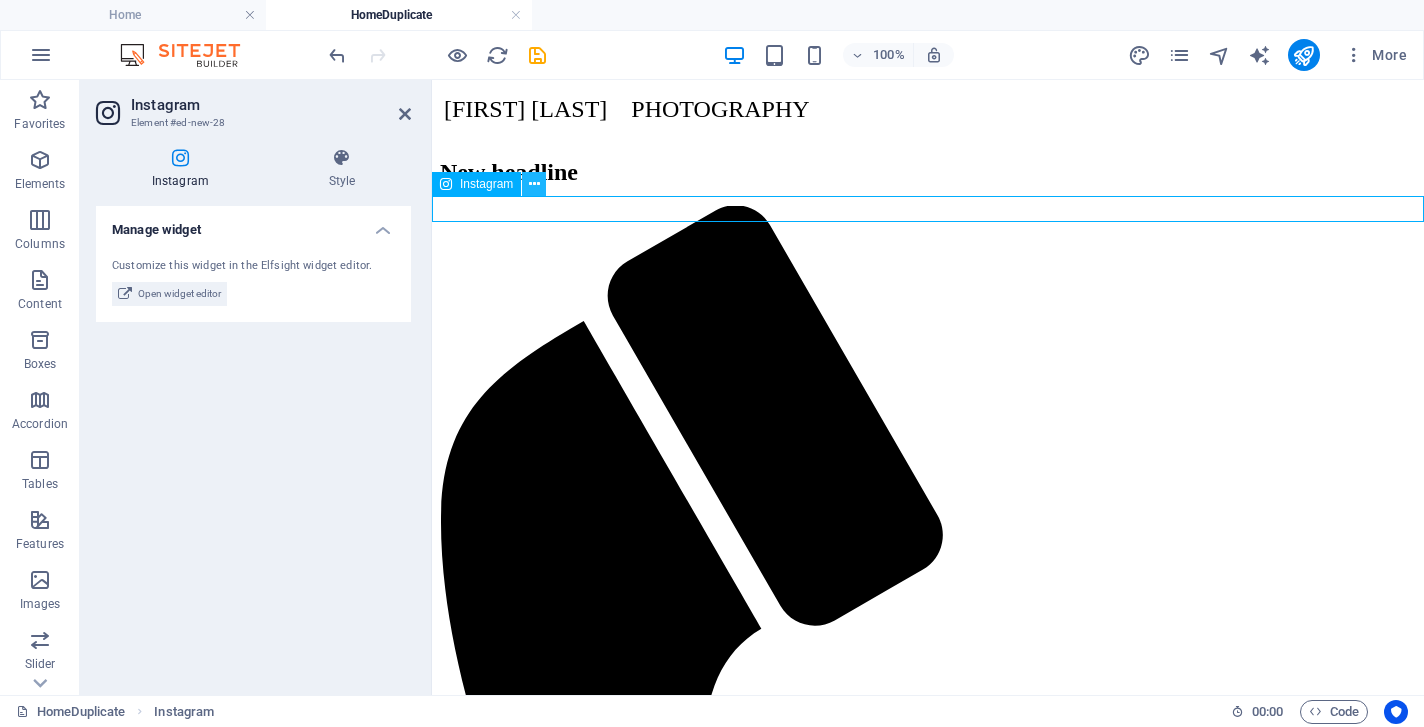 click at bounding box center [534, 184] 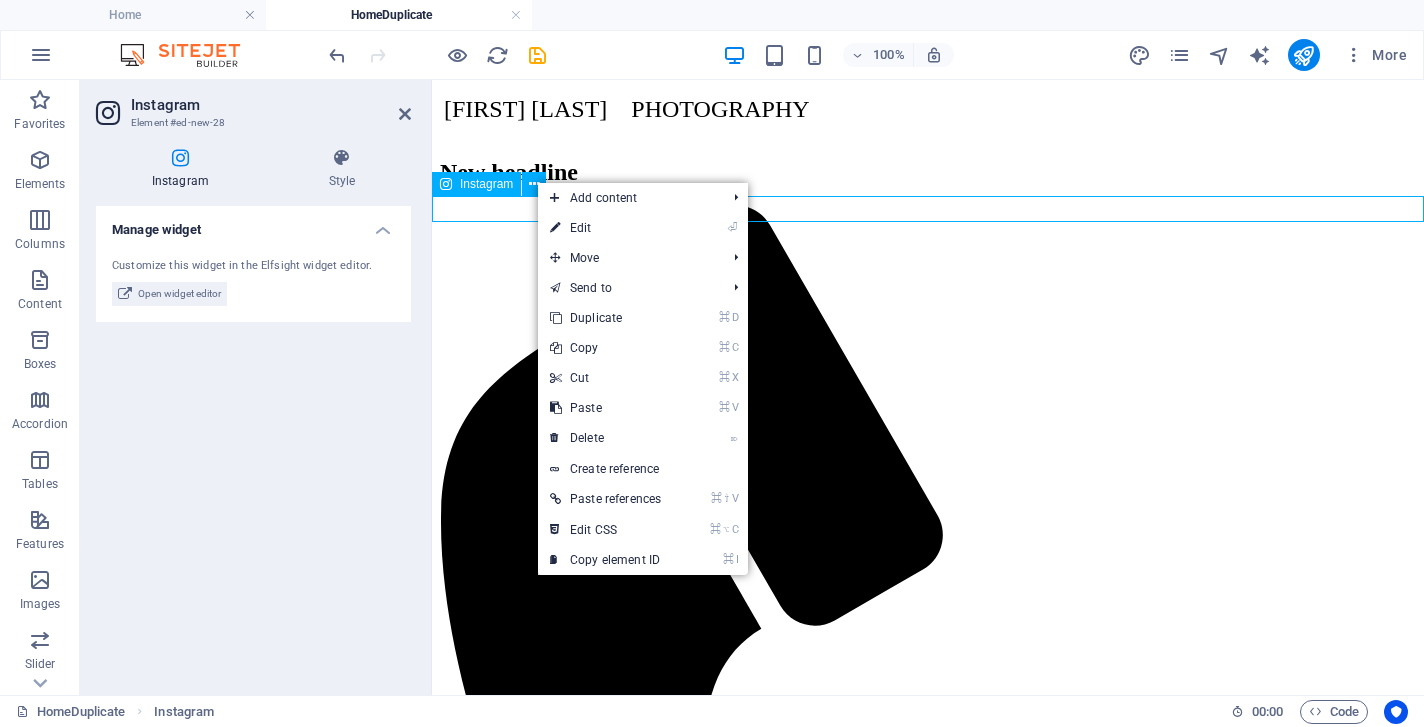 click at bounding box center (928, 1660) 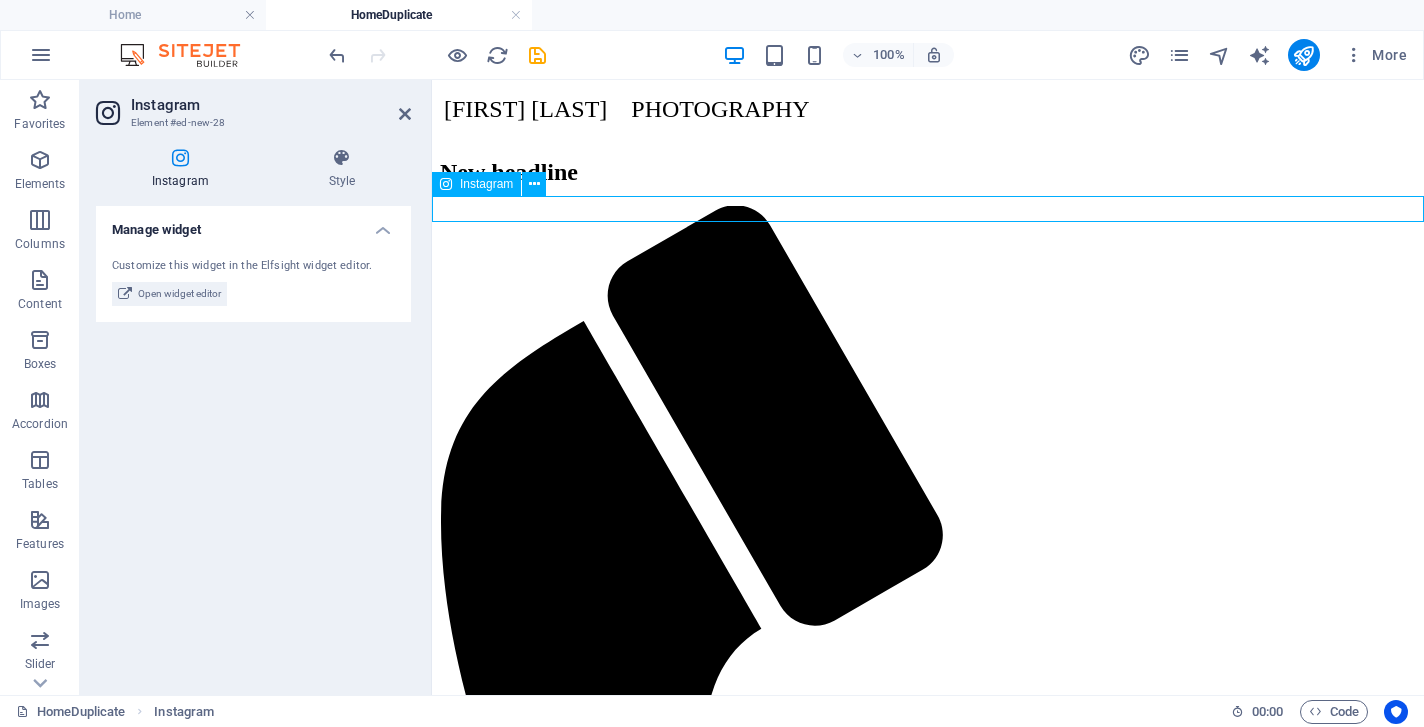 click at bounding box center [928, 1660] 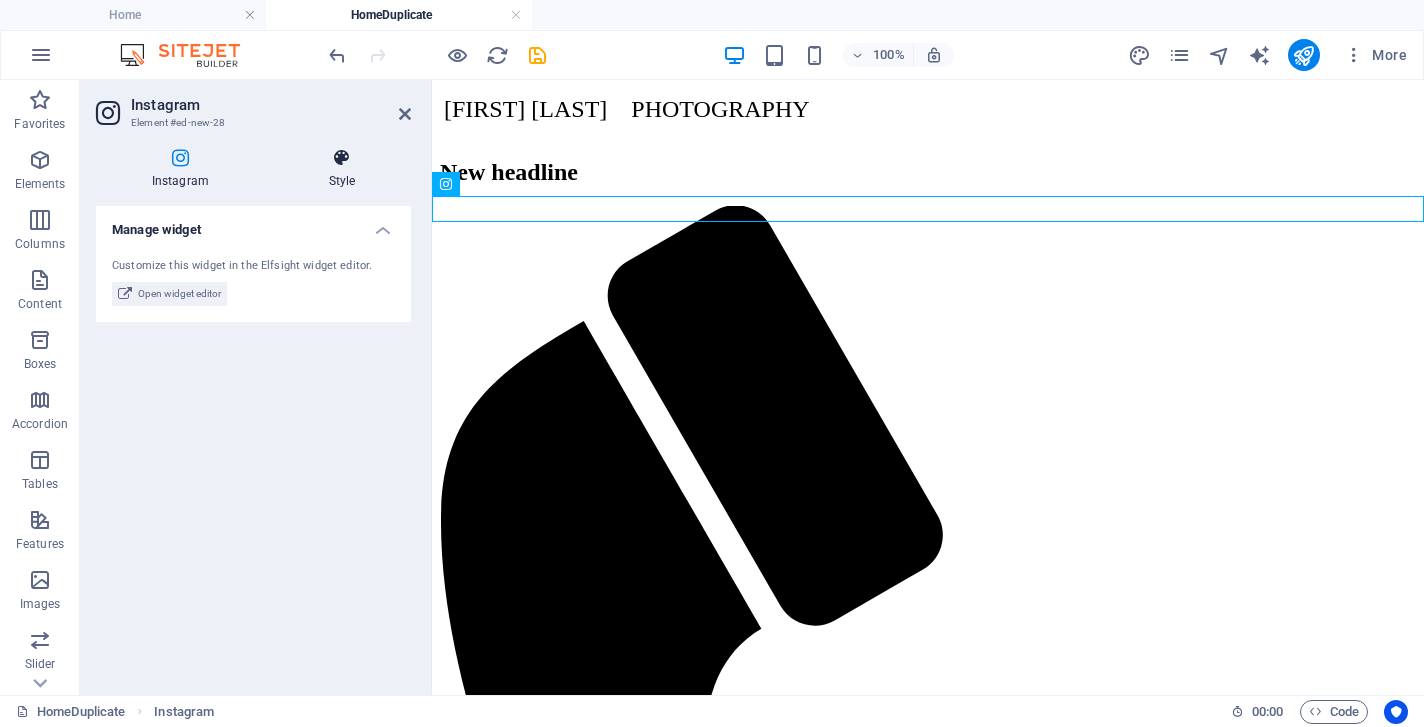 click at bounding box center [342, 158] 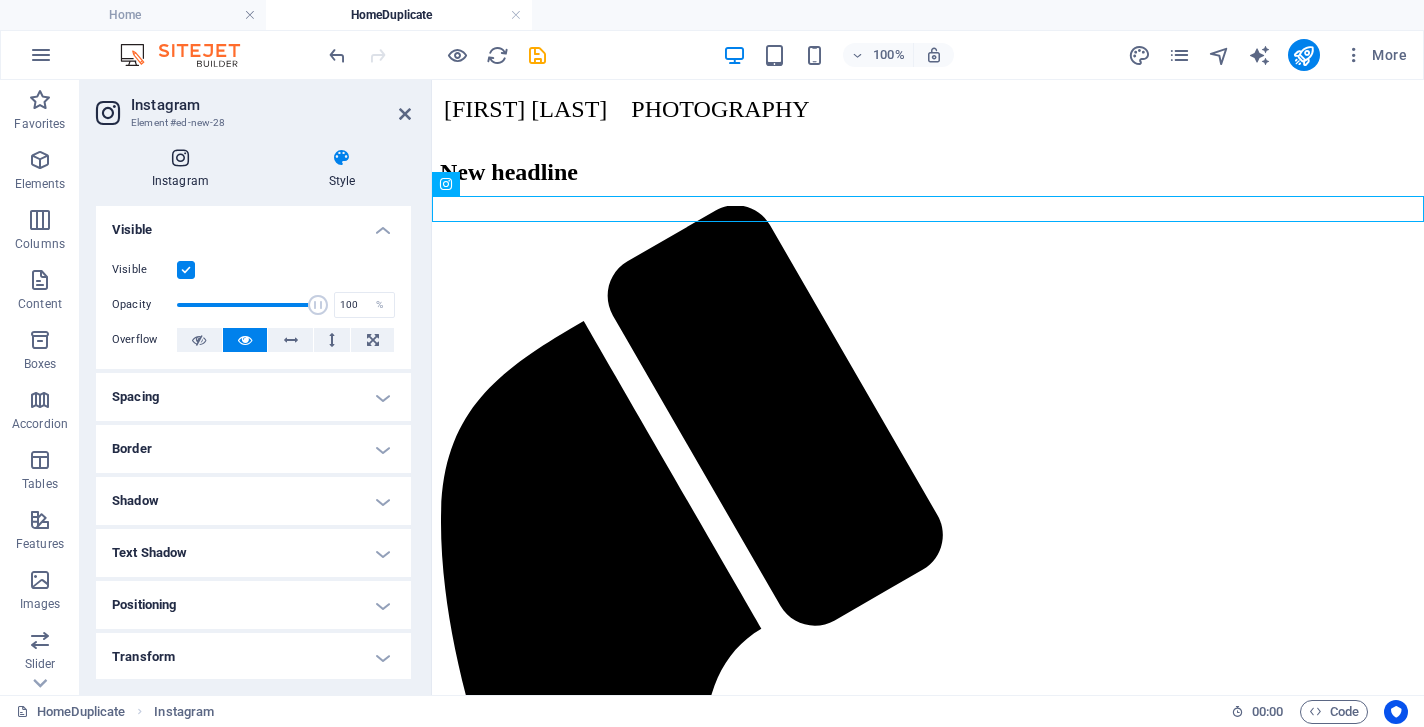 click at bounding box center [180, 158] 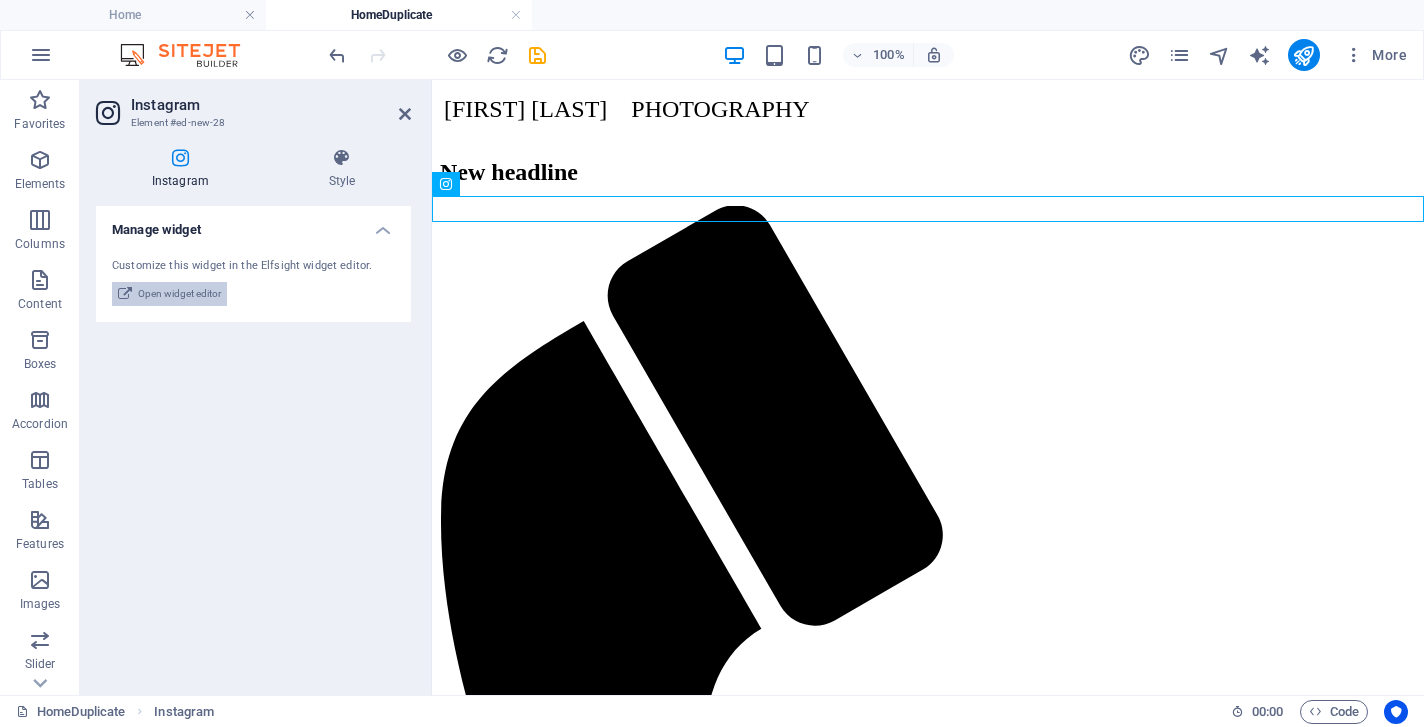 click on "Open widget editor" at bounding box center (179, 294) 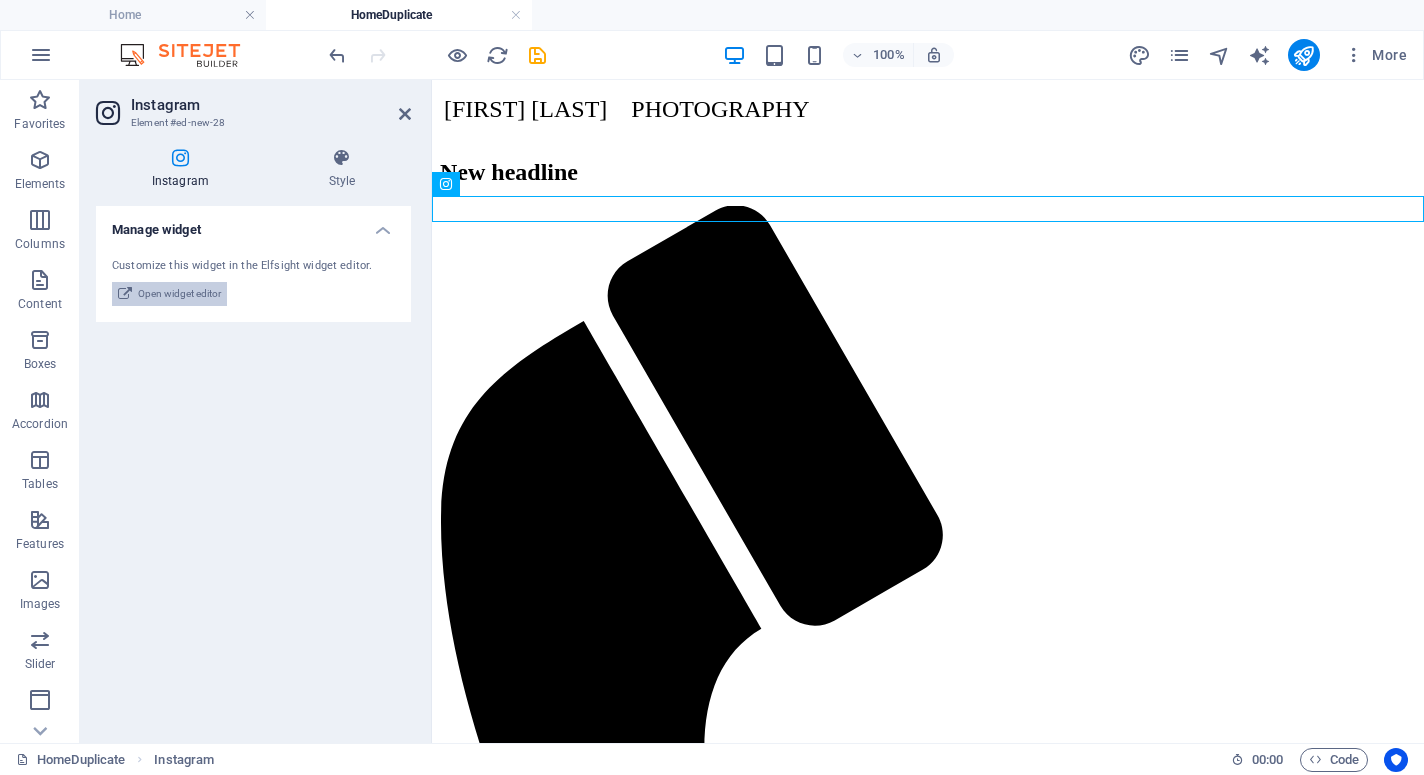 click on "Open widget editor" at bounding box center [179, 294] 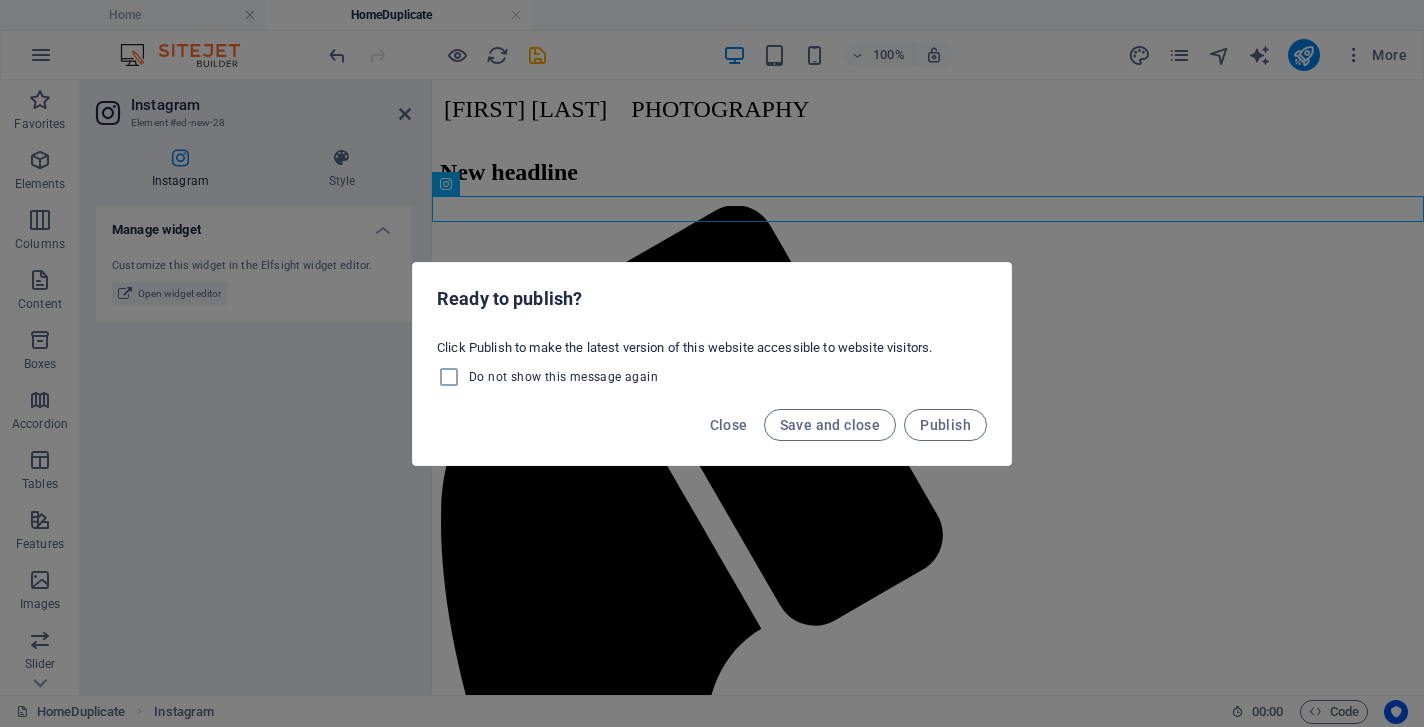 click on "Ready to publish? Click Publish to make the latest version of this website accessible to website visitors. Do not show this message again Close Save and close Publish" at bounding box center (712, 363) 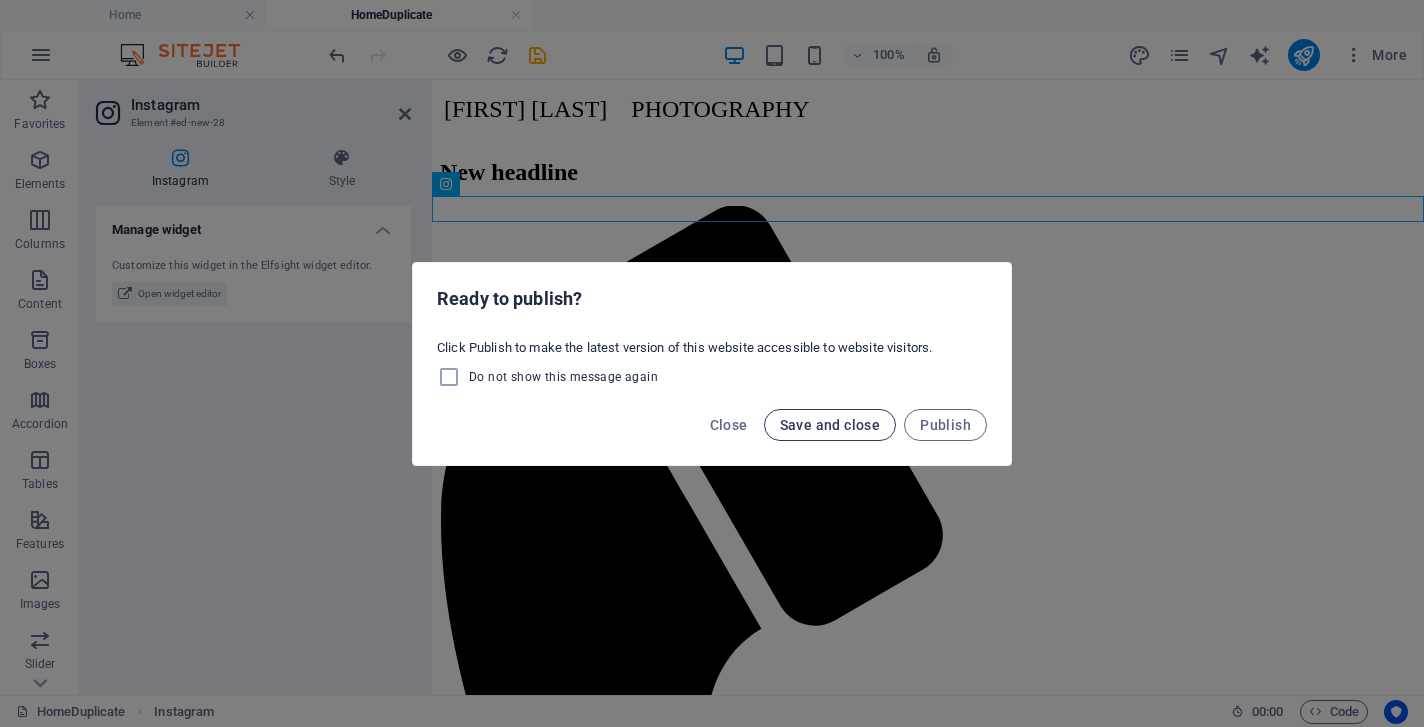 click on "Save and close" at bounding box center [830, 425] 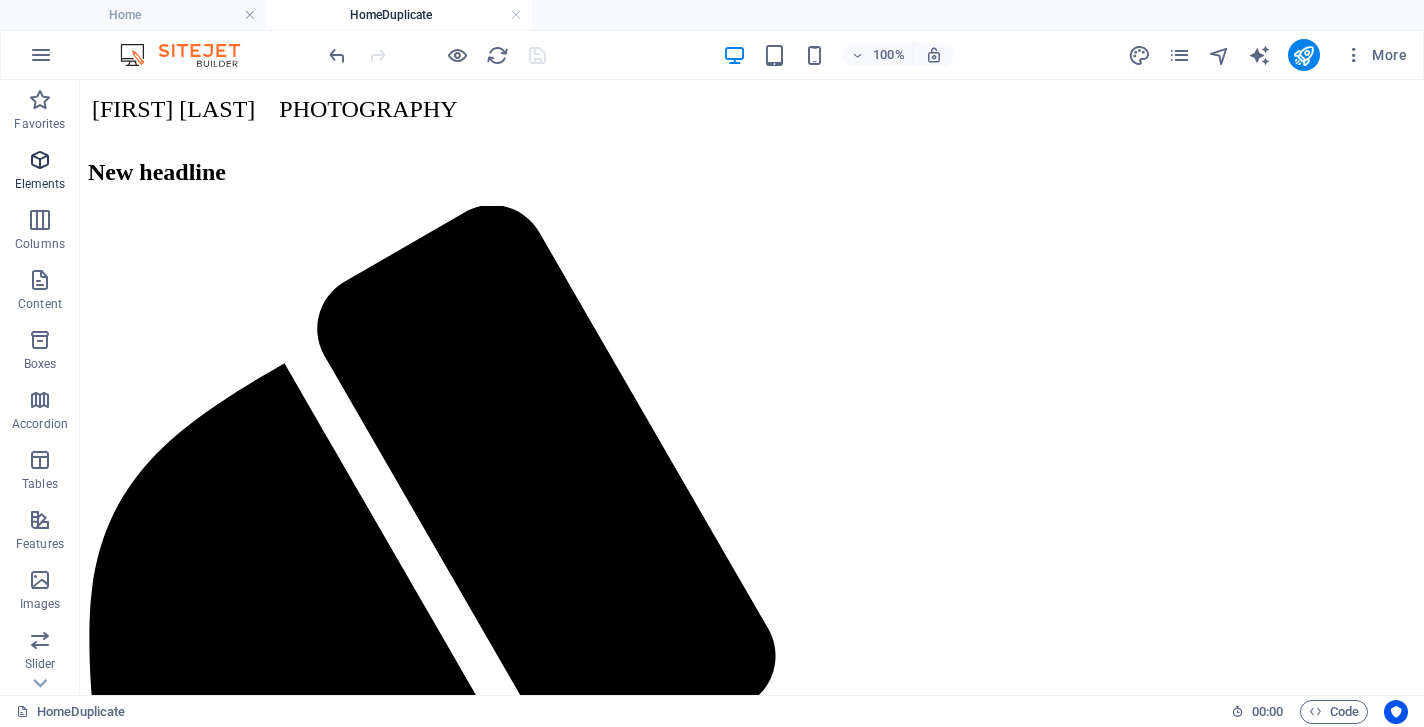 click at bounding box center [40, 160] 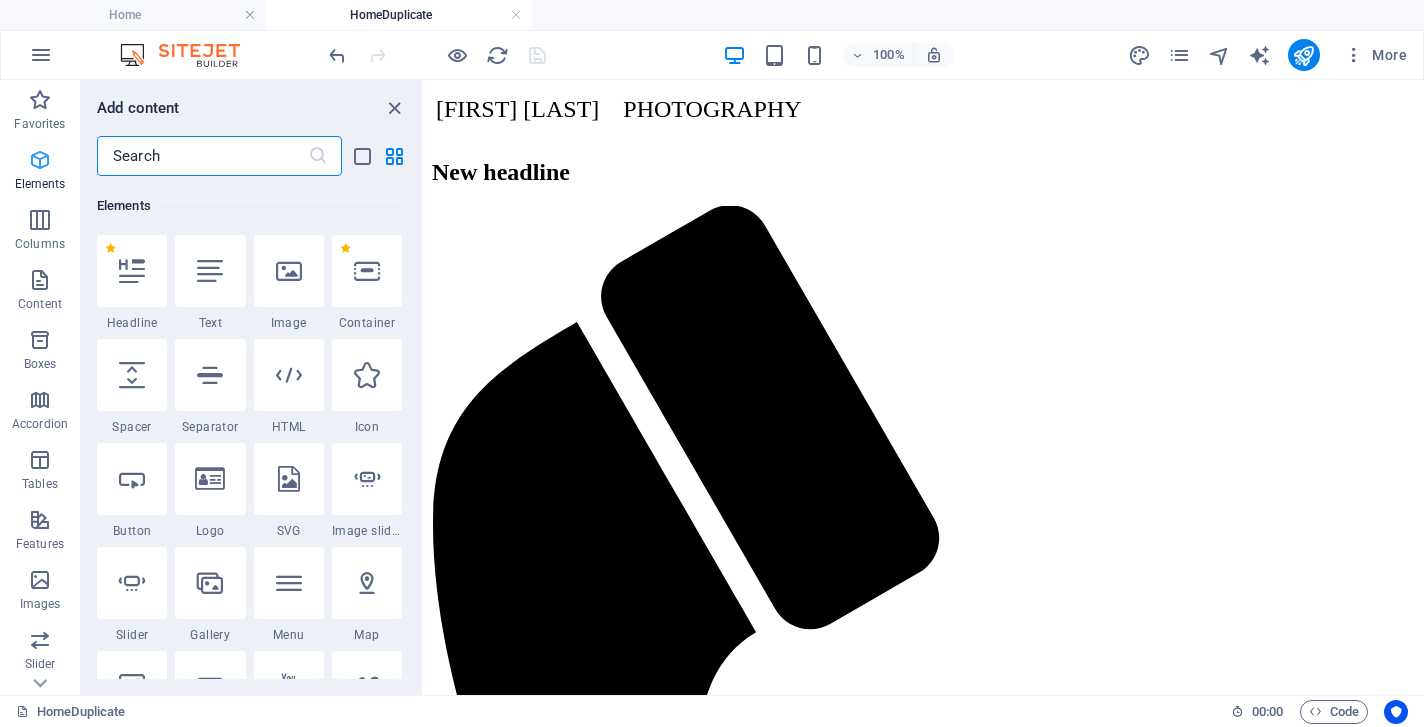scroll, scrollTop: 213, scrollLeft: 0, axis: vertical 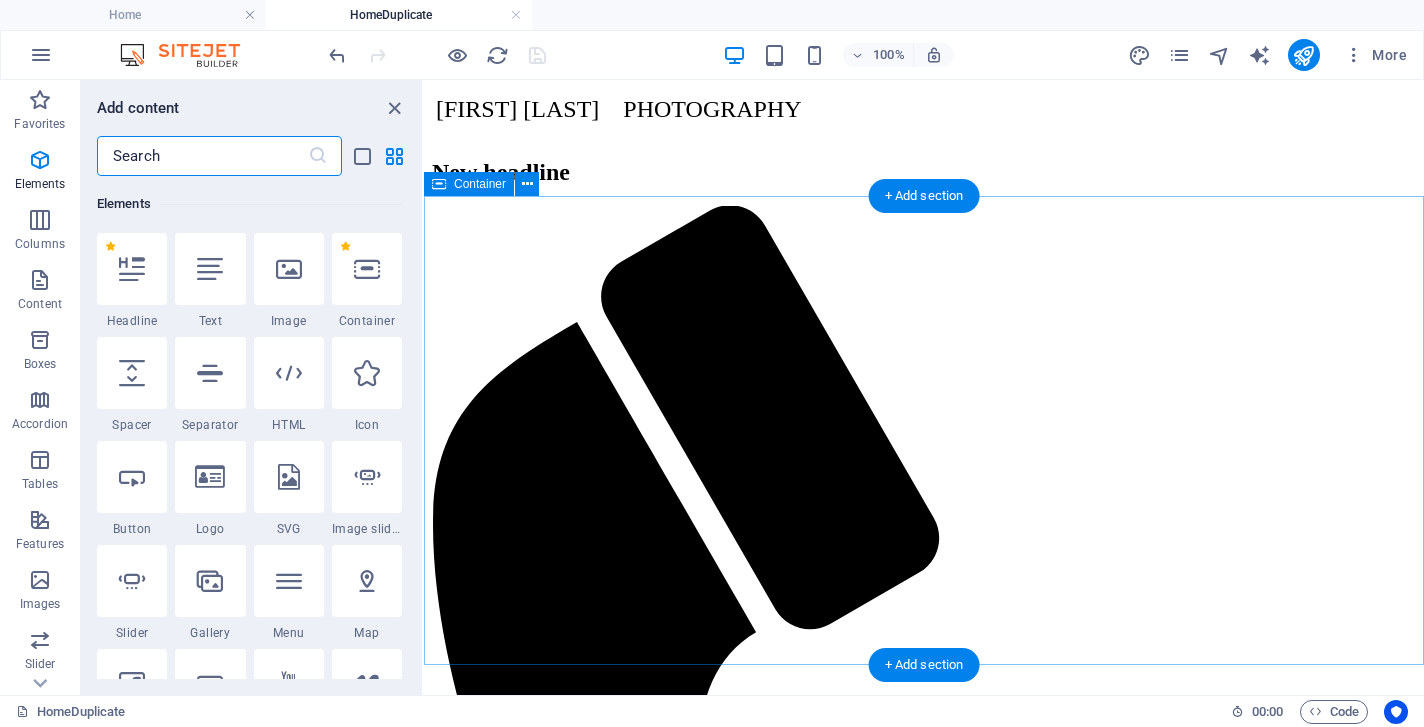 click on "Started  photographing South Africa's transition to democracy in 1990. blablablah Mobile; +27(0)82 894 1417 Email:  dodge@netactive.co.za Linkedin:  https://www.linkedin.com/in/rodger-bosch-83859219/ Instagram:  https://www.instagram.com/90sdecadesa/                    : https://www.instagram.com/dodgebosch/" at bounding box center (924, 1856) 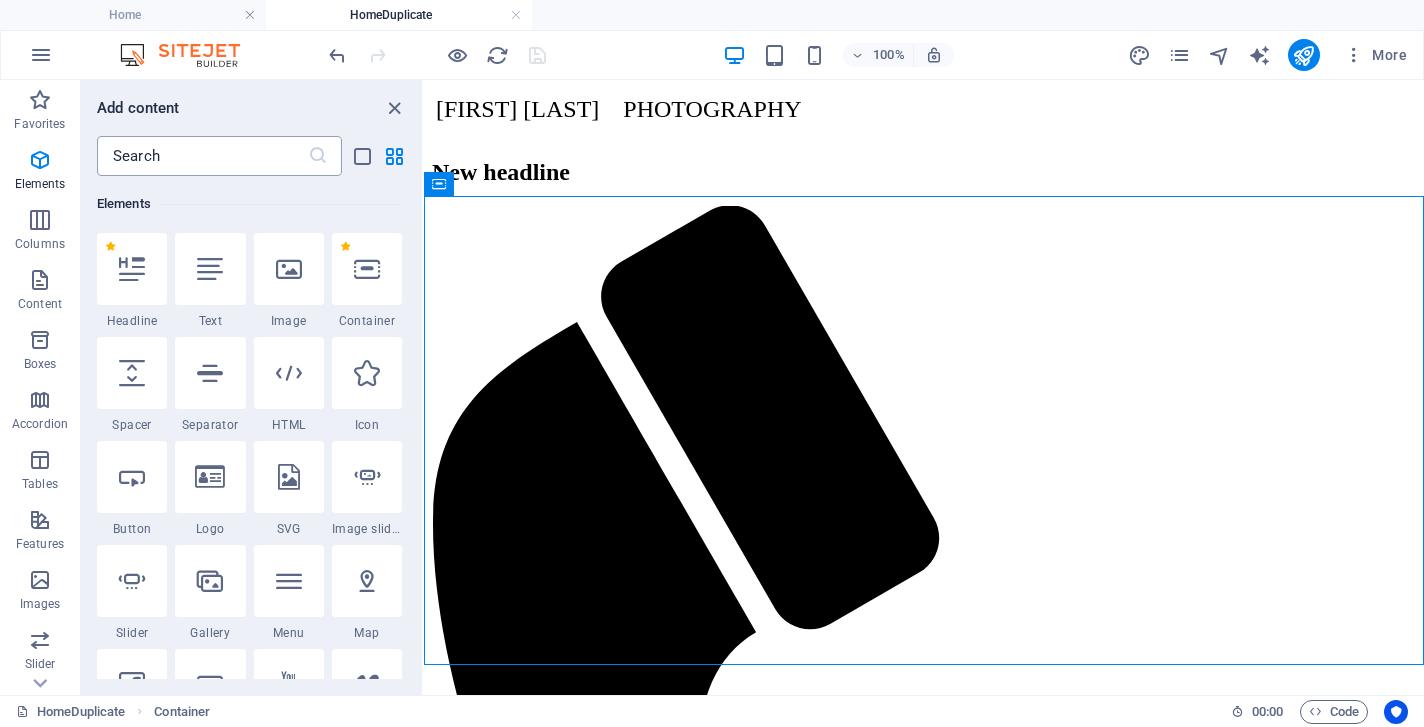 click at bounding box center (202, 156) 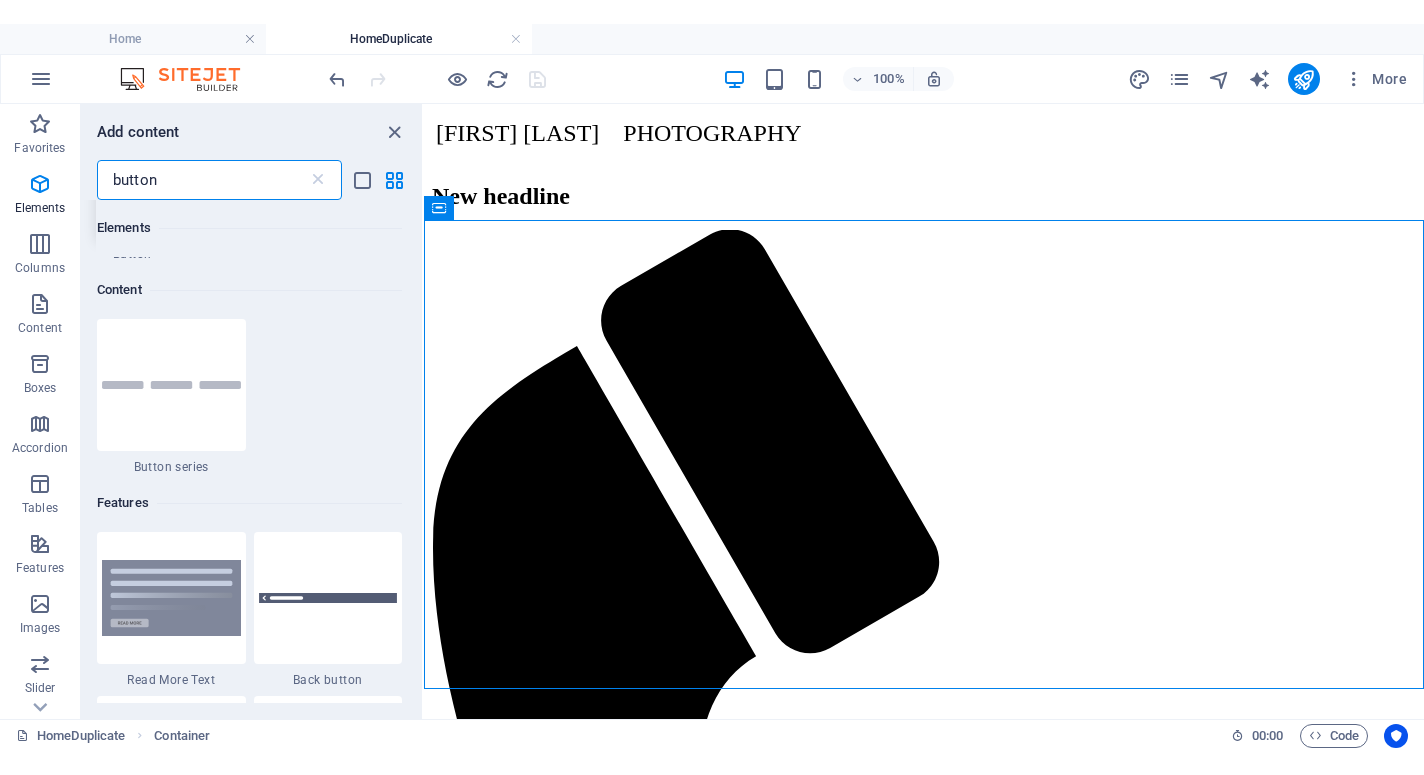 scroll, scrollTop: 0, scrollLeft: 0, axis: both 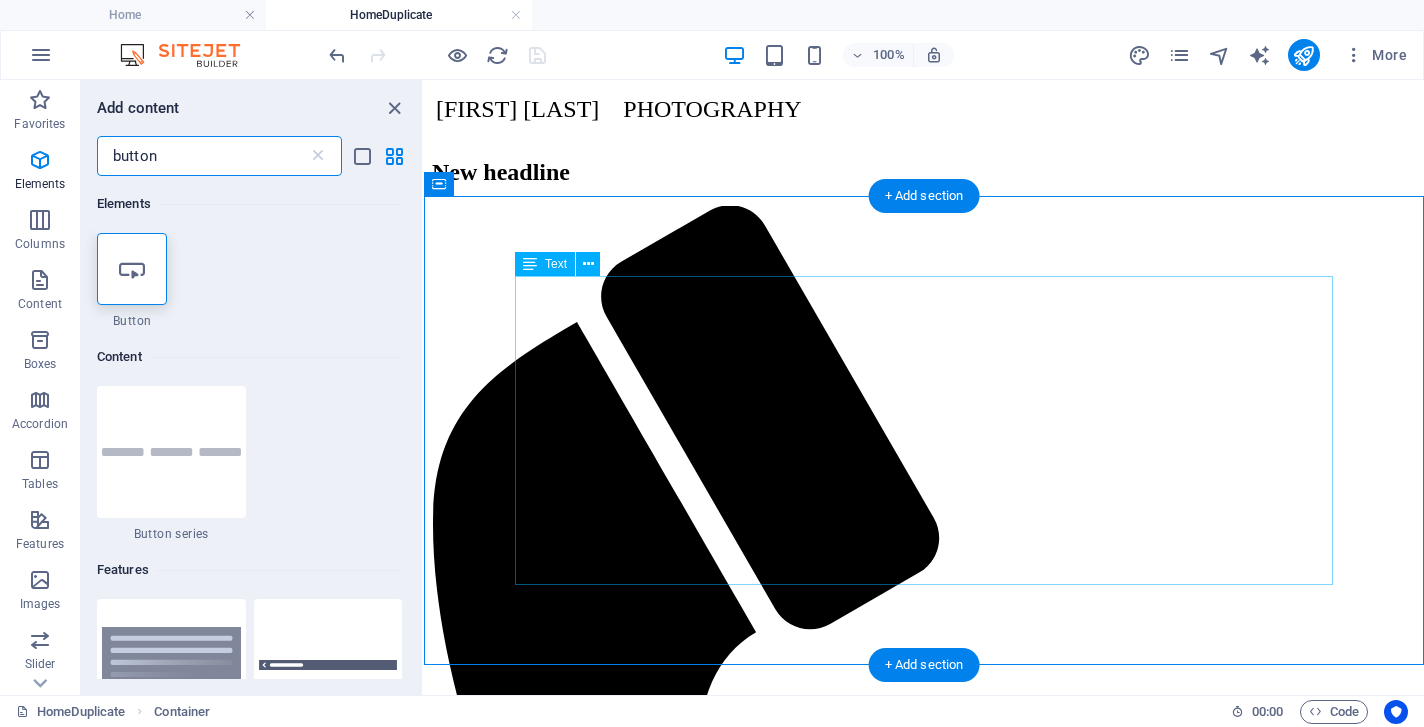 type on "button" 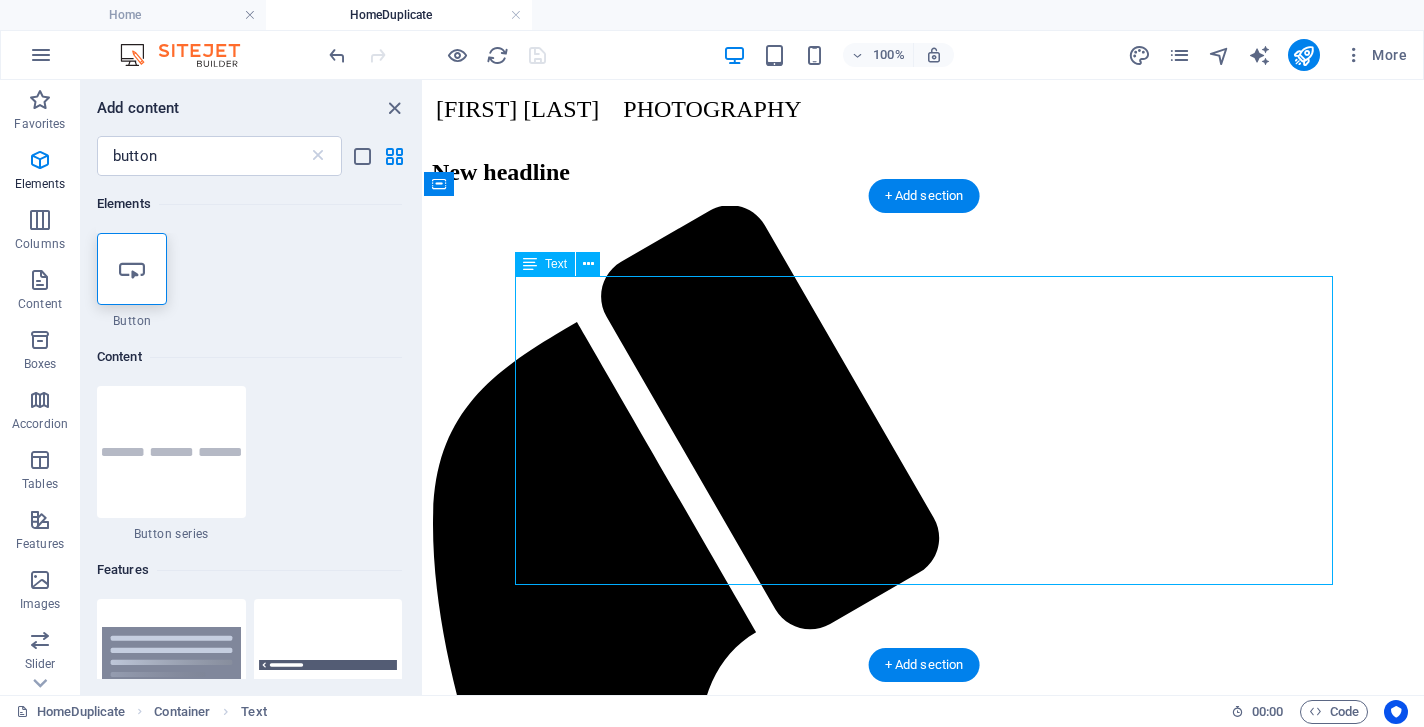 click on "Started  photographing South Africa's transition to democracy in 1990. blablablah Mobile; +27(0)82 894 1417 Email:  dodge@netactive.co.za Linkedin:  https://www.linkedin.com/in/rodger-bosch-83859219/ Instagram:  https://www.instagram.com/90sdecadesa/                    : https://www.instagram.com/dodgebosch/" at bounding box center (924, 1856) 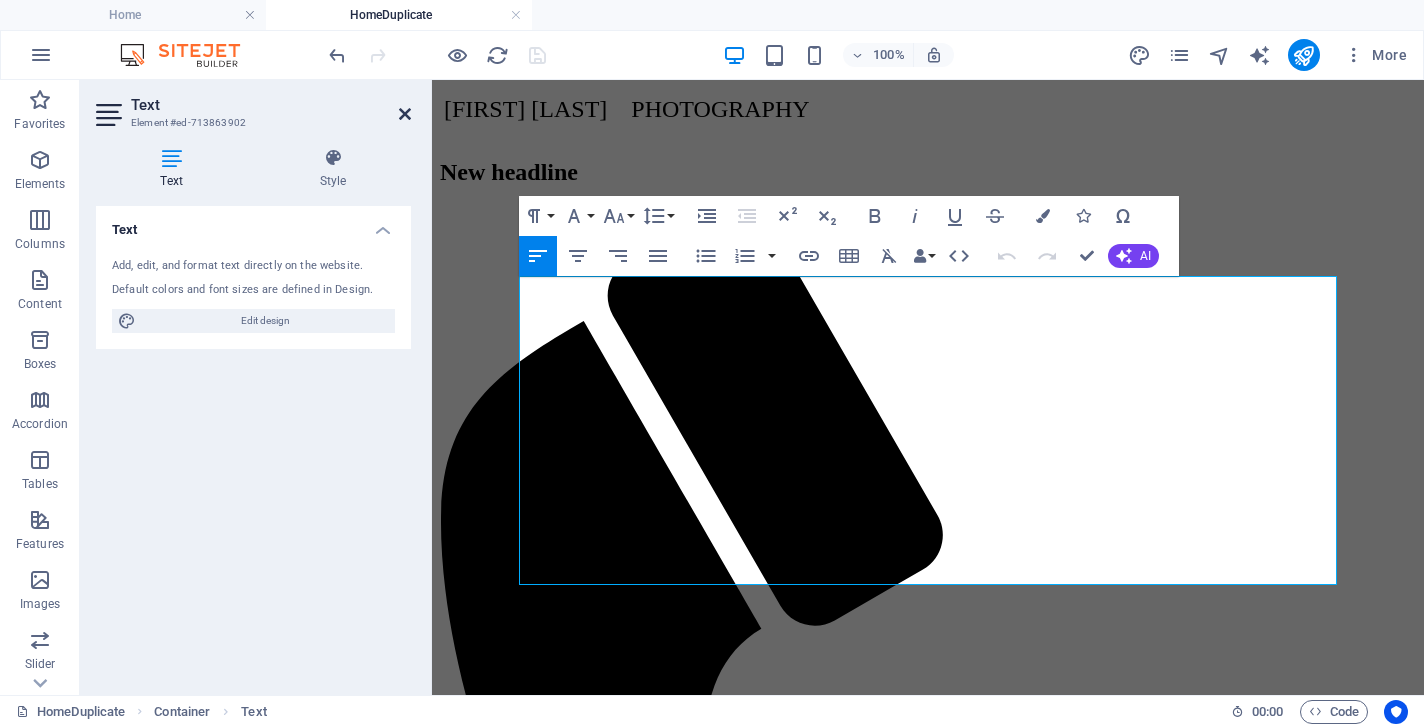 click at bounding box center [405, 114] 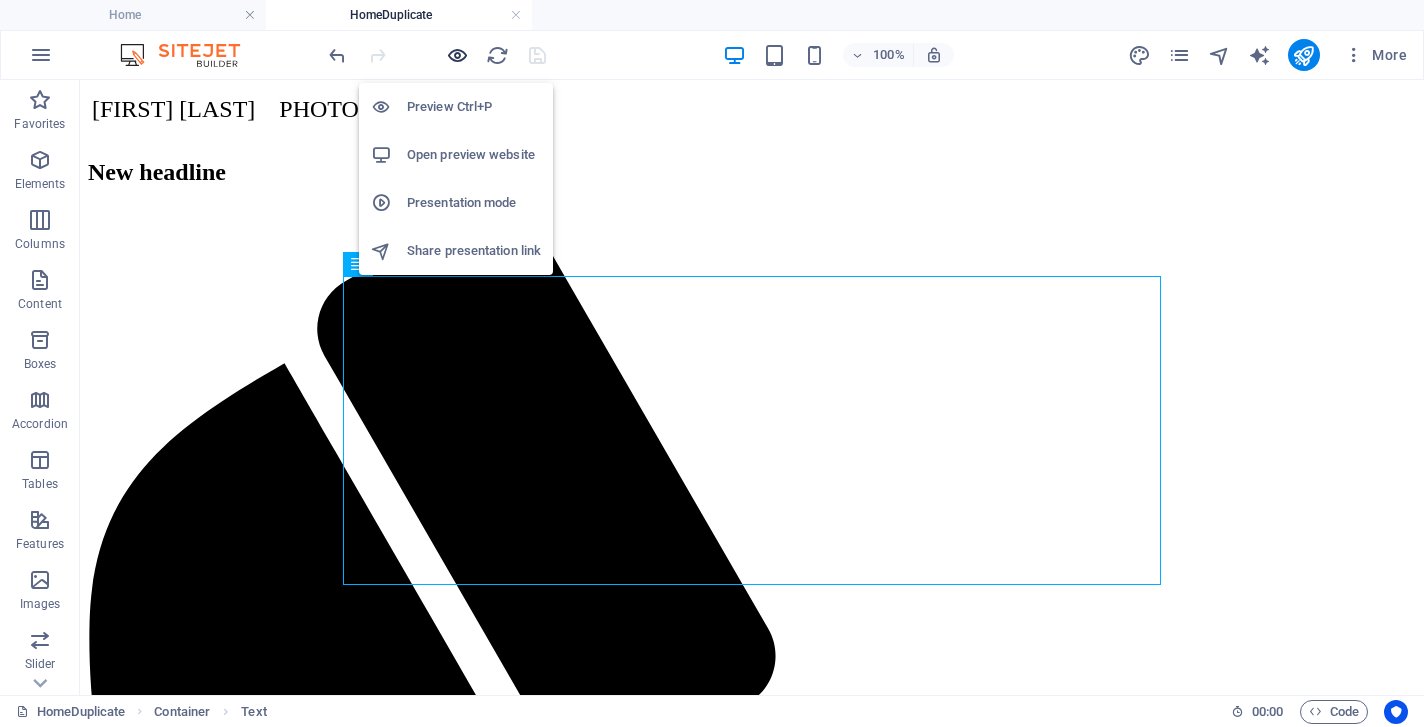 click at bounding box center (457, 55) 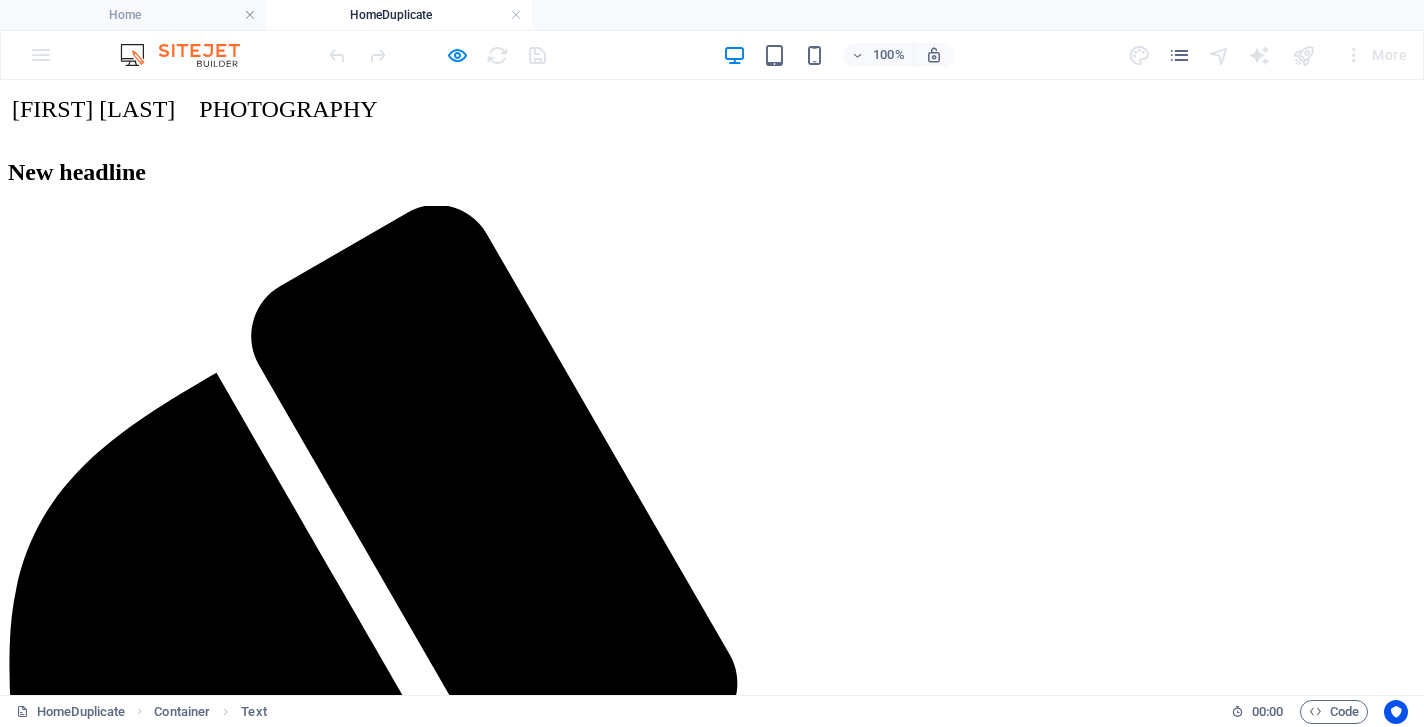 click on "https://www.instagram.com/90sdecadesa/" at bounding box center [176, 2502] 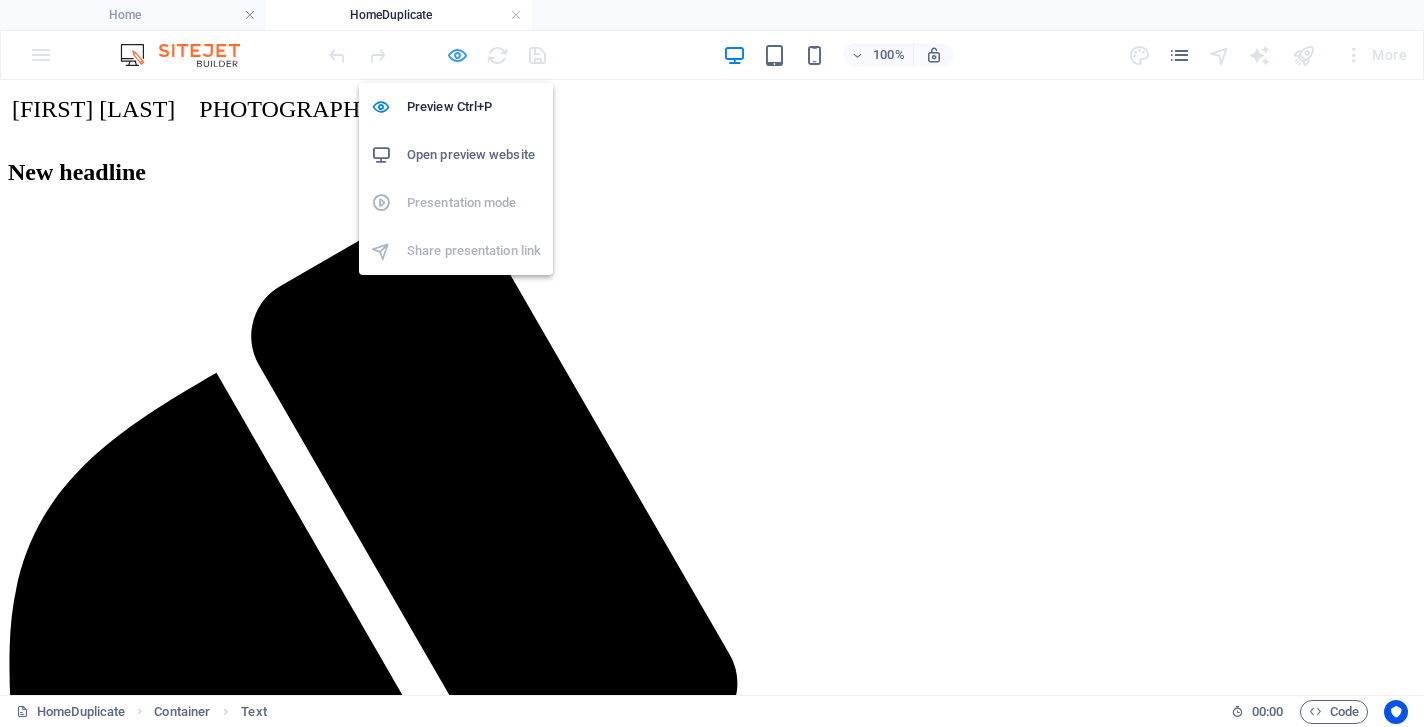 click at bounding box center [457, 55] 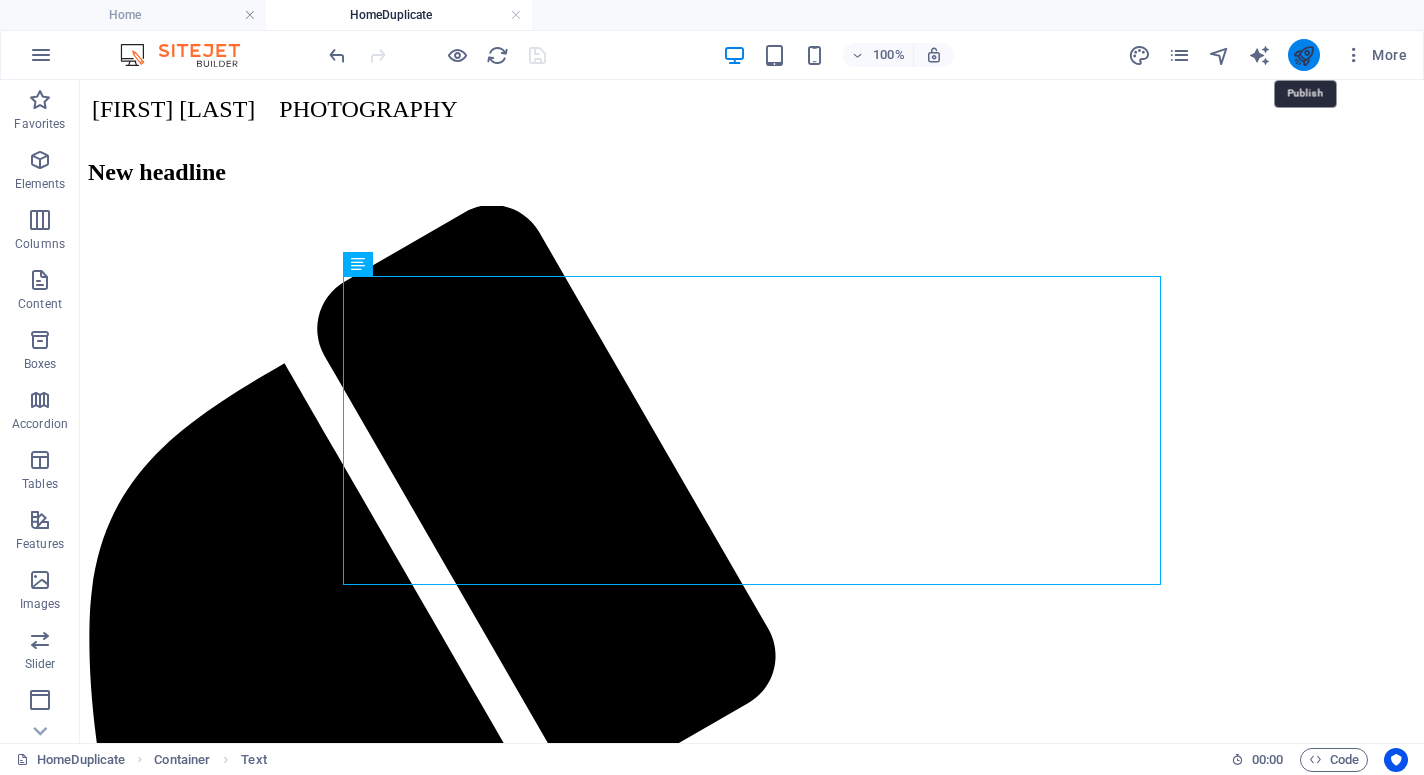 click at bounding box center (1303, 55) 